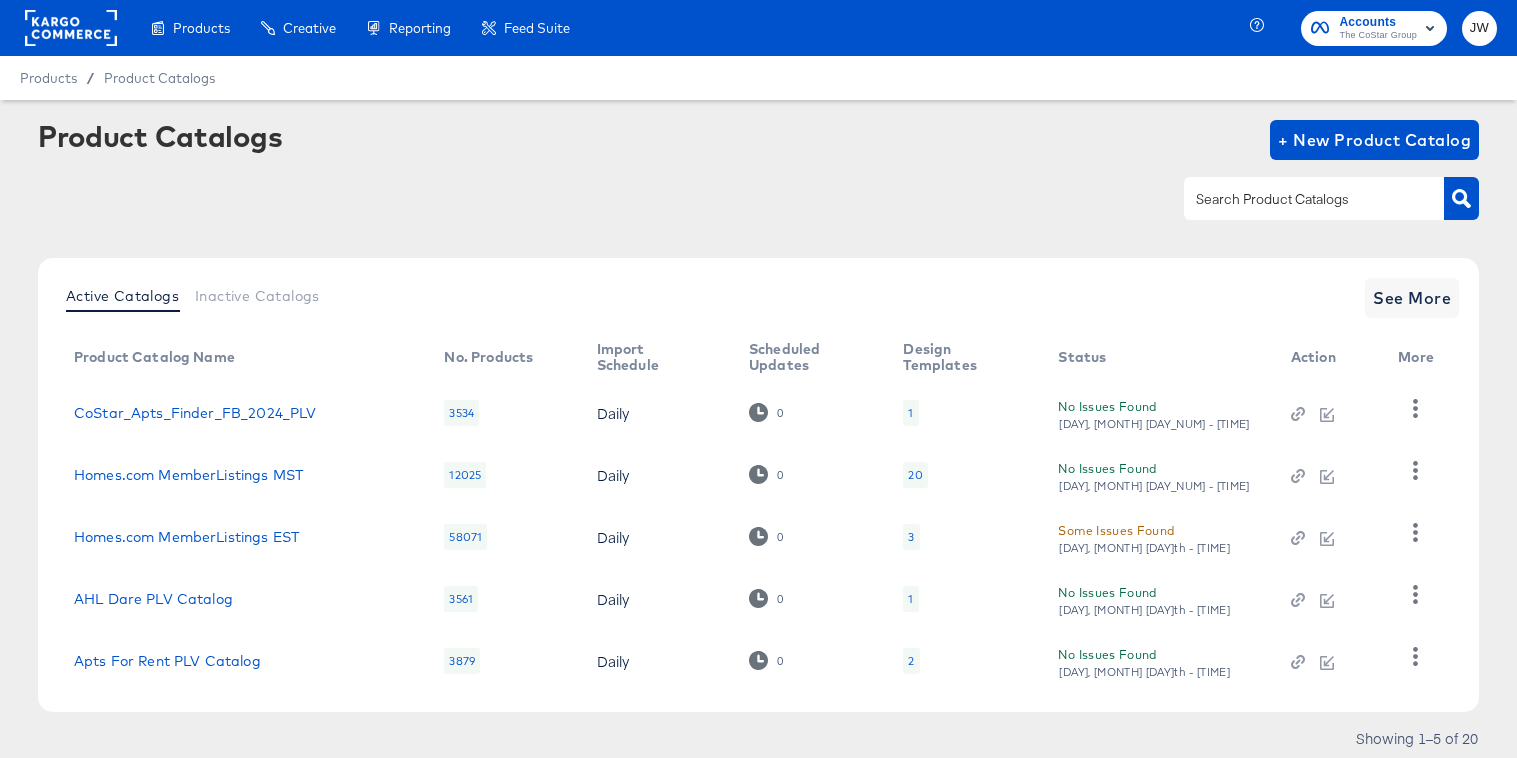 scroll, scrollTop: 0, scrollLeft: 0, axis: both 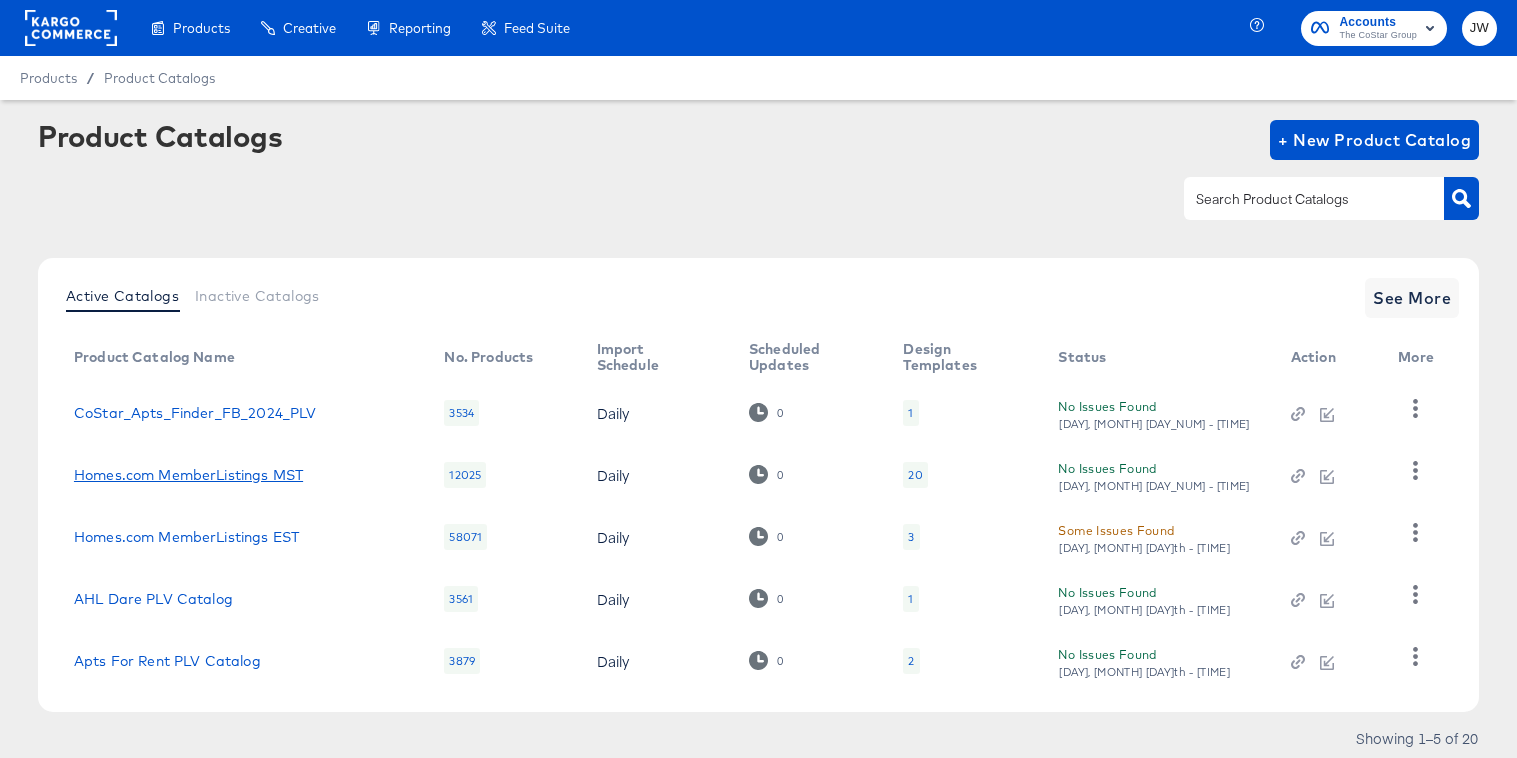 click on "Homes.com MemberListings MST" at bounding box center (188, 475) 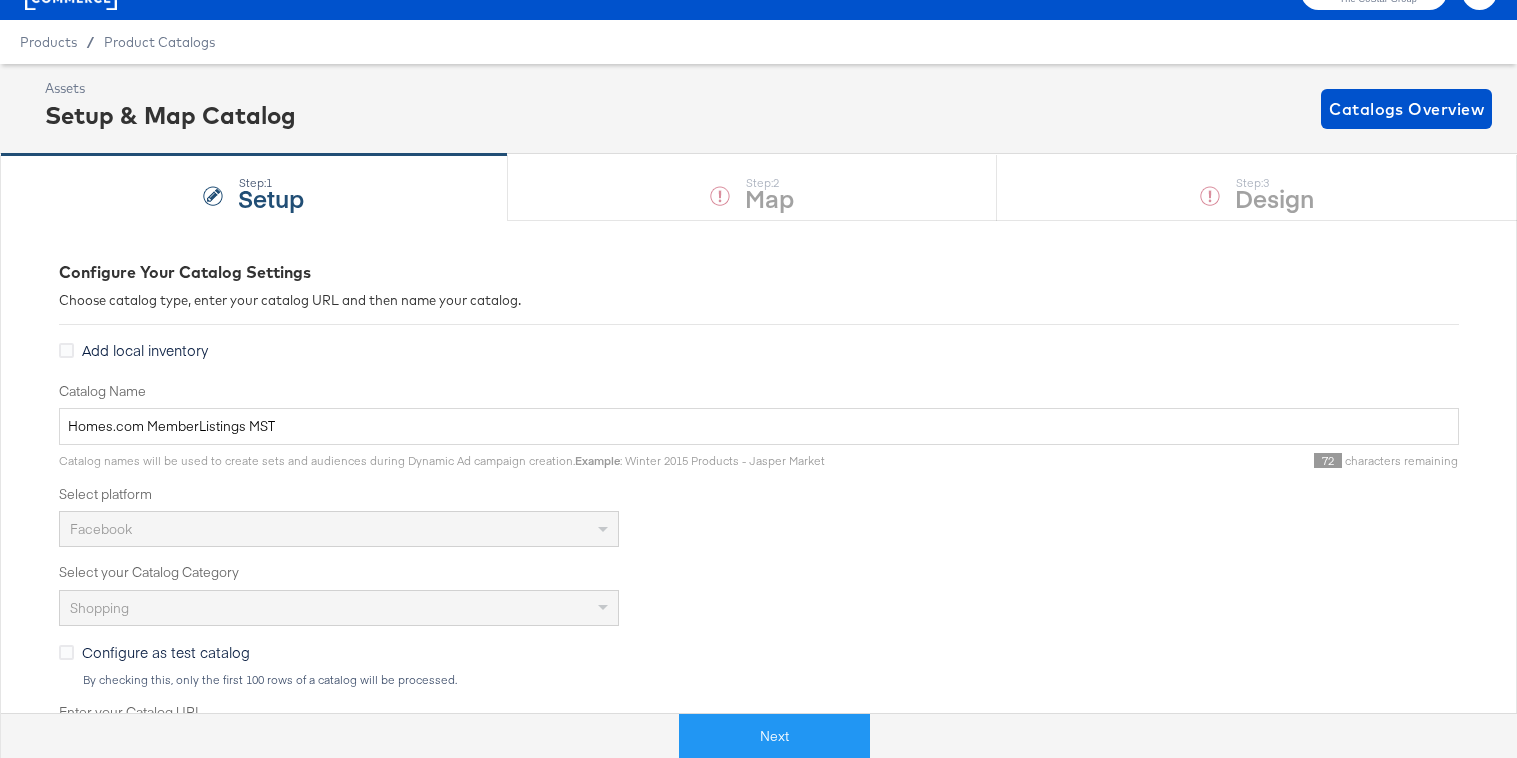 scroll, scrollTop: 55, scrollLeft: 0, axis: vertical 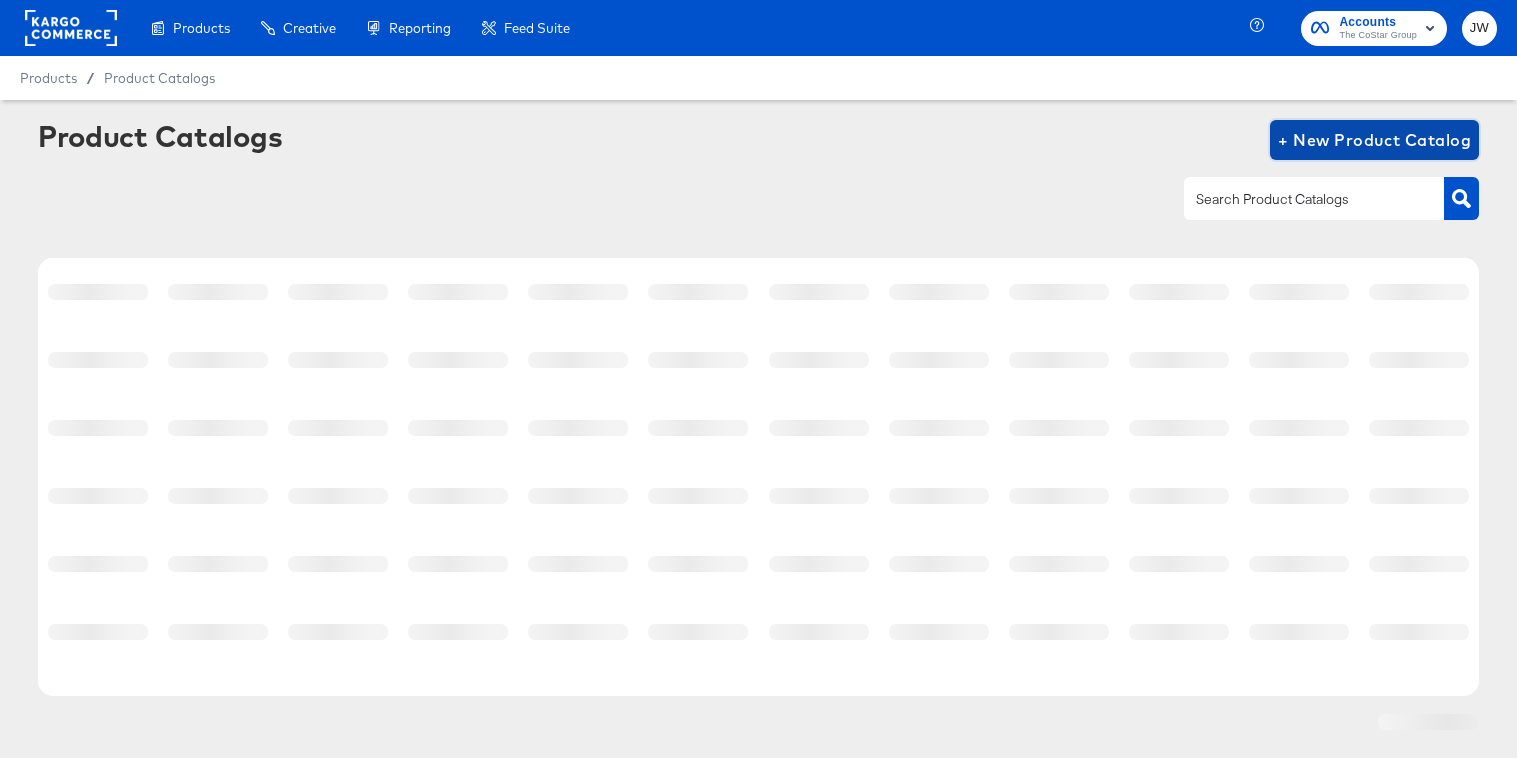 click on "+ New Product Catalog" at bounding box center [1374, 140] 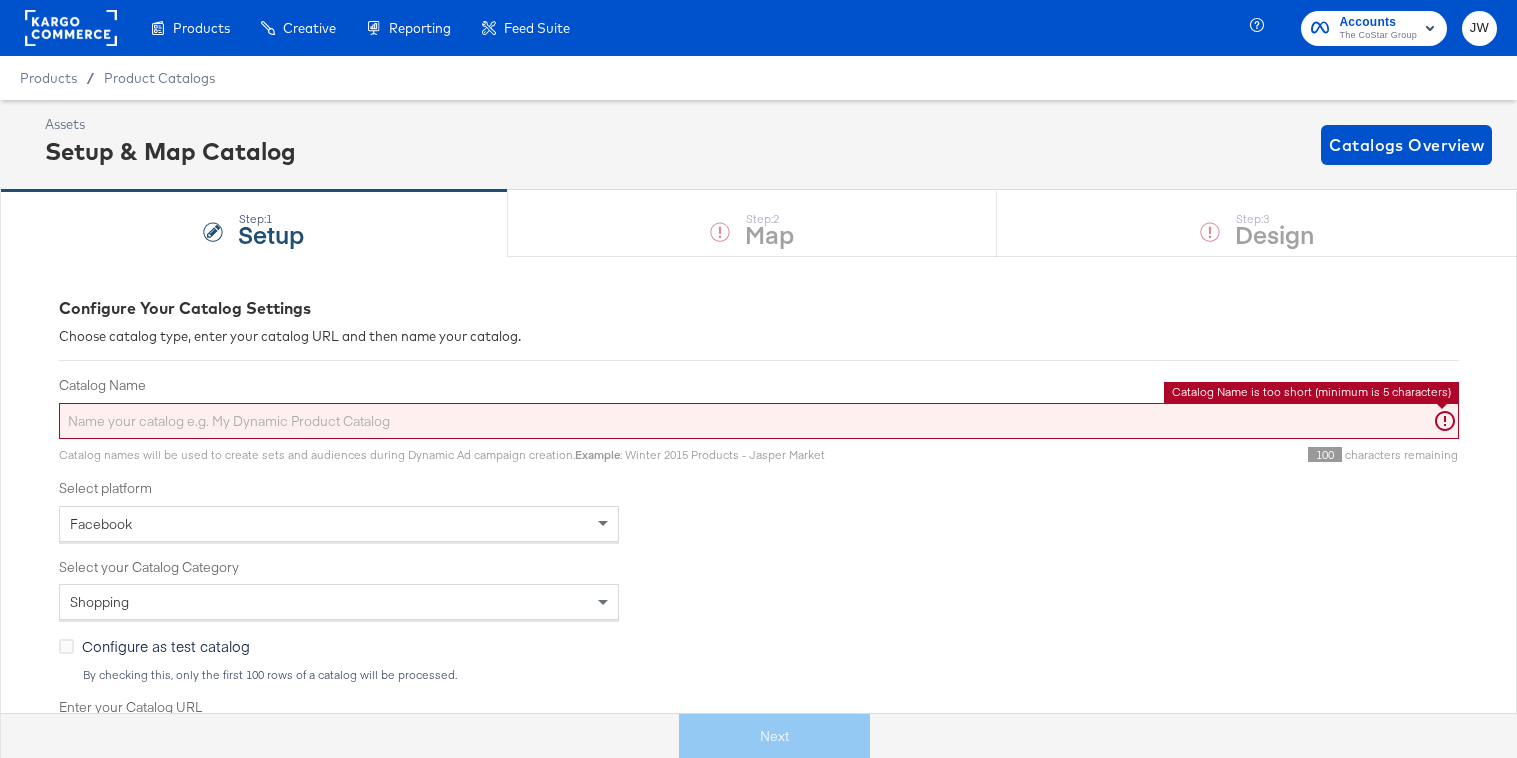 click on "Catalog Name" at bounding box center (759, 421) 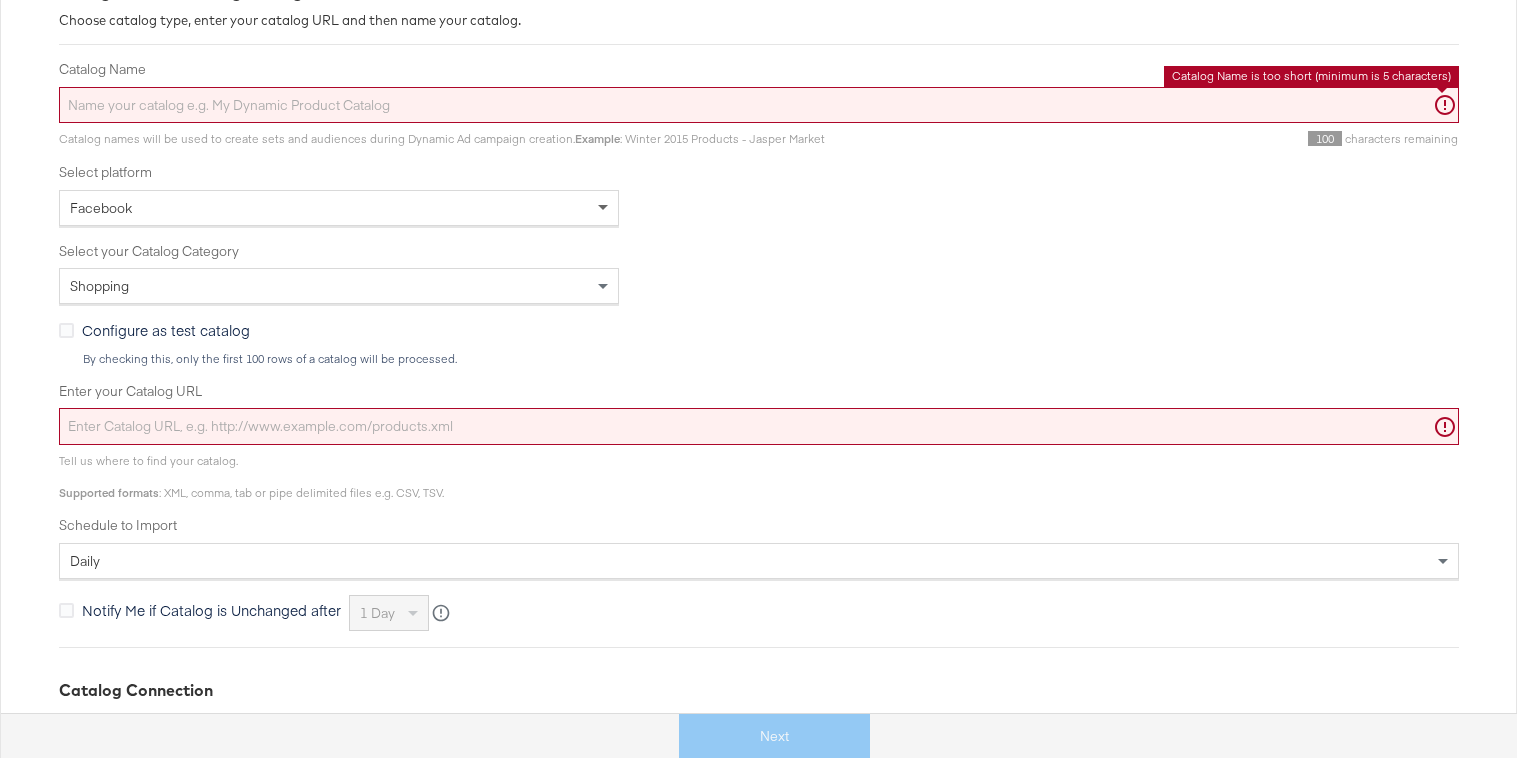scroll, scrollTop: 440, scrollLeft: 0, axis: vertical 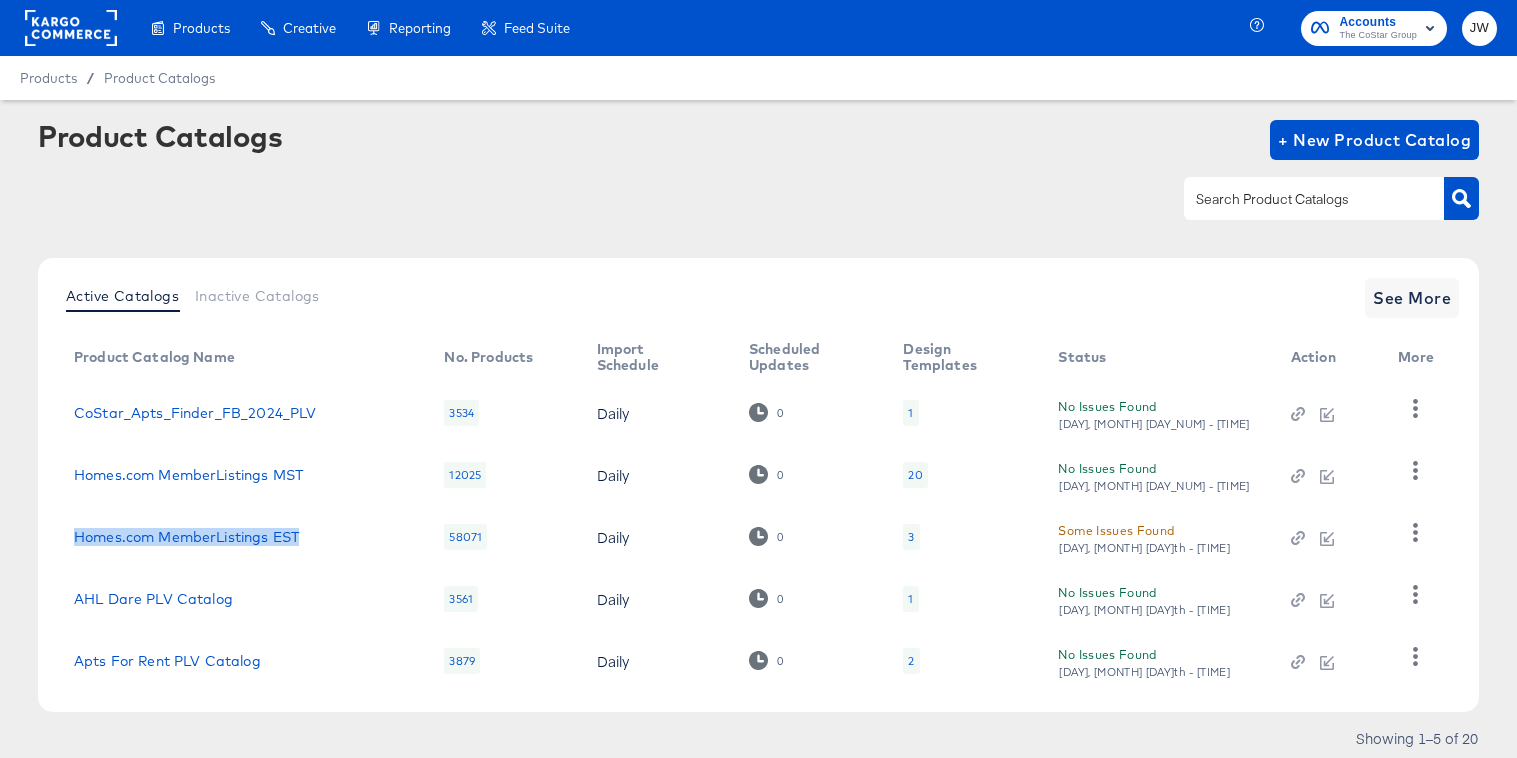 drag, startPoint x: 346, startPoint y: 531, endPoint x: 66, endPoint y: 530, distance: 280.0018 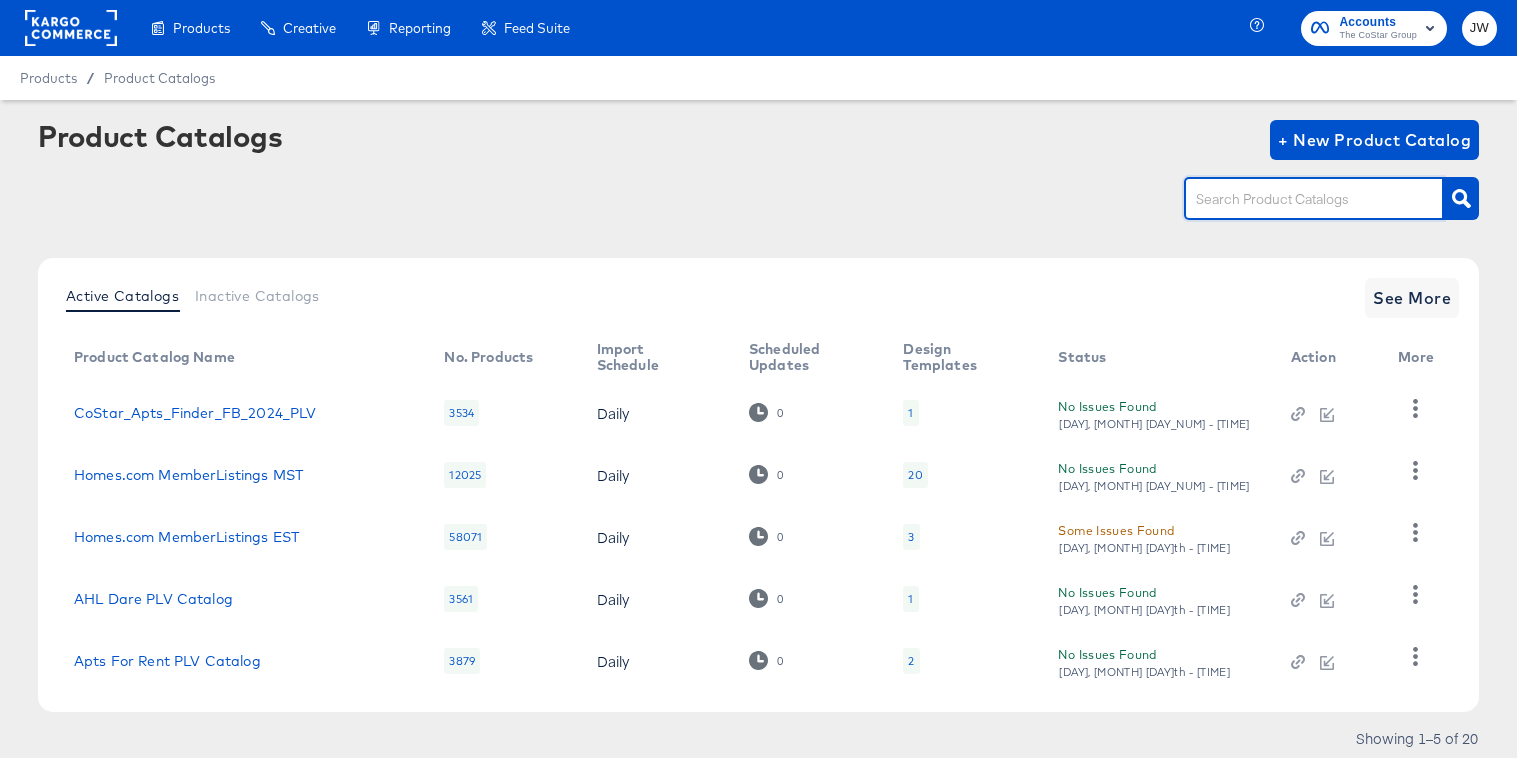 click at bounding box center [1298, 199] 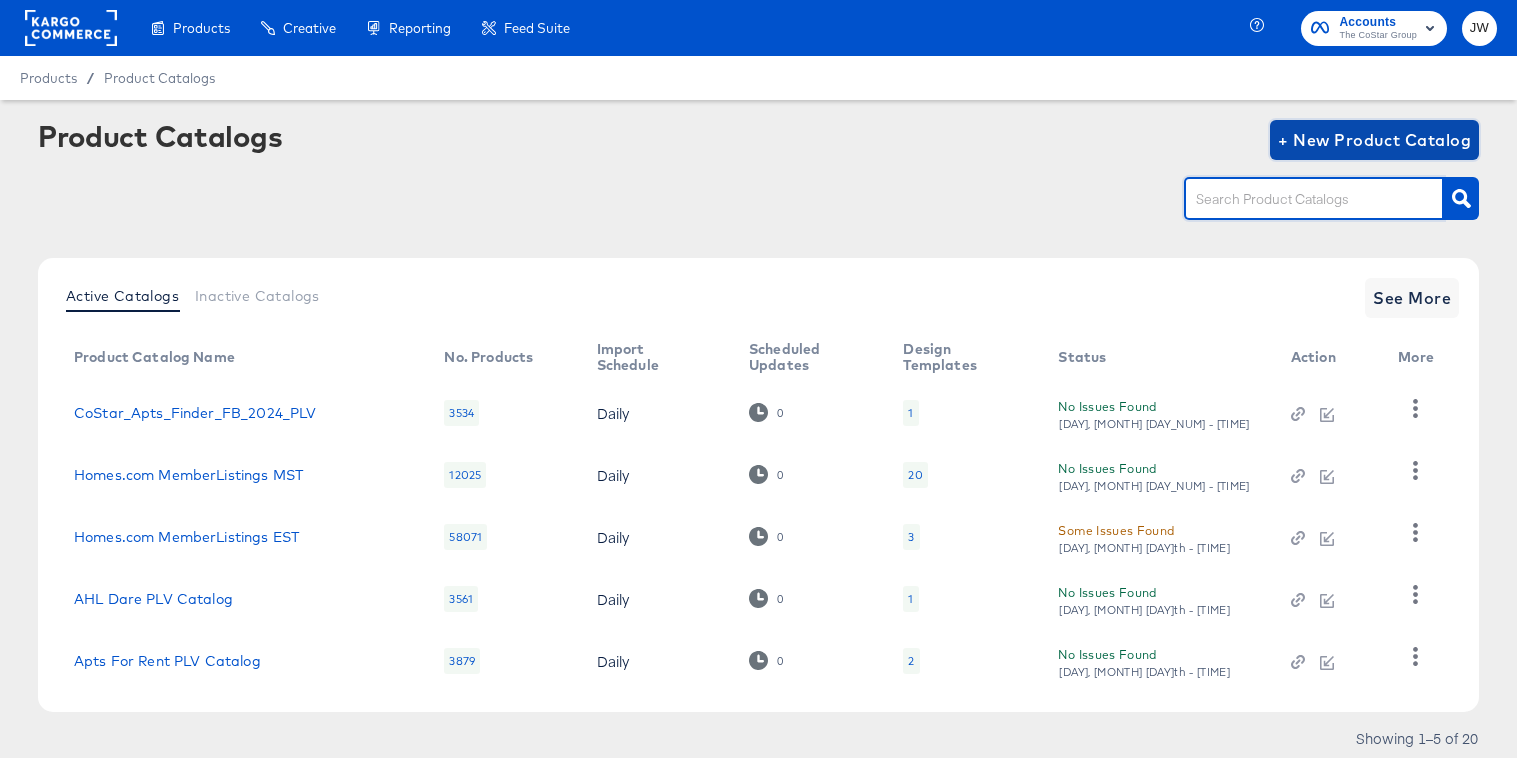 click on "+ New Product Catalog" at bounding box center (1374, 140) 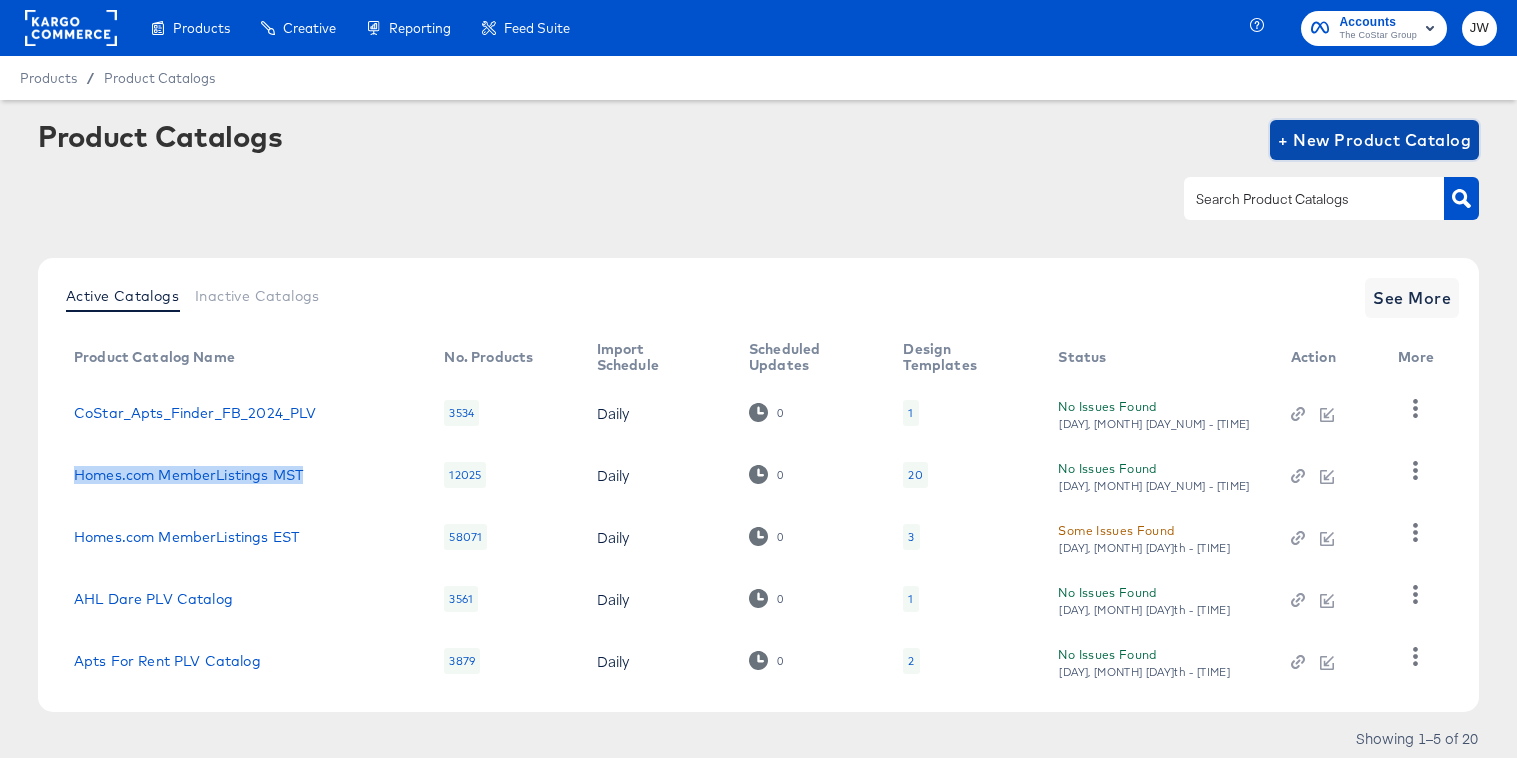 click on "+ New Product Catalog" at bounding box center (1374, 140) 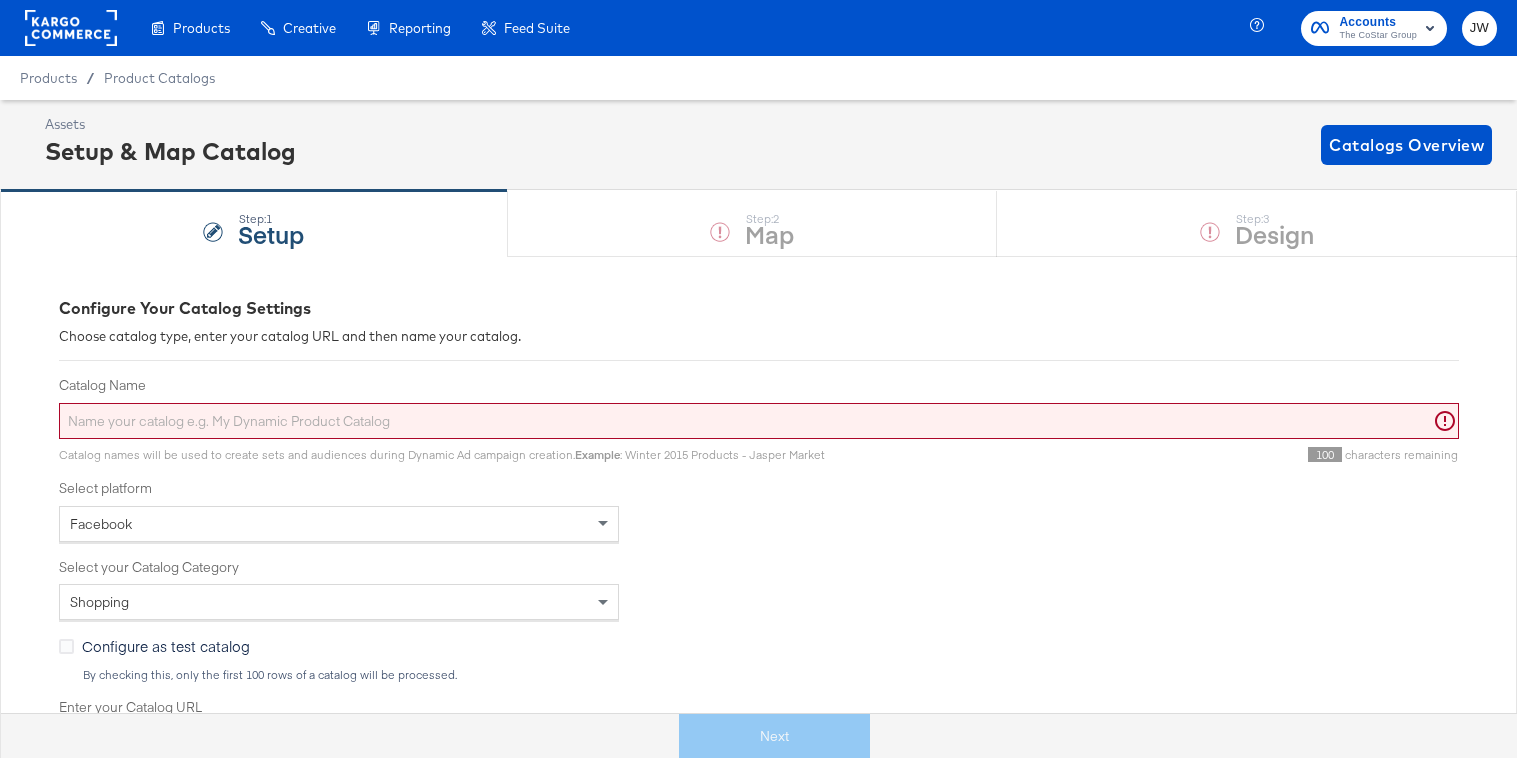 click on "Catalog Name" at bounding box center [759, 421] 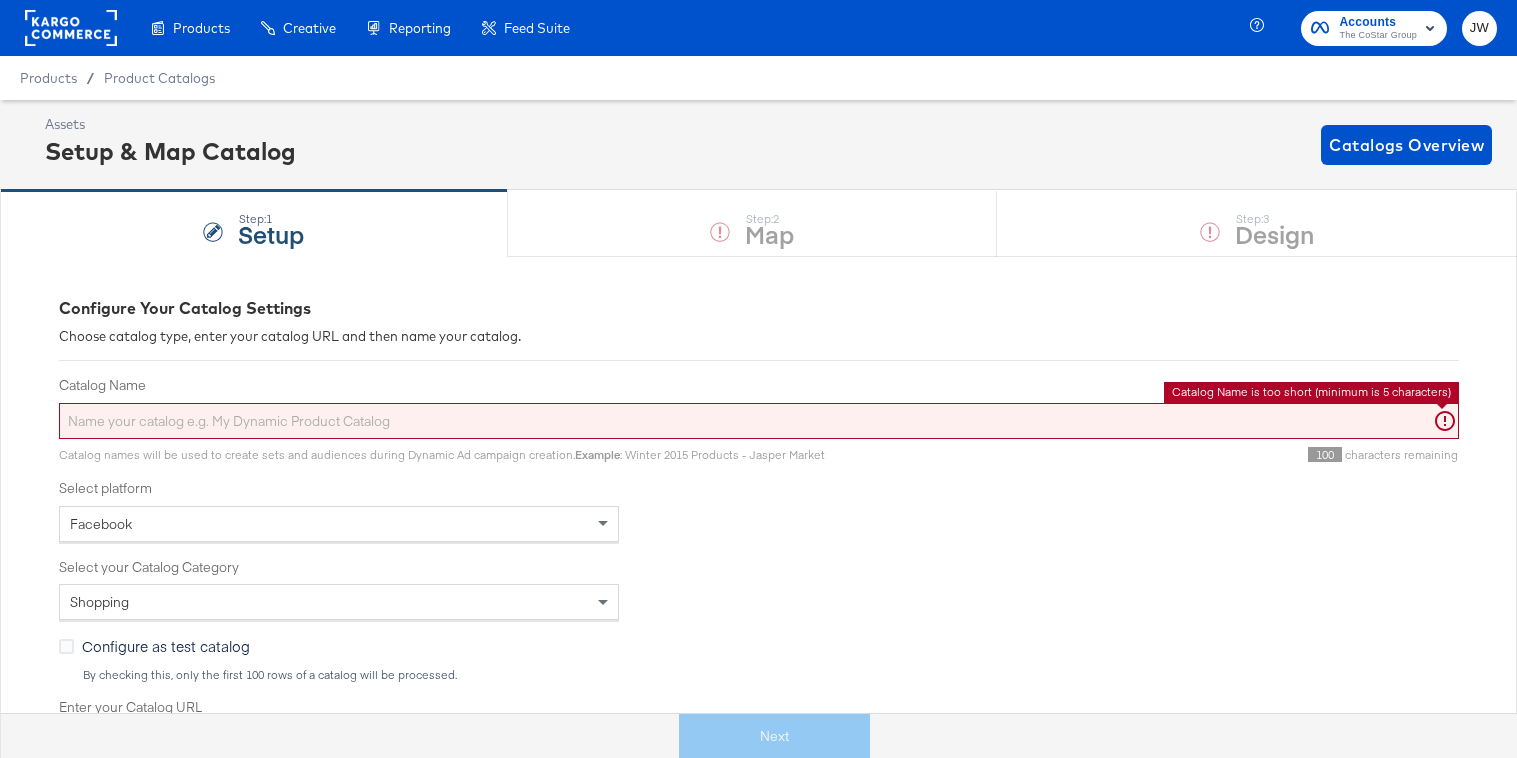paste on "Homes.com MemberListings EST" 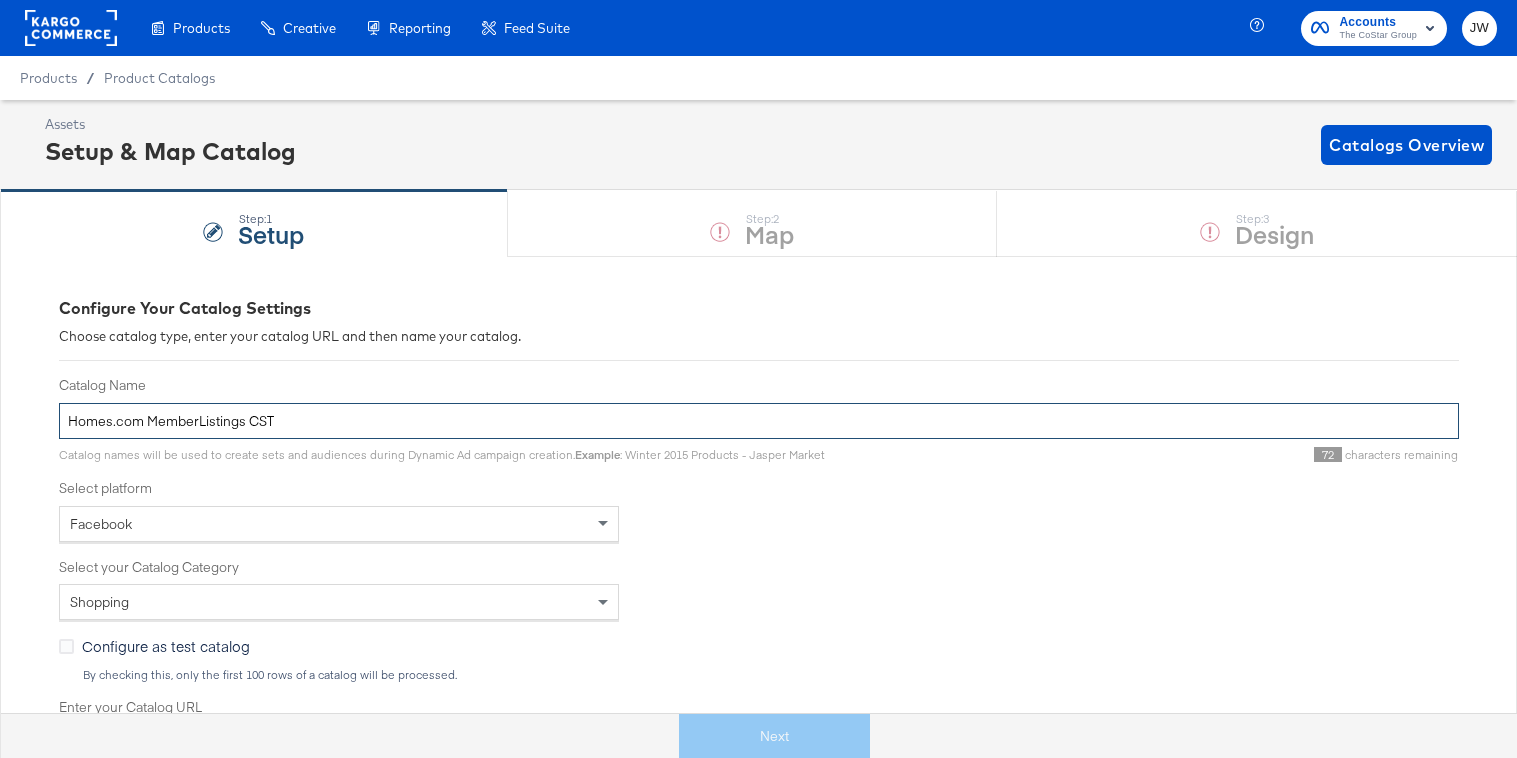 type on "Homes.com MemberListings CST" 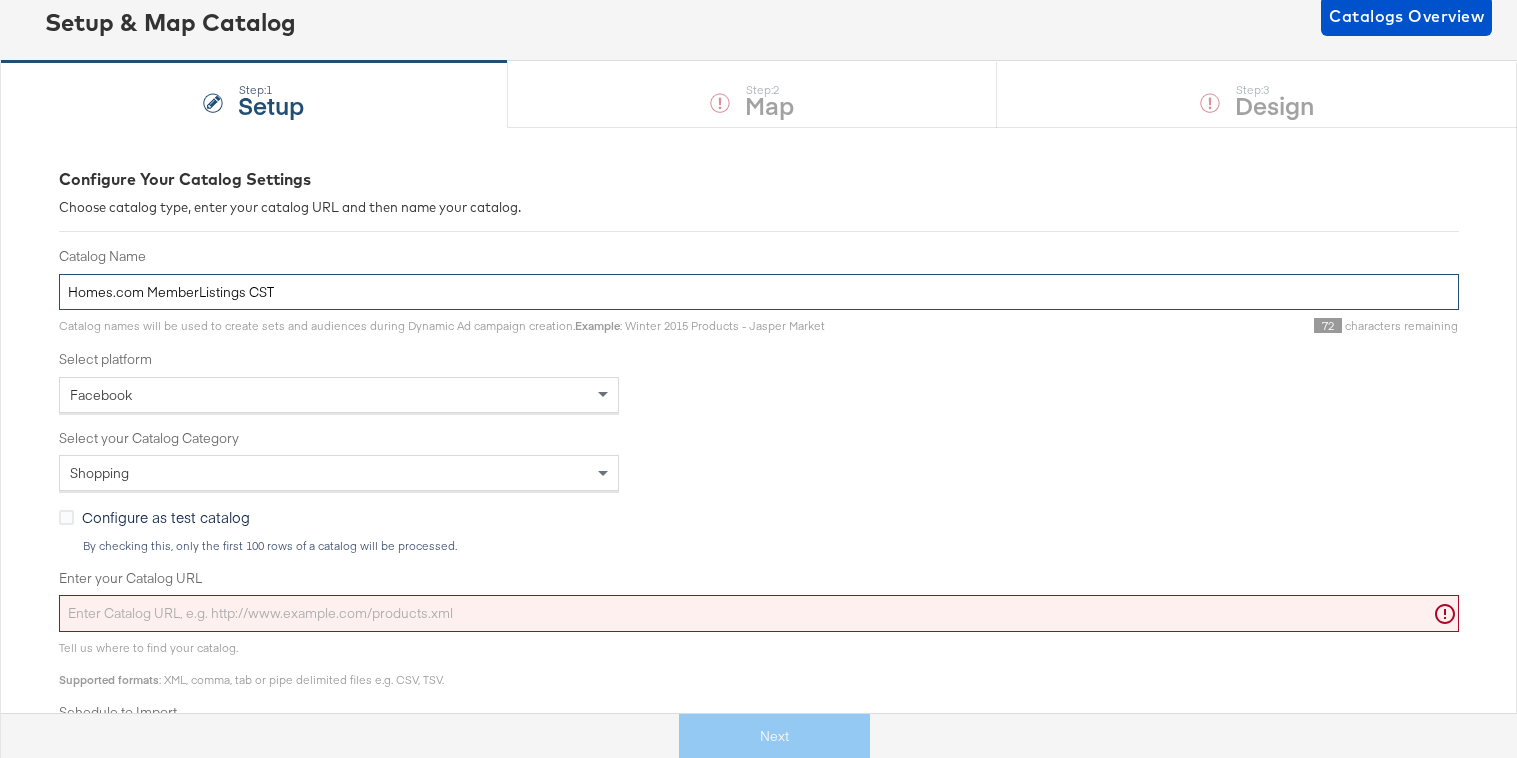 scroll, scrollTop: 128, scrollLeft: 0, axis: vertical 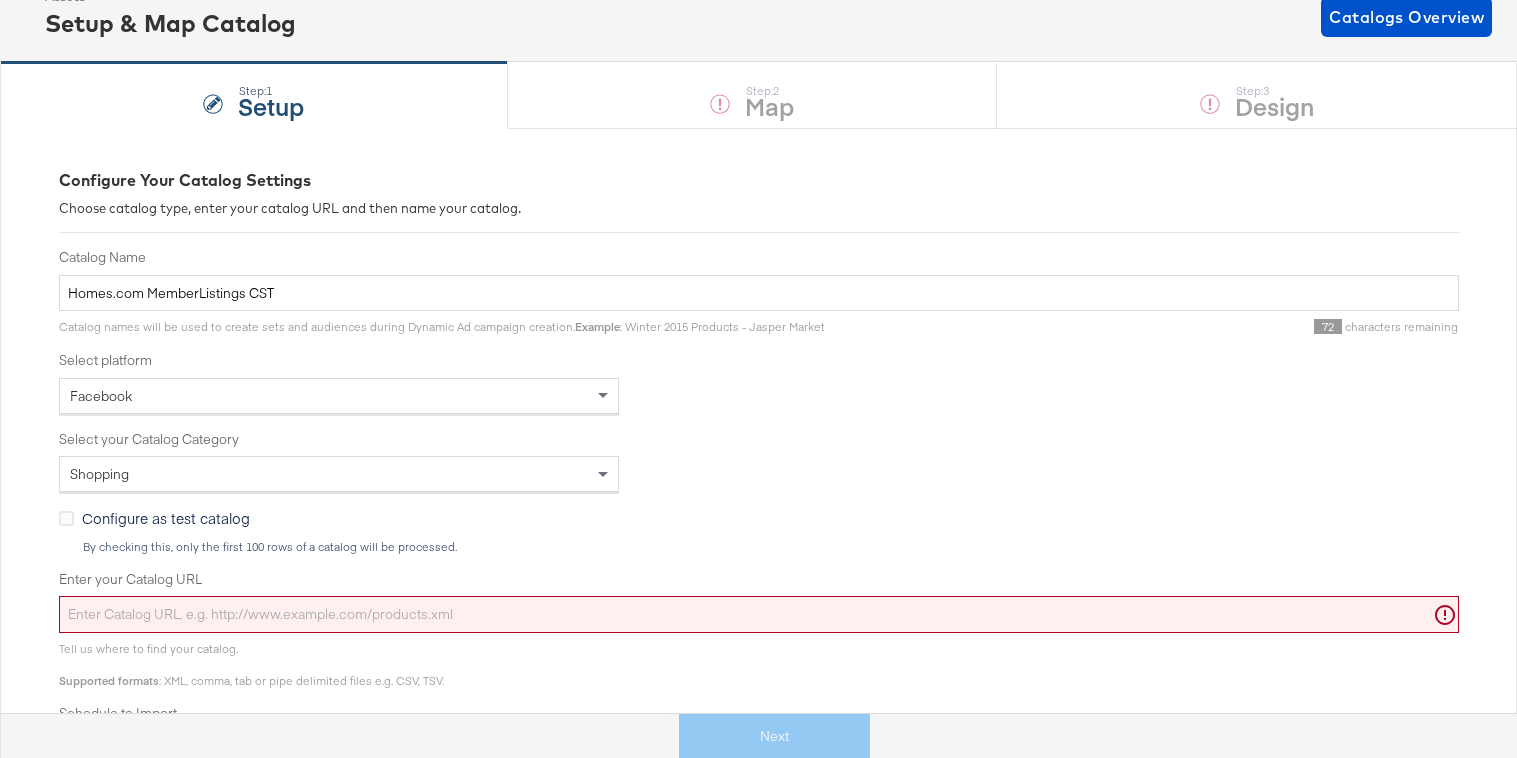 click on "Enter your Catalog URL" at bounding box center (759, 614) 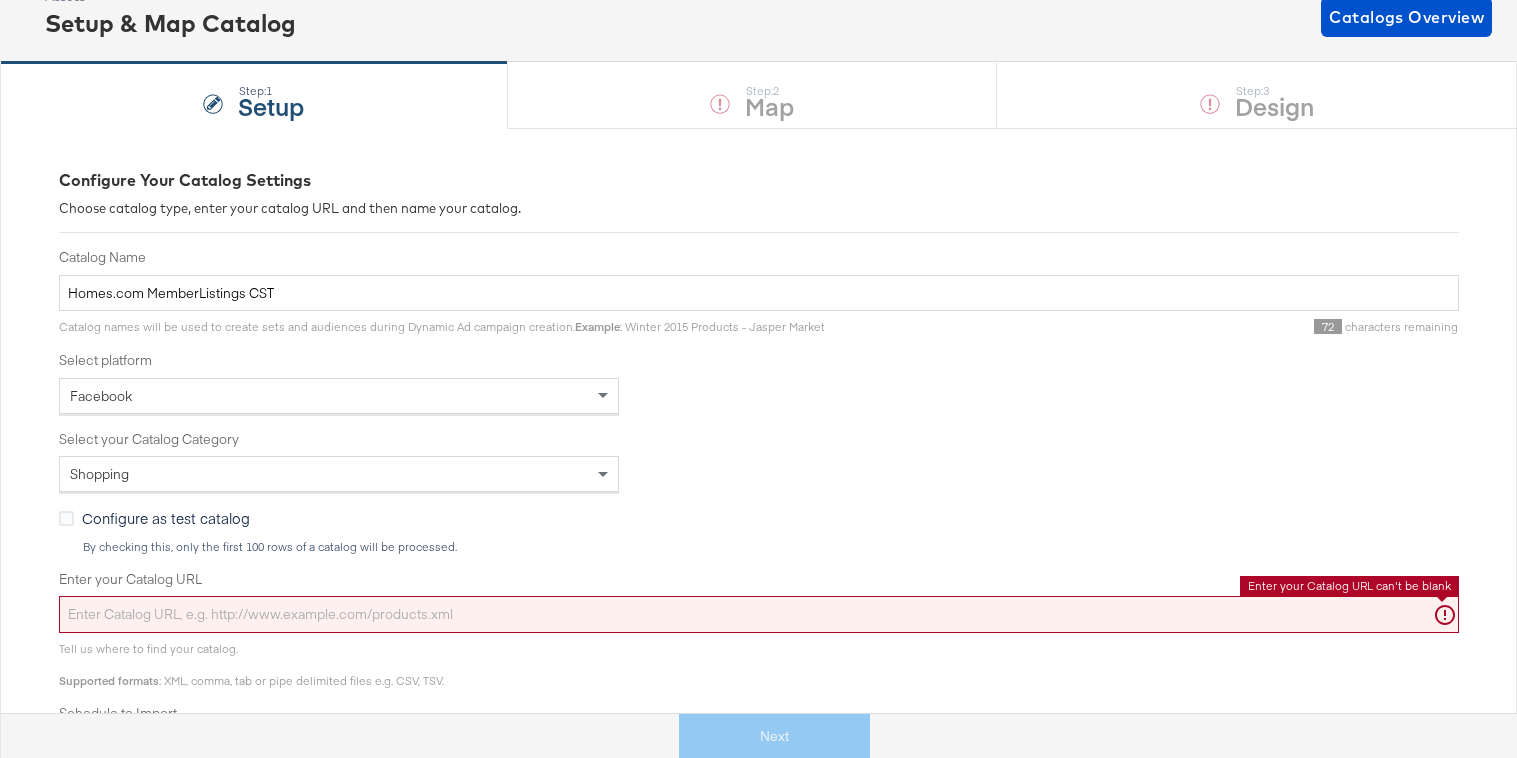 paste on "https://ace.stitcherads.com/exports/1285/universal/none/universal/export.tsv.gz" 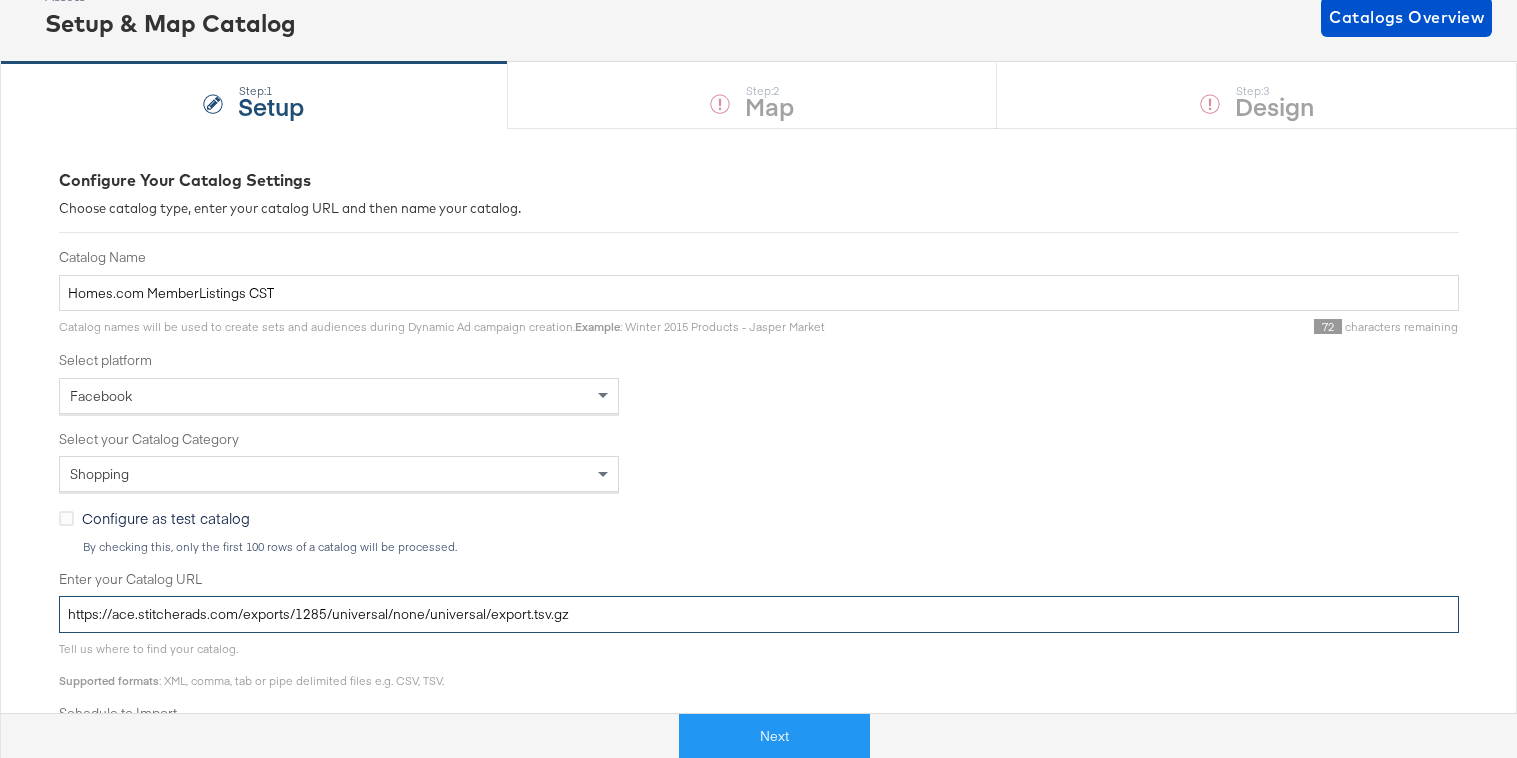 scroll, scrollTop: 214, scrollLeft: 0, axis: vertical 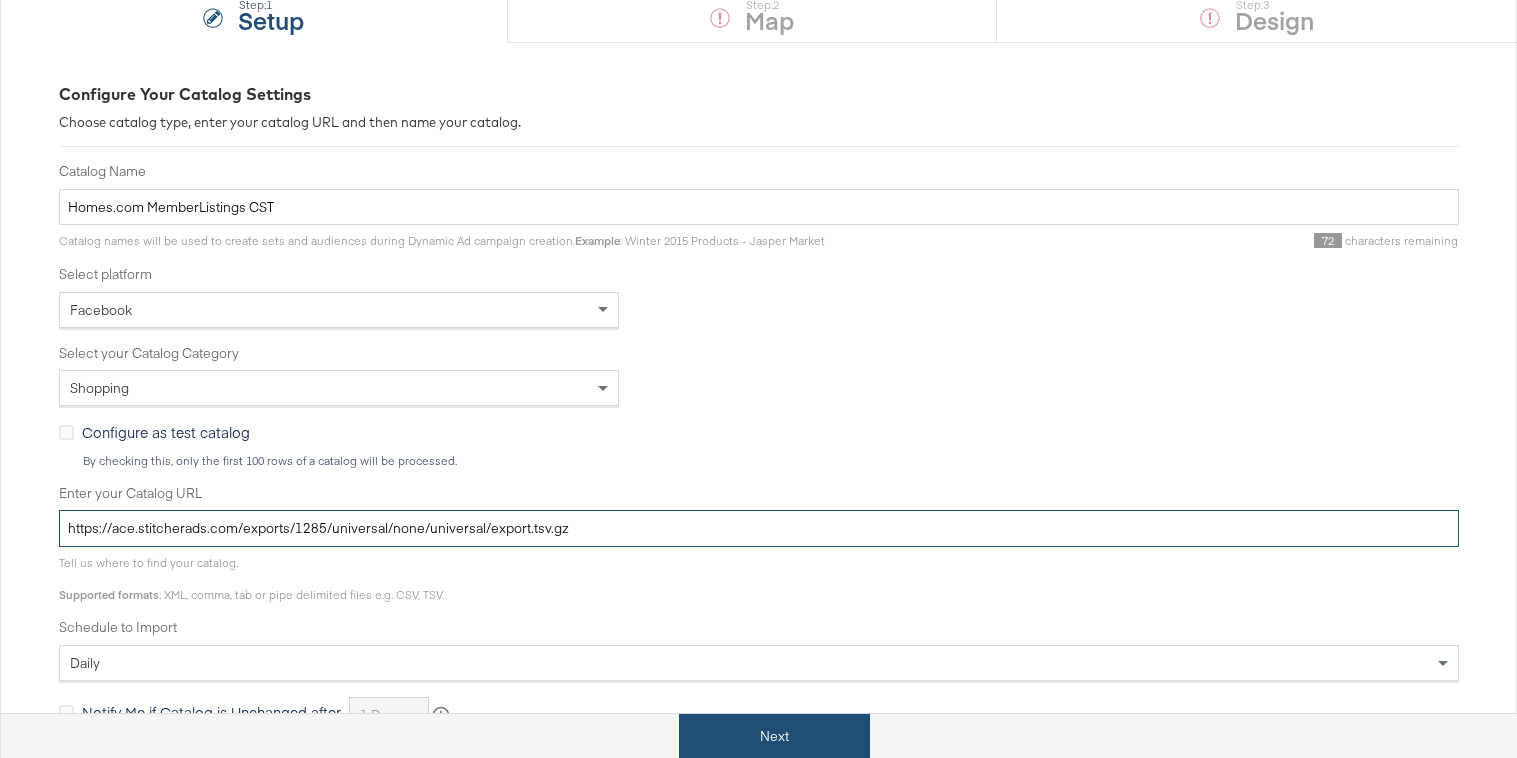 type on "https://ace.stitcherads.com/exports/1285/universal/none/universal/export.tsv.gz" 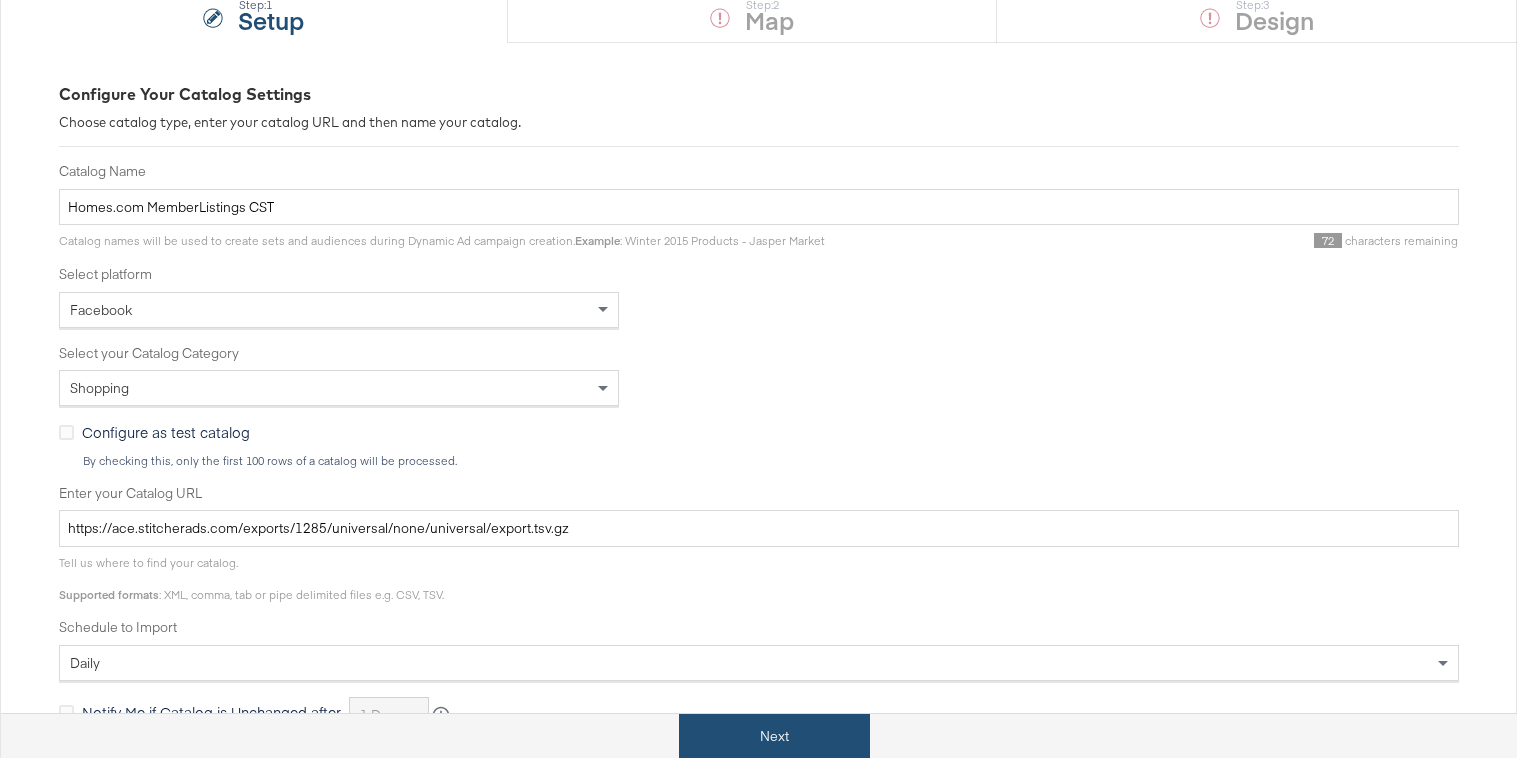 click on "Next" at bounding box center [774, 736] 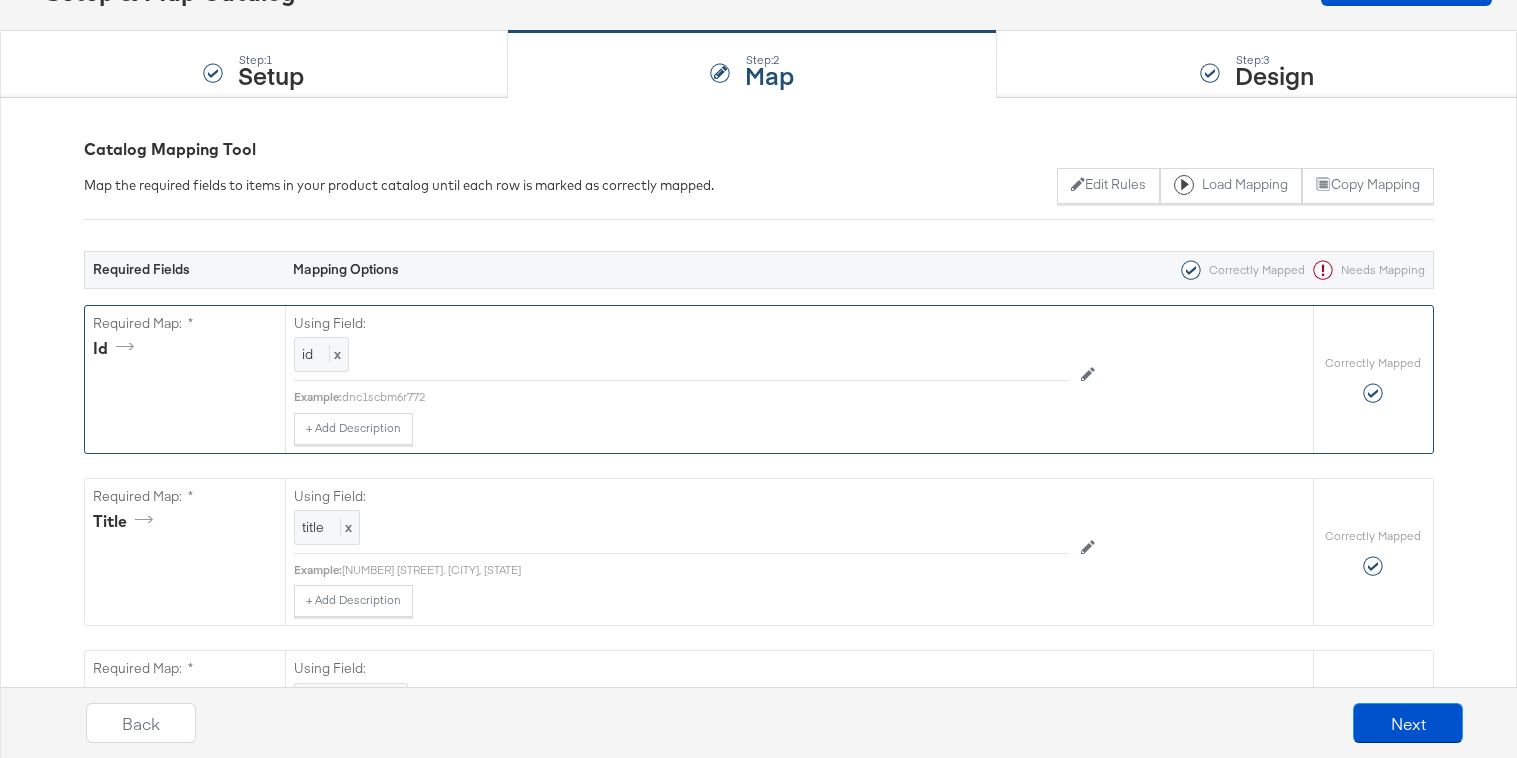 scroll, scrollTop: 0, scrollLeft: 0, axis: both 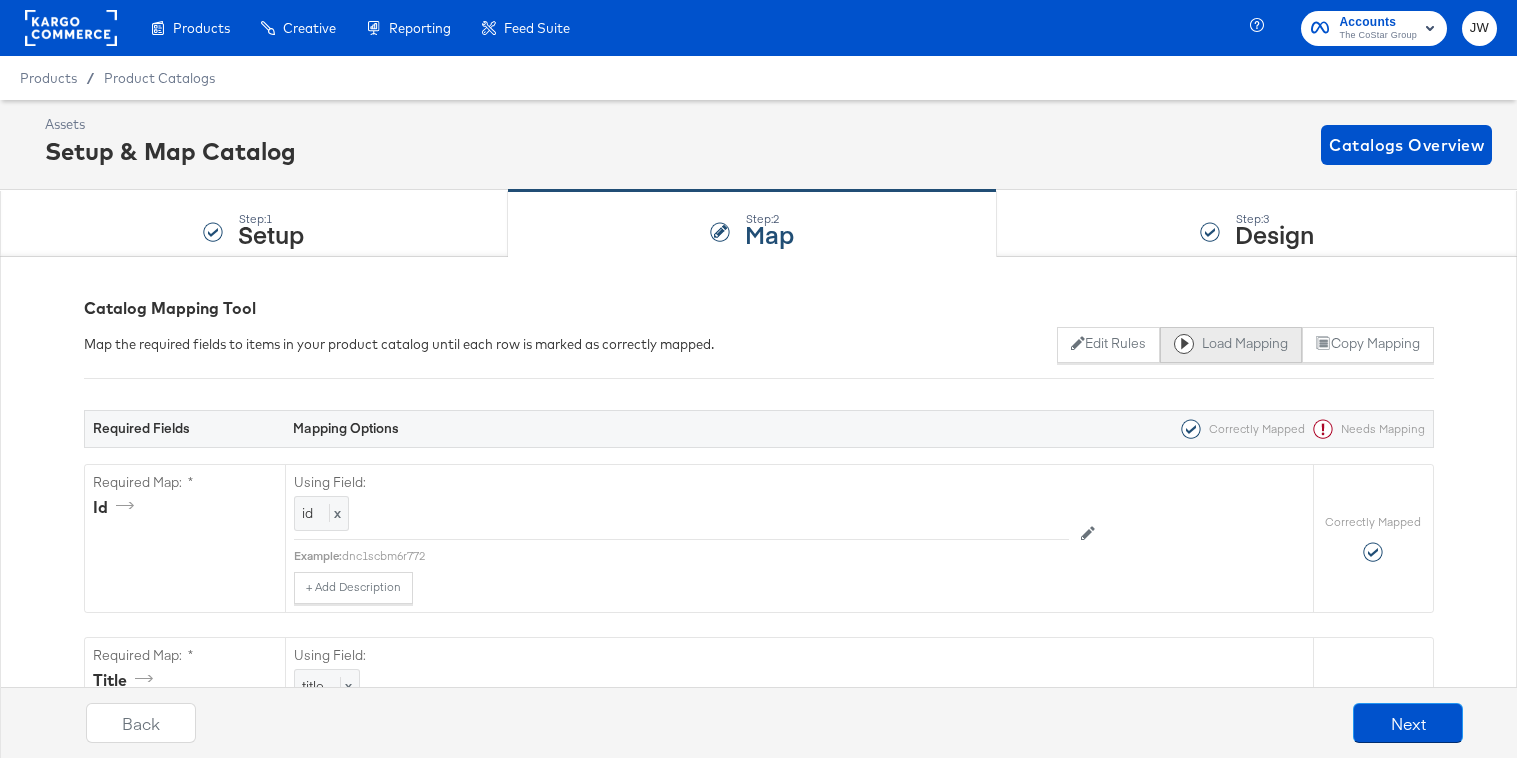 click on "Load Mapping" at bounding box center (1231, 345) 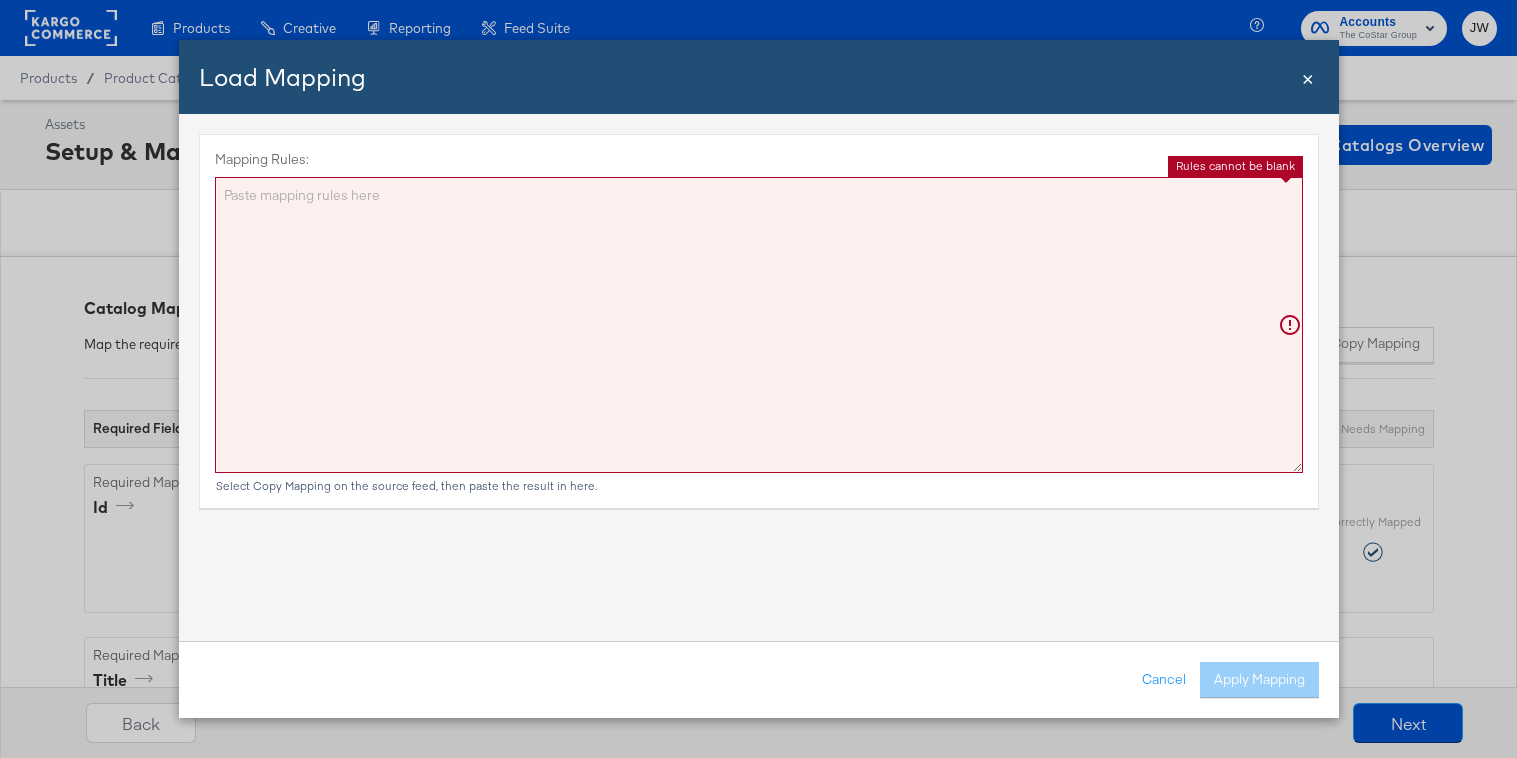 click on "Mapping Rules:" at bounding box center [759, 325] 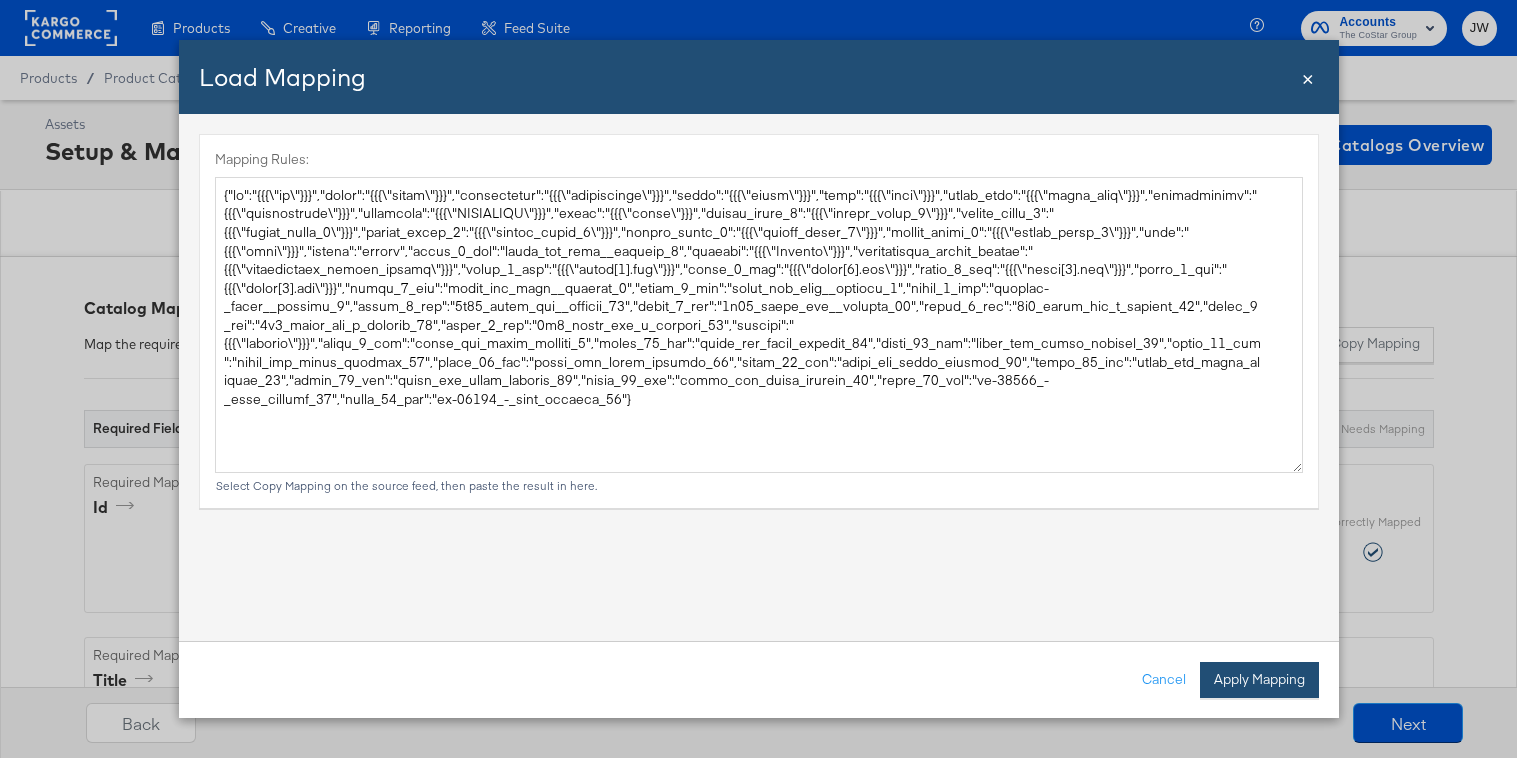 type on "{
"id": "{{{\"id\"}}}",
"title": "{{{\"title\"}}}",
"description": "{{{\"description\"}}}",
"price": "{{{\"price\"}}}",
"link": "{{{\"link\"}}}",
"image_link": "{{{\"image_link\"}}}",
"availability": "{{{\"availability\"}}}",
"condition": "{{{\"CONDITION\"}}}",
"brand": "{{{\"brand\"}}}",
"custom_label_0": "{{{\"custom_label_0\"}}}",
"custom_label_1": "{{{\"custom_label_1\"}}}",
"custom_label_2": "{{{\"custom_label_2\"}}}",
"custom_label_3": "{{{\"custom_label_3\"}}}",
"custom_label_4": "{{{\"custom_label_4\"}}}",
"size": "{{{\"size\"}}}",
"status": "active",
"image_0_tag": "homes_com_test__overlay_1",
"address": "{{{\"Address\"}}}",
"availability_circle_radius": "{{{\"availability_circle_radius\"}}}",
"image_0_url": "{{{\"image[0].url\"}}}",
"image_1_url": "{{{\"image[1].url\"}}}",
"image_2_url": "{{{\"image[2].url\"}}}",
"image_3_url": "{{{\"image[3].url\"}}}",
"image_1_tag": "homes_com_test__overlay_4",
"image_2_tag": "homes_com_test__overlay_5",
"imag..." 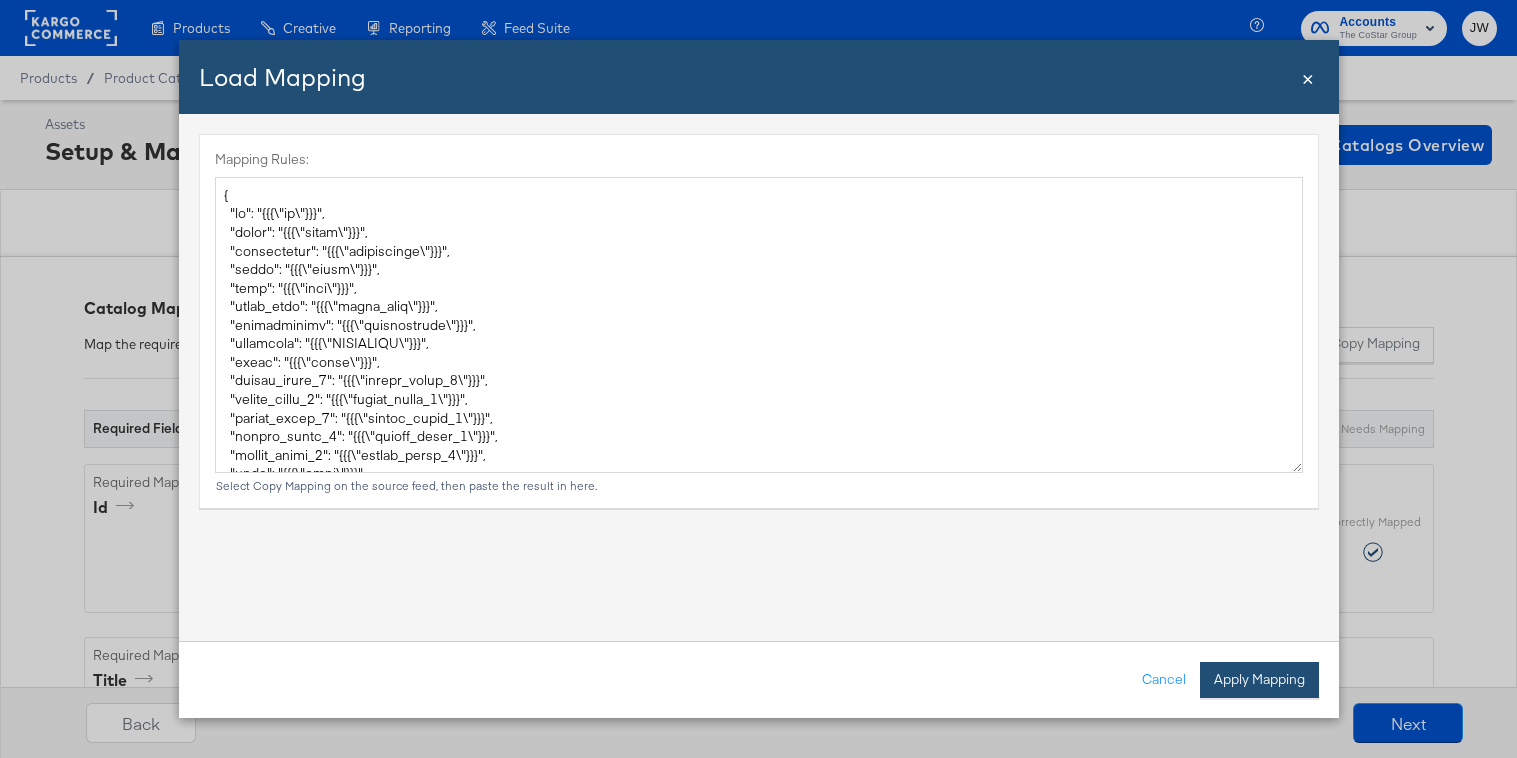 click on "Apply Mapping" at bounding box center [1259, 680] 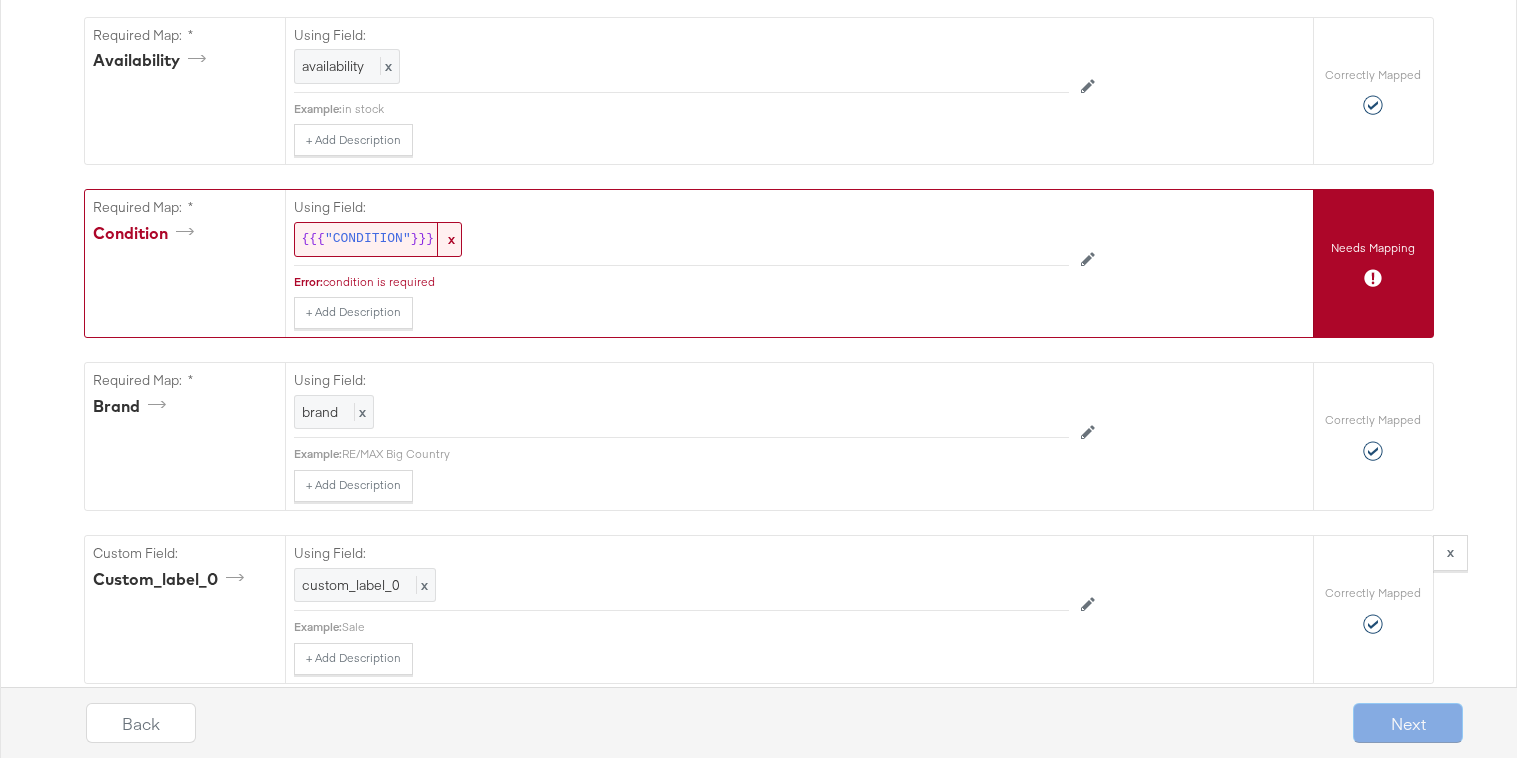 scroll, scrollTop: 1398, scrollLeft: 0, axis: vertical 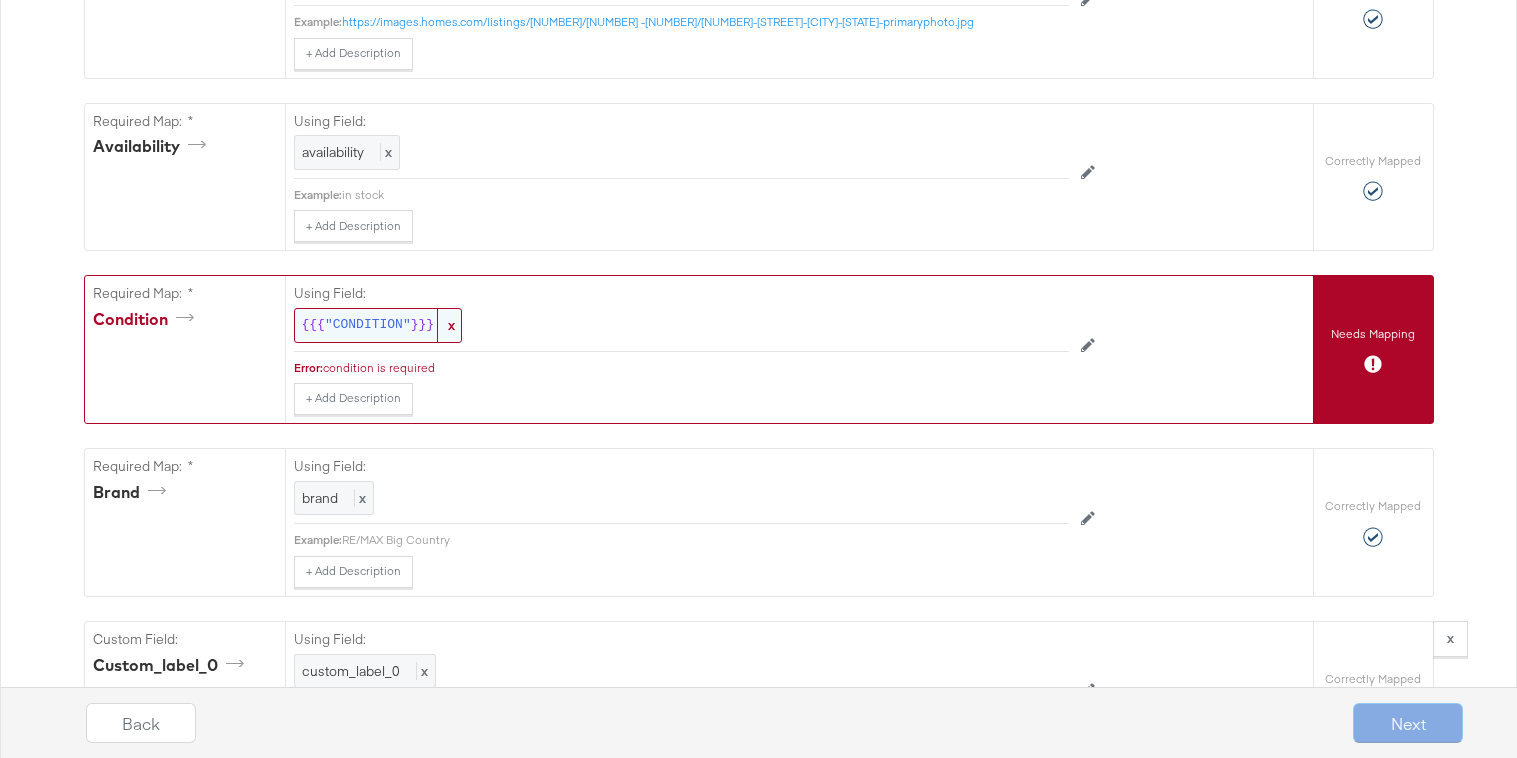click on "{{{ "CONDITION" }}} x" at bounding box center (378, 325) 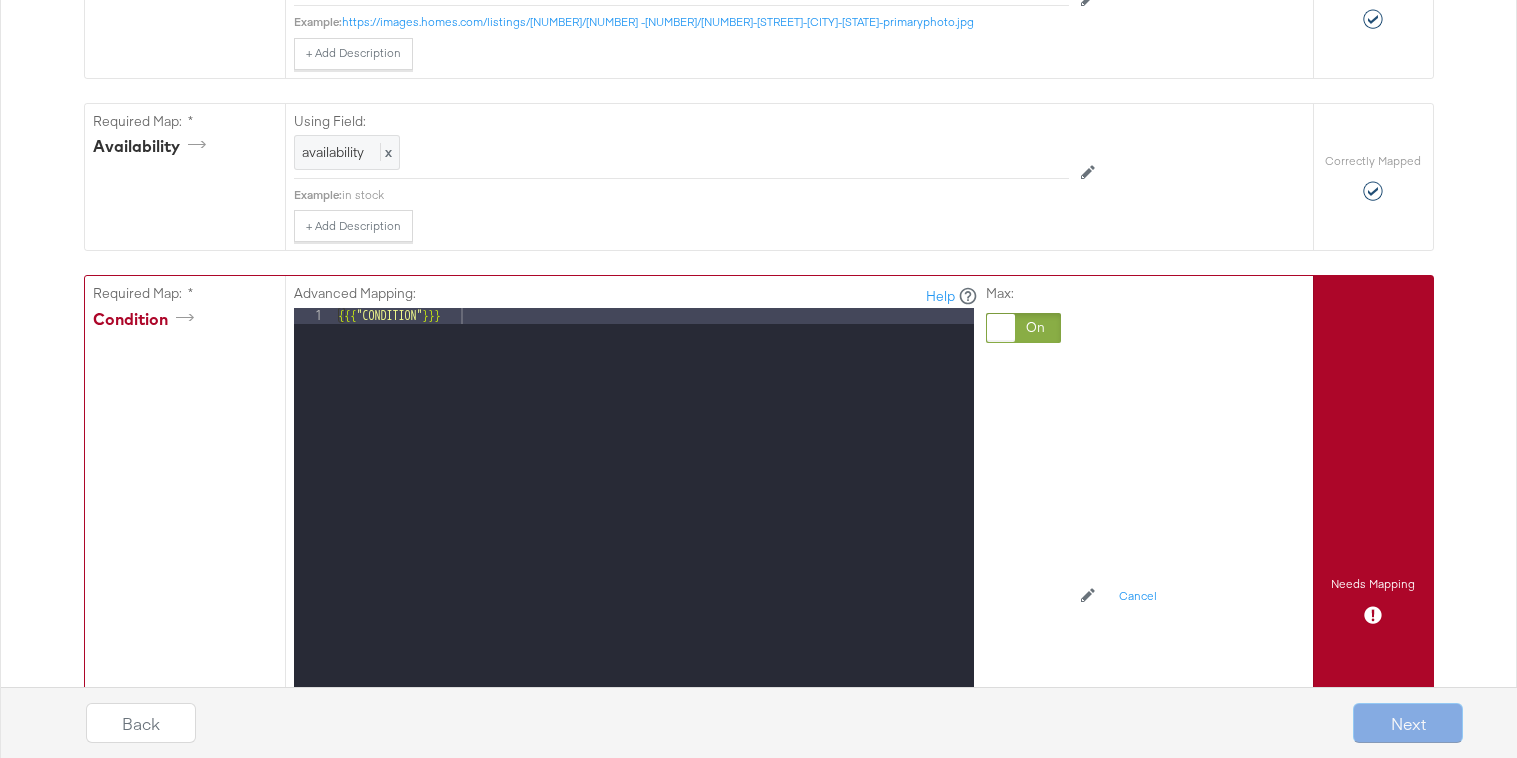 click at bounding box center (1001, 328) 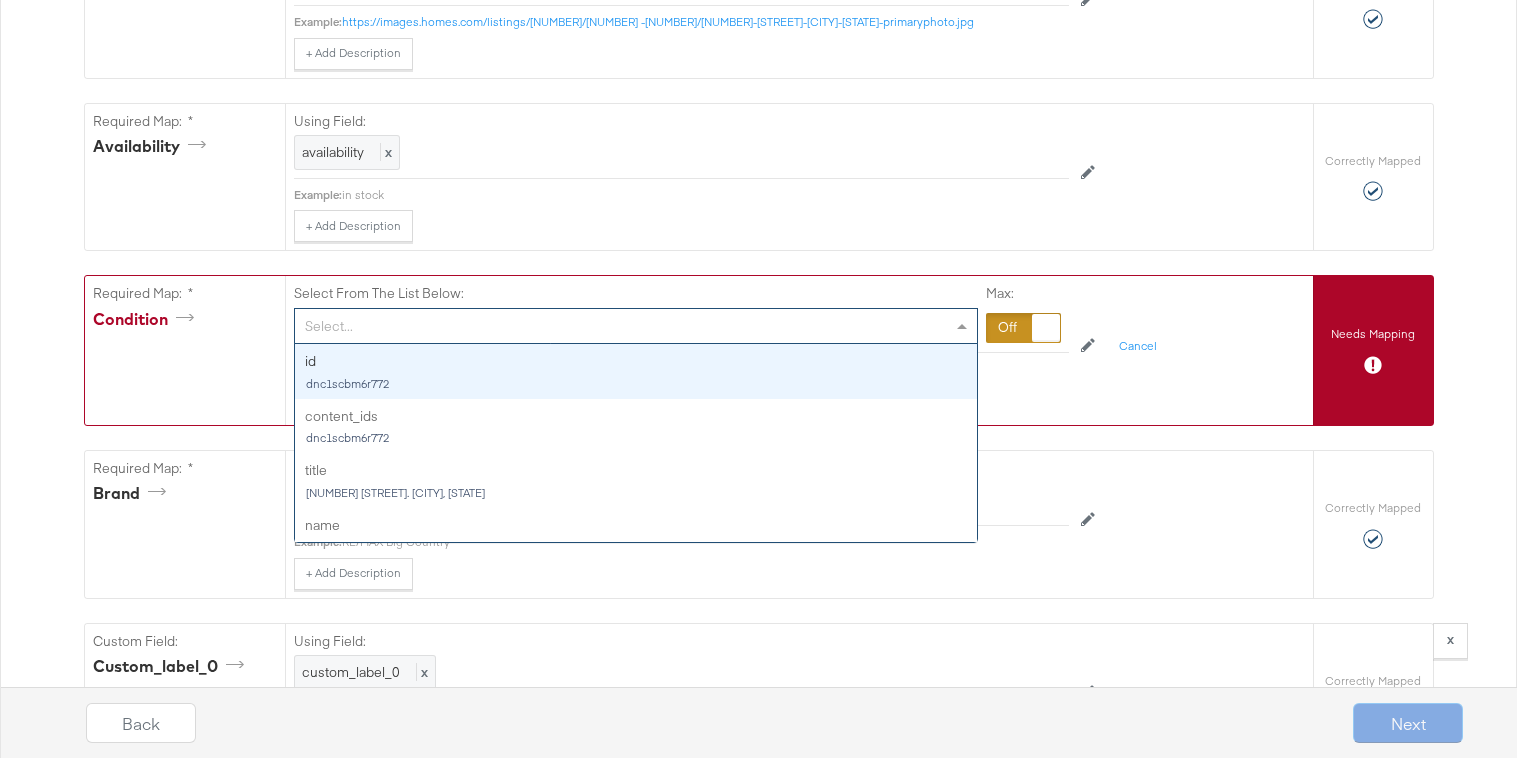 click on "Select..." at bounding box center [636, 326] 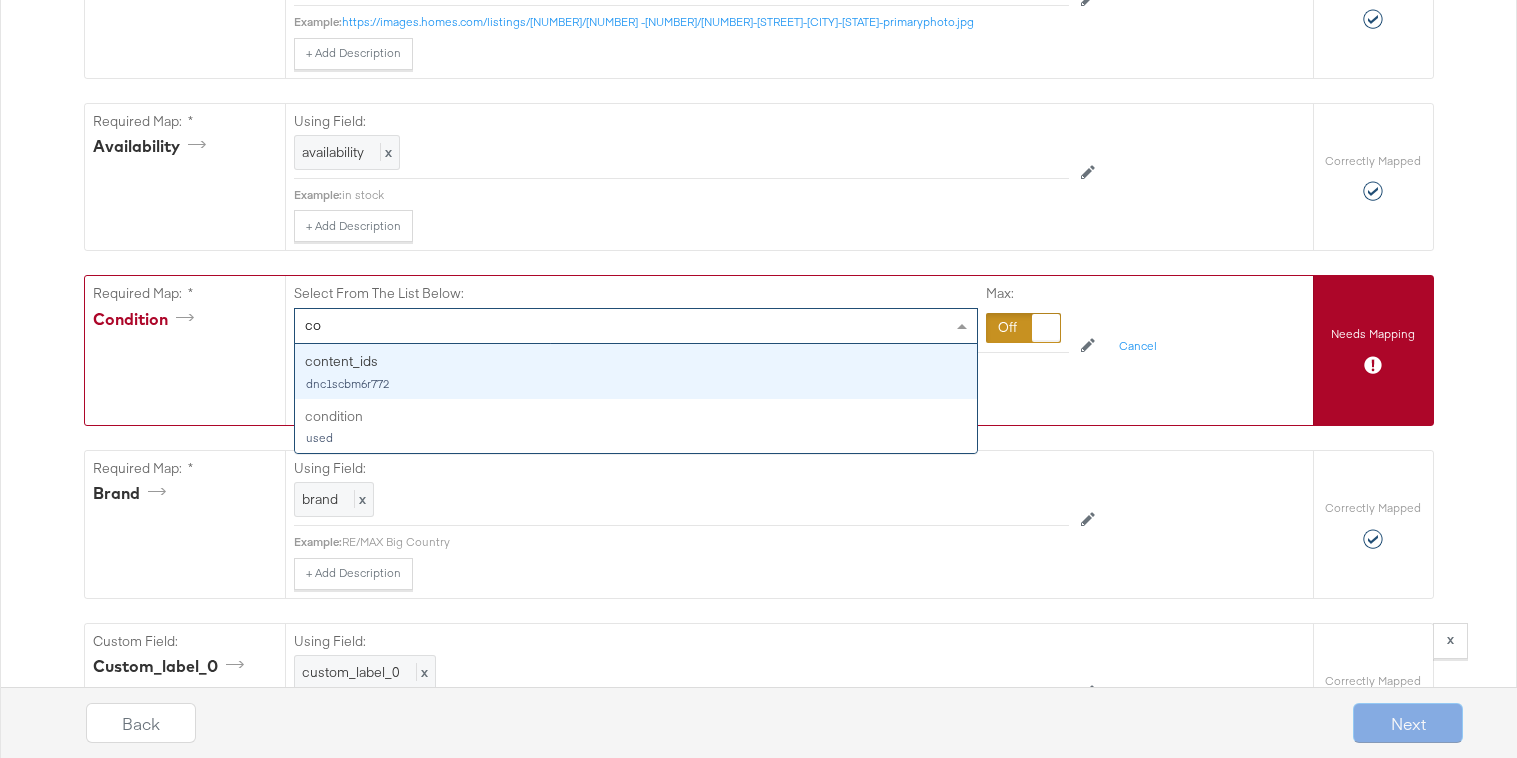 type on "con" 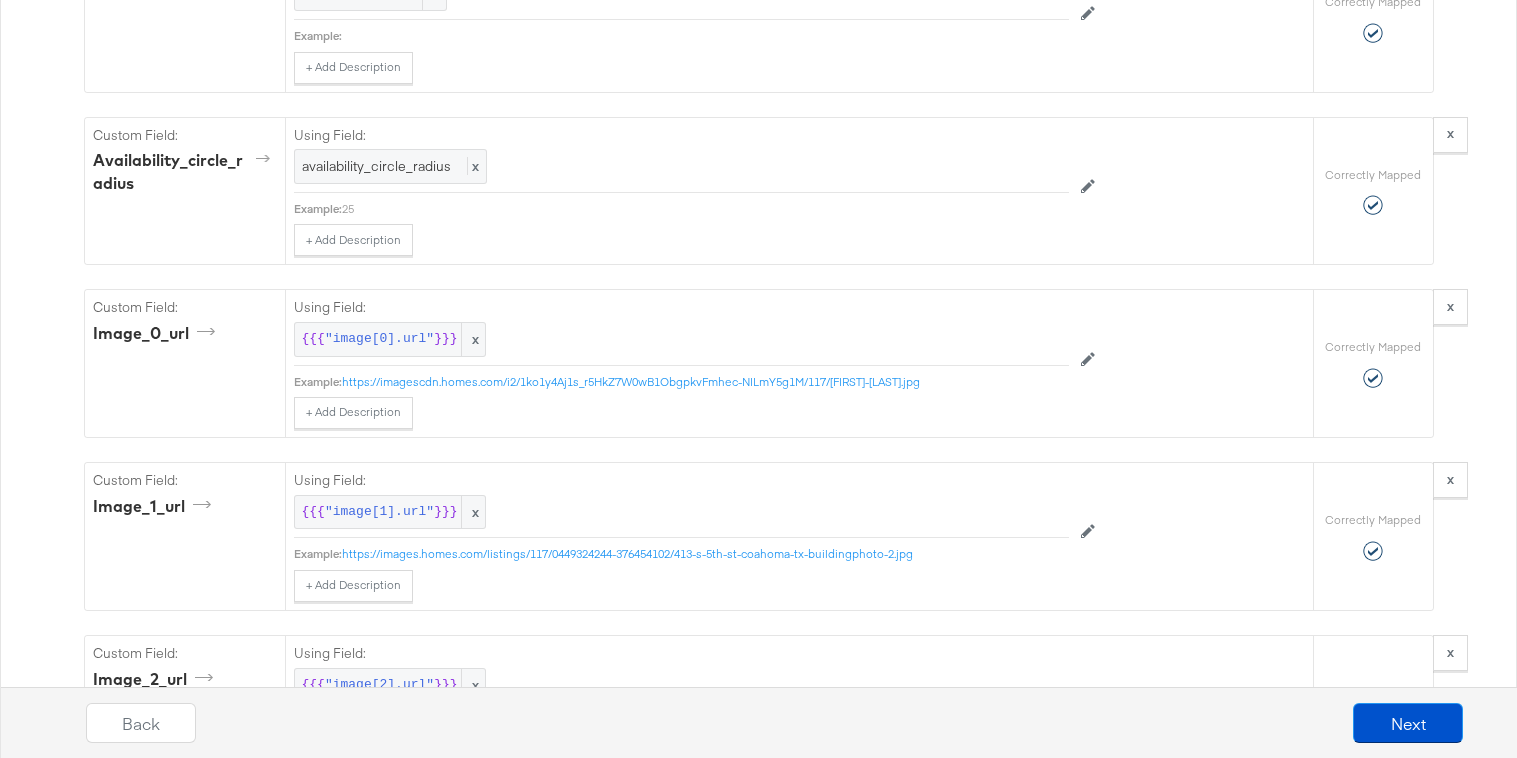 scroll, scrollTop: 3416, scrollLeft: 0, axis: vertical 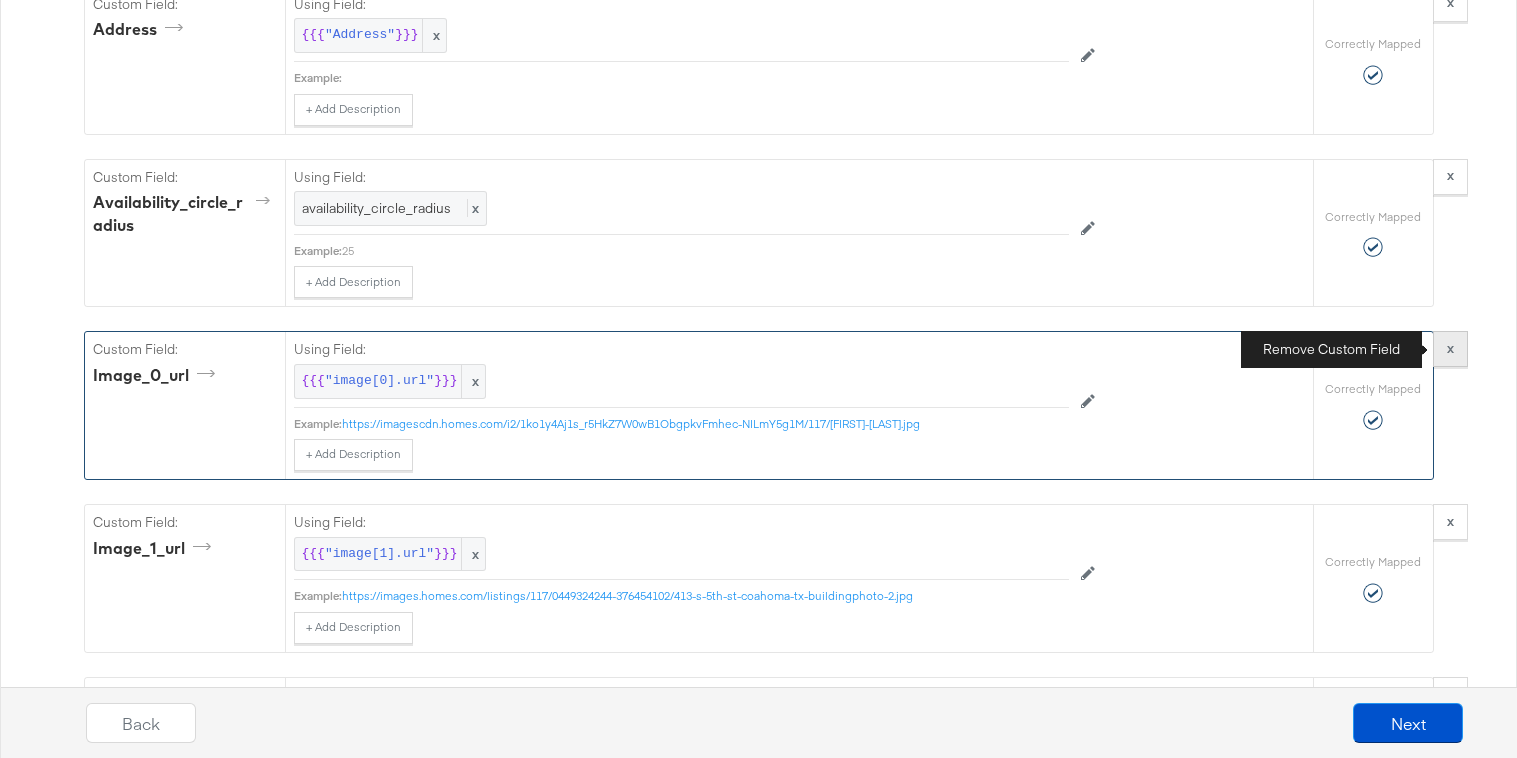 click on "x" at bounding box center (1450, 348) 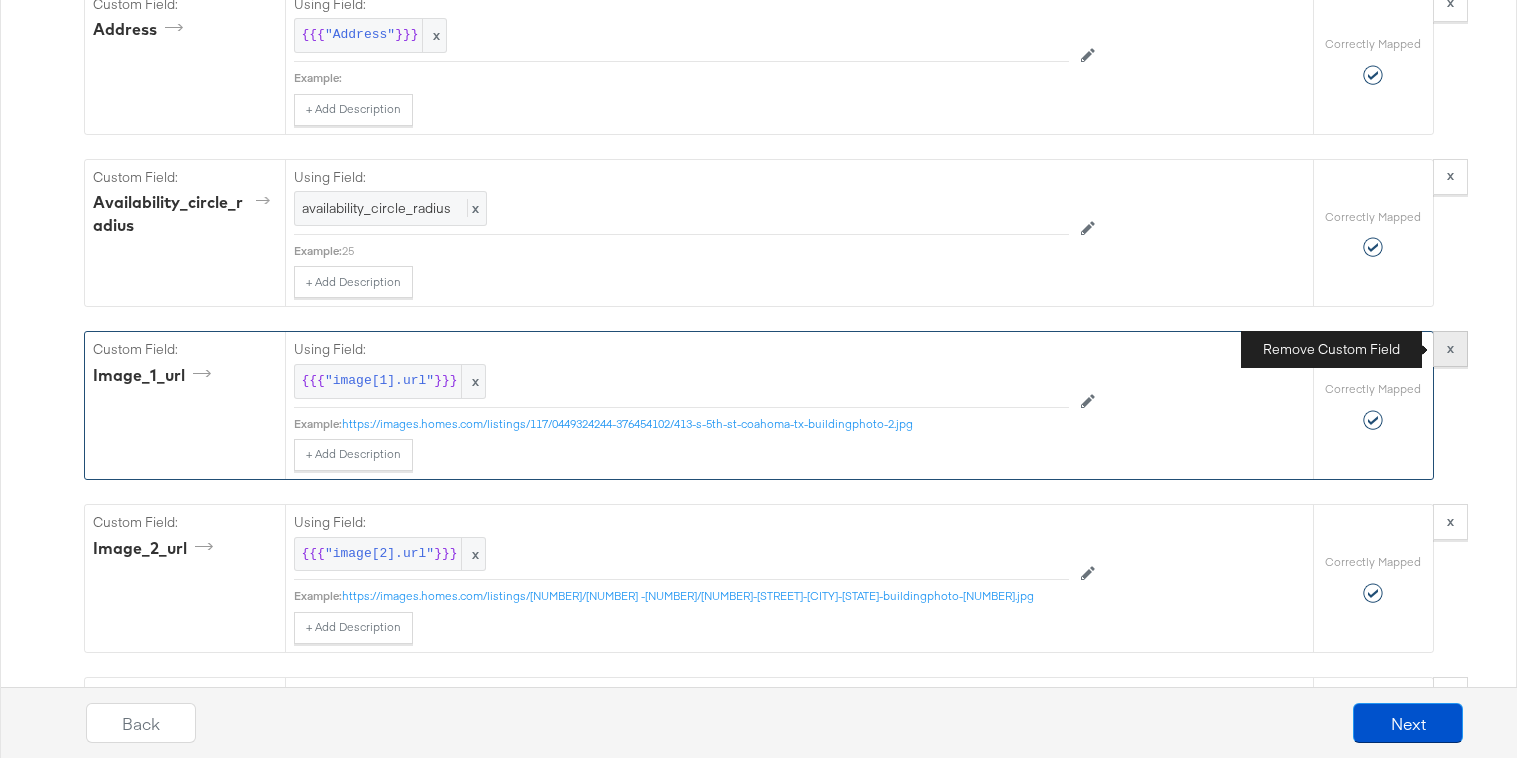click on "x" at bounding box center (1450, 348) 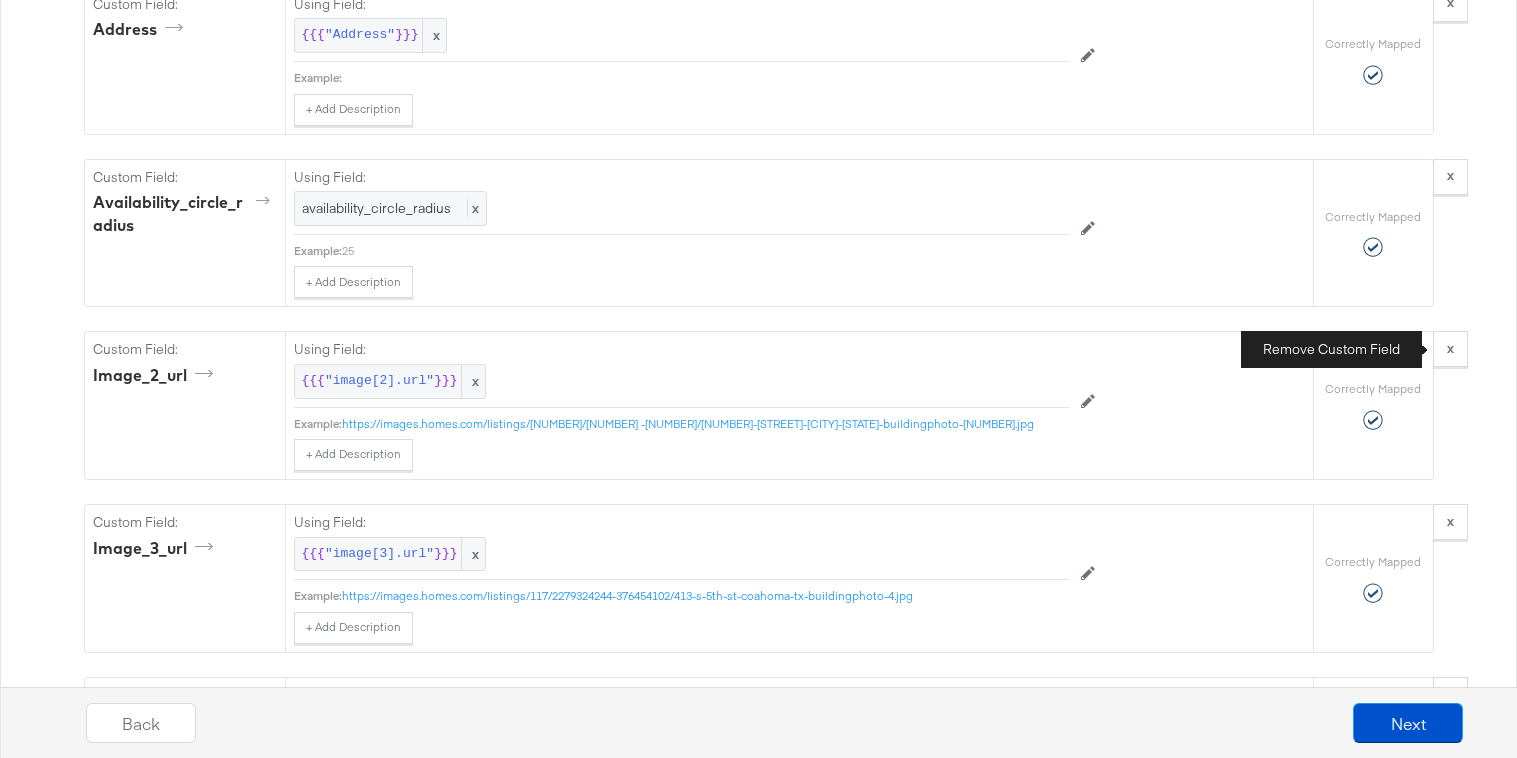 click on "x" at bounding box center [1450, 348] 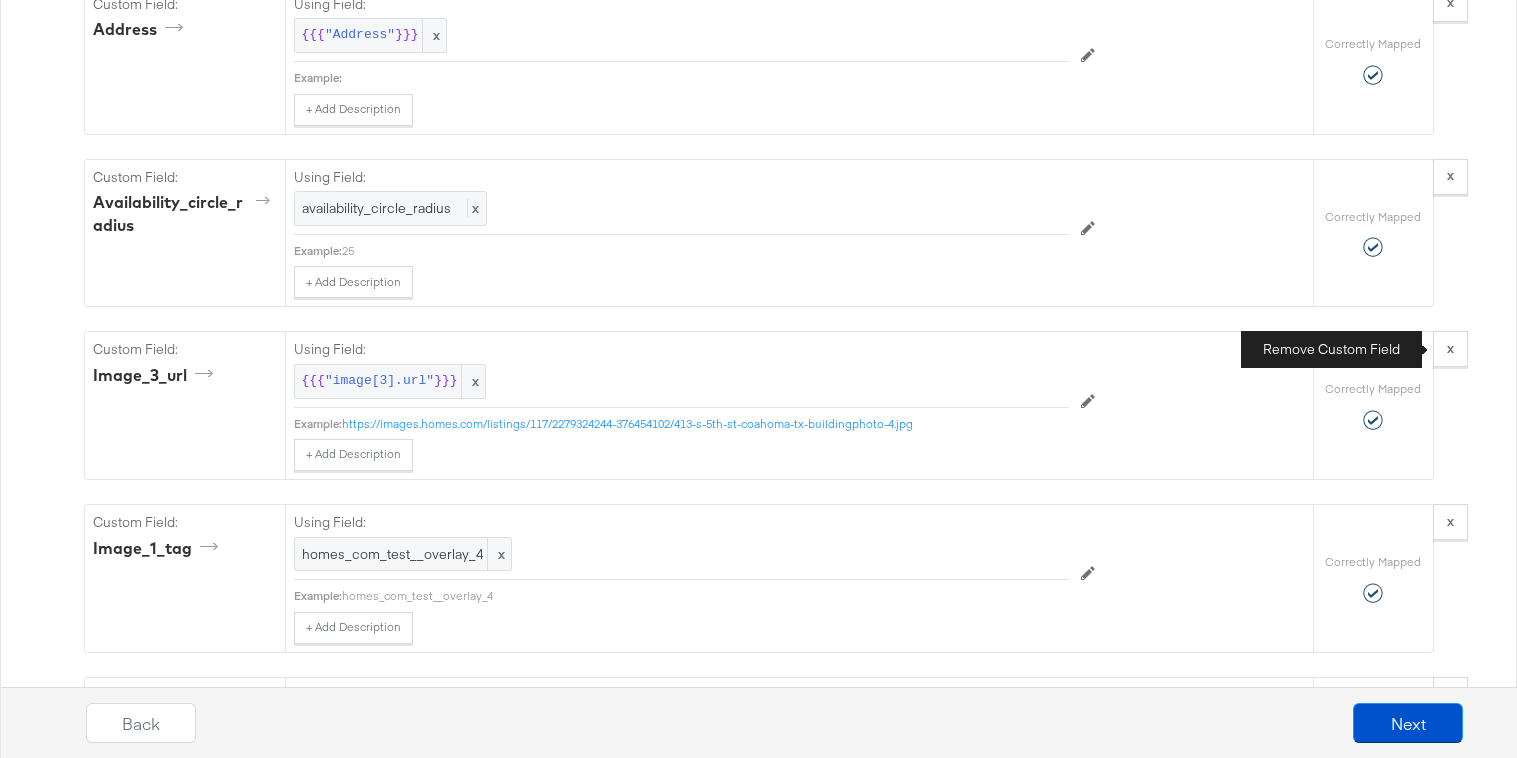 click on "x" at bounding box center [1450, 348] 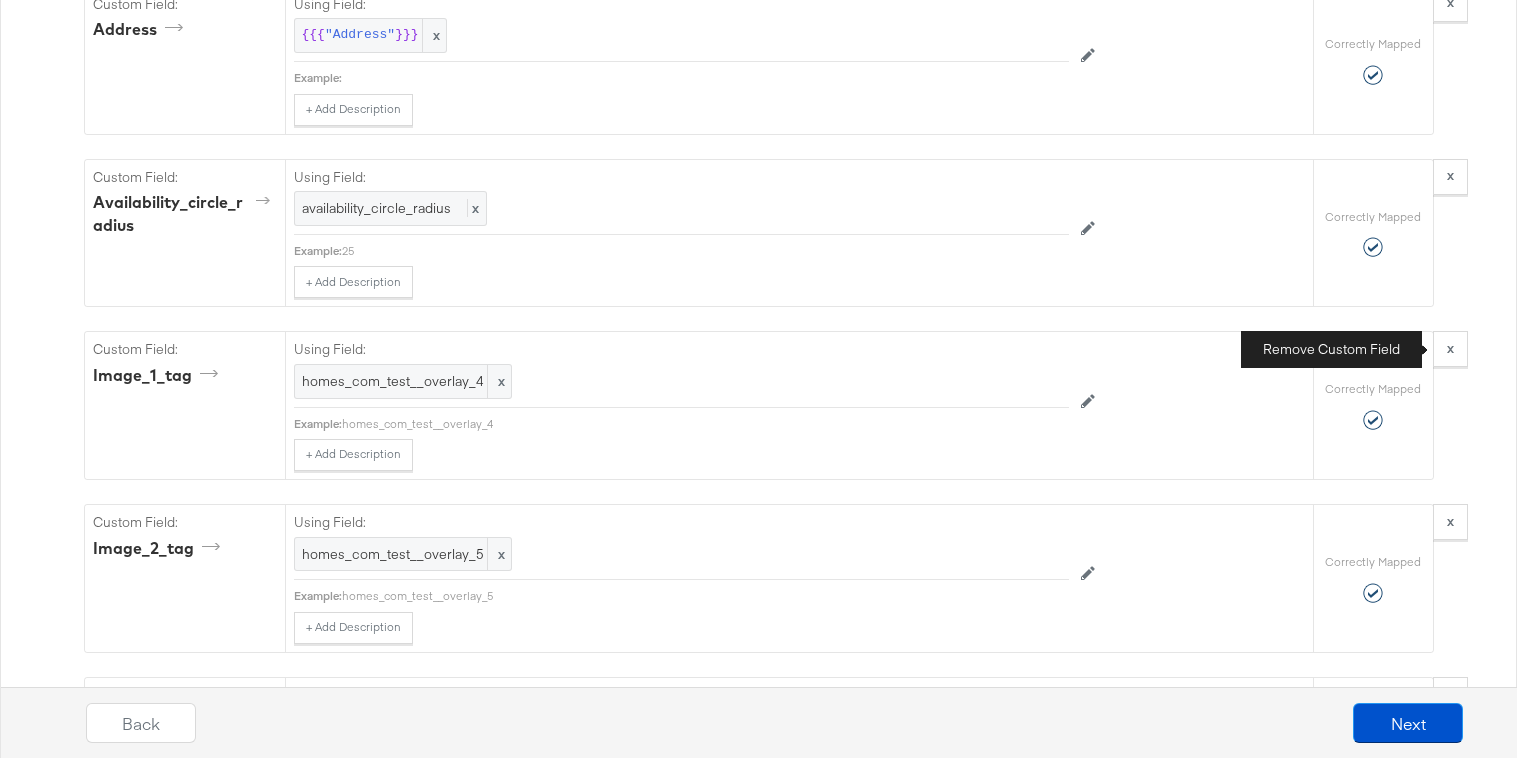 click on "x" at bounding box center [1450, 348] 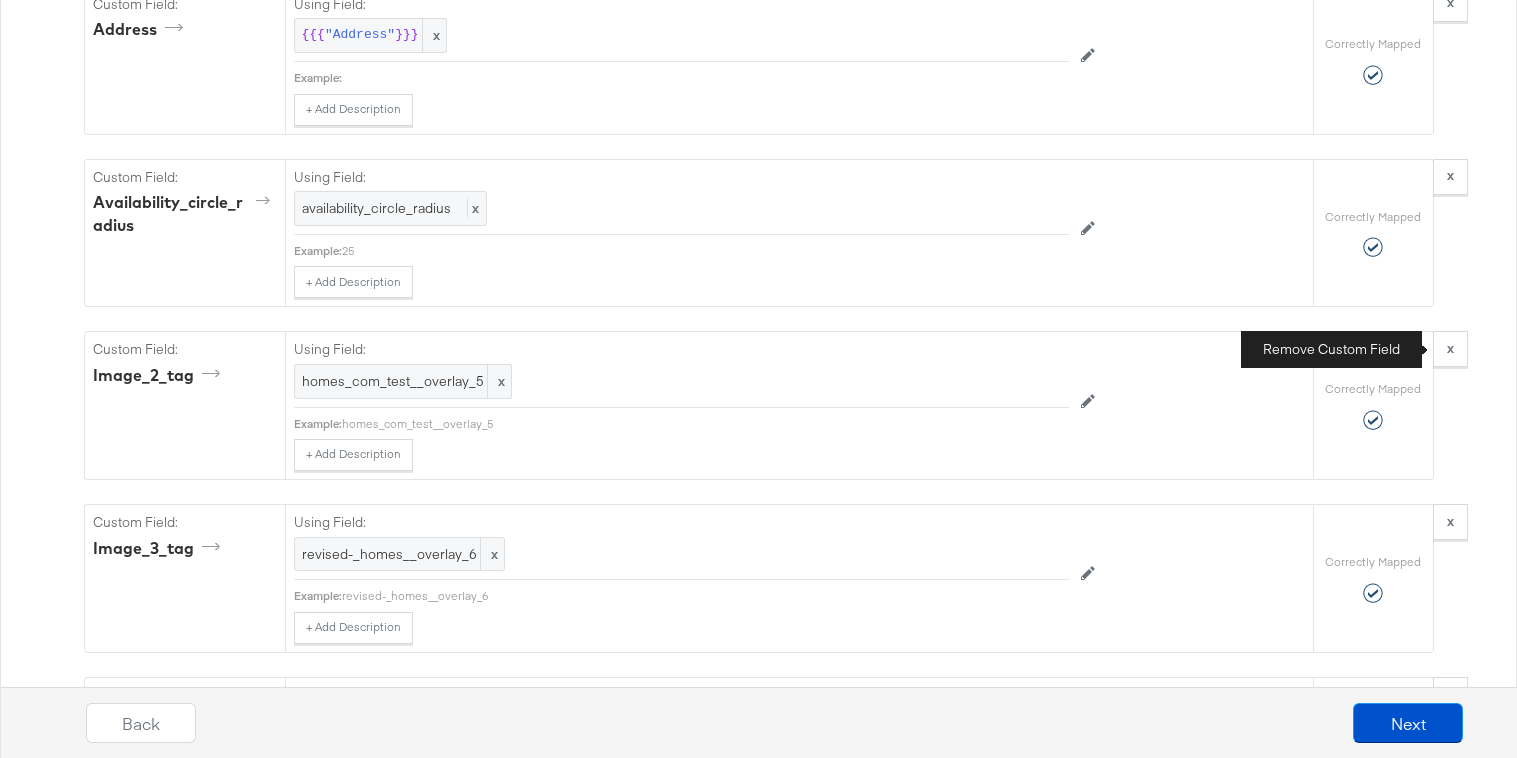 click on "x" at bounding box center [1450, 348] 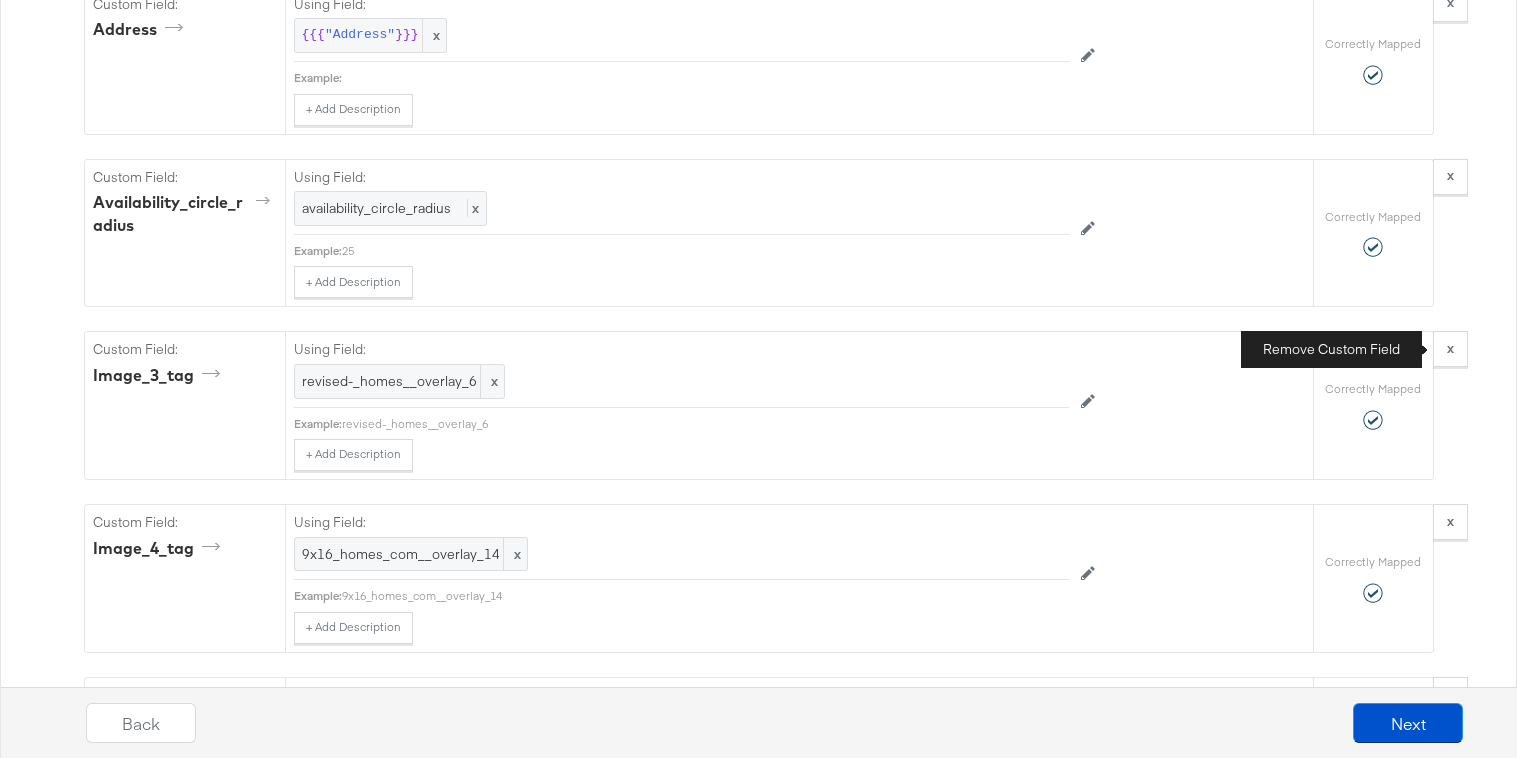 click on "x" at bounding box center [1450, 348] 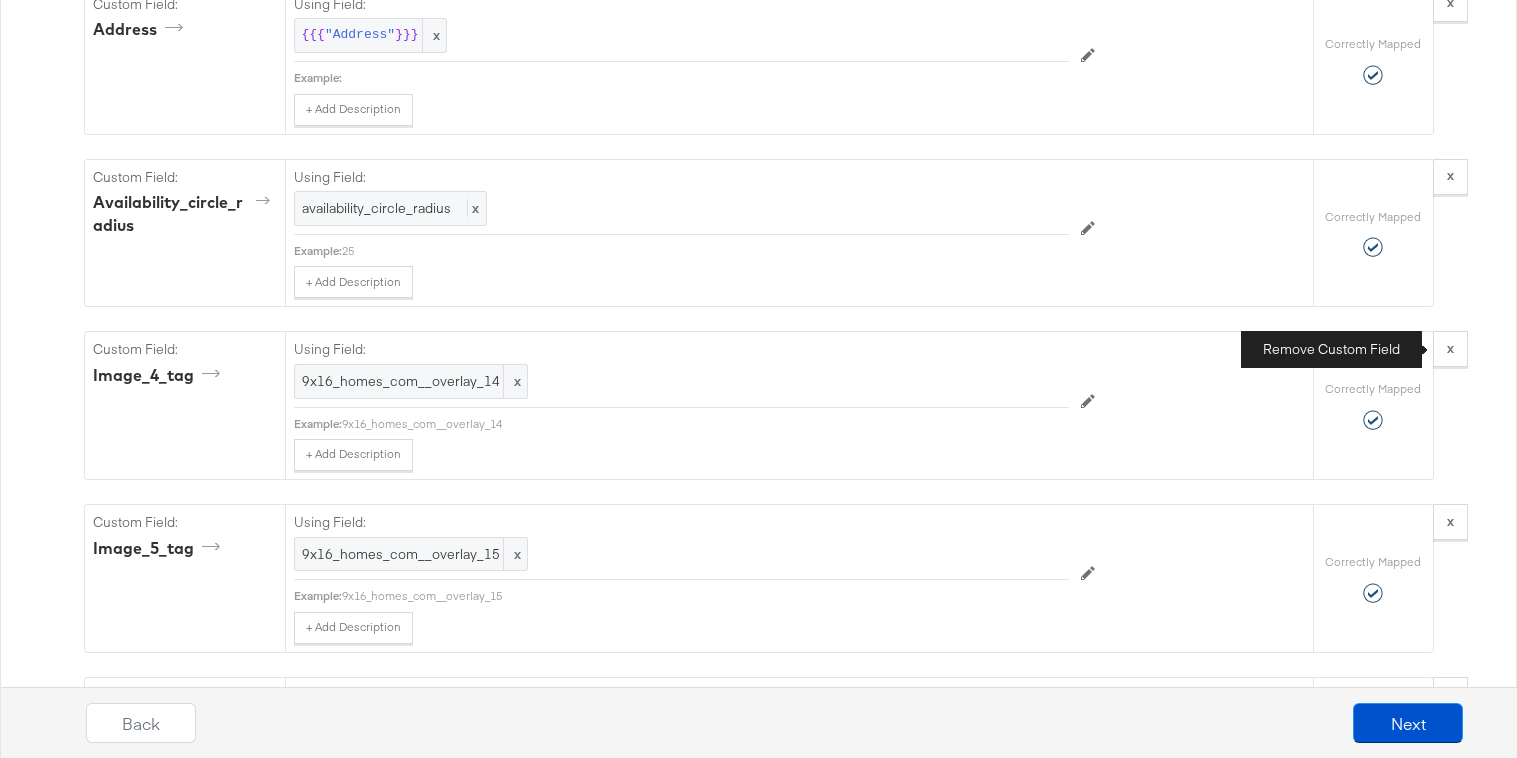 click on "x" at bounding box center (1450, 348) 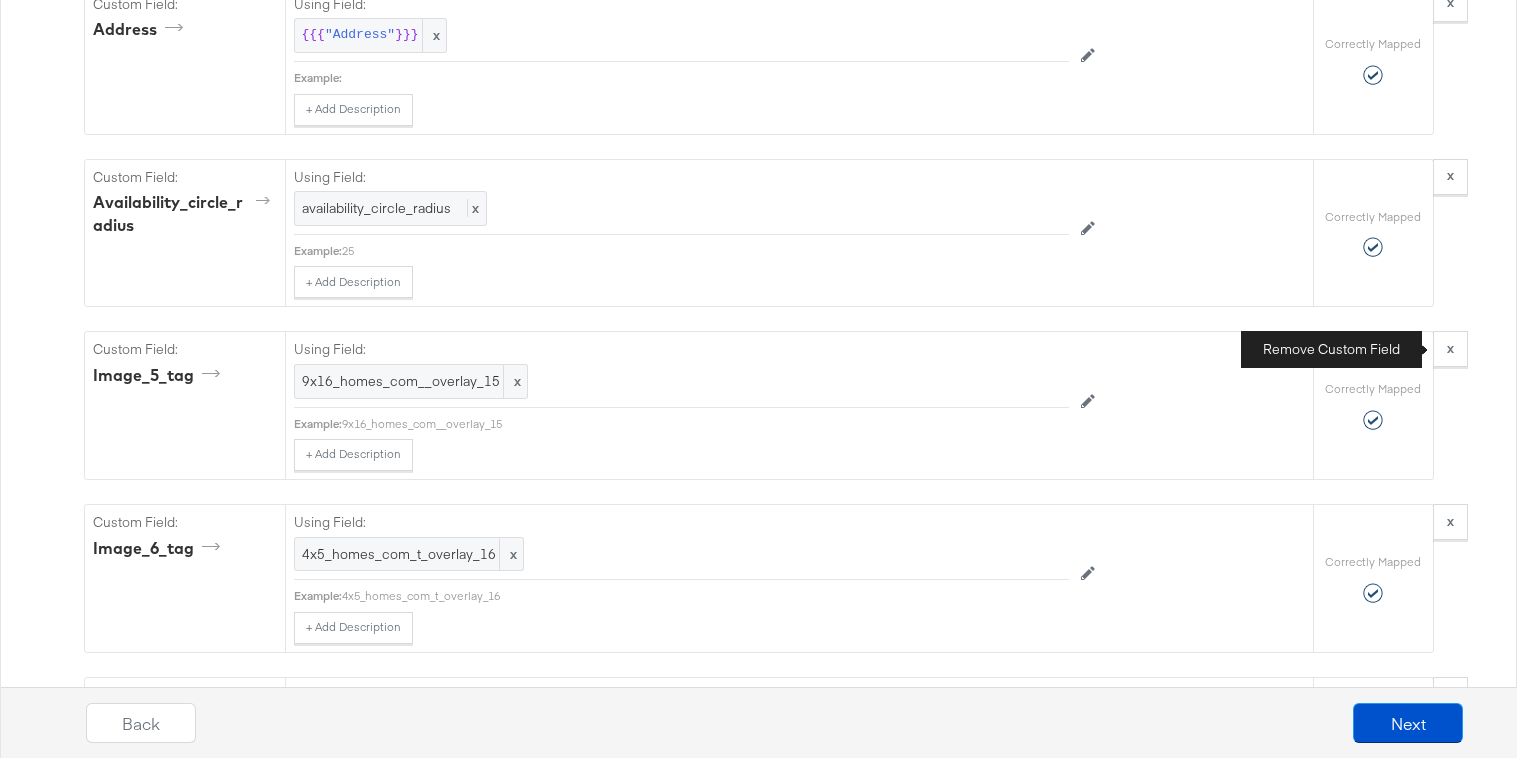 click on "x" at bounding box center [1450, 348] 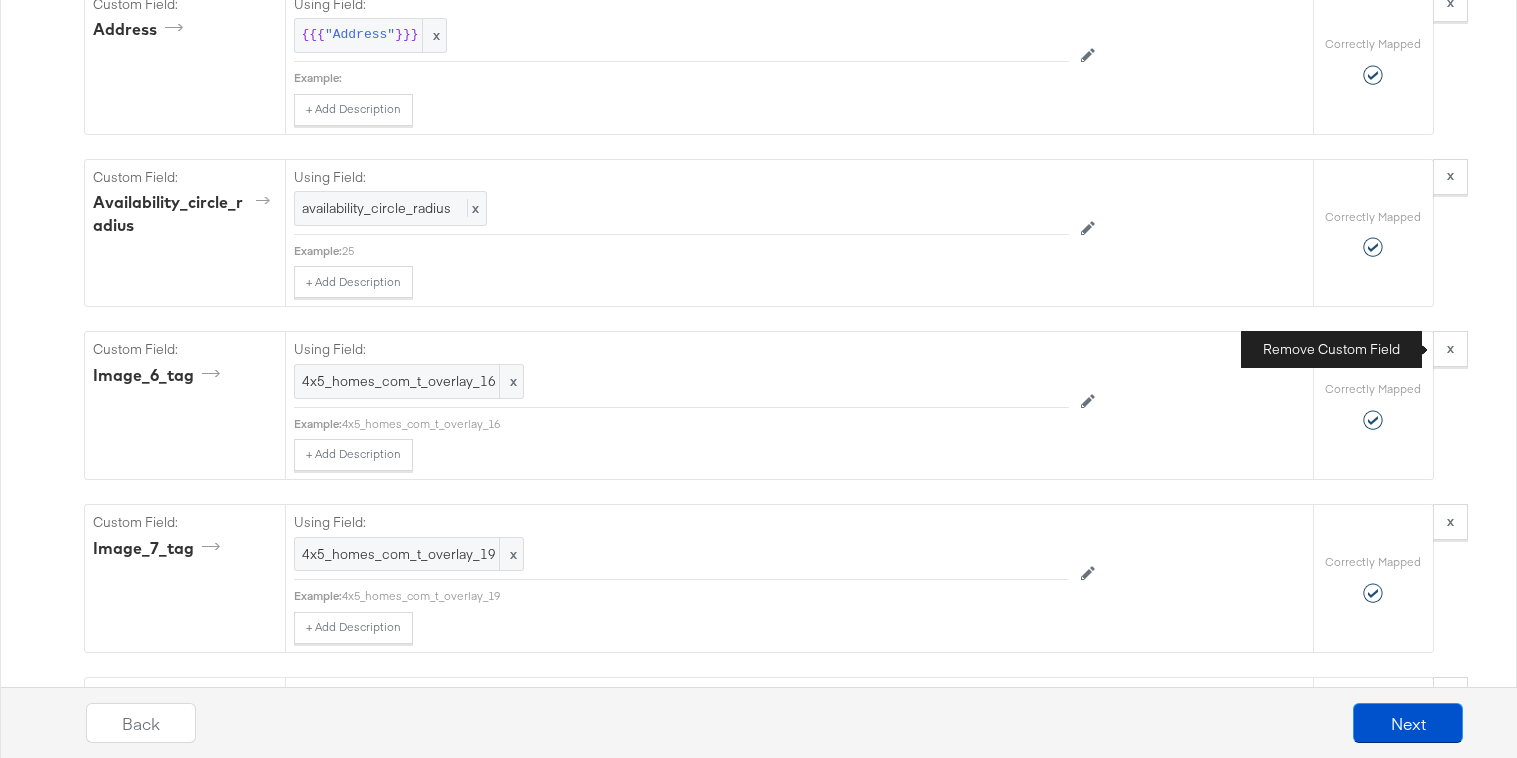 click on "x" at bounding box center [1450, 348] 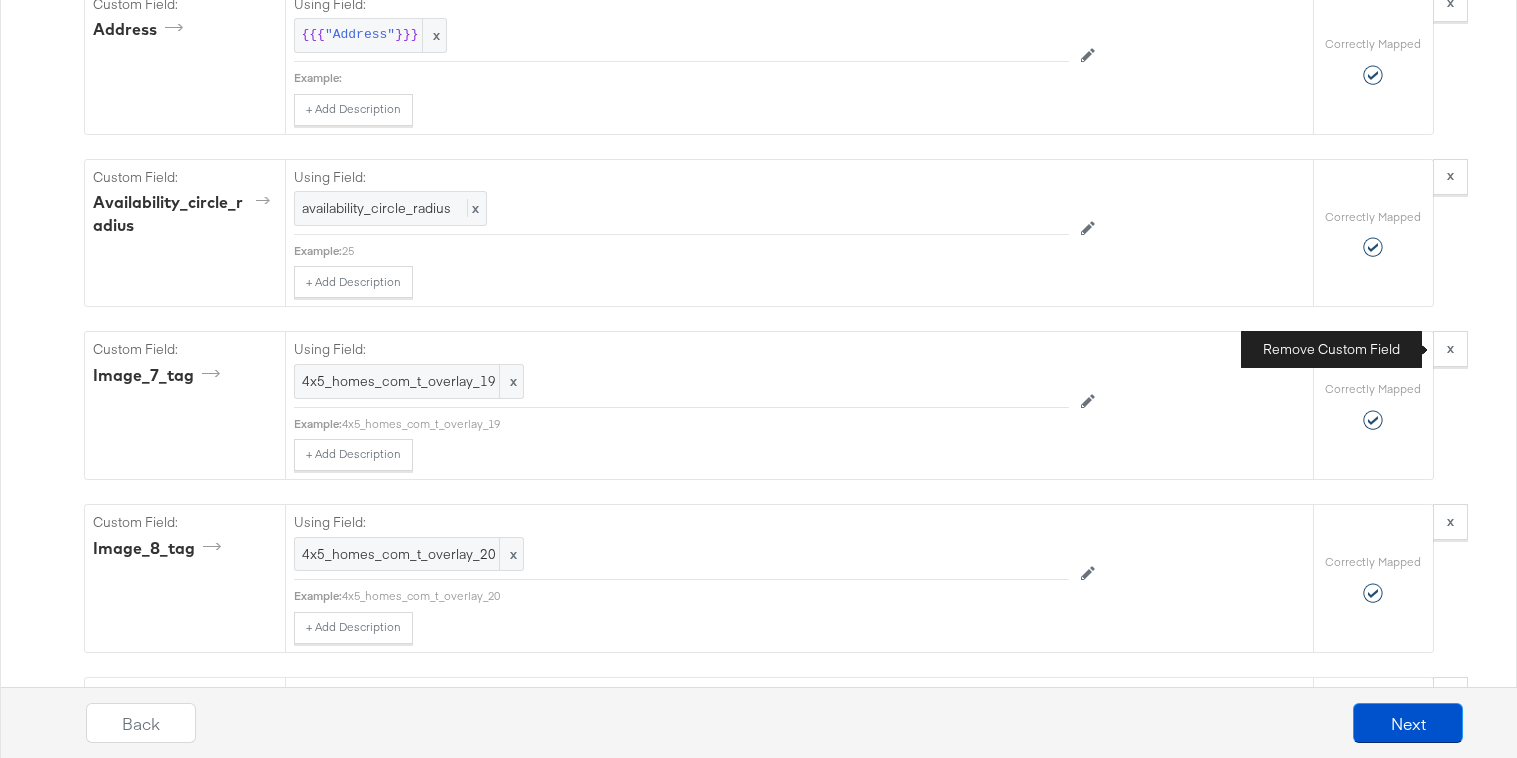 click on "x" at bounding box center (1450, 348) 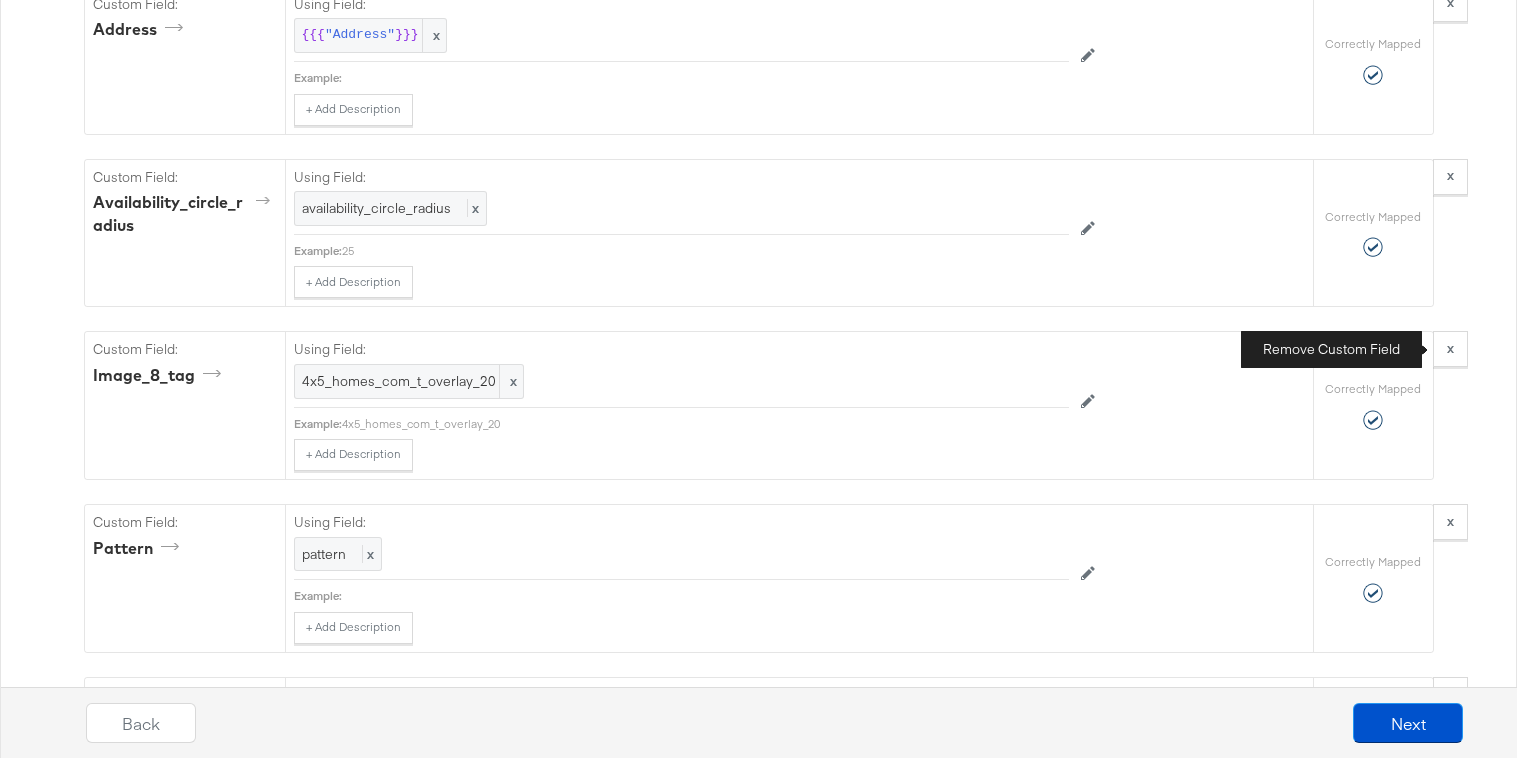 click on "x" at bounding box center [1450, 348] 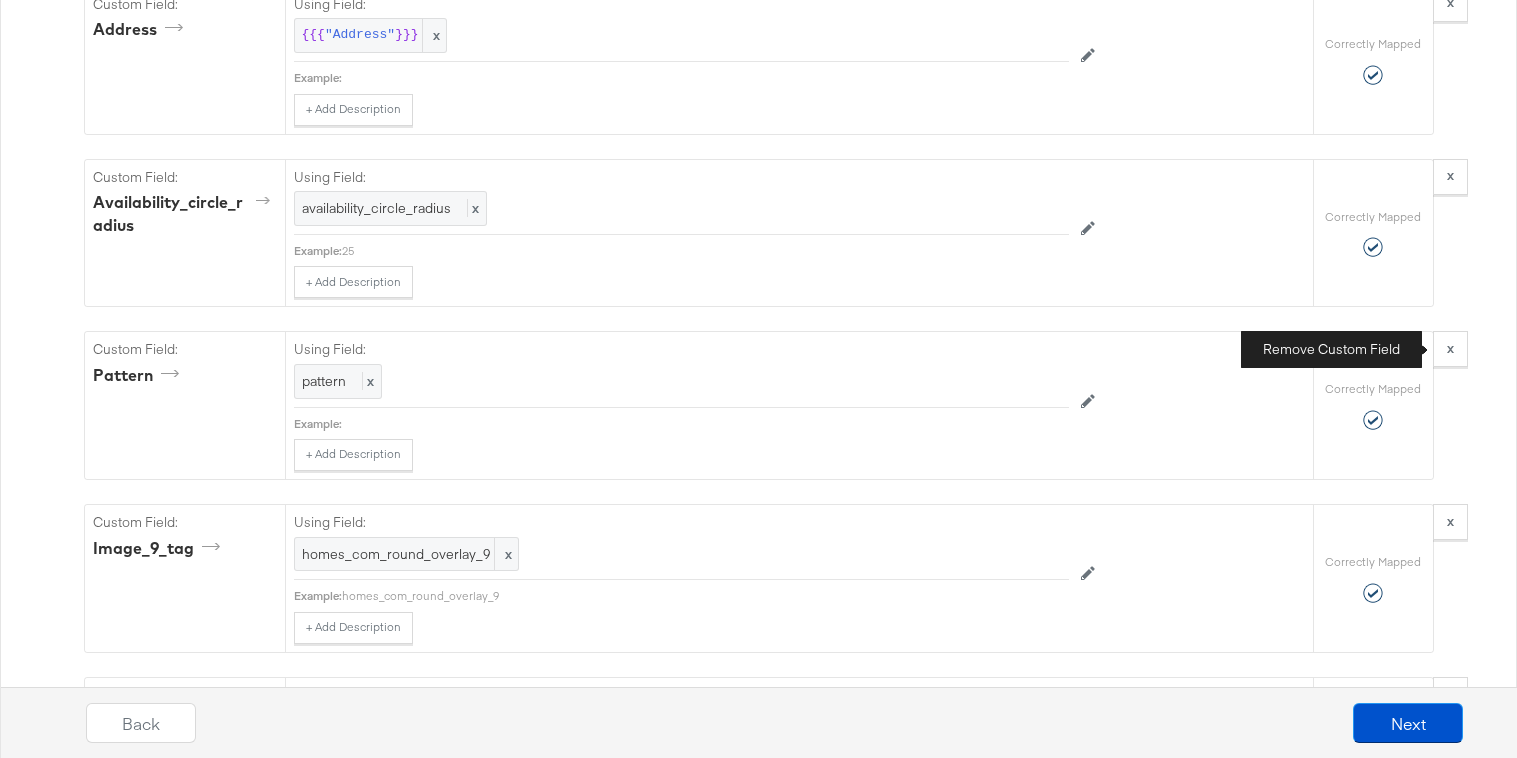click on "x" at bounding box center (1450, 348) 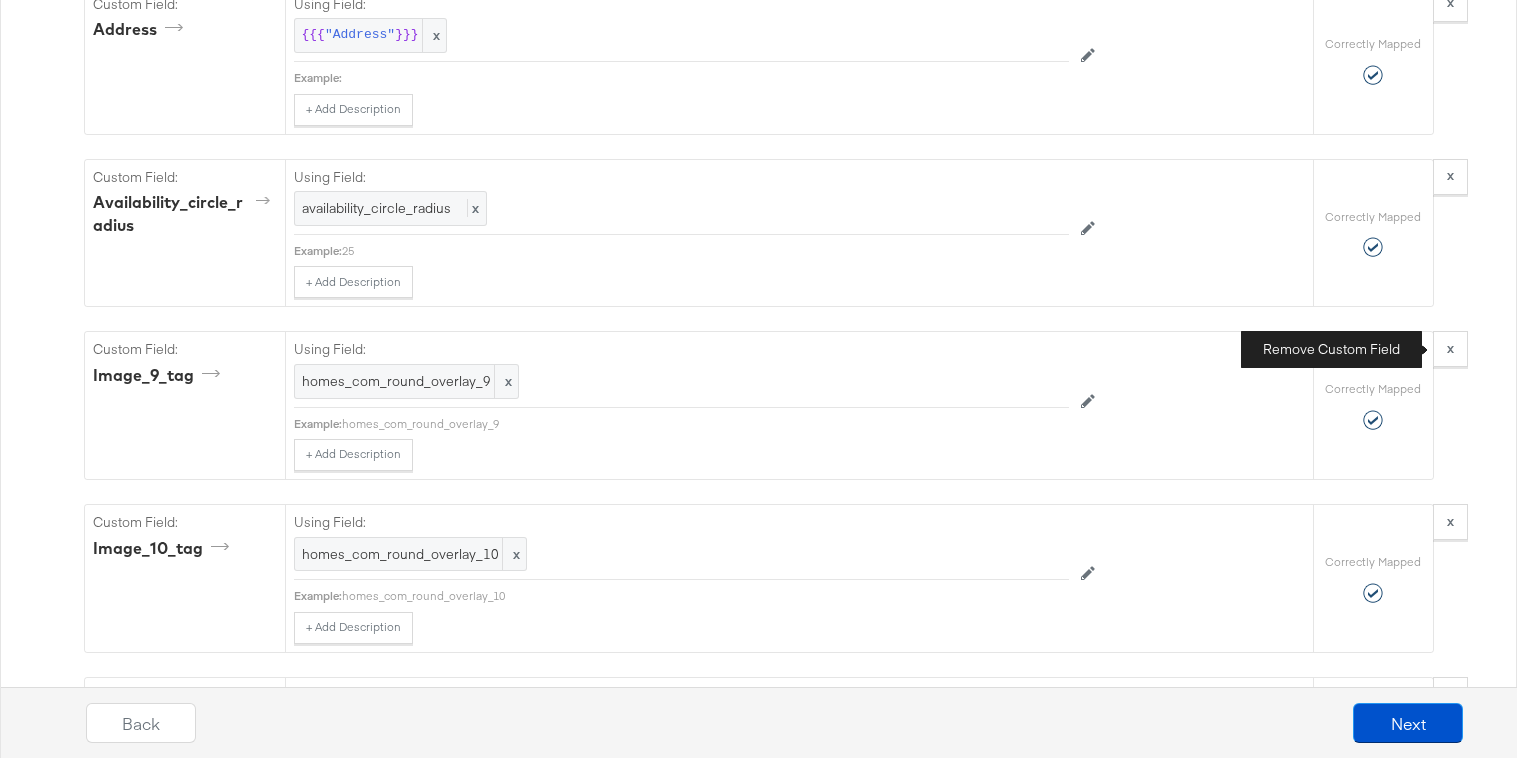 click on "x" at bounding box center [1450, 348] 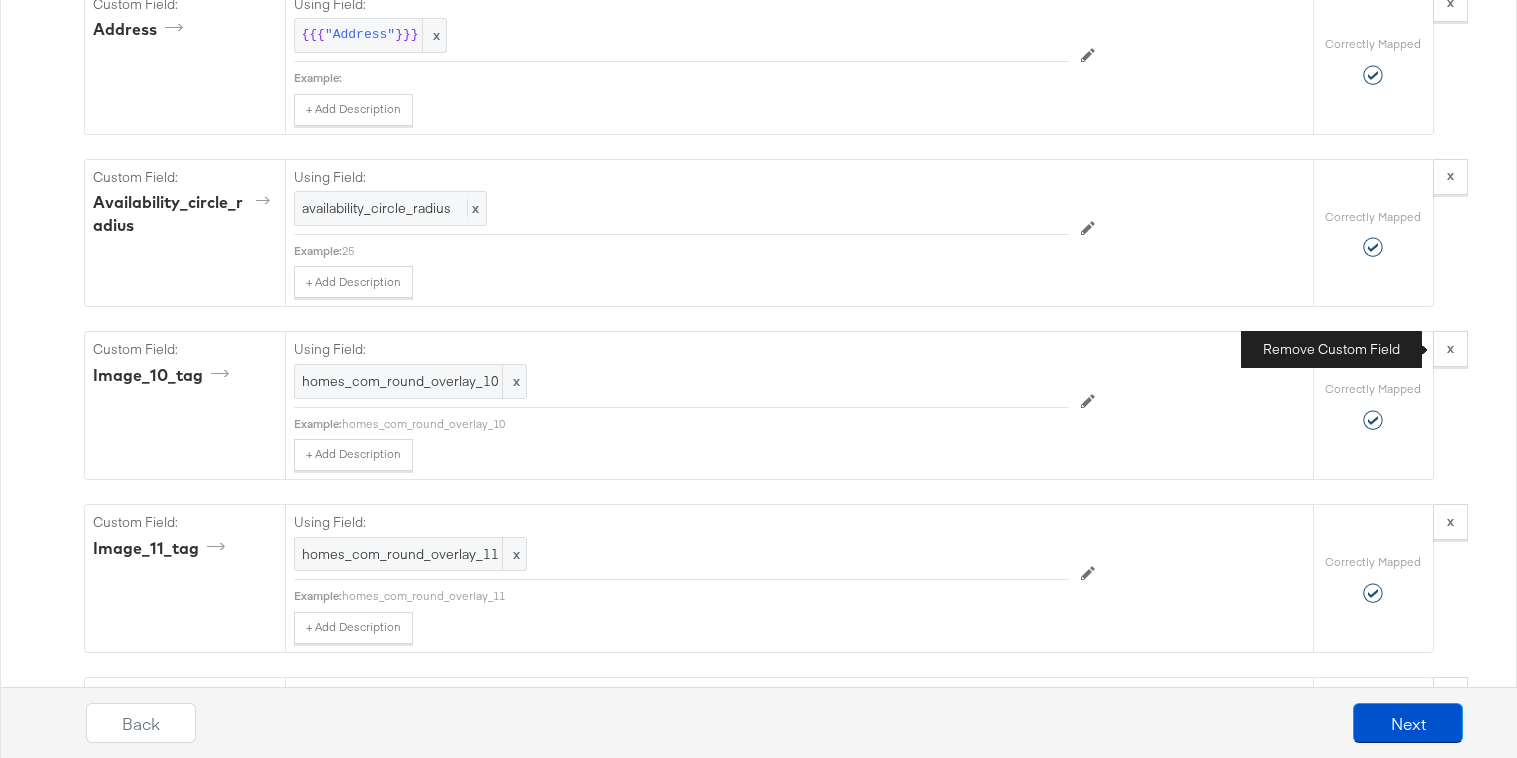 click on "x" at bounding box center [1450, 348] 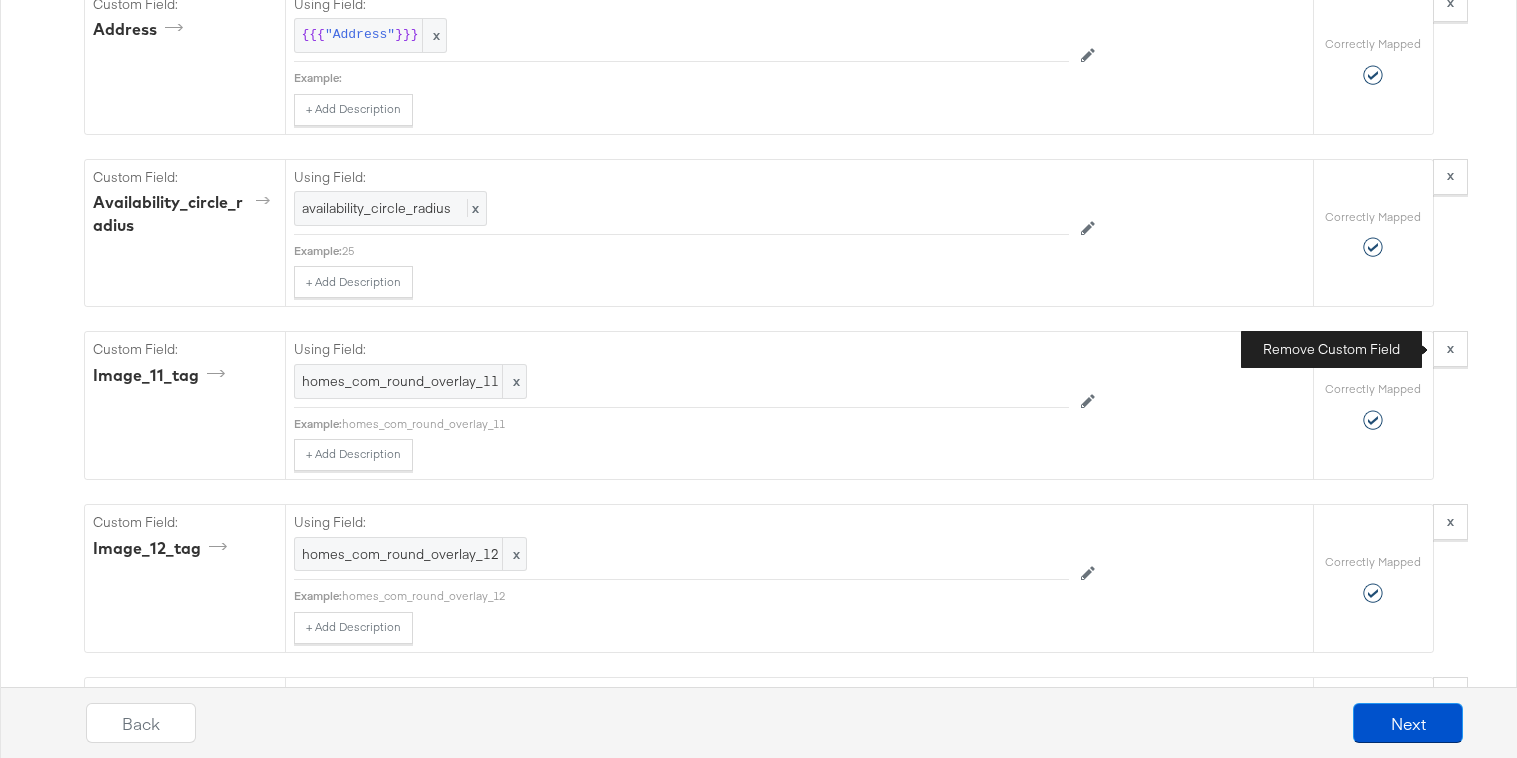 click on "x" at bounding box center (1450, 348) 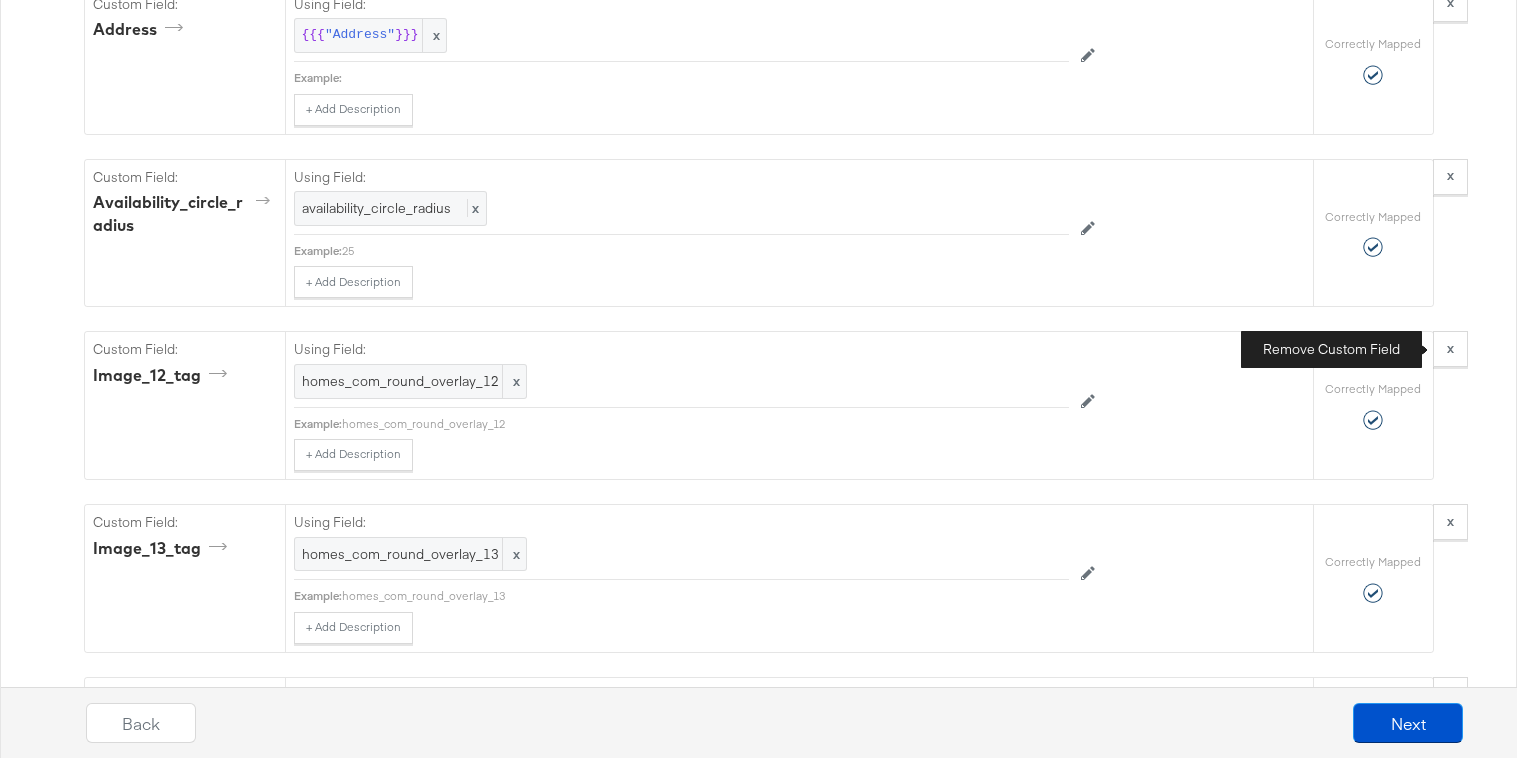 click on "x" at bounding box center [1450, 348] 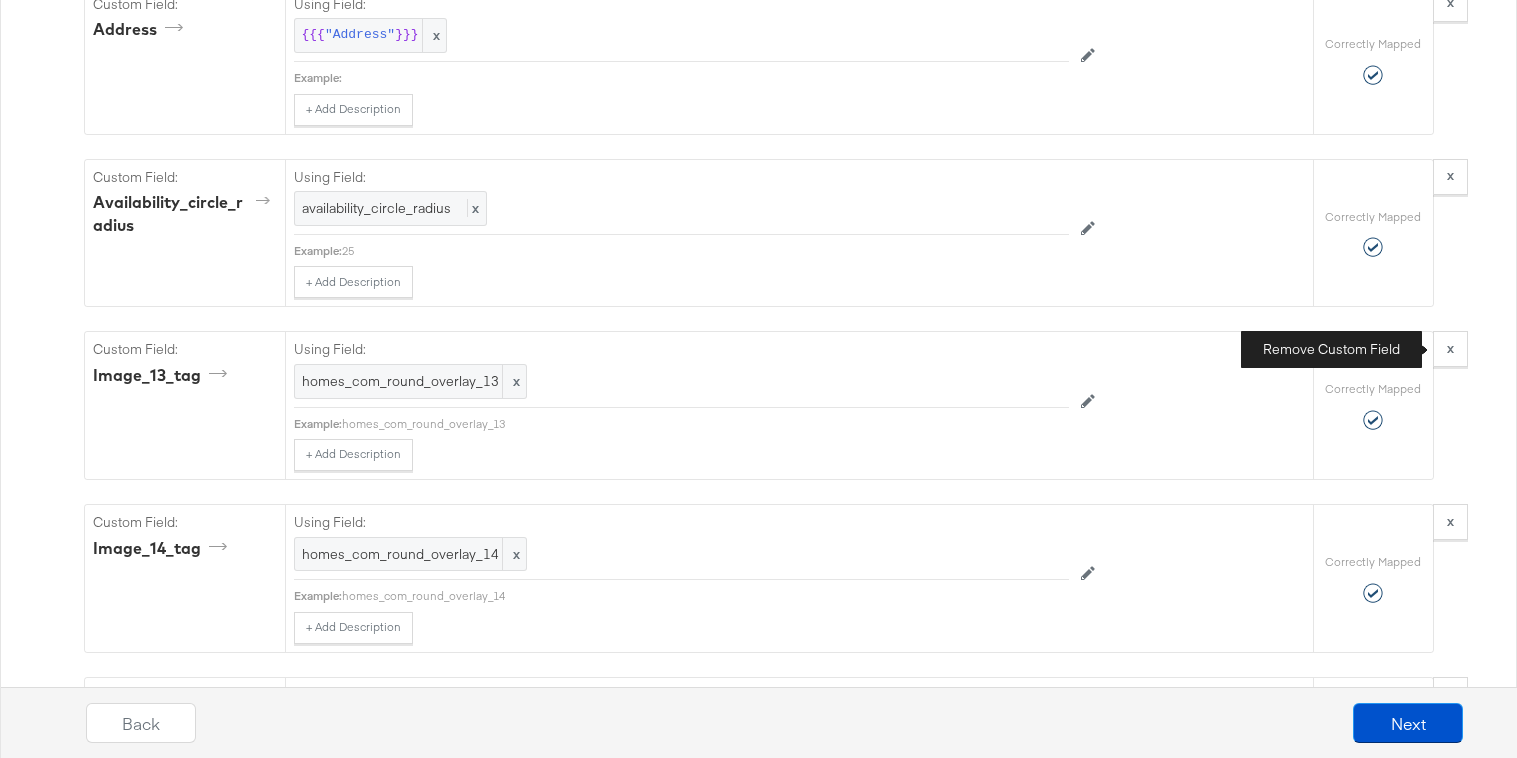 click on "x" at bounding box center [1450, 348] 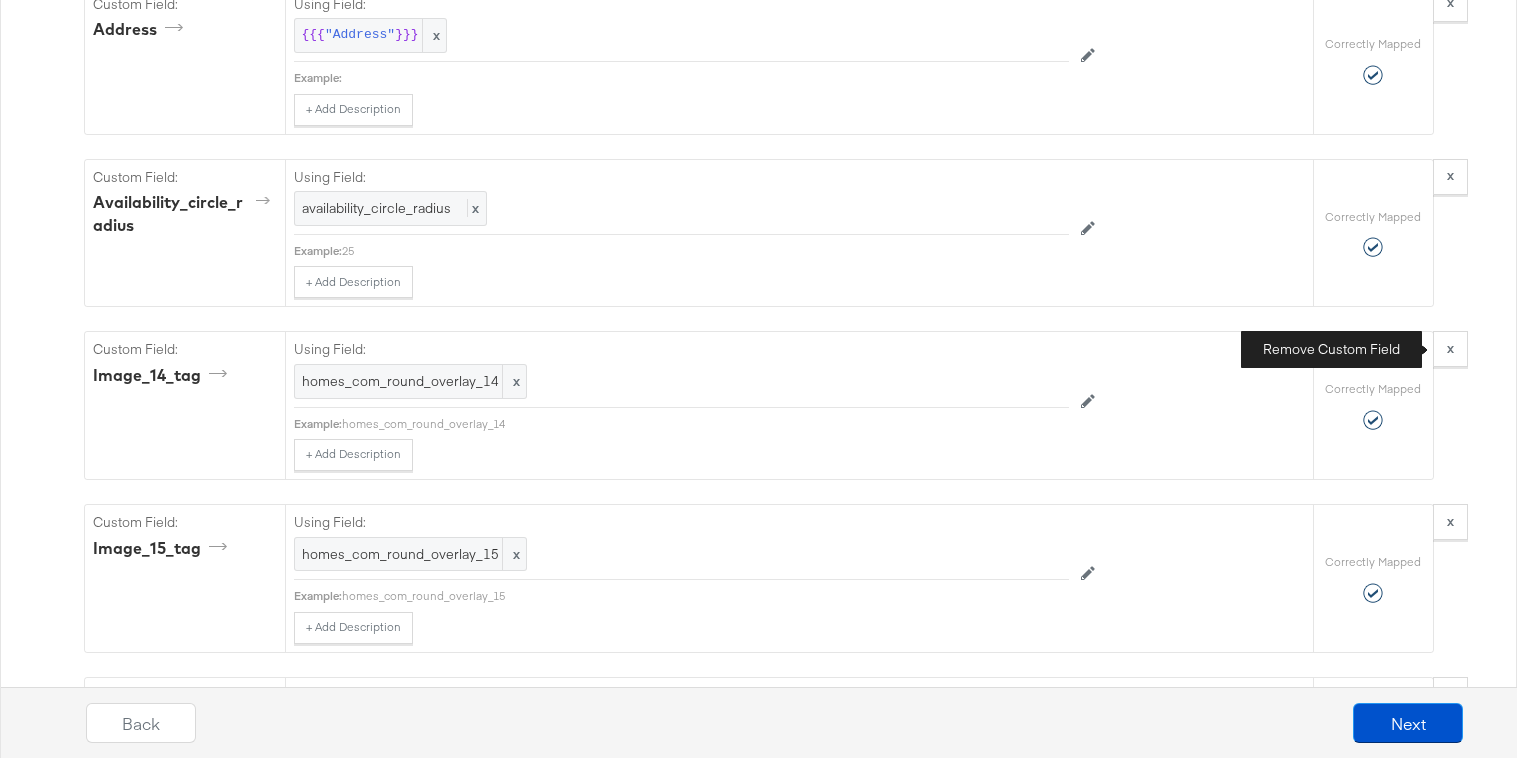 click on "x" at bounding box center [1450, 348] 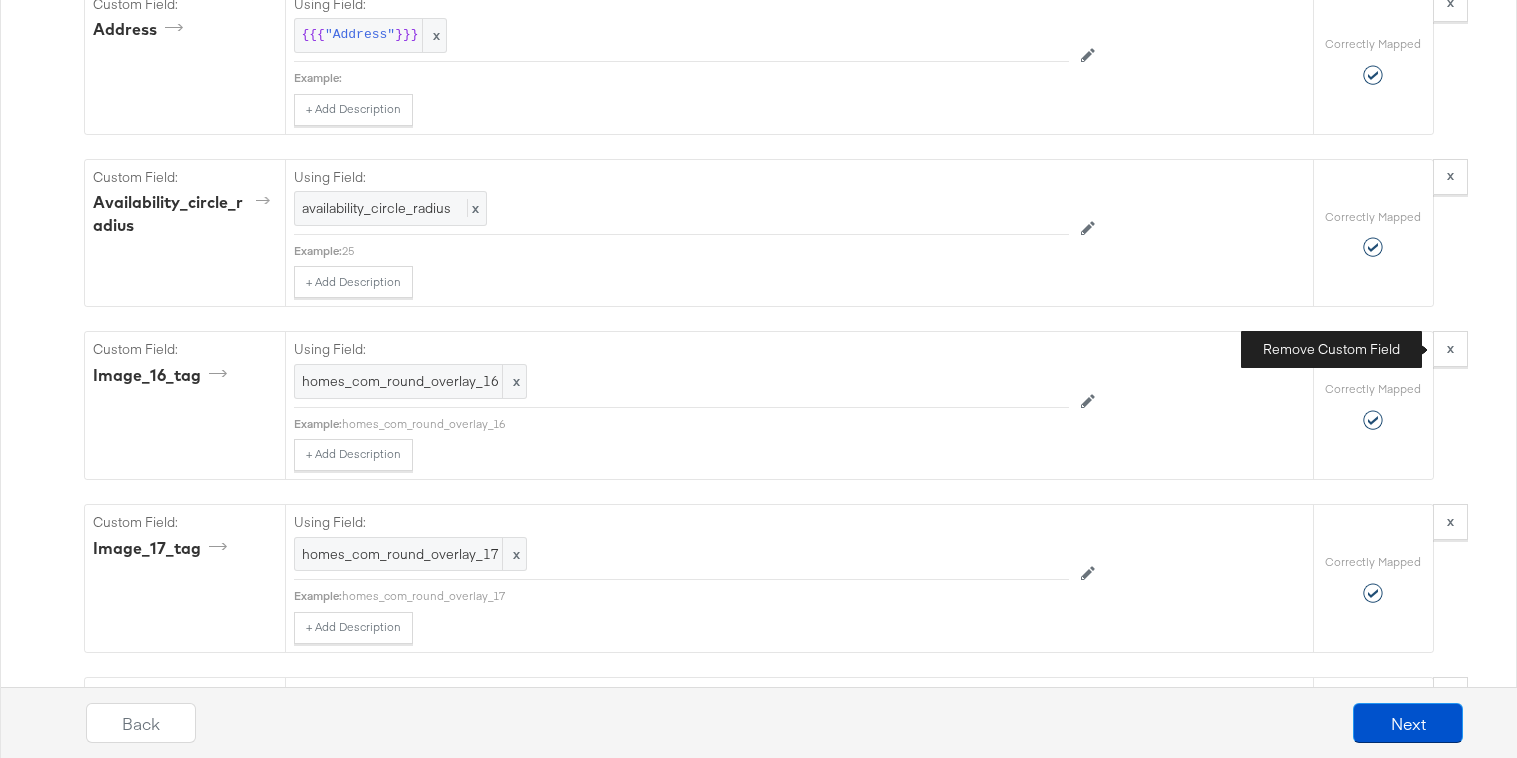 click on "x" at bounding box center [1450, 348] 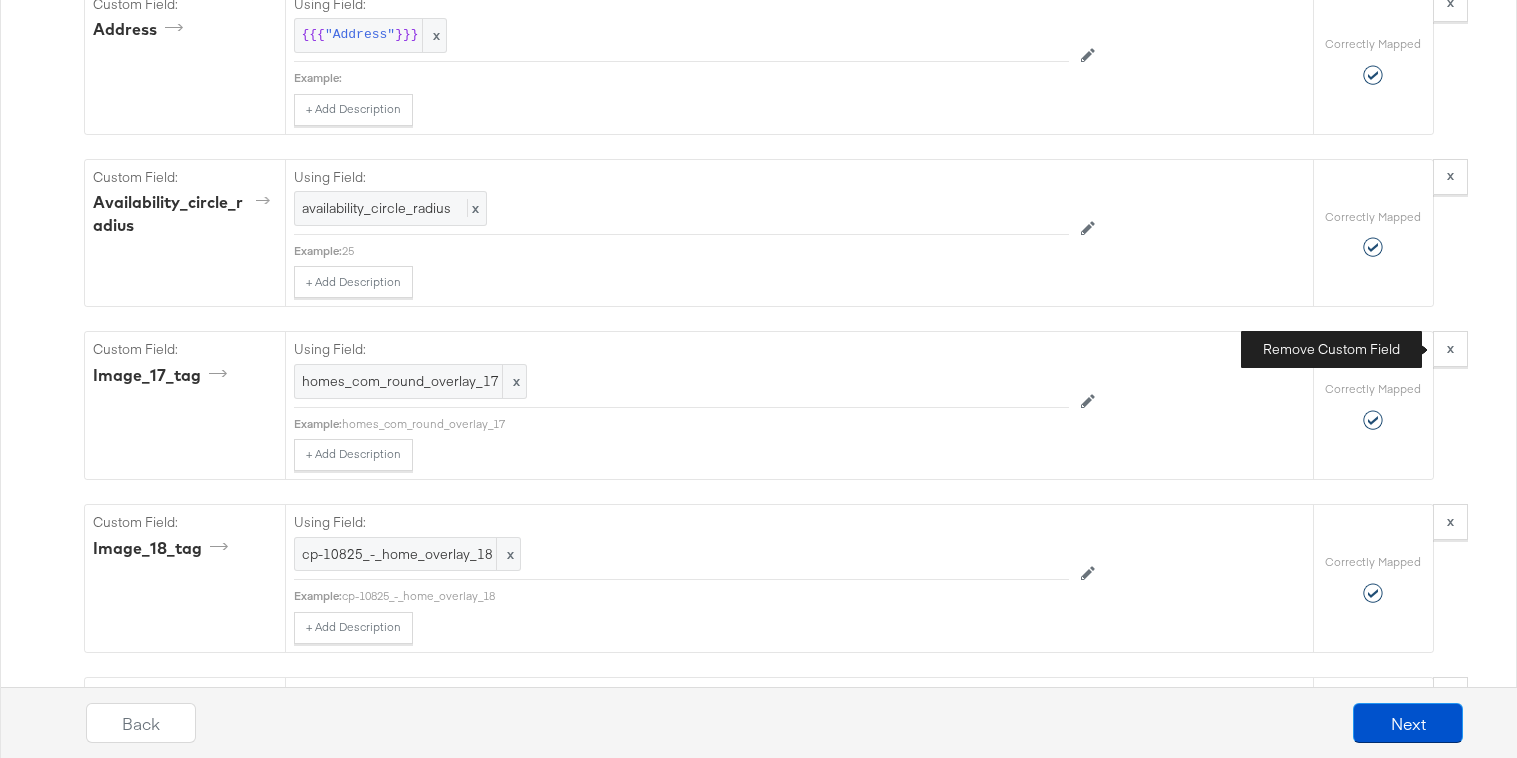 click on "x" at bounding box center [1450, 348] 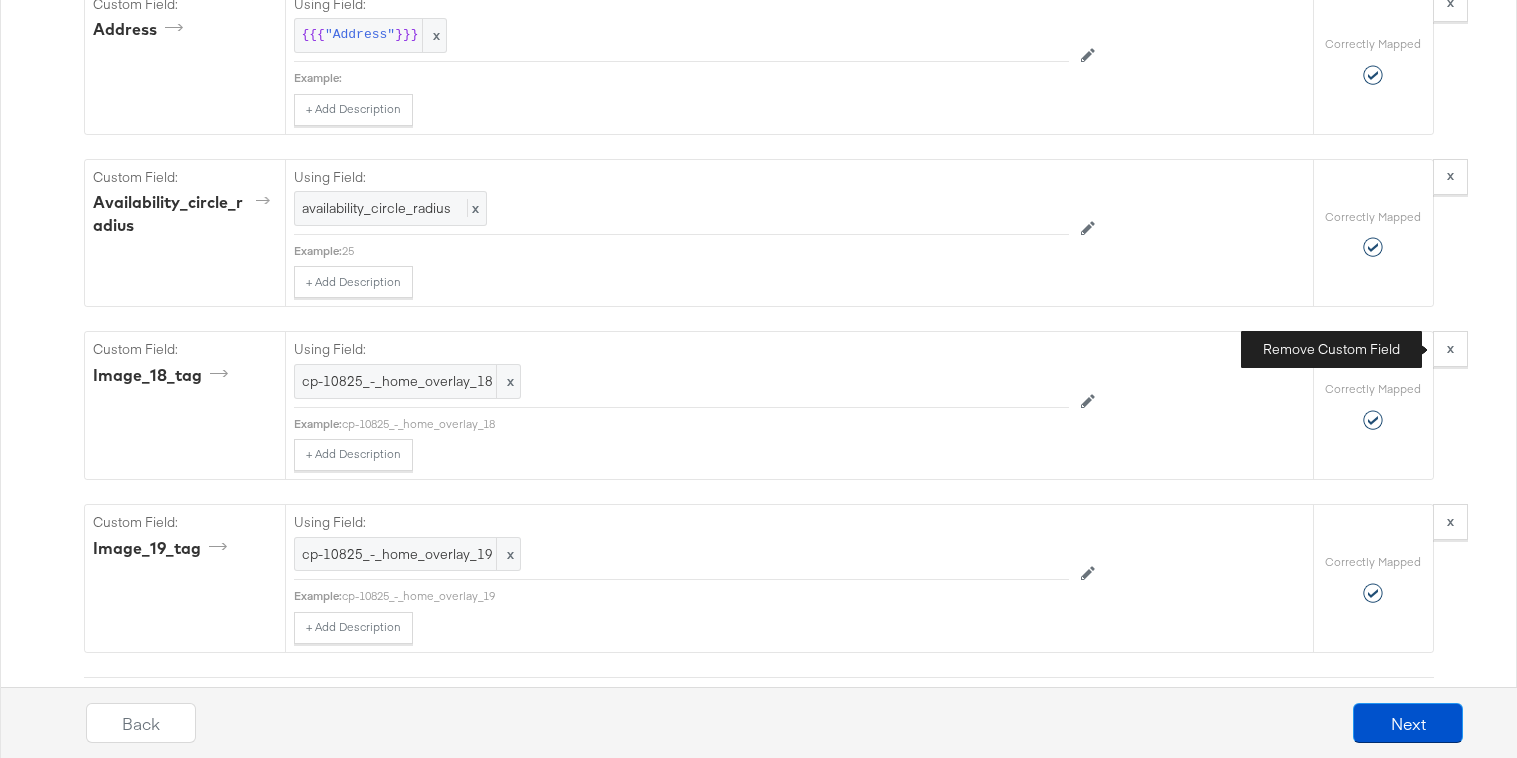 click on "x" at bounding box center (1450, 348) 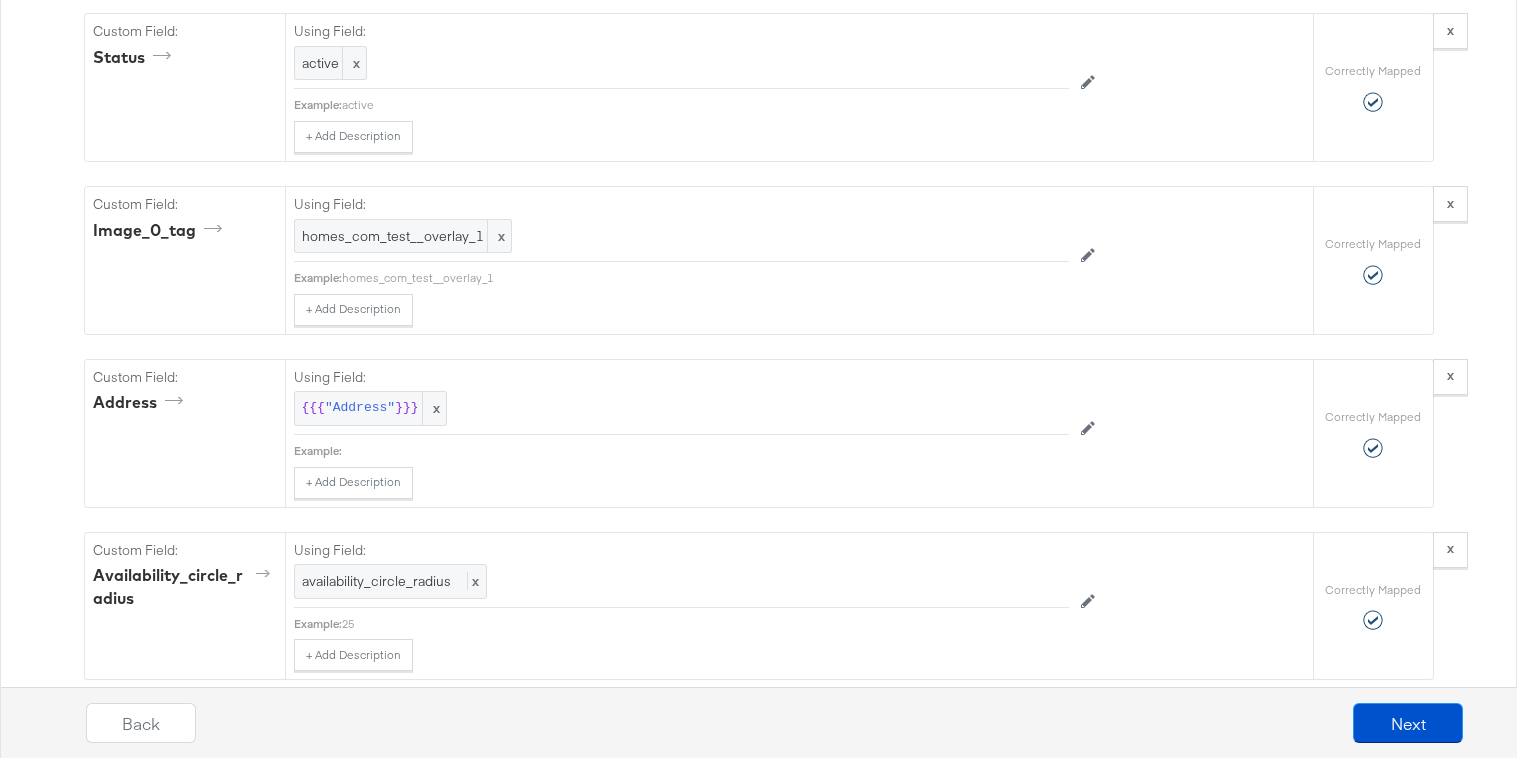 scroll, scrollTop: 2966, scrollLeft: 0, axis: vertical 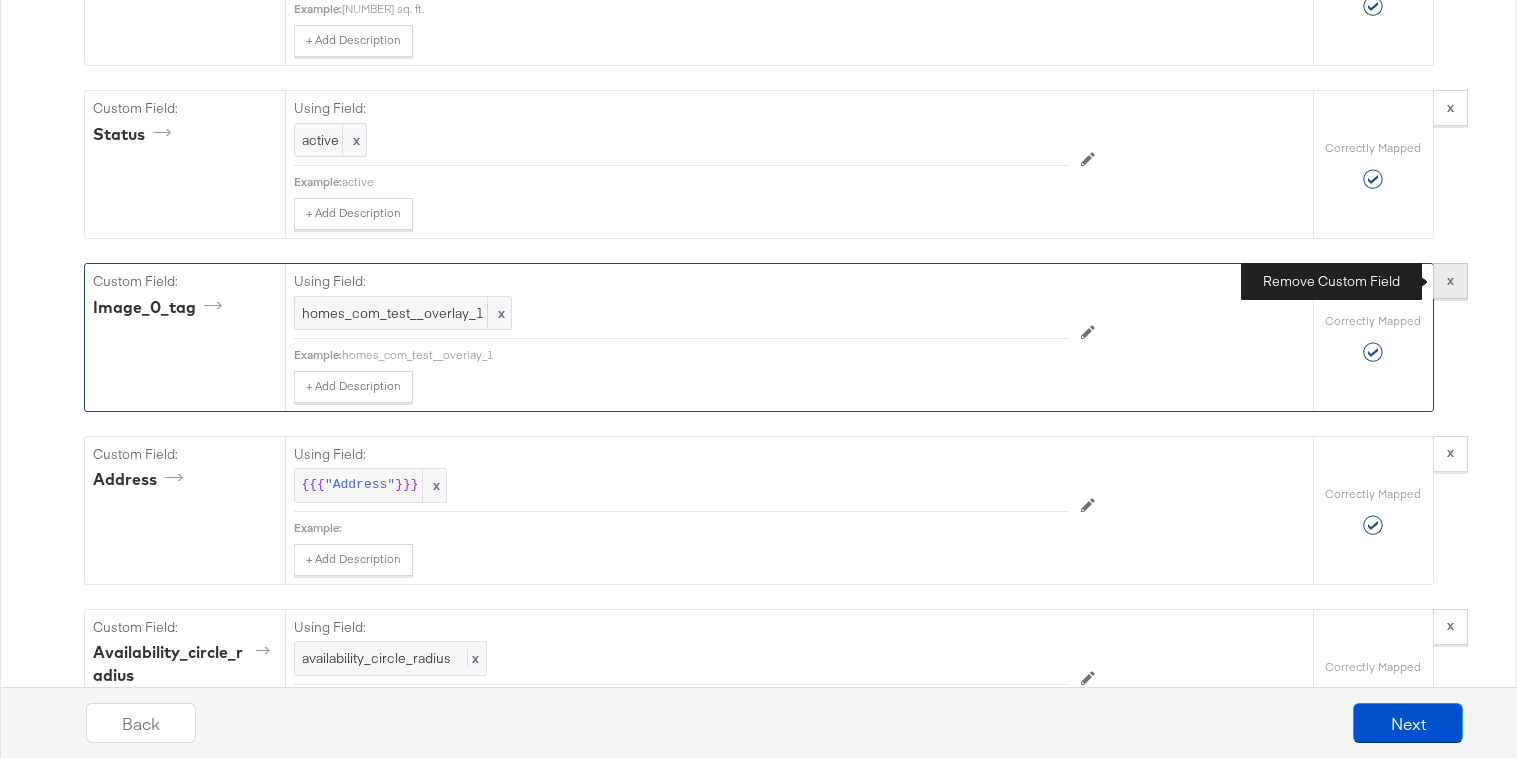 click on "x" at bounding box center [1450, 281] 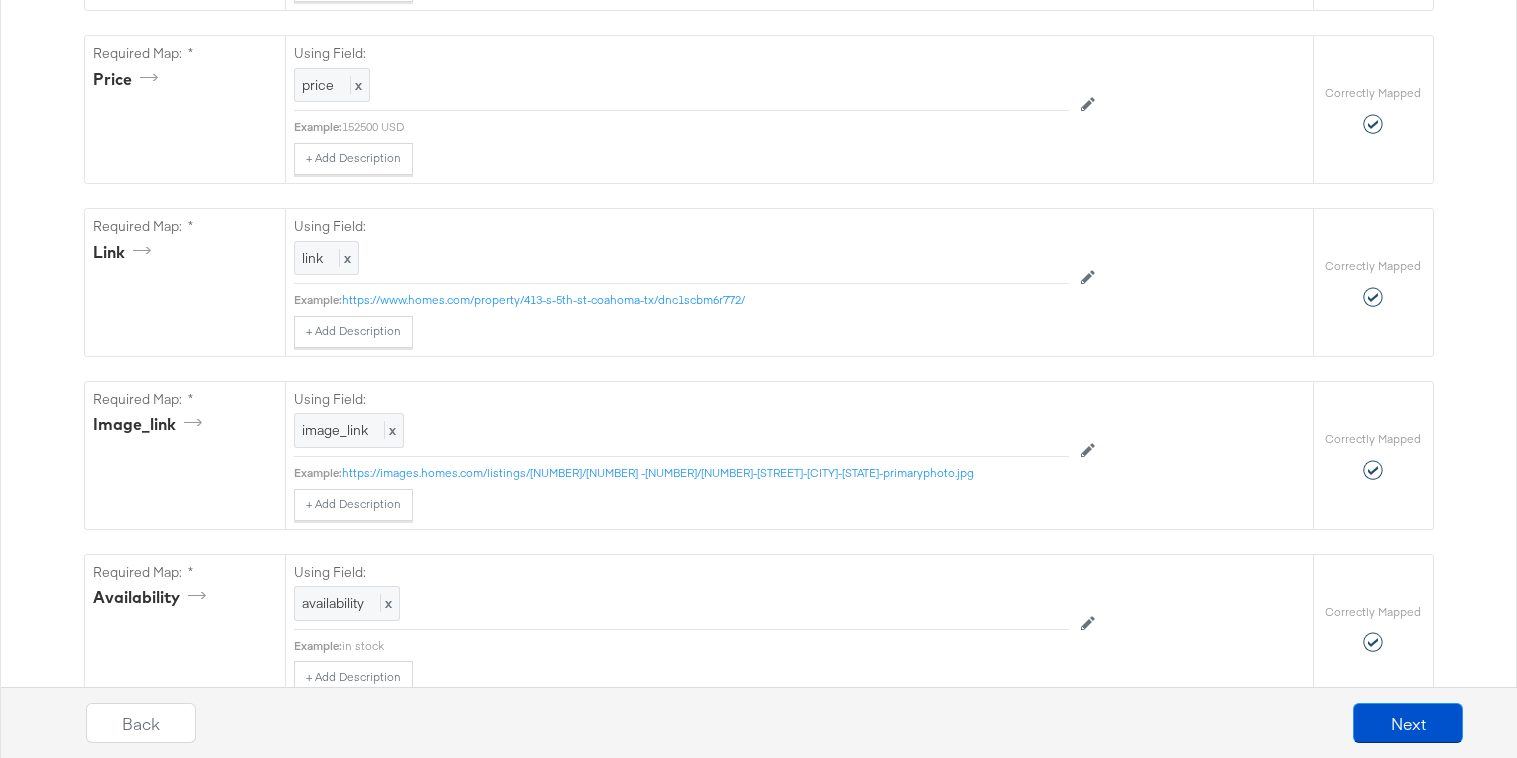 scroll, scrollTop: 913, scrollLeft: 0, axis: vertical 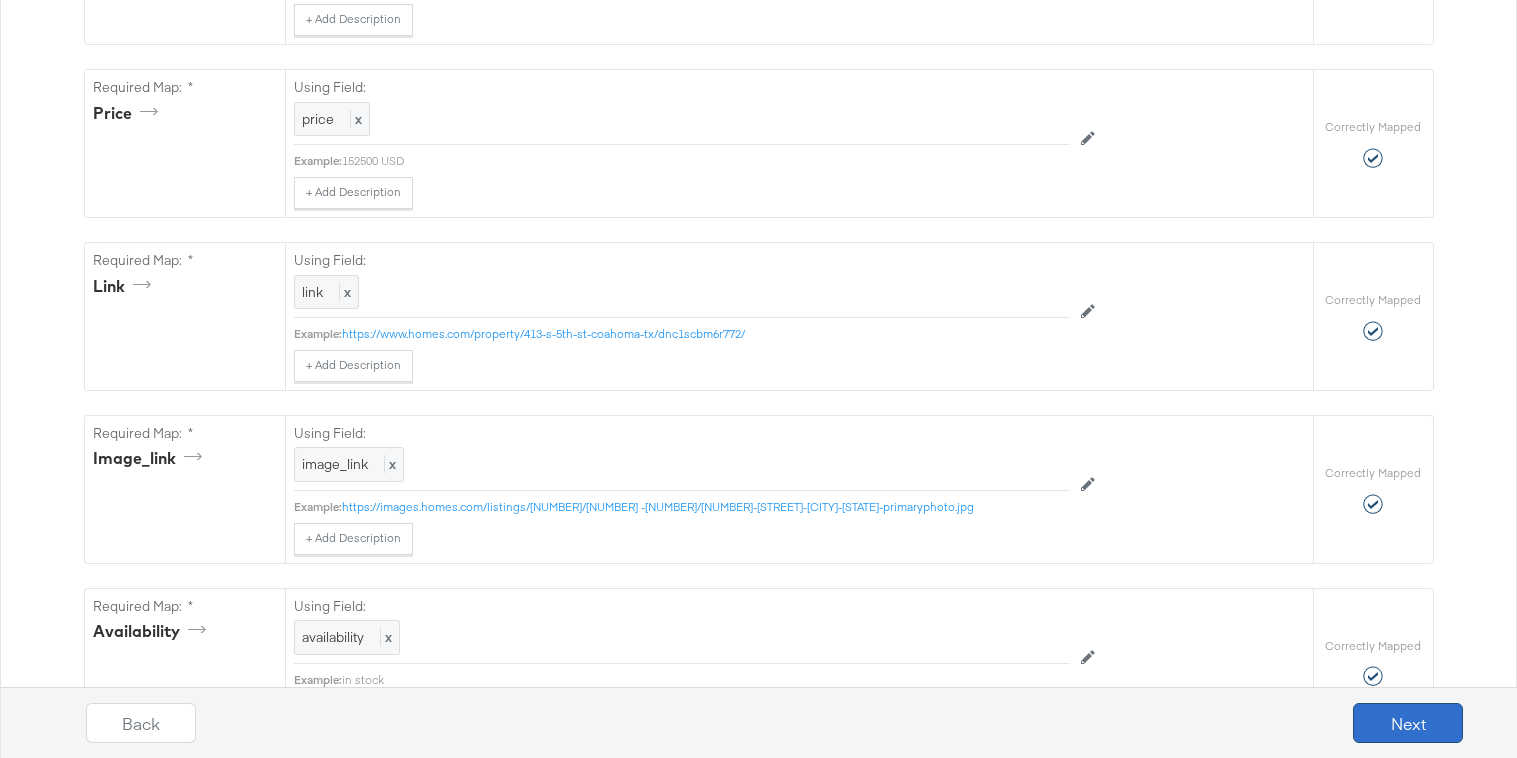 click on "Next" at bounding box center (1408, 723) 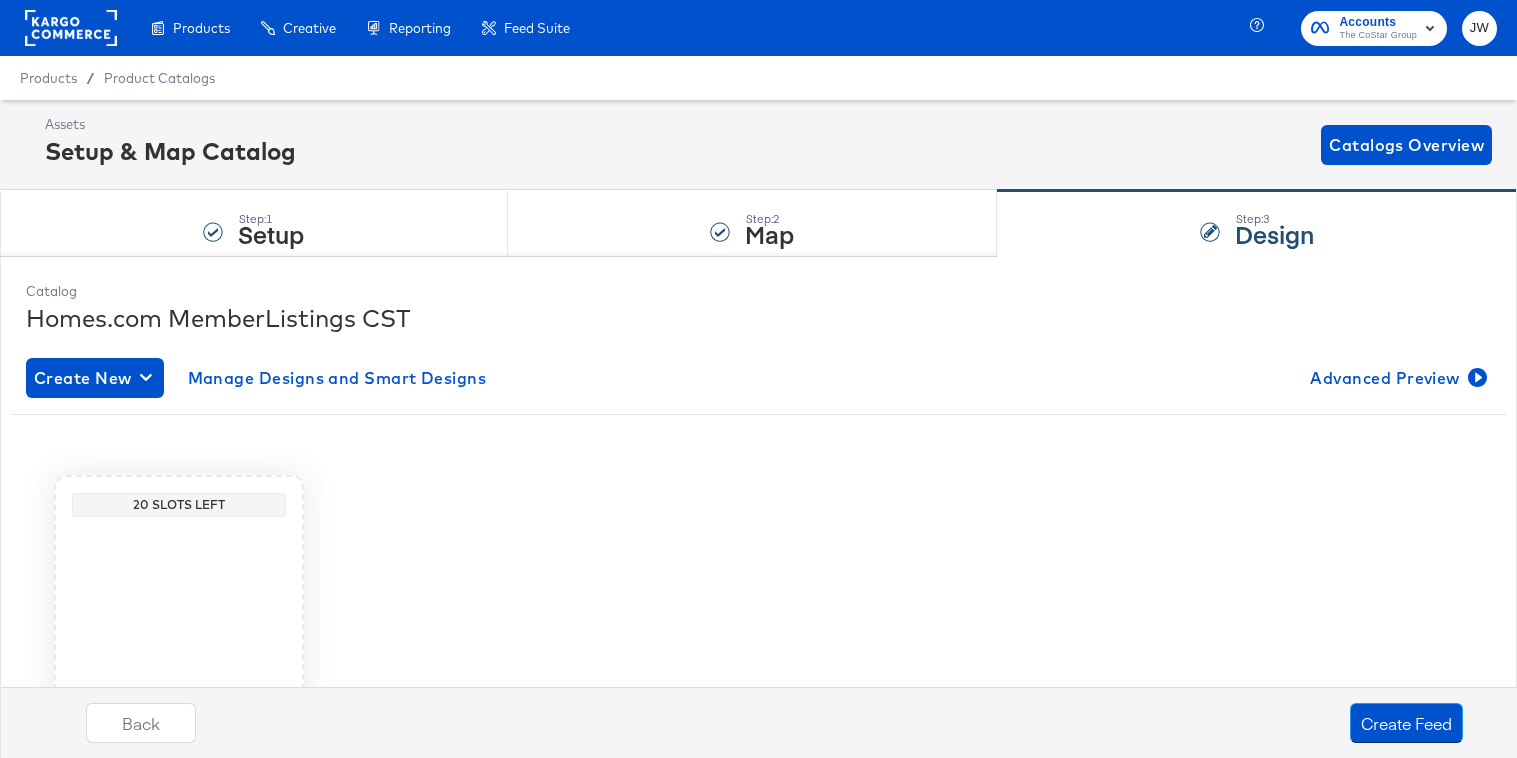 scroll, scrollTop: 195, scrollLeft: 0, axis: vertical 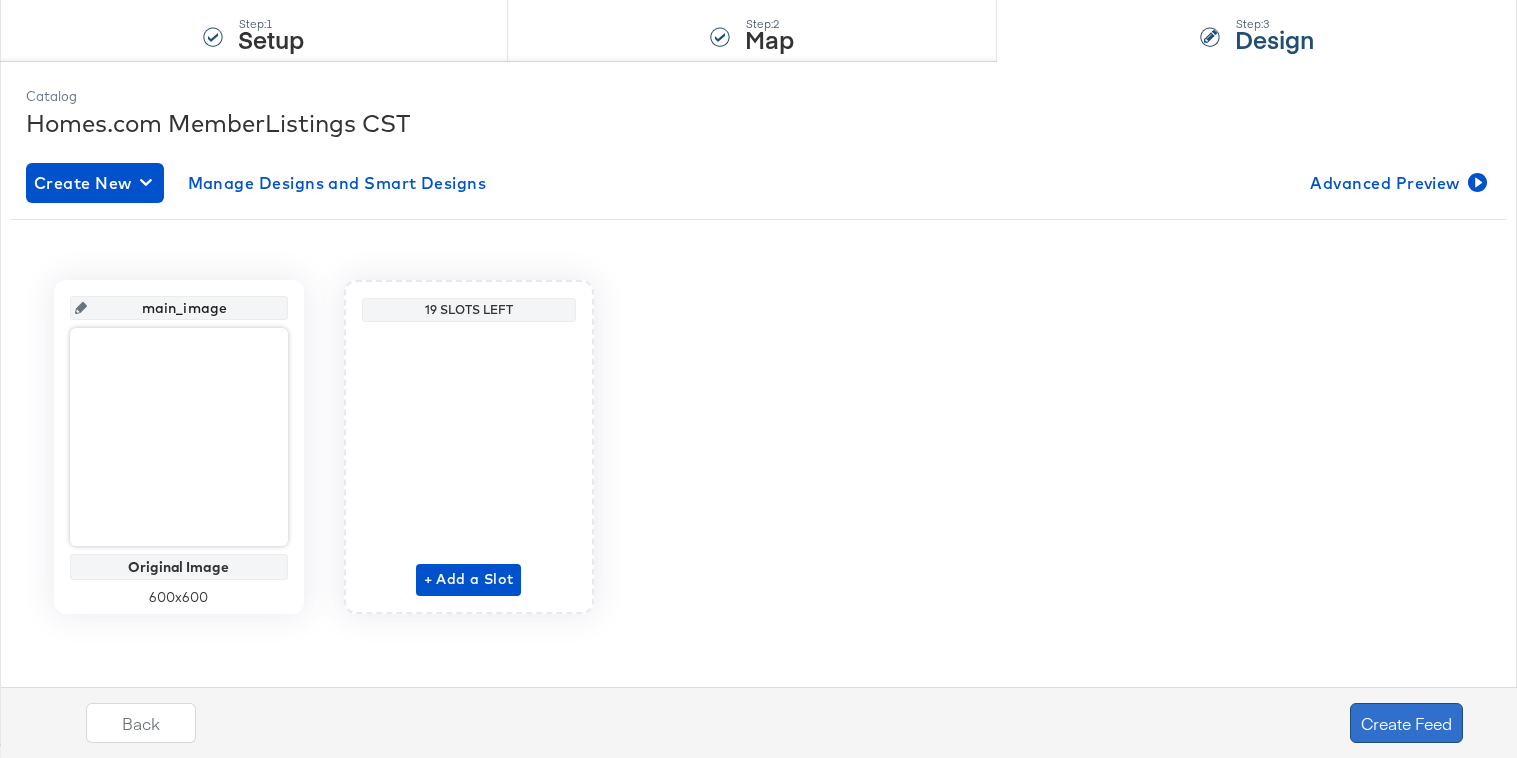 click on "Create Feed" at bounding box center (1406, 723) 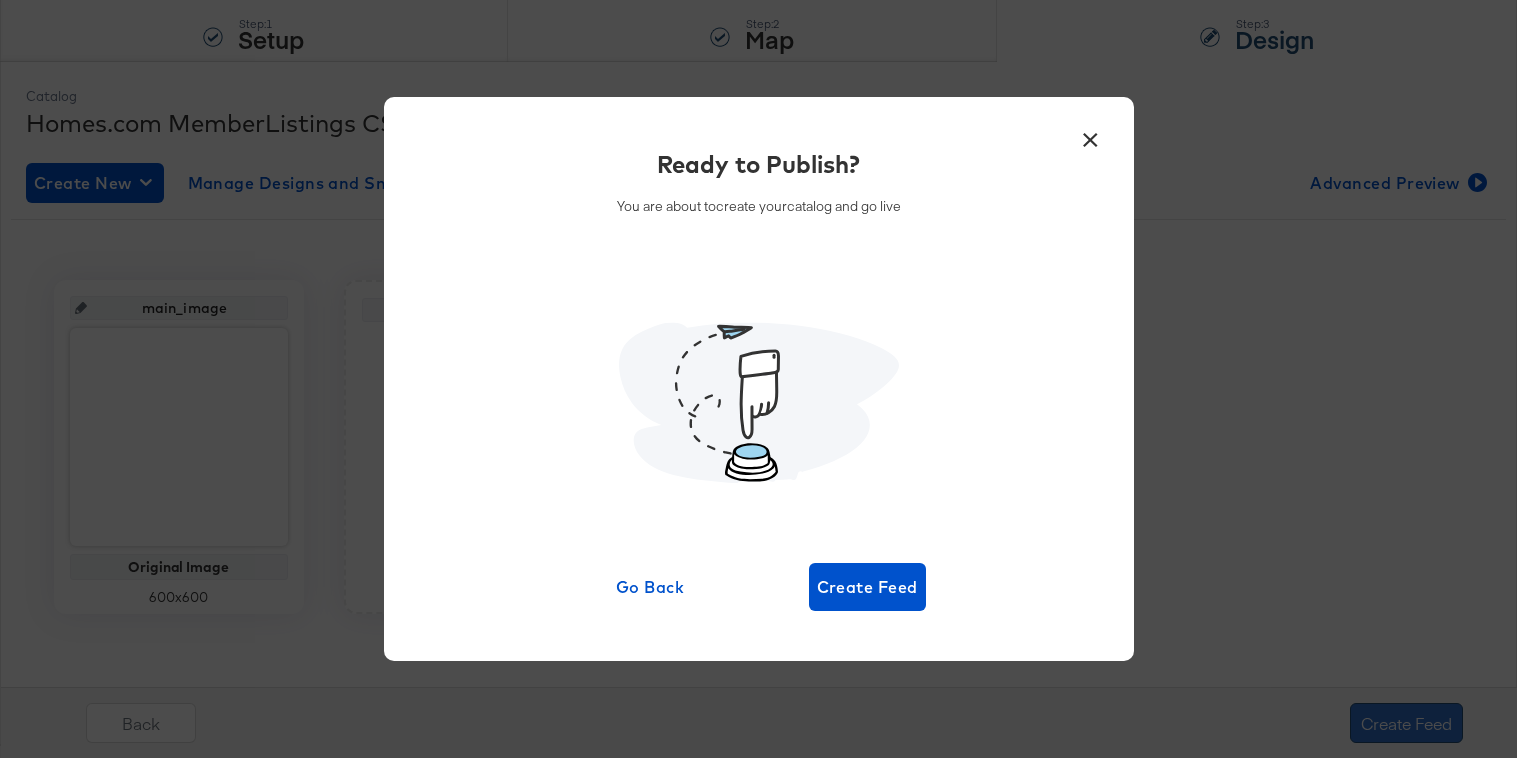 scroll, scrollTop: 0, scrollLeft: 0, axis: both 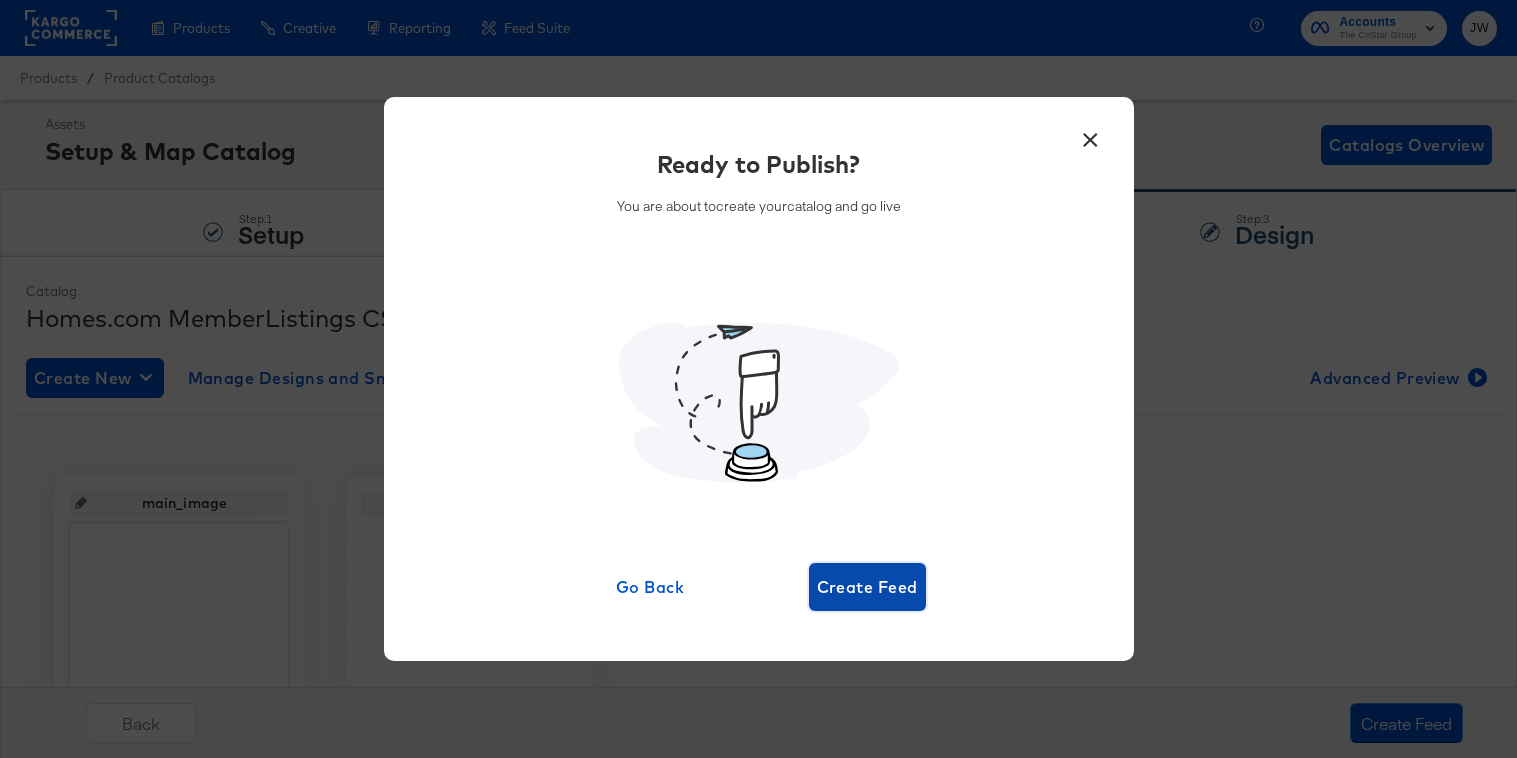 click on "Create Feed" at bounding box center (867, 587) 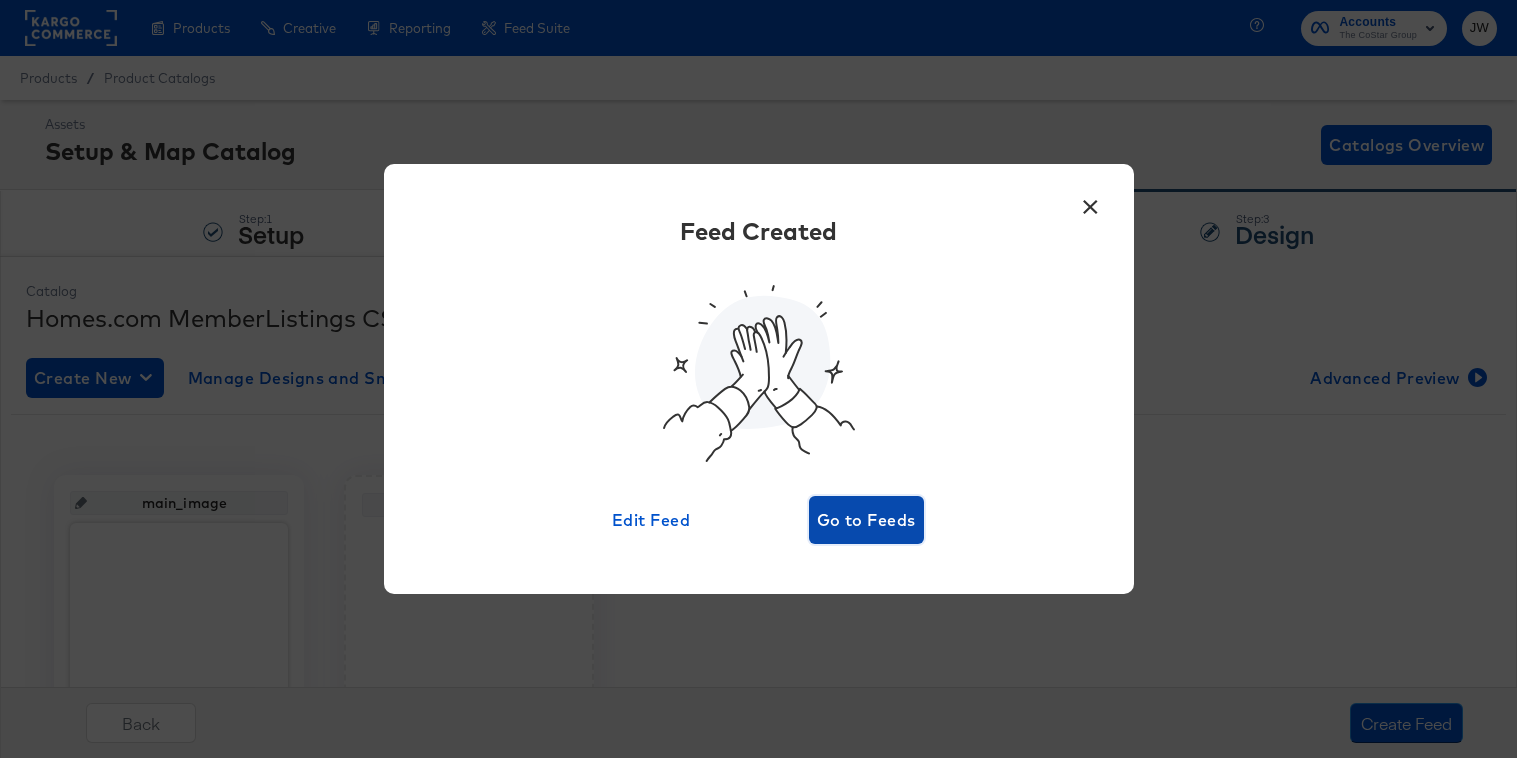 click on "Go to Feeds" at bounding box center [866, 520] 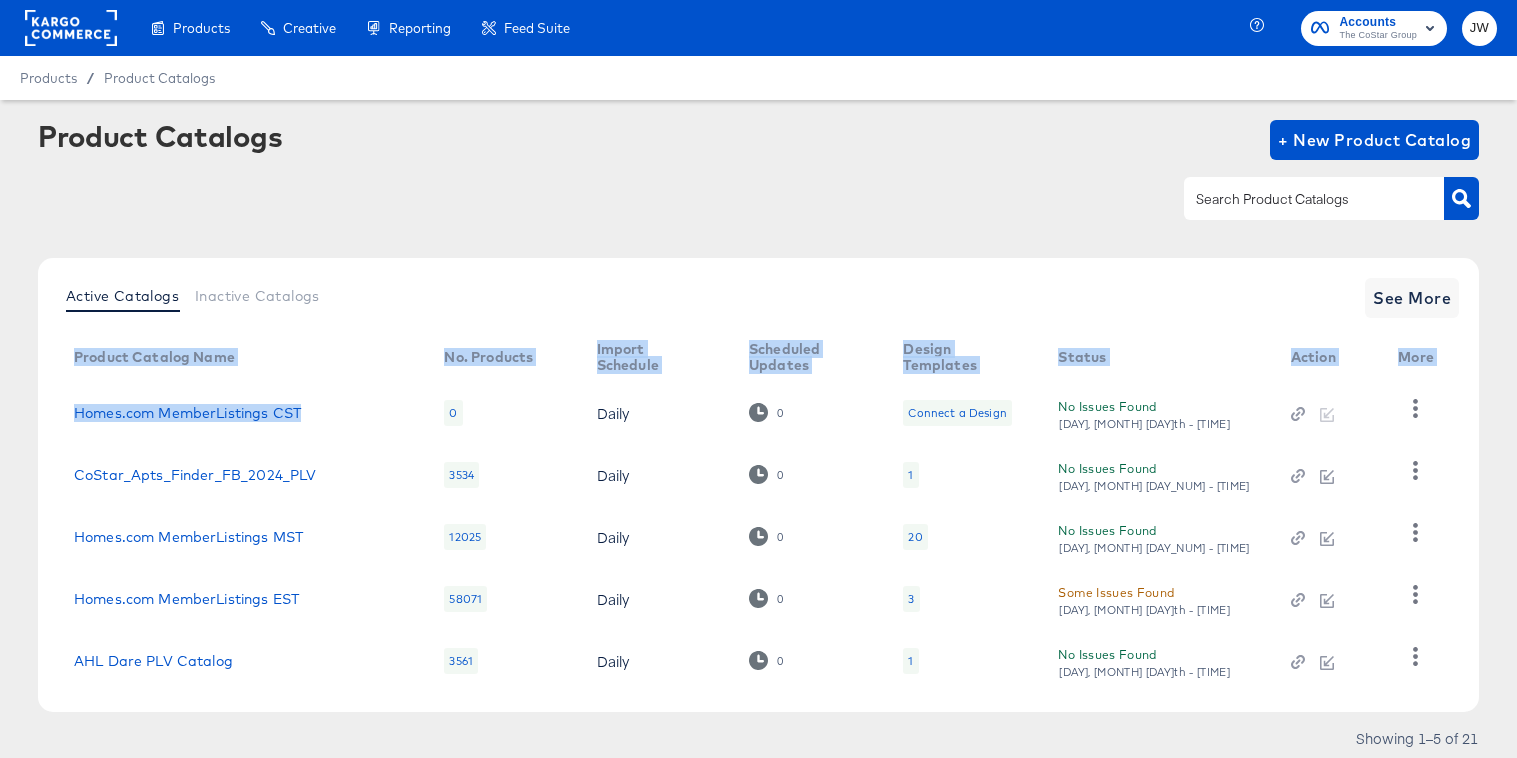 drag, startPoint x: 326, startPoint y: 414, endPoint x: 59, endPoint y: 409, distance: 267.0468 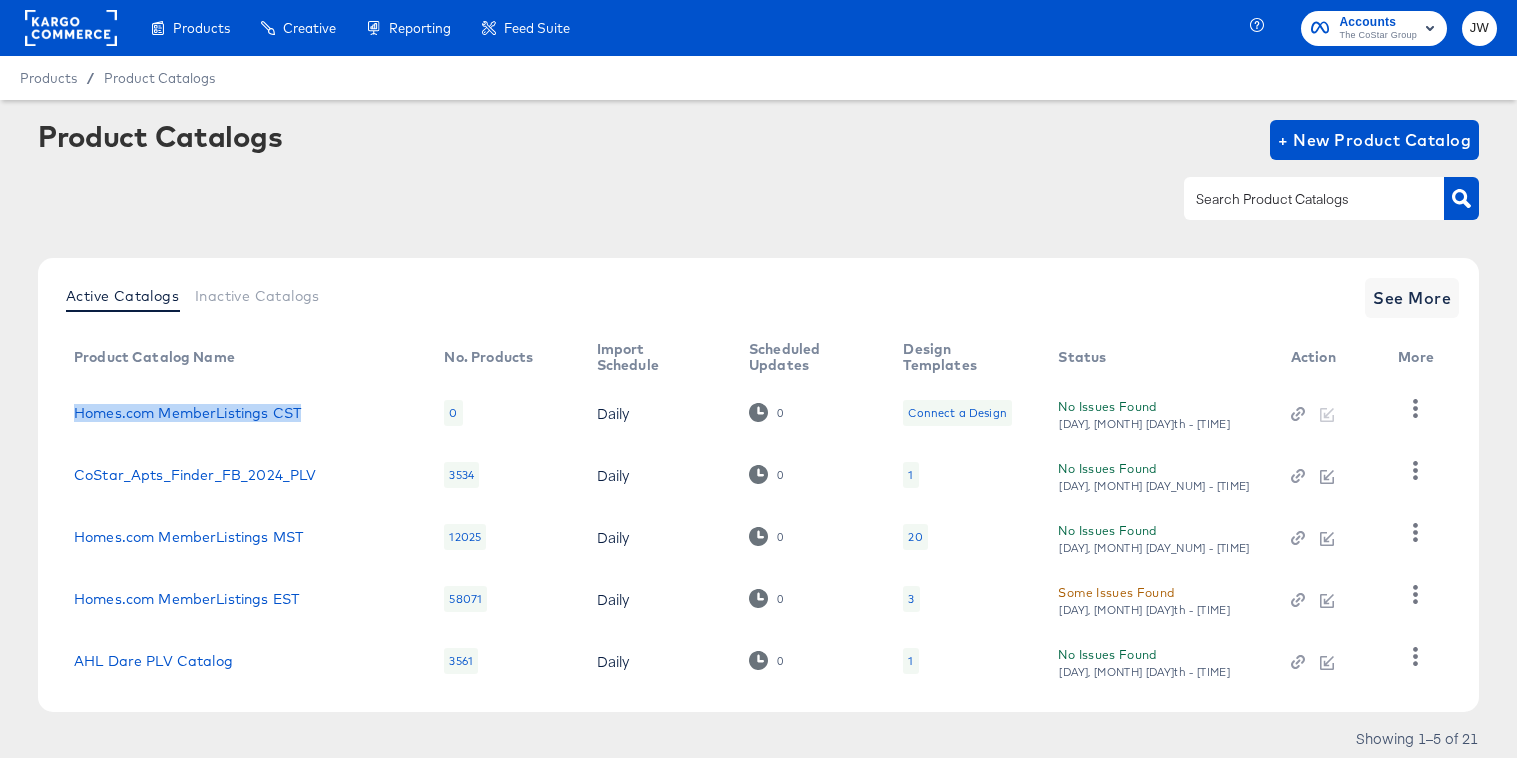 click on "Homes.com MemberListings CST" at bounding box center [243, 413] 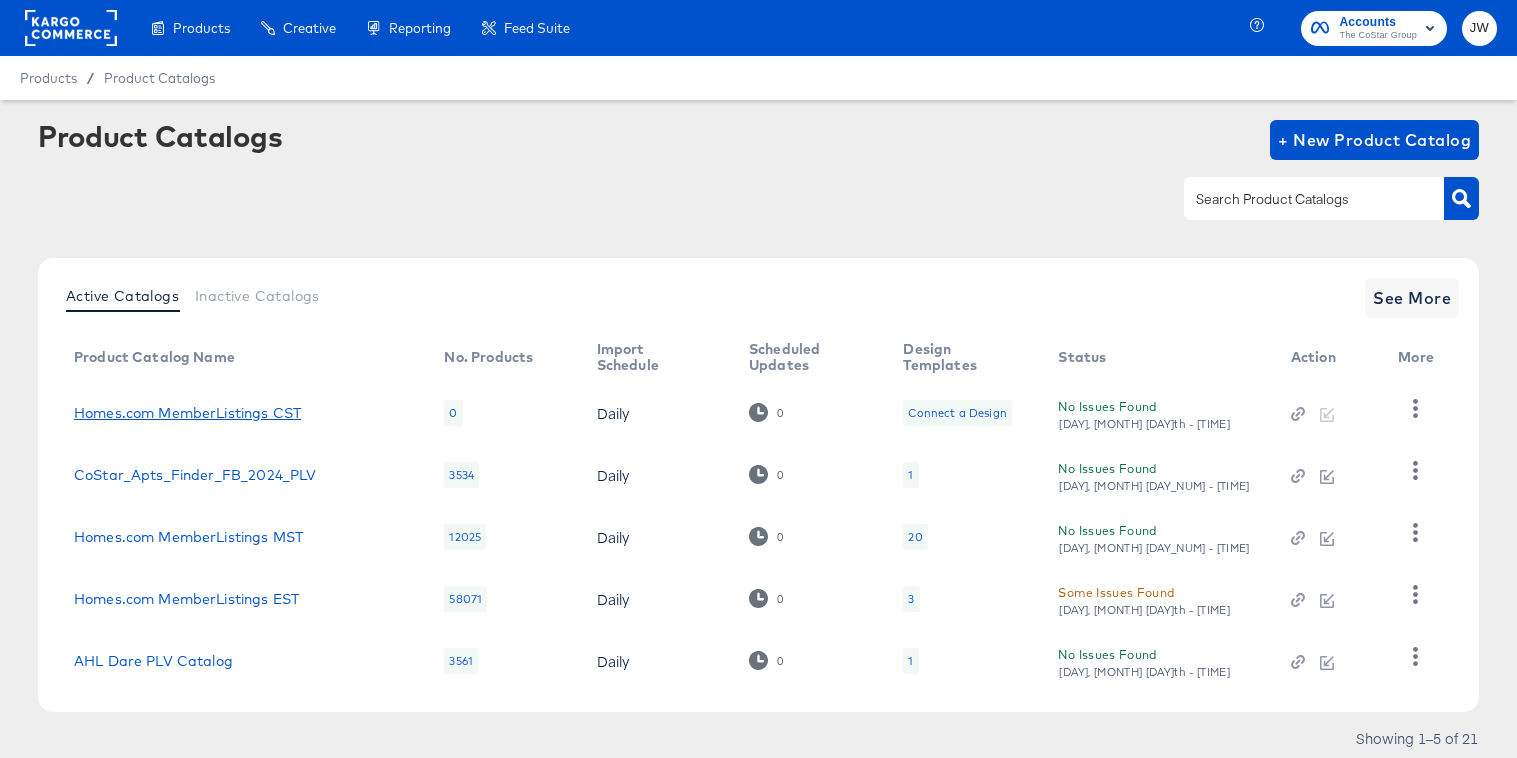 click on "Homes.com MemberListings CST" at bounding box center [187, 413] 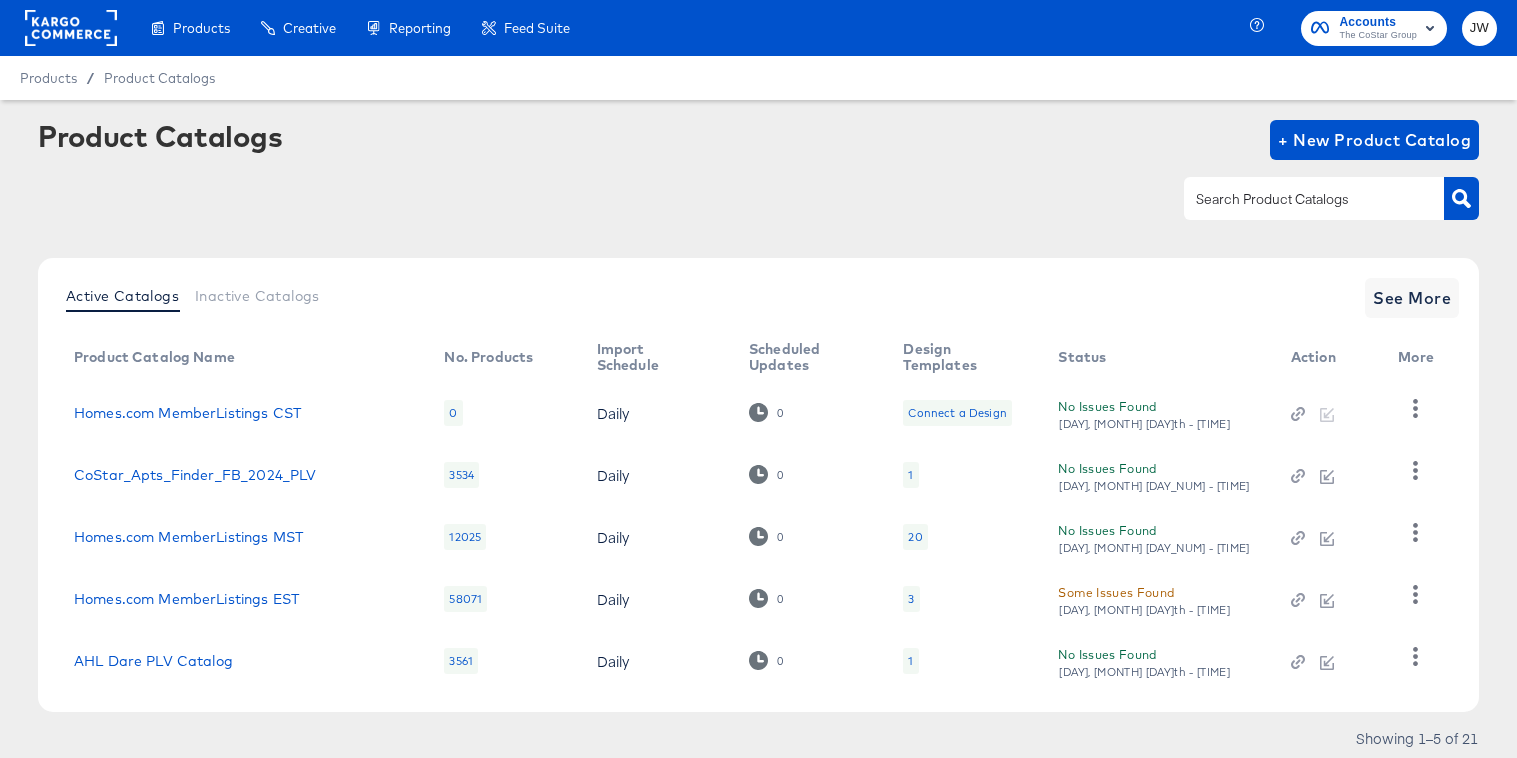 click on "Homes.com MemberListings CST" at bounding box center (239, 413) 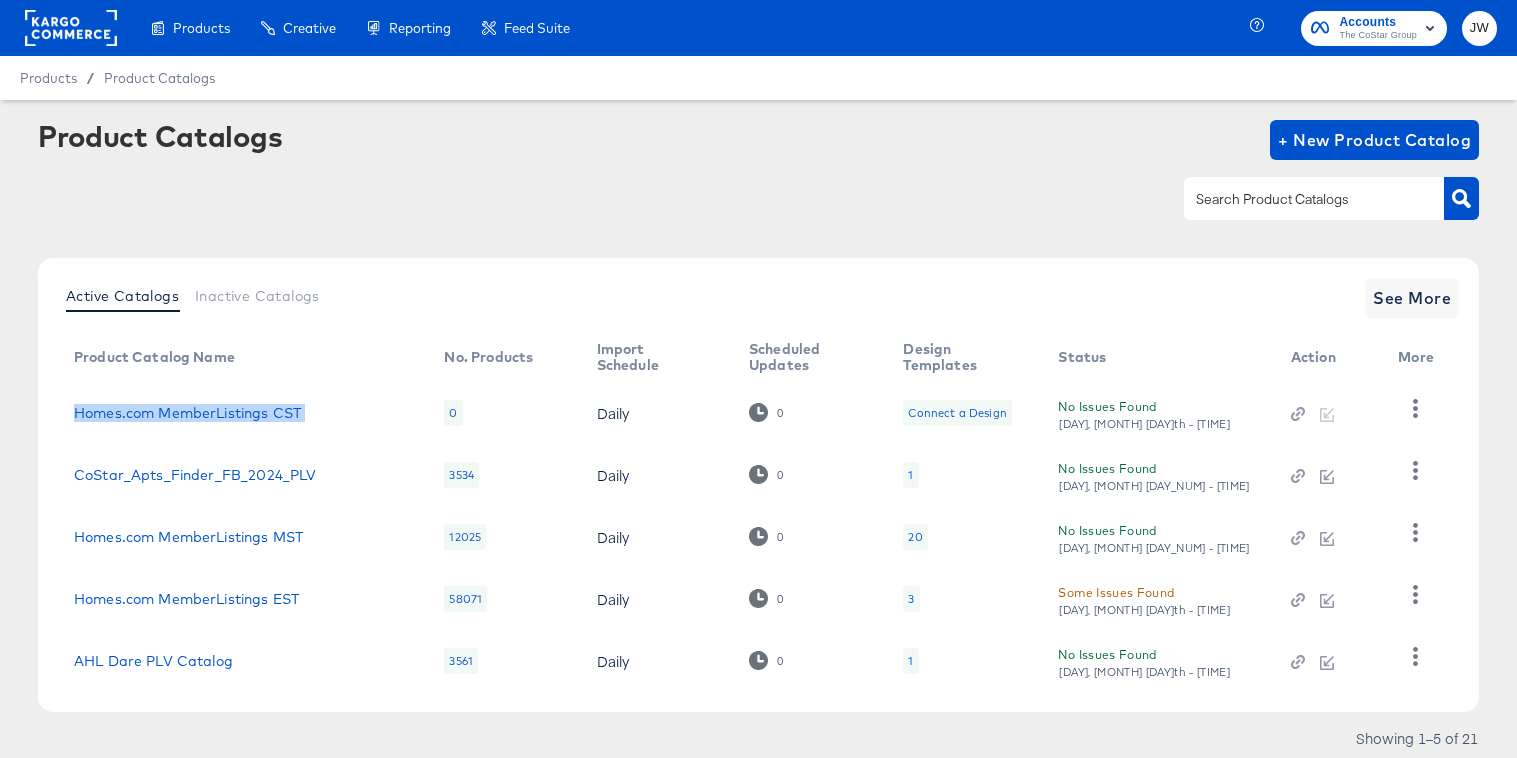 drag, startPoint x: 314, startPoint y: 414, endPoint x: 357, endPoint y: 409, distance: 43.289722 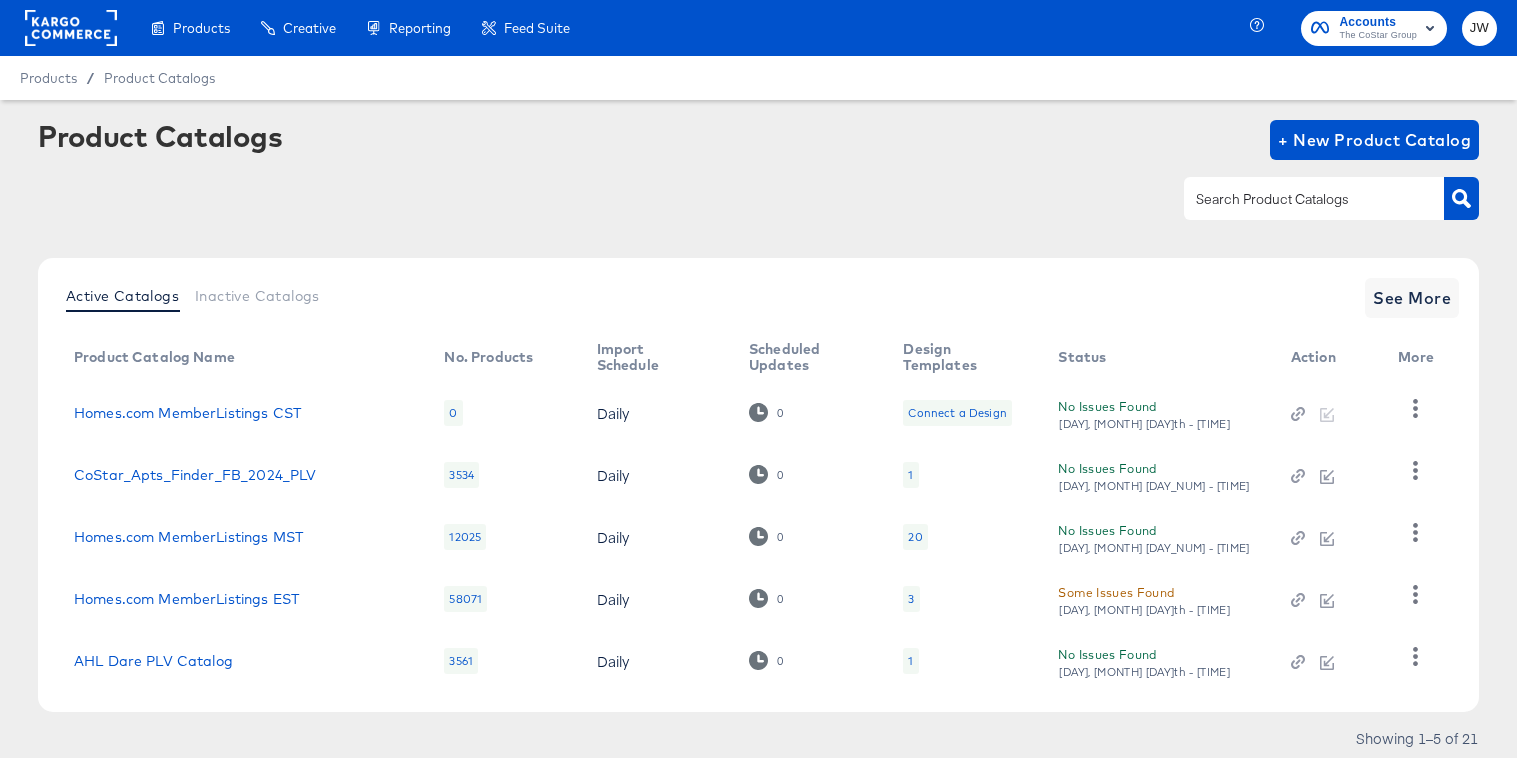 click on "Homes.com MemberListings CST" at bounding box center (239, 413) 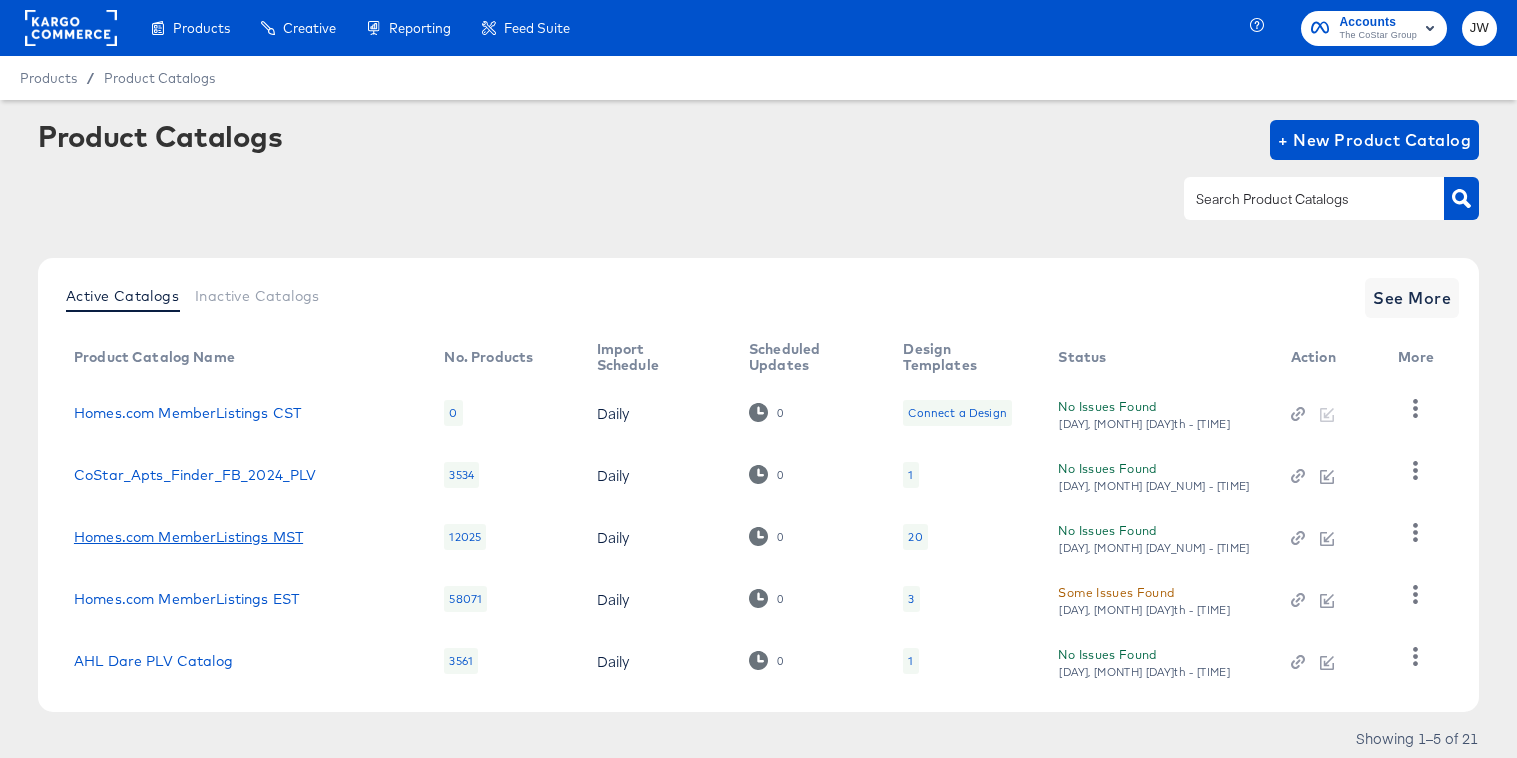 click on "Homes.com MemberListings MST" at bounding box center [188, 537] 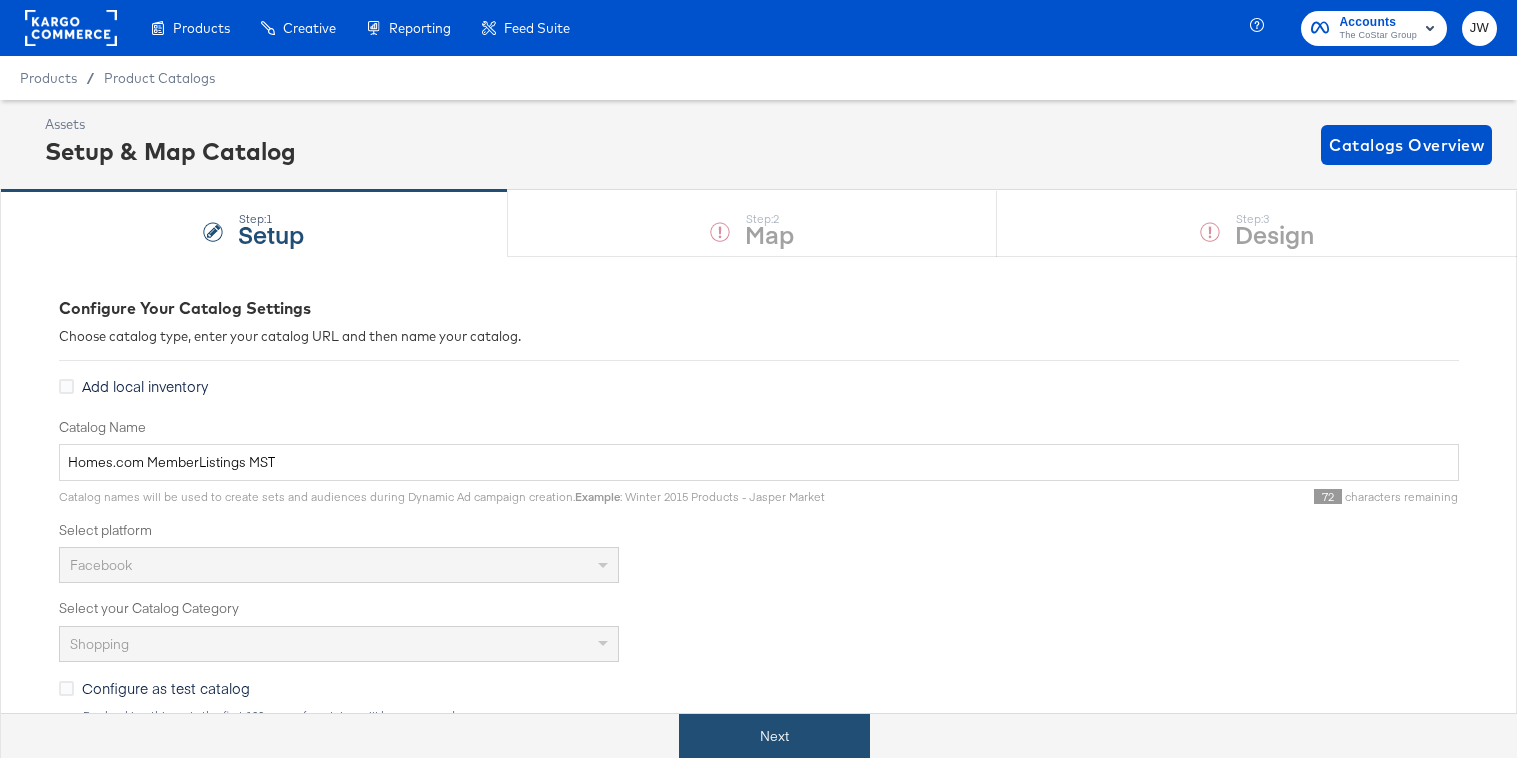 click on "Next" at bounding box center [774, 736] 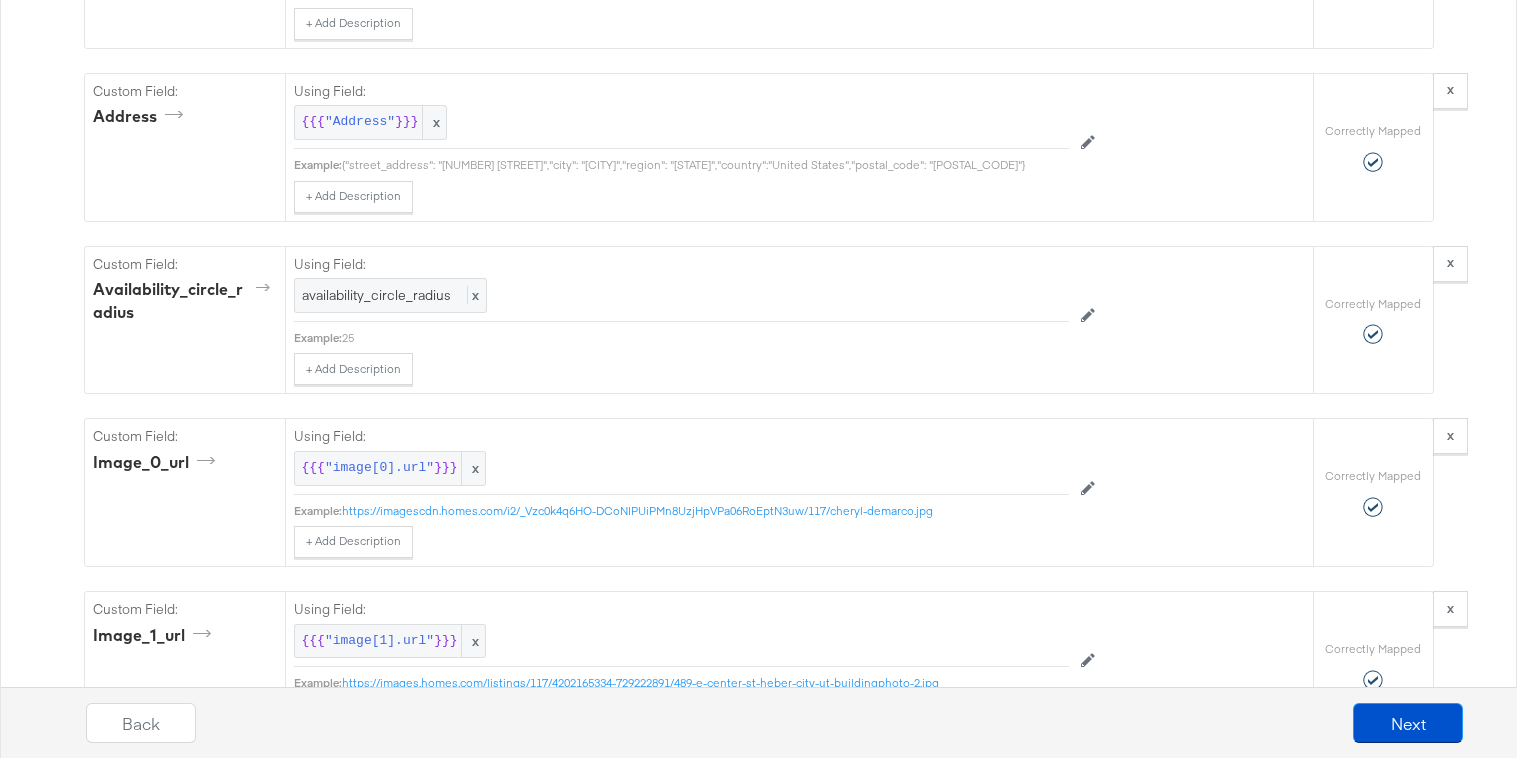 scroll, scrollTop: 3259, scrollLeft: 0, axis: vertical 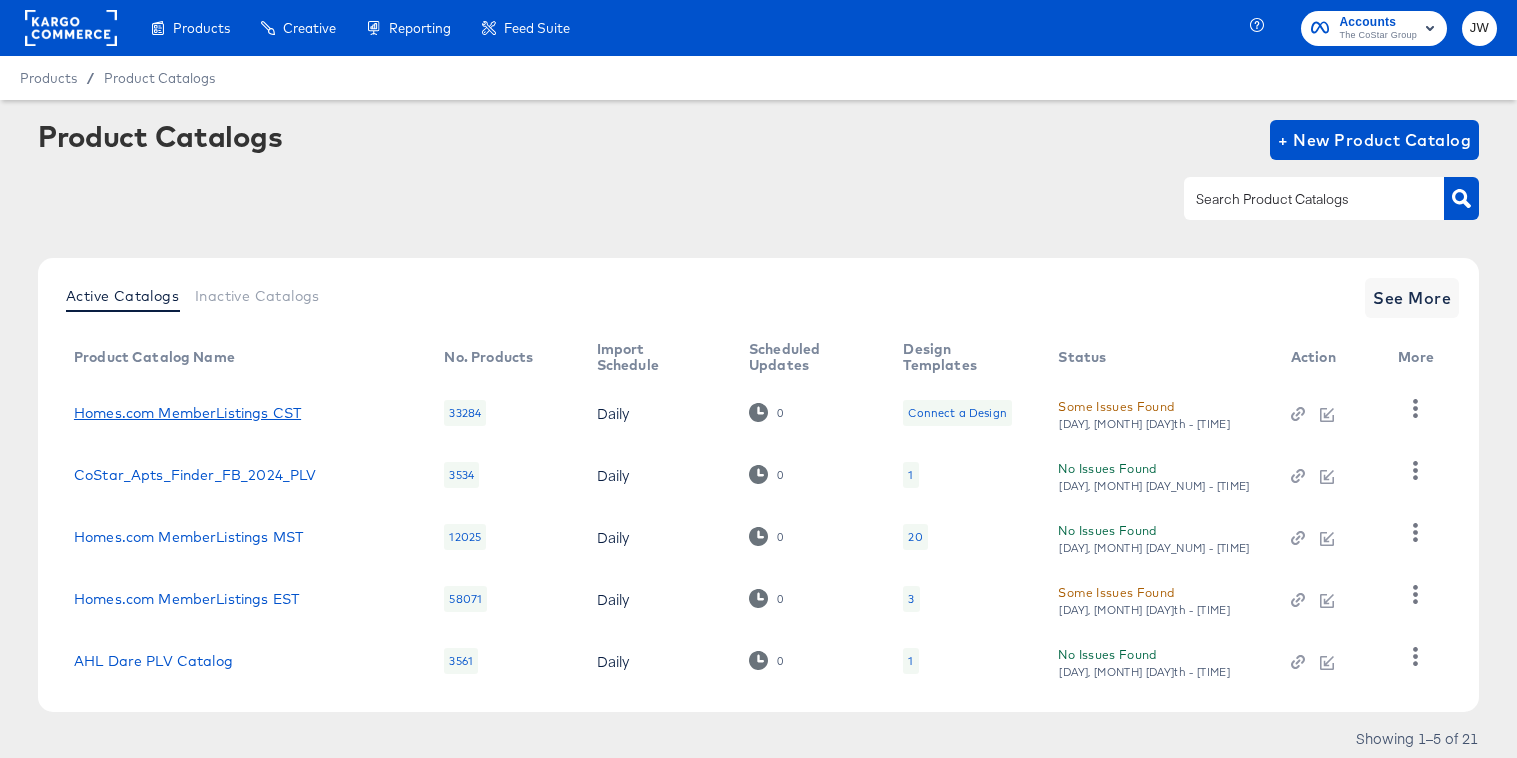 click on "Homes.com MemberListings CST" at bounding box center [187, 413] 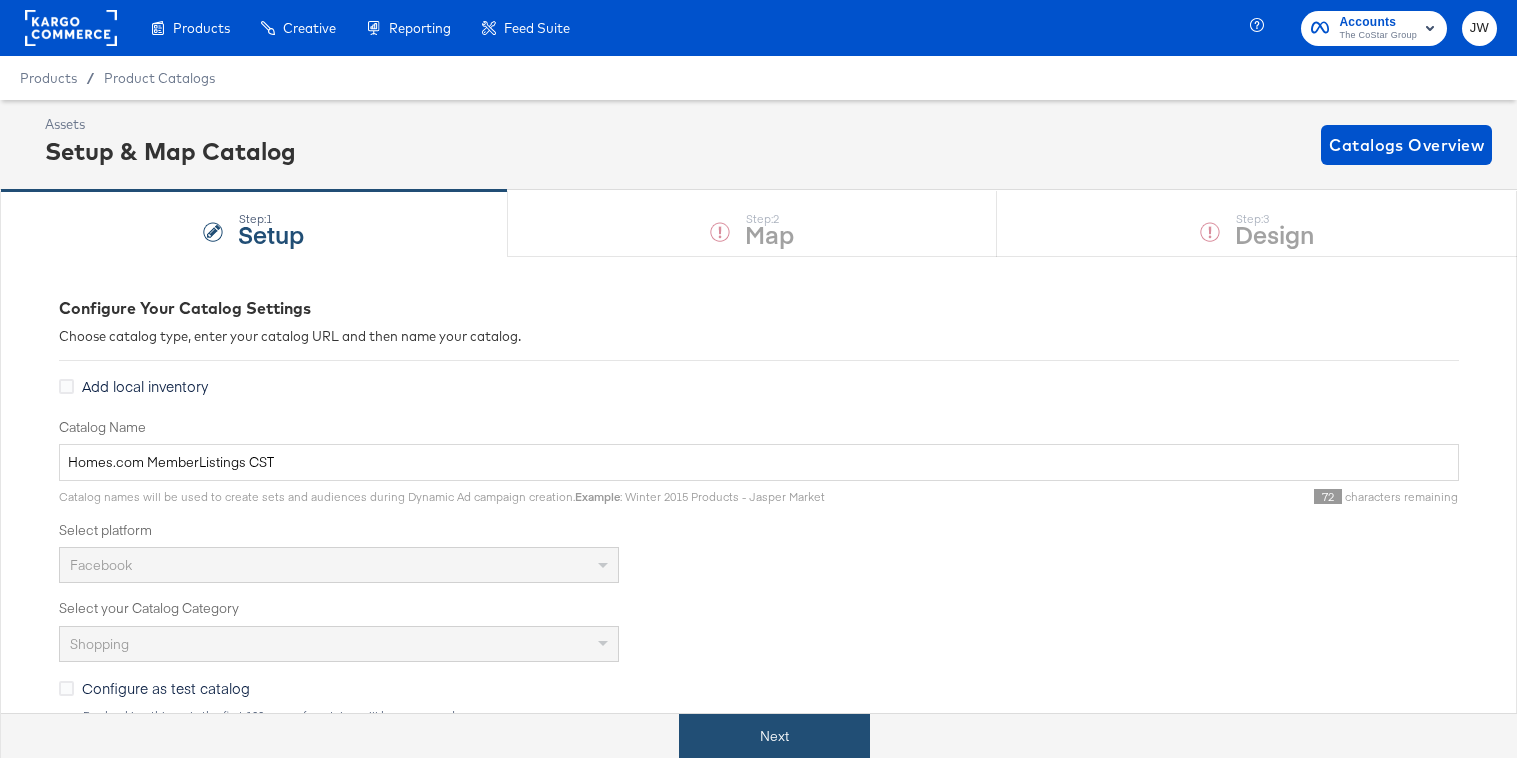 click on "Next" at bounding box center (774, 736) 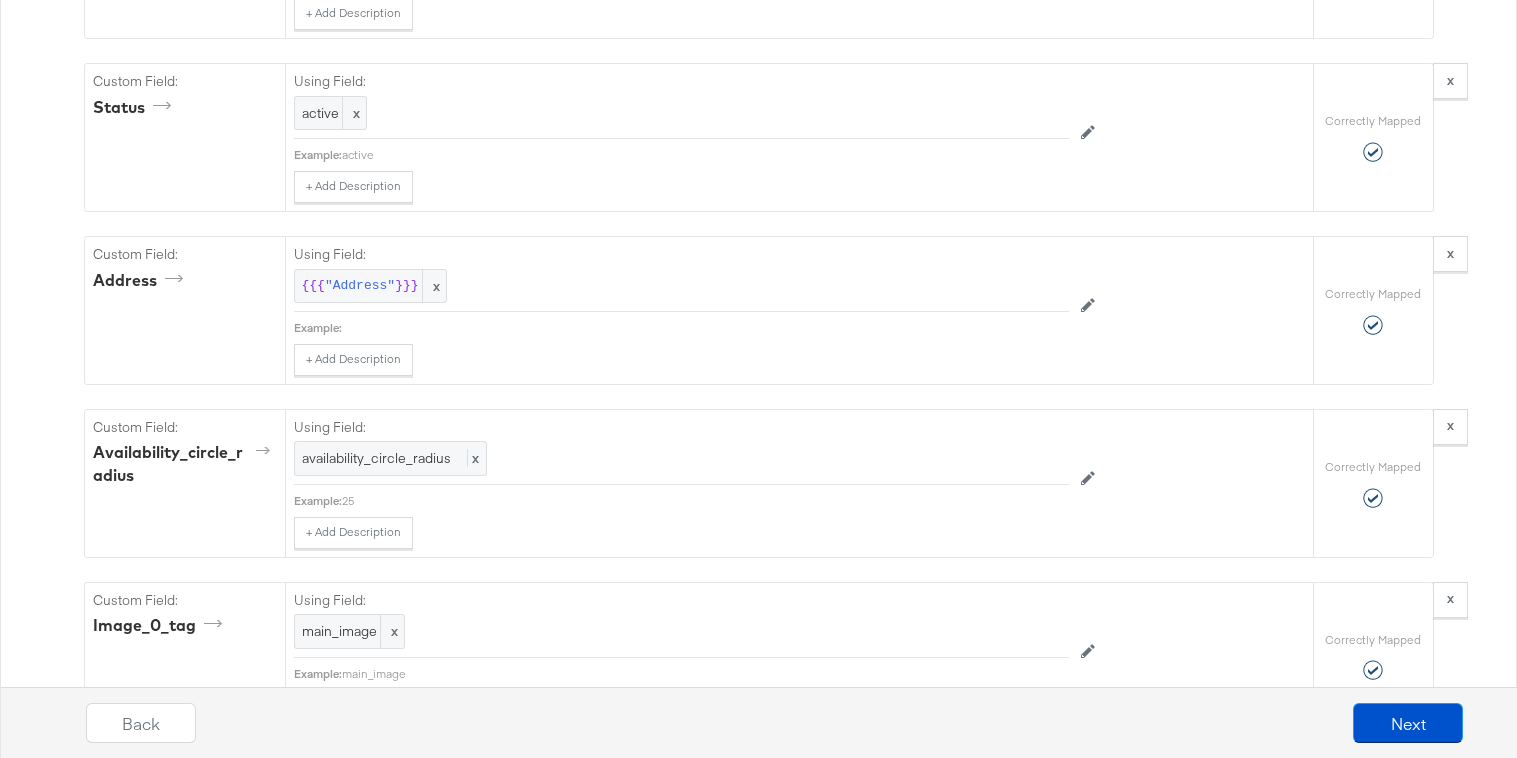 scroll, scrollTop: 3042, scrollLeft: 0, axis: vertical 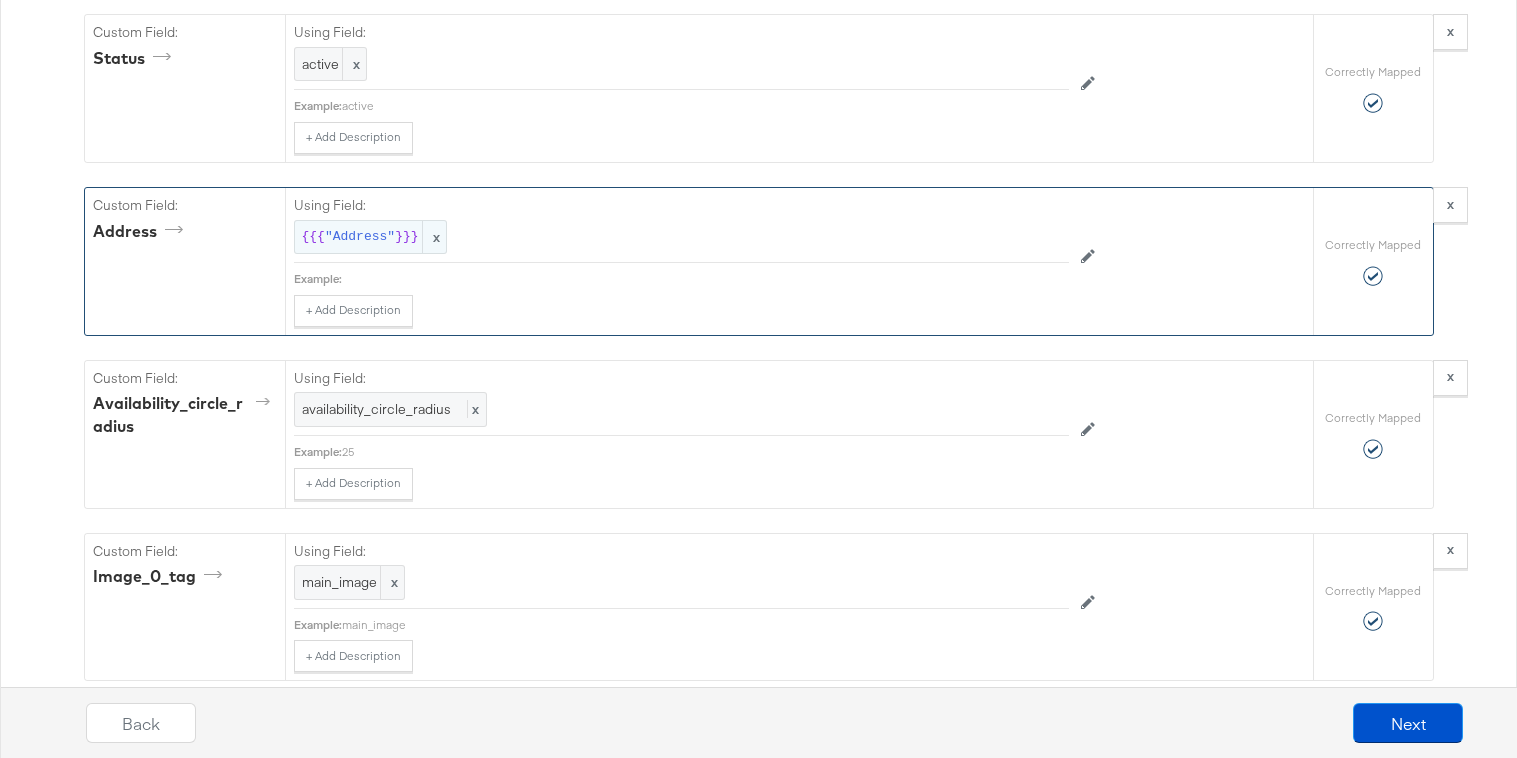 click on ""Address"" at bounding box center (360, 237) 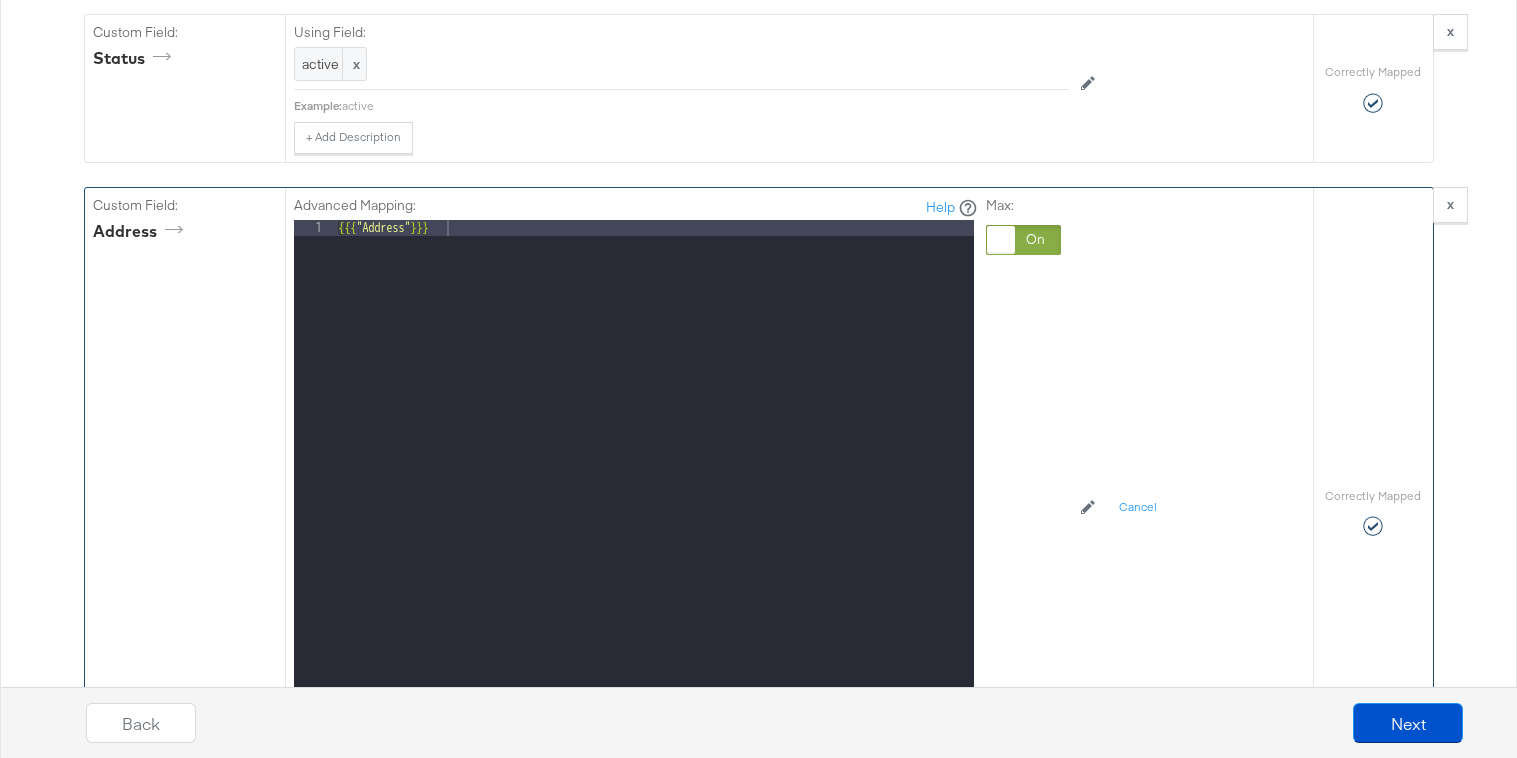 click at bounding box center (1001, 240) 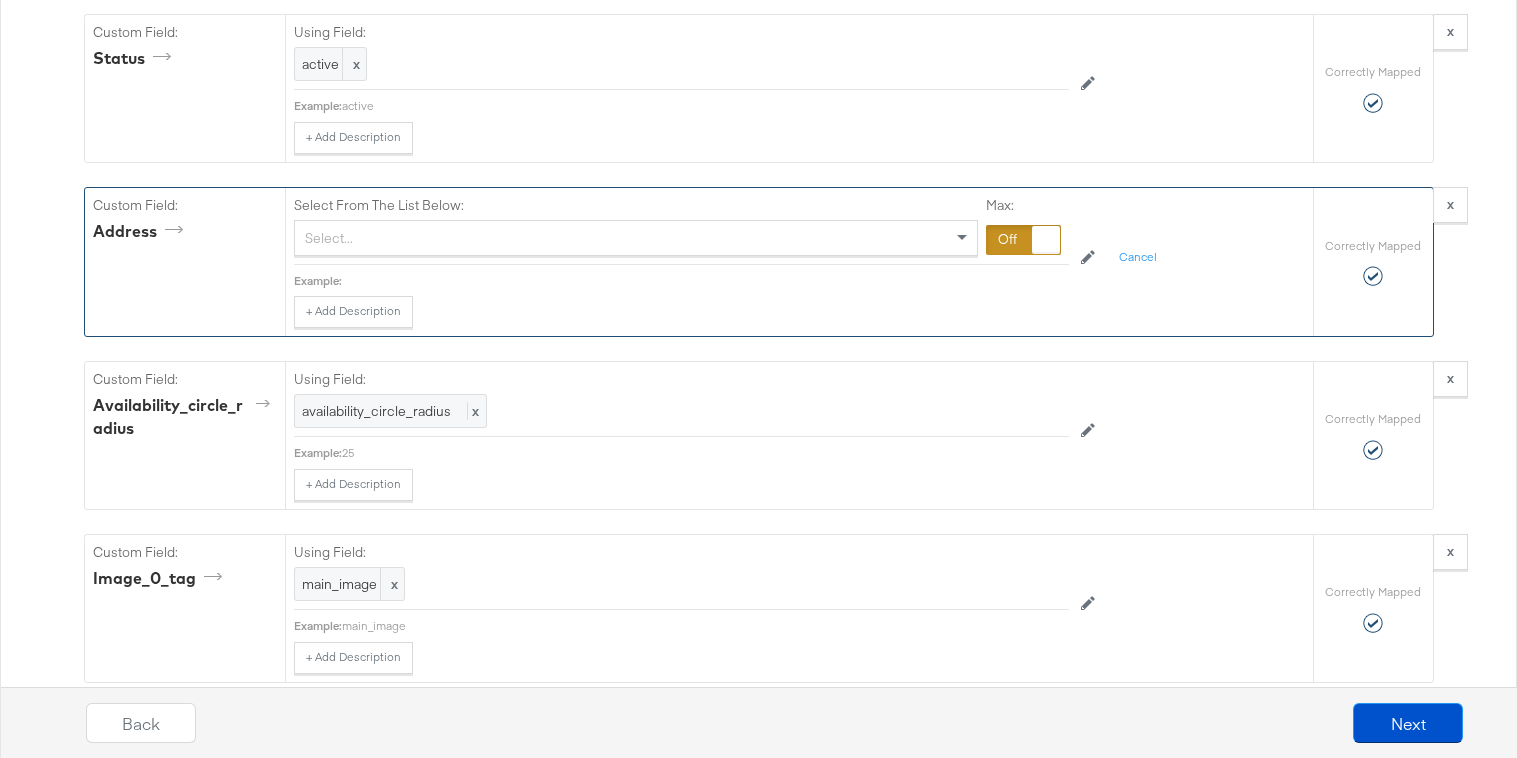 click on "Select..." at bounding box center (636, 238) 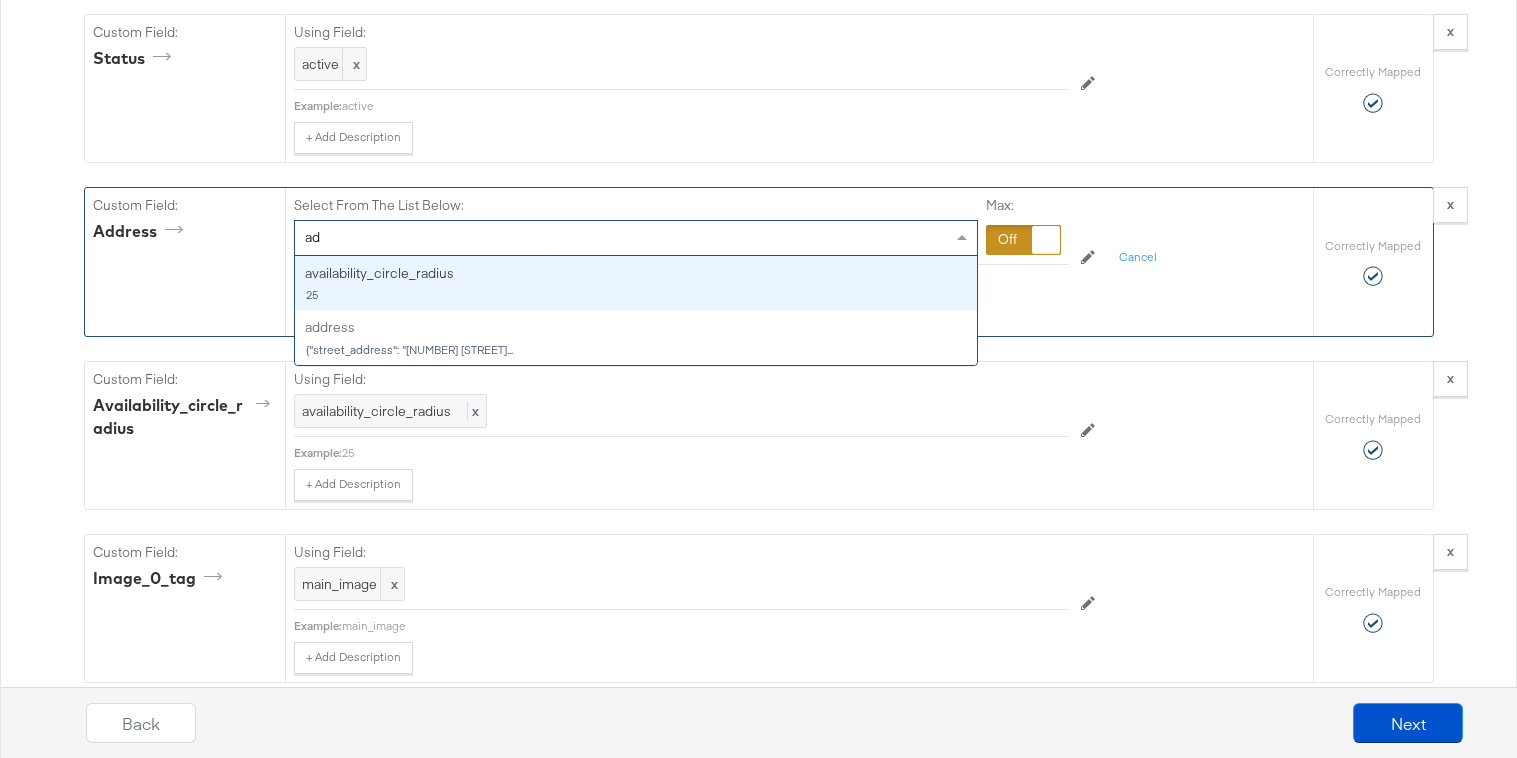 type on "add" 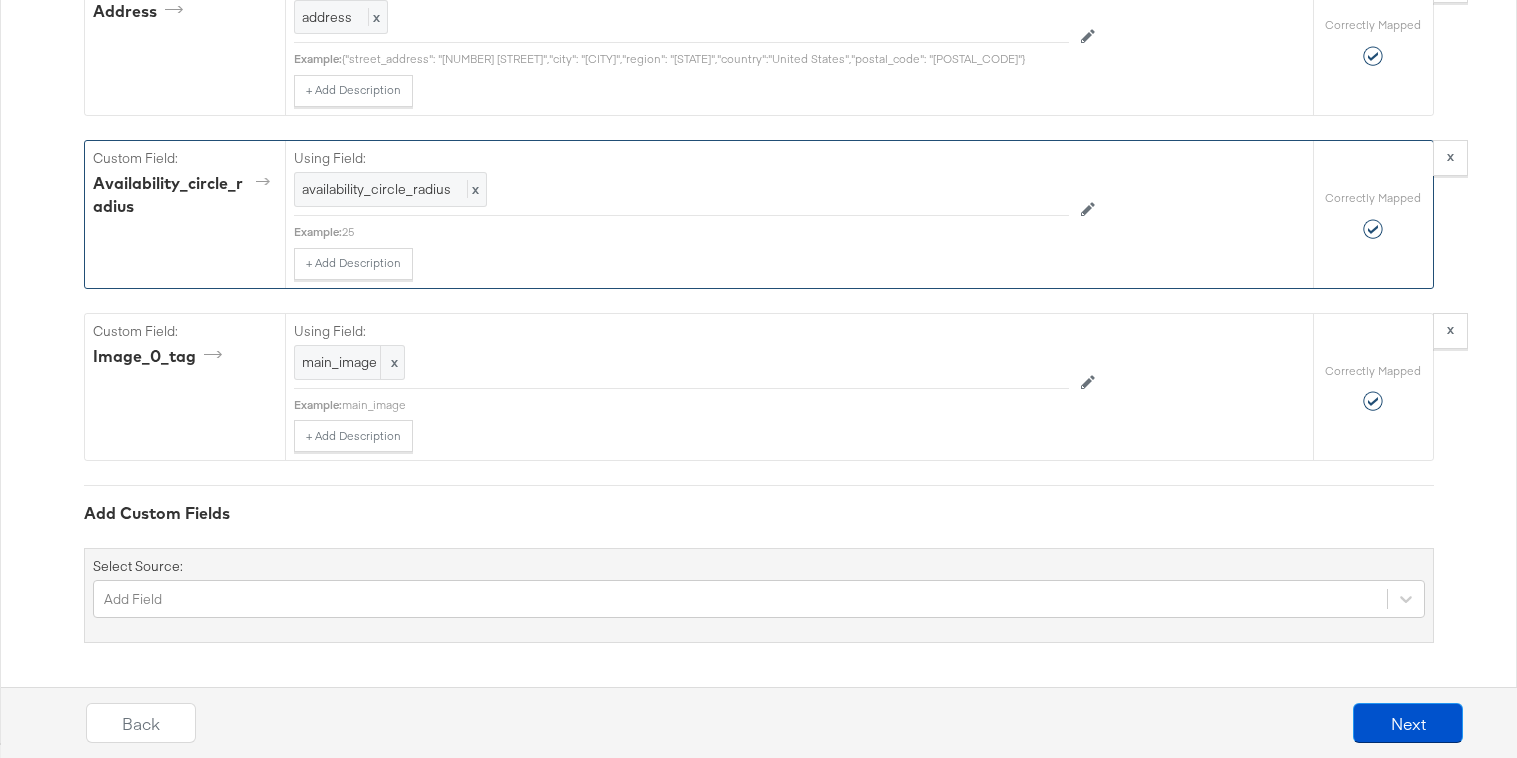 scroll, scrollTop: 3263, scrollLeft: 0, axis: vertical 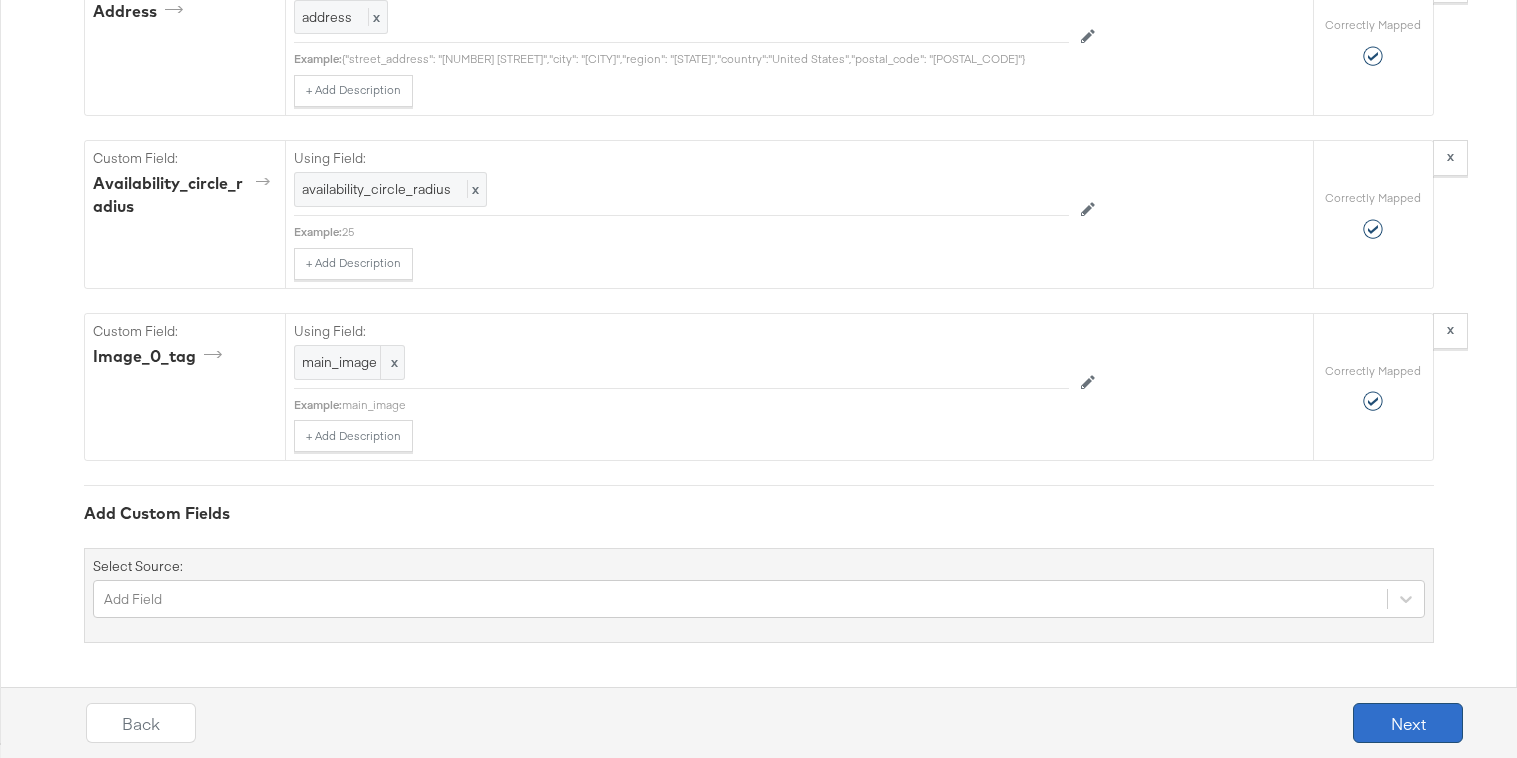 click on "Next" at bounding box center (1408, 723) 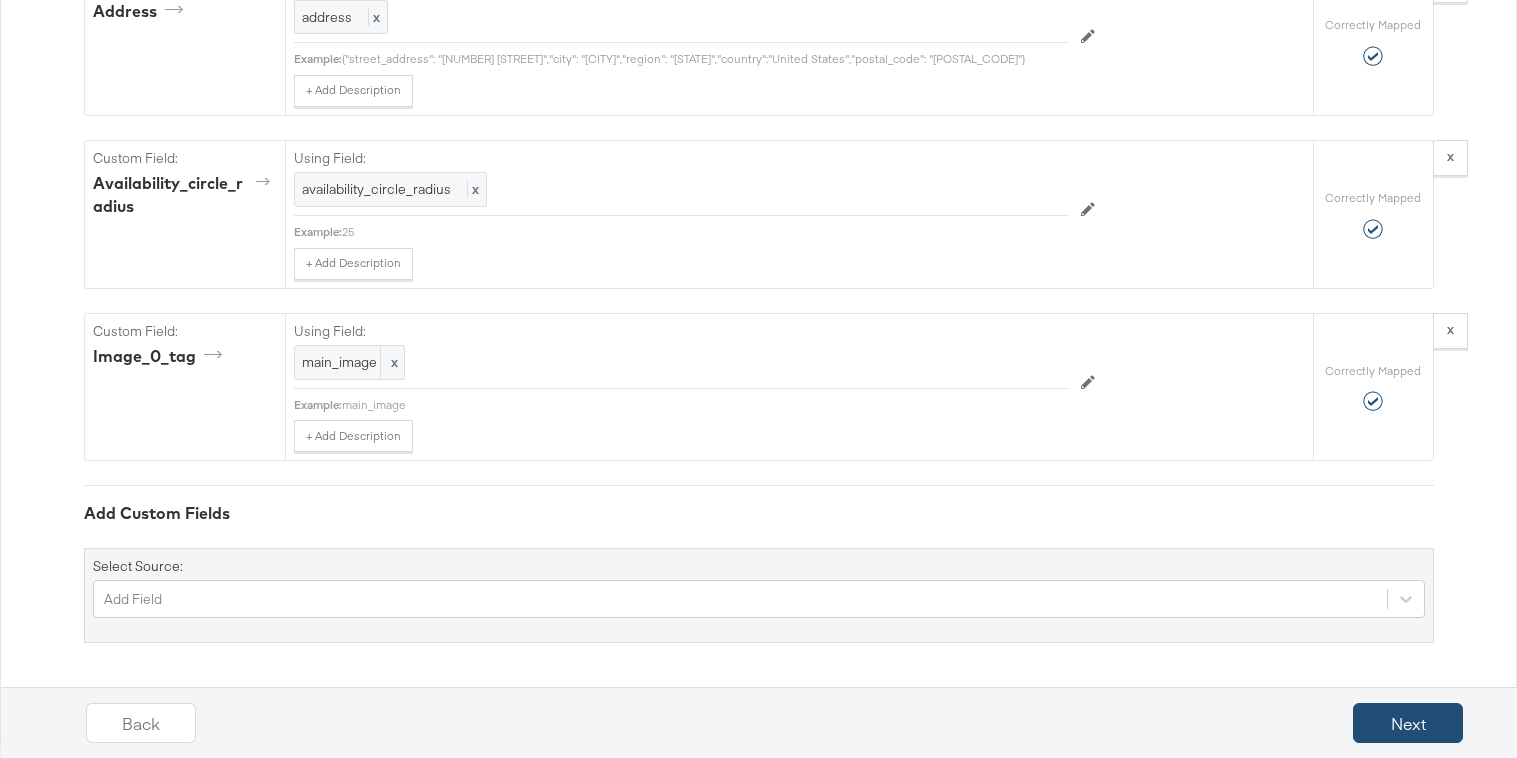 scroll, scrollTop: 0, scrollLeft: 0, axis: both 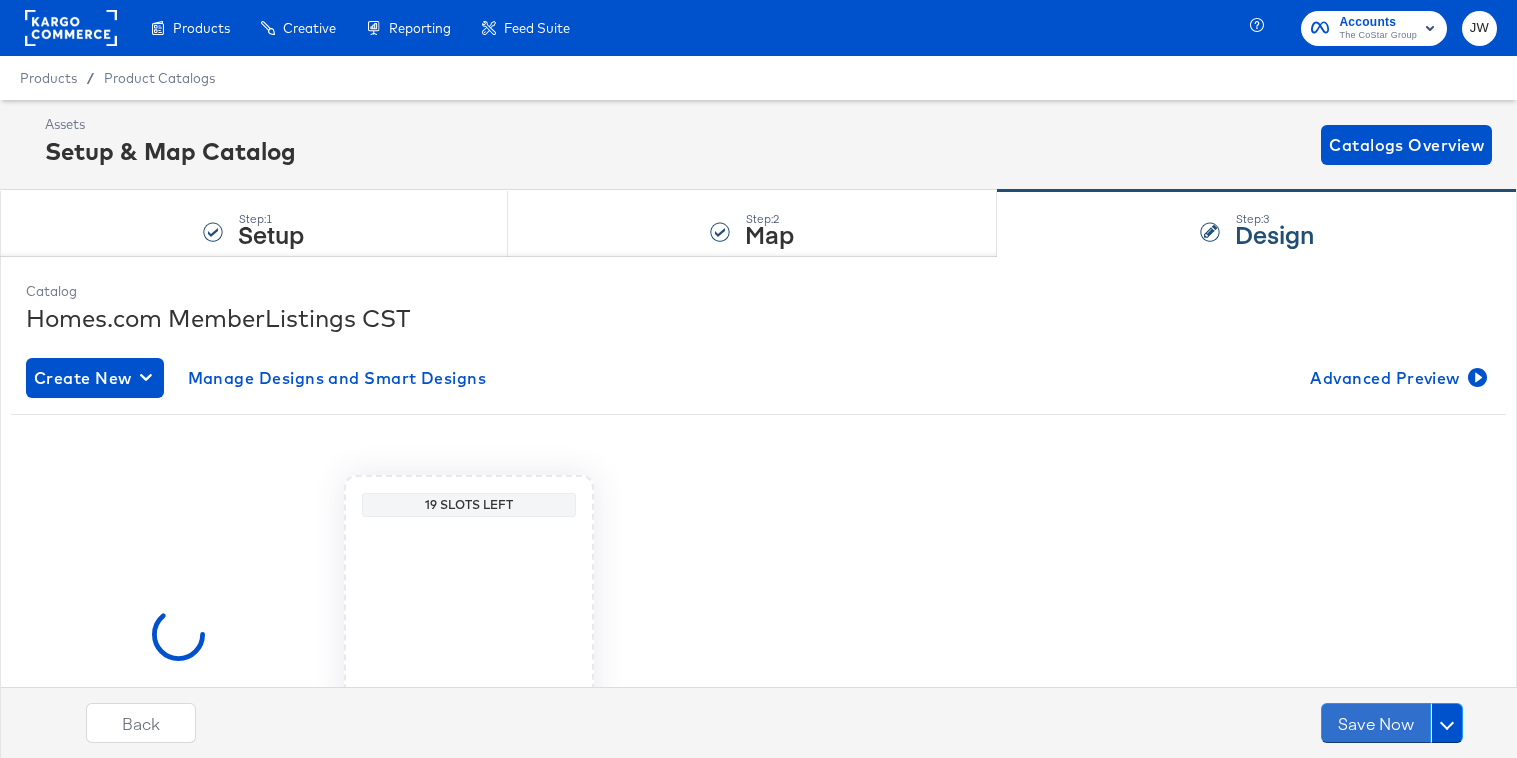 click on "Save Now" at bounding box center [1376, 723] 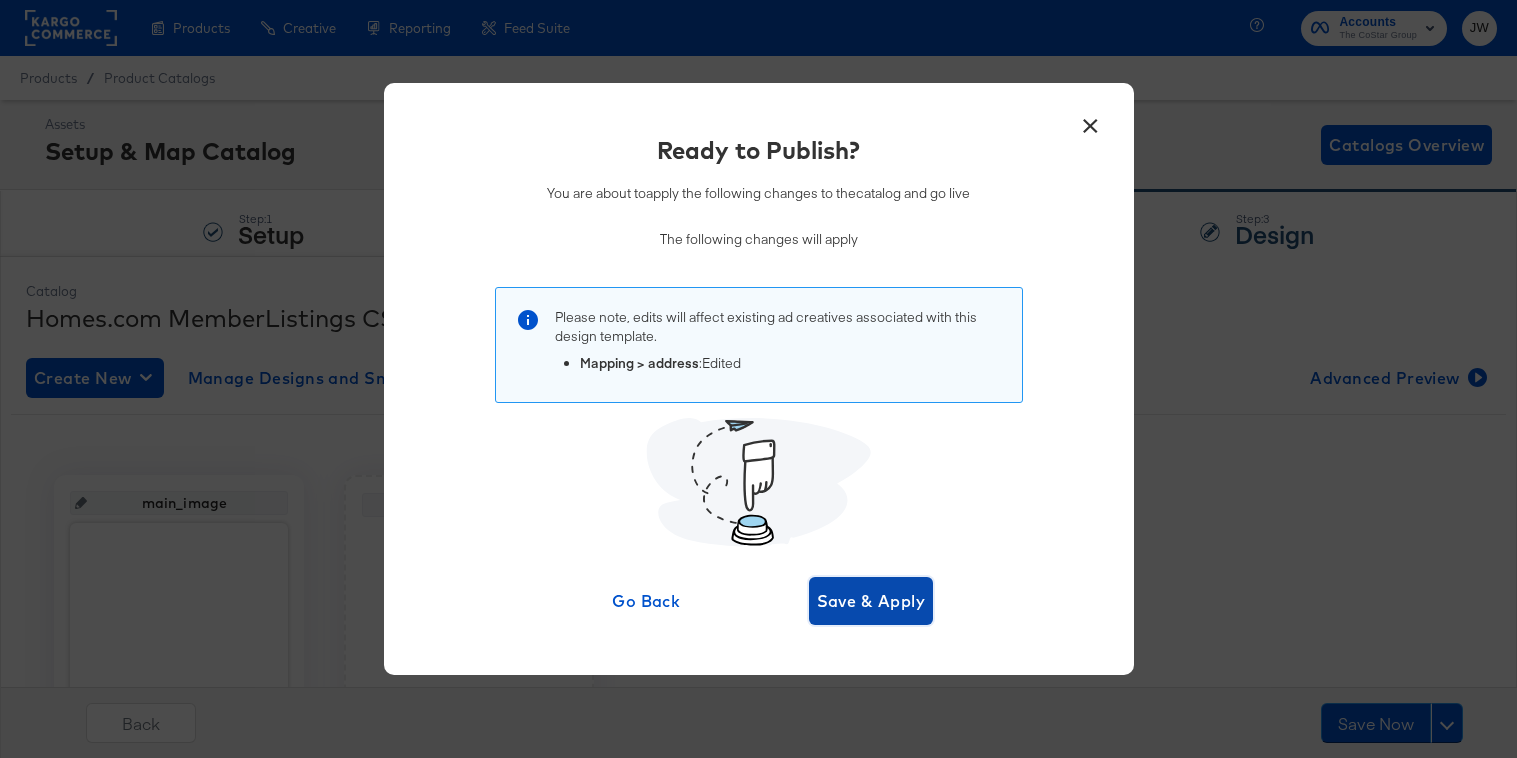 click on "Save & Apply" at bounding box center [871, 601] 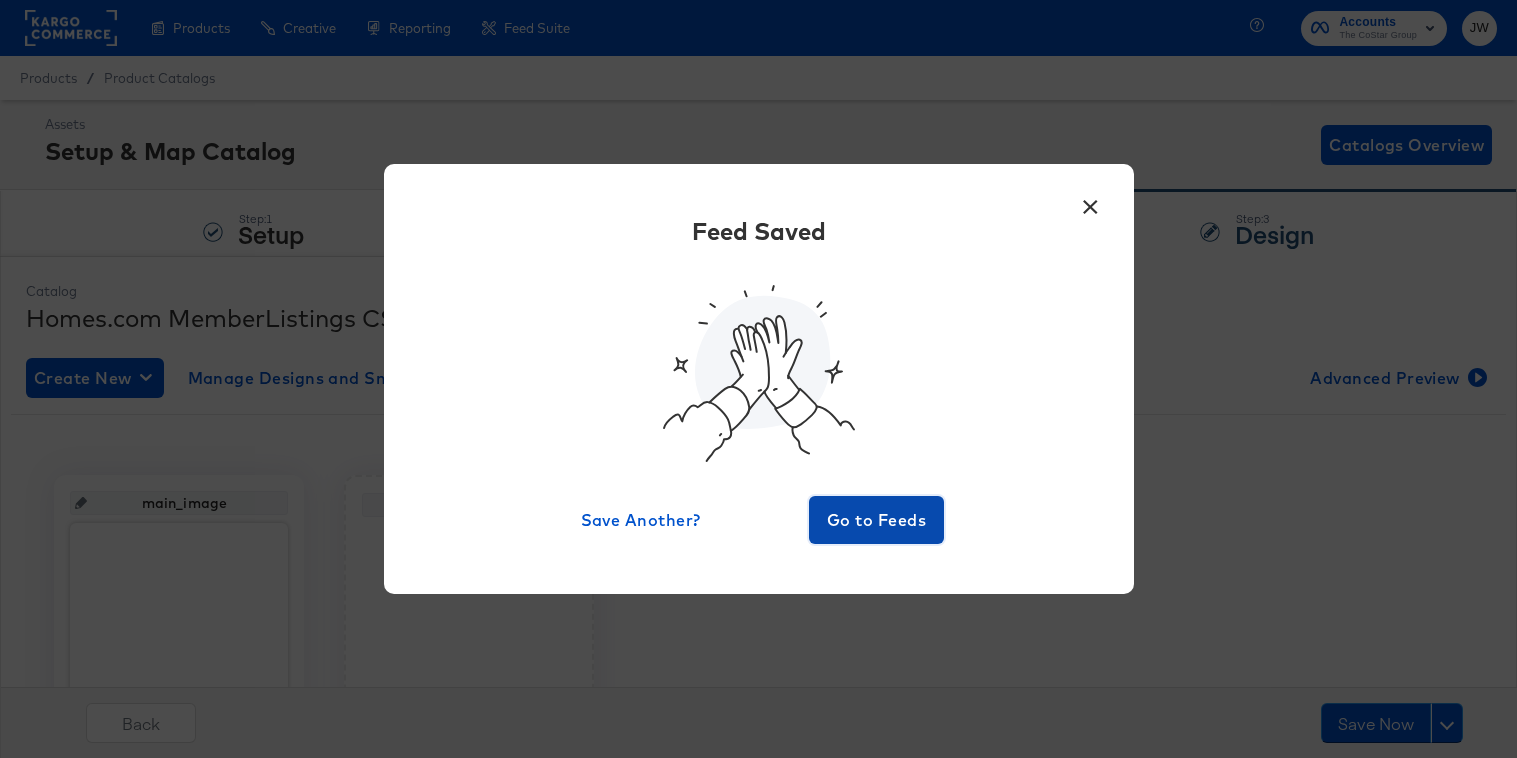 click on "Go to Feeds" at bounding box center (877, 520) 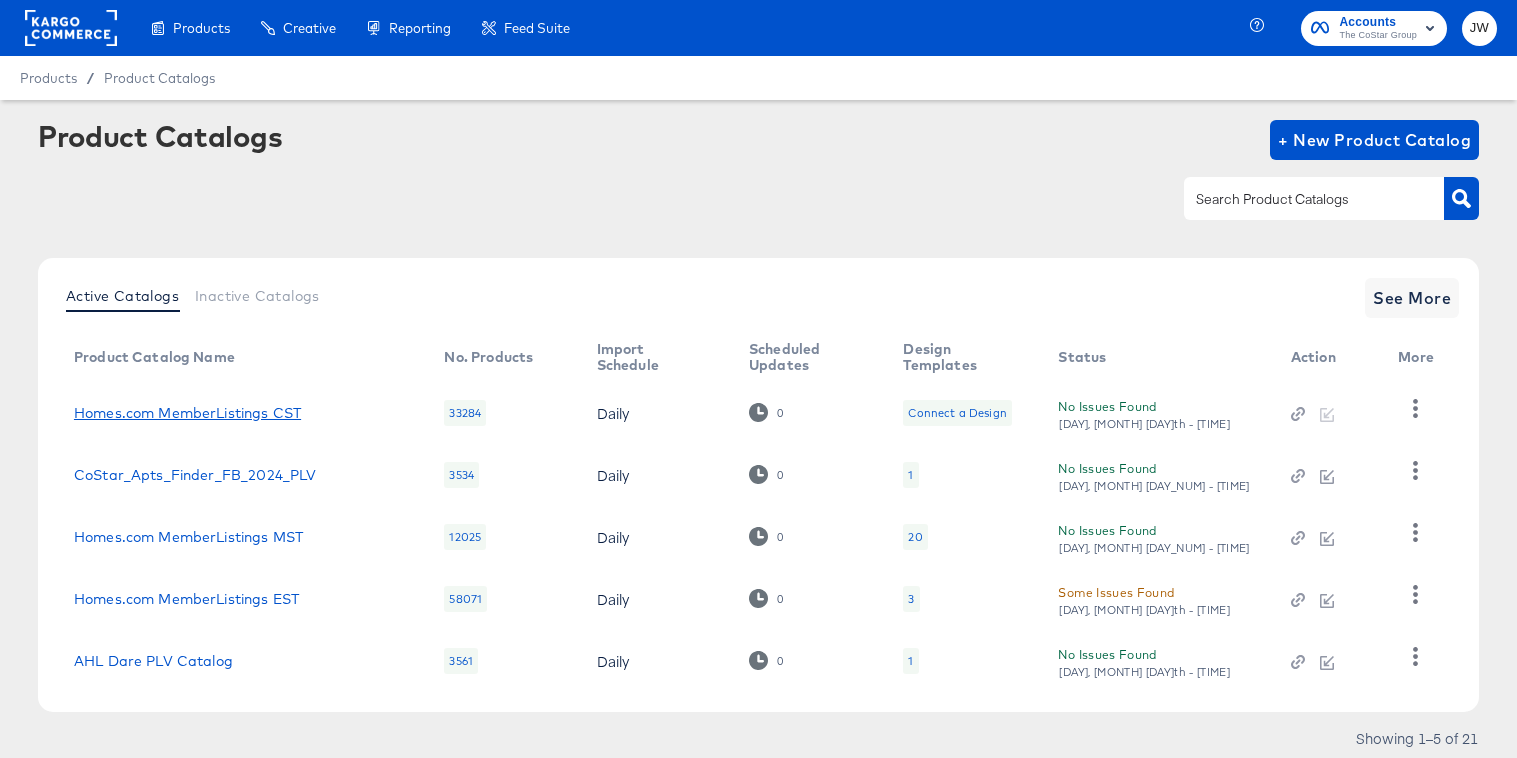 click on "Homes.com MemberListings CST" at bounding box center [187, 413] 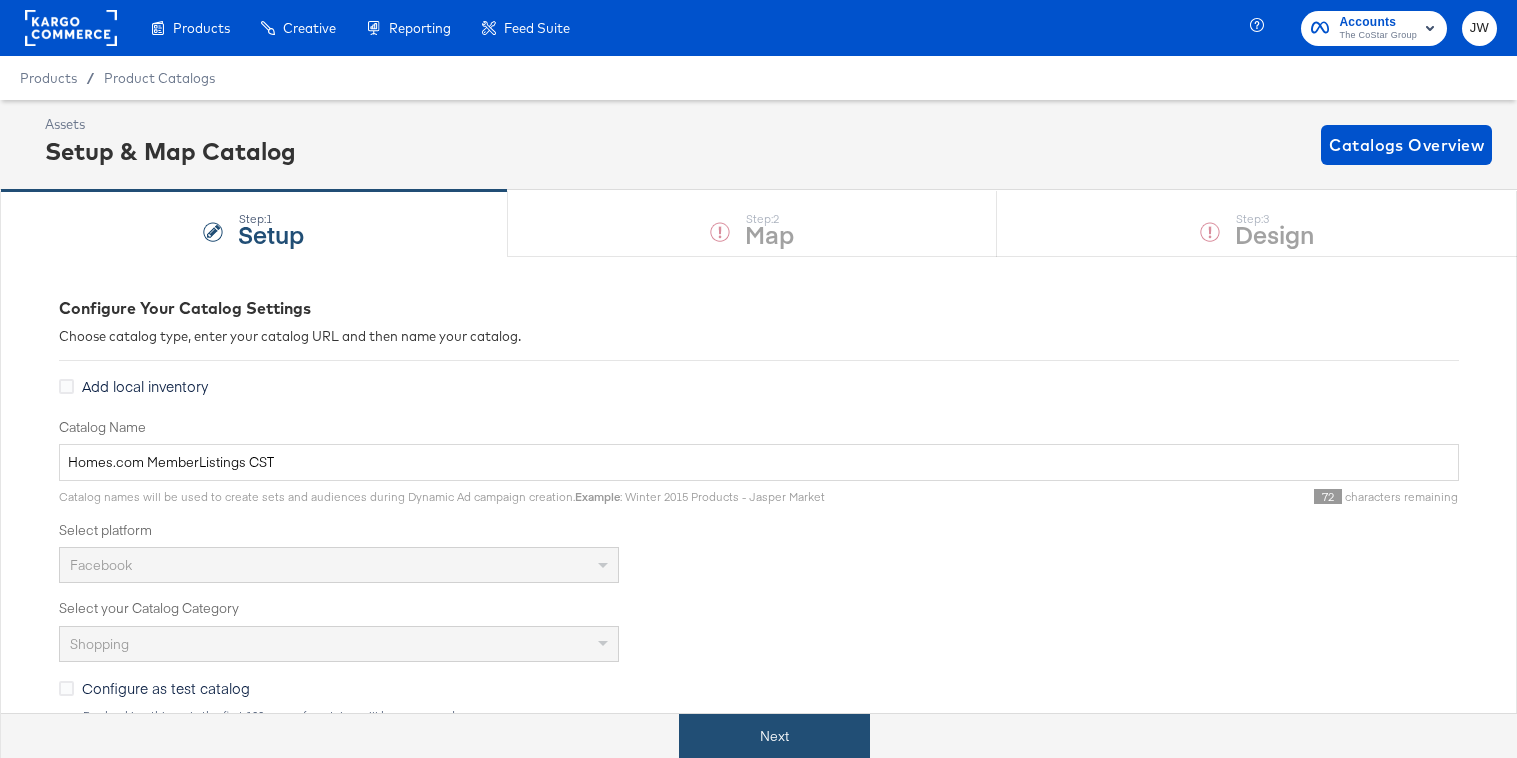click on "Next" at bounding box center (774, 736) 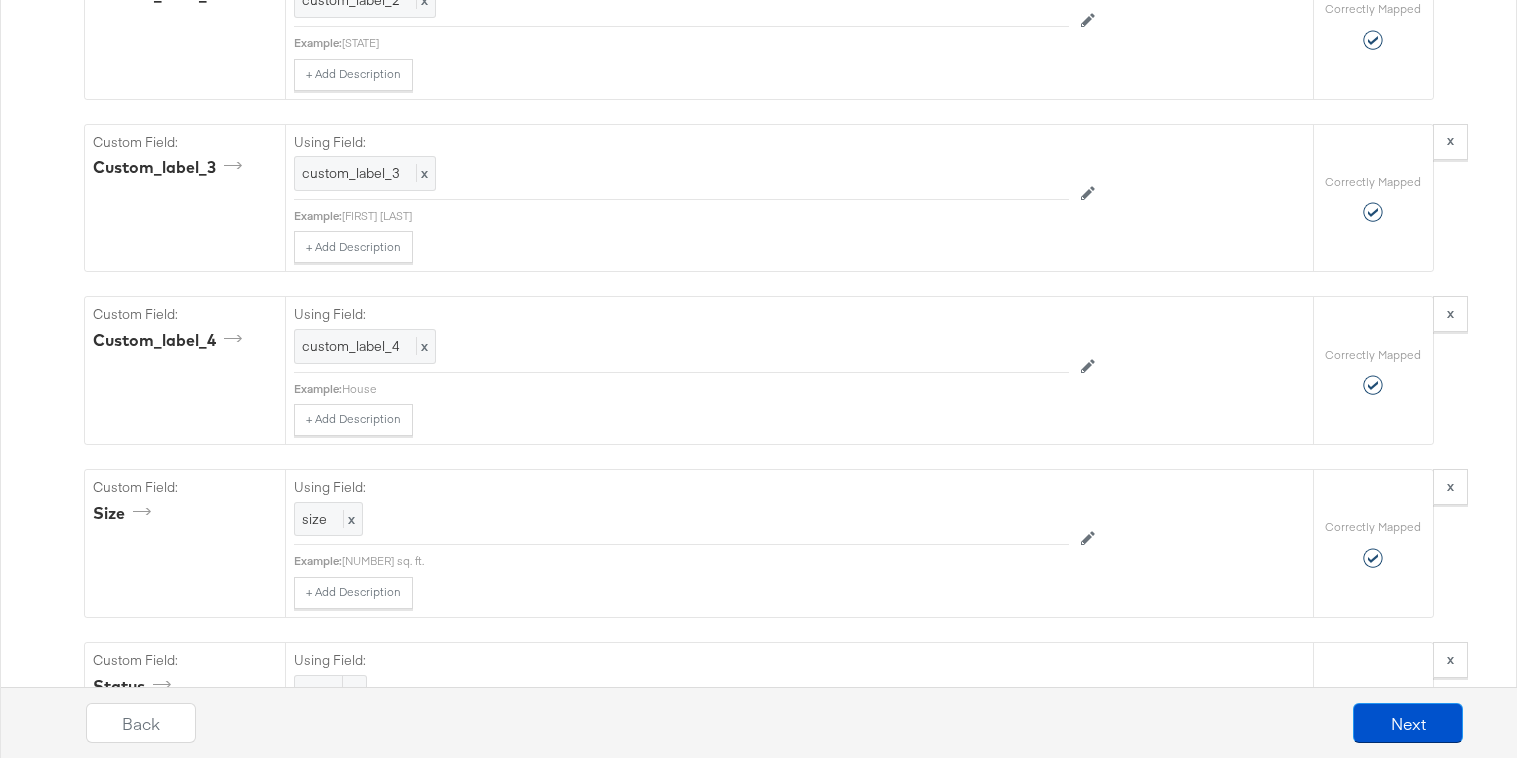 scroll, scrollTop: 3263, scrollLeft: 0, axis: vertical 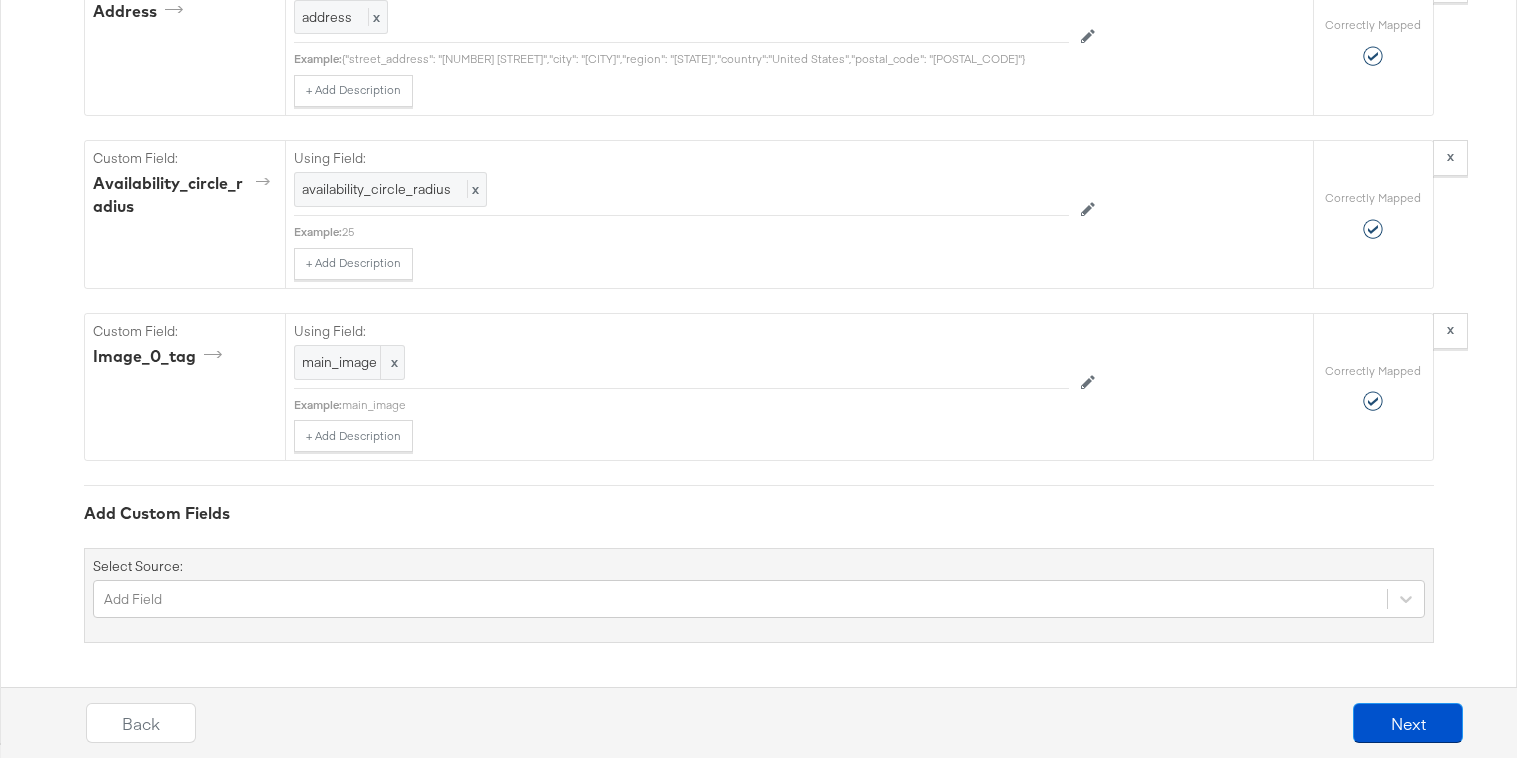 click on "Select Source: Add Field" at bounding box center [759, 596] 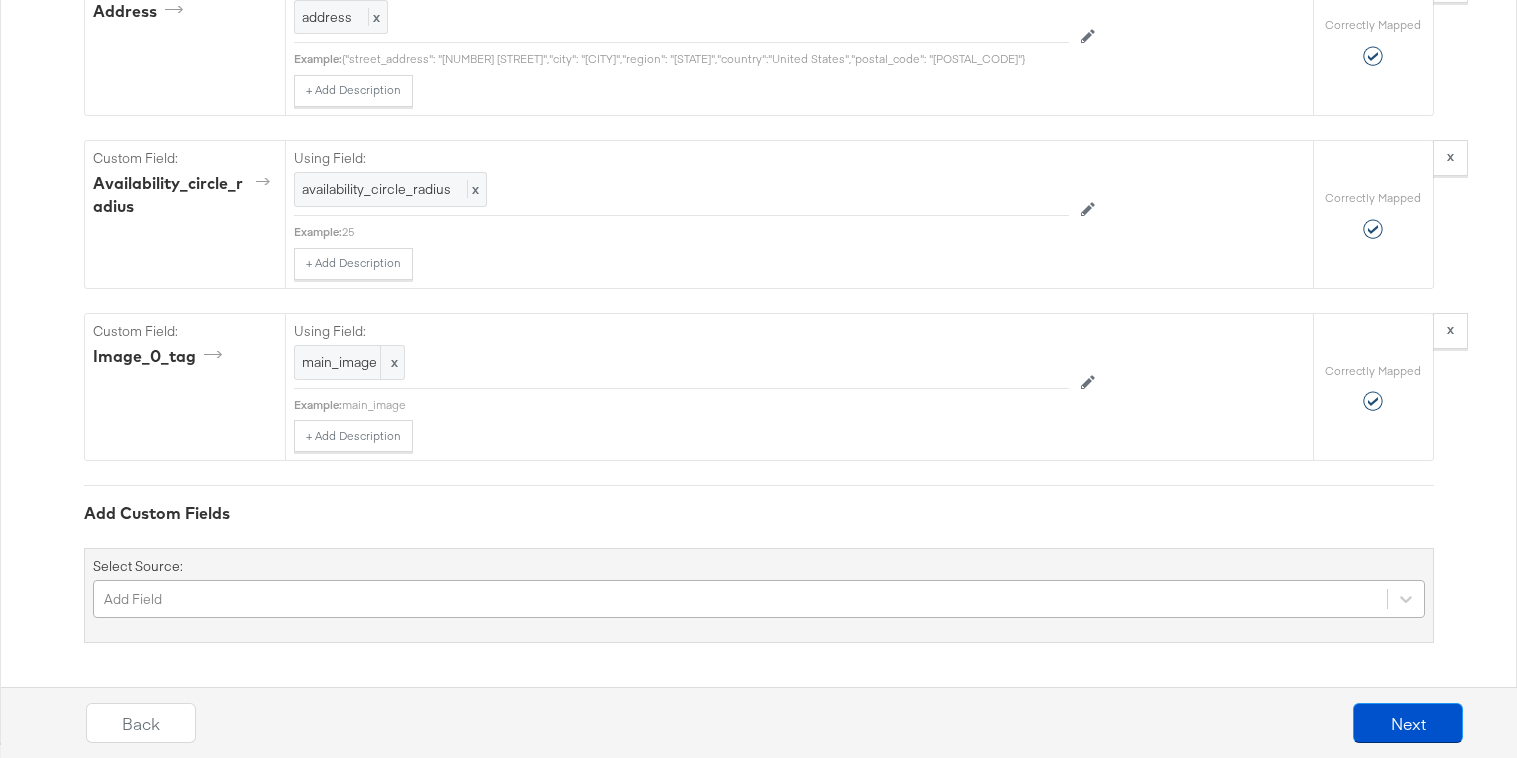 click on "Add Field" at bounding box center (759, 599) 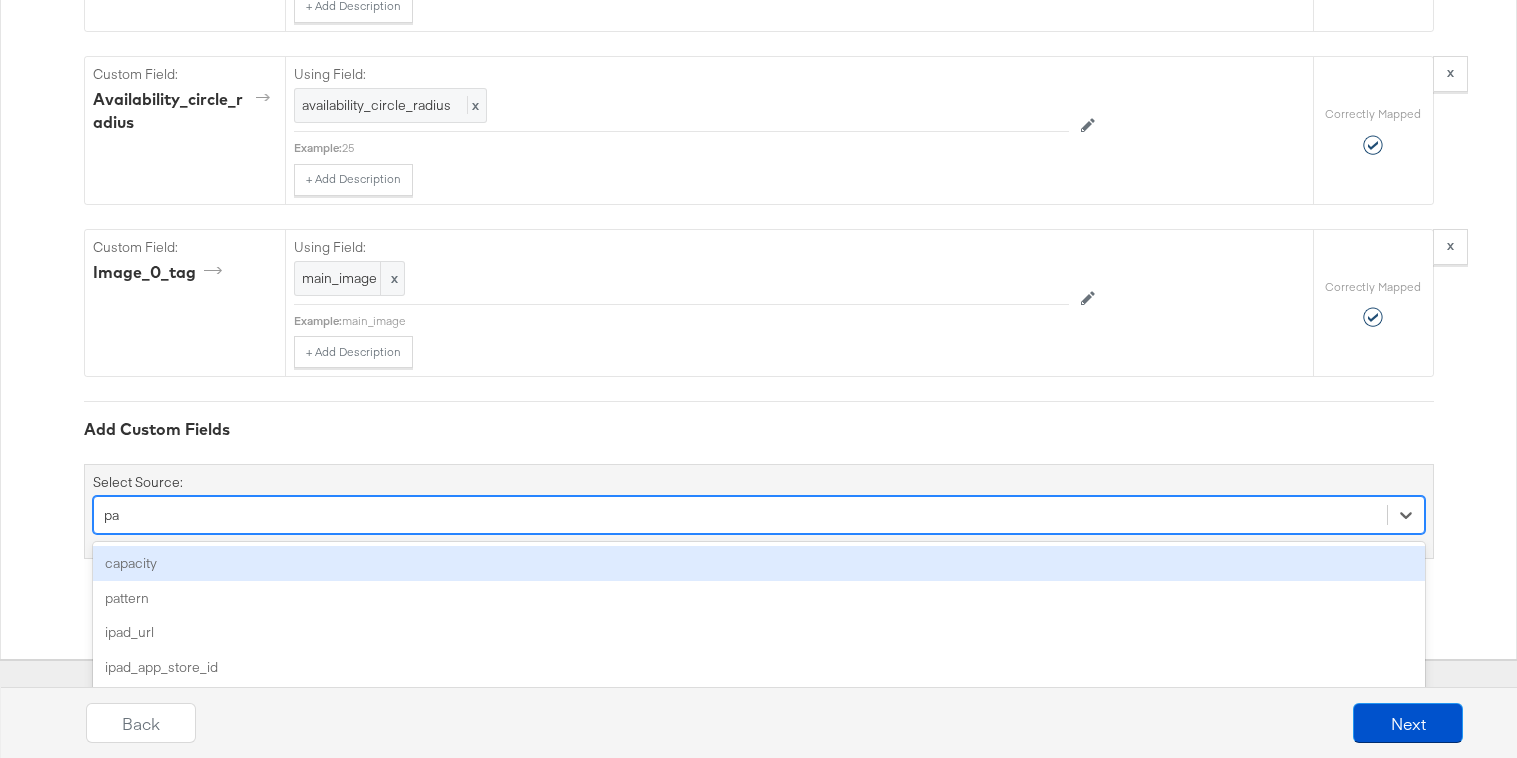 scroll, scrollTop: 3263, scrollLeft: 0, axis: vertical 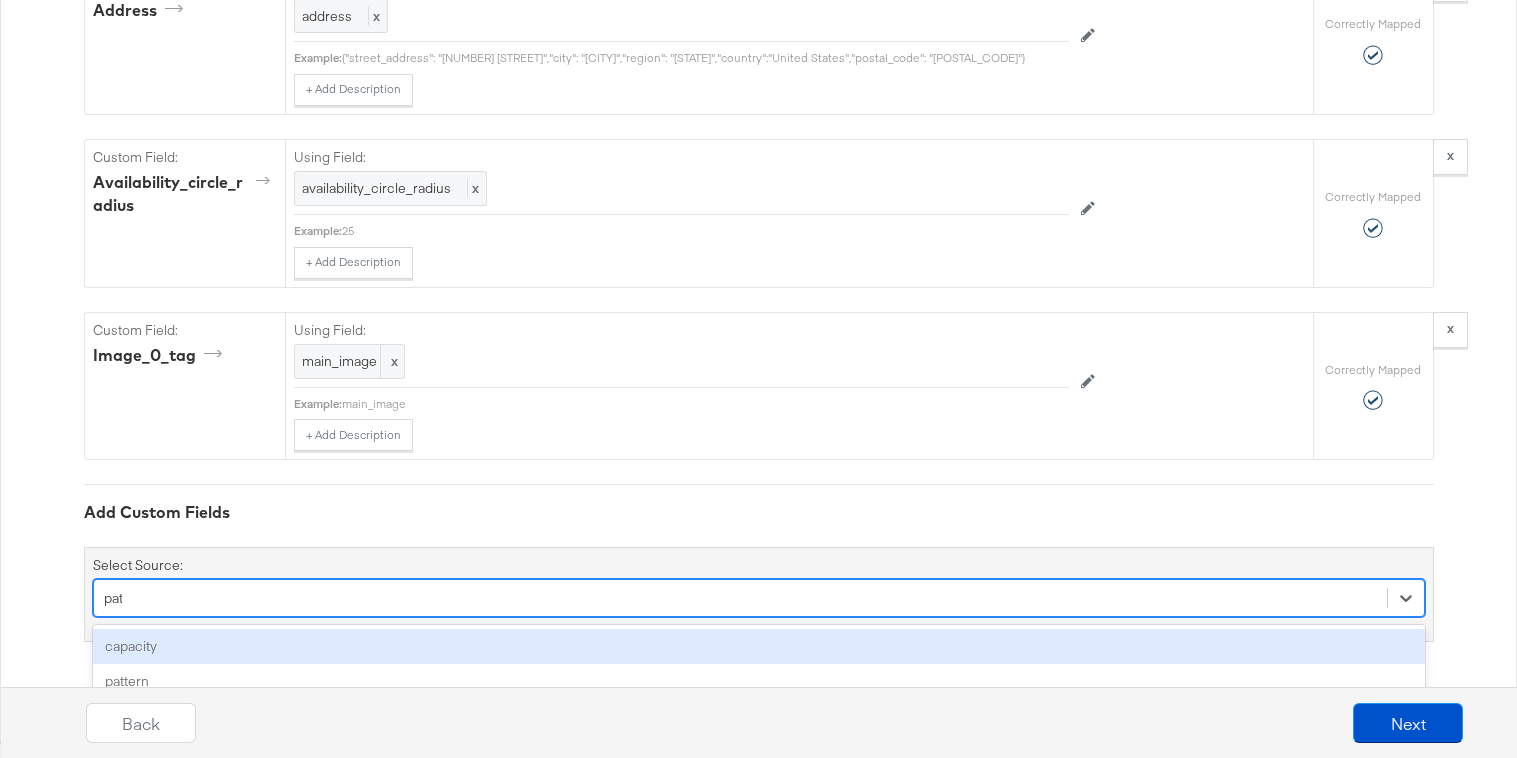 type on "patt" 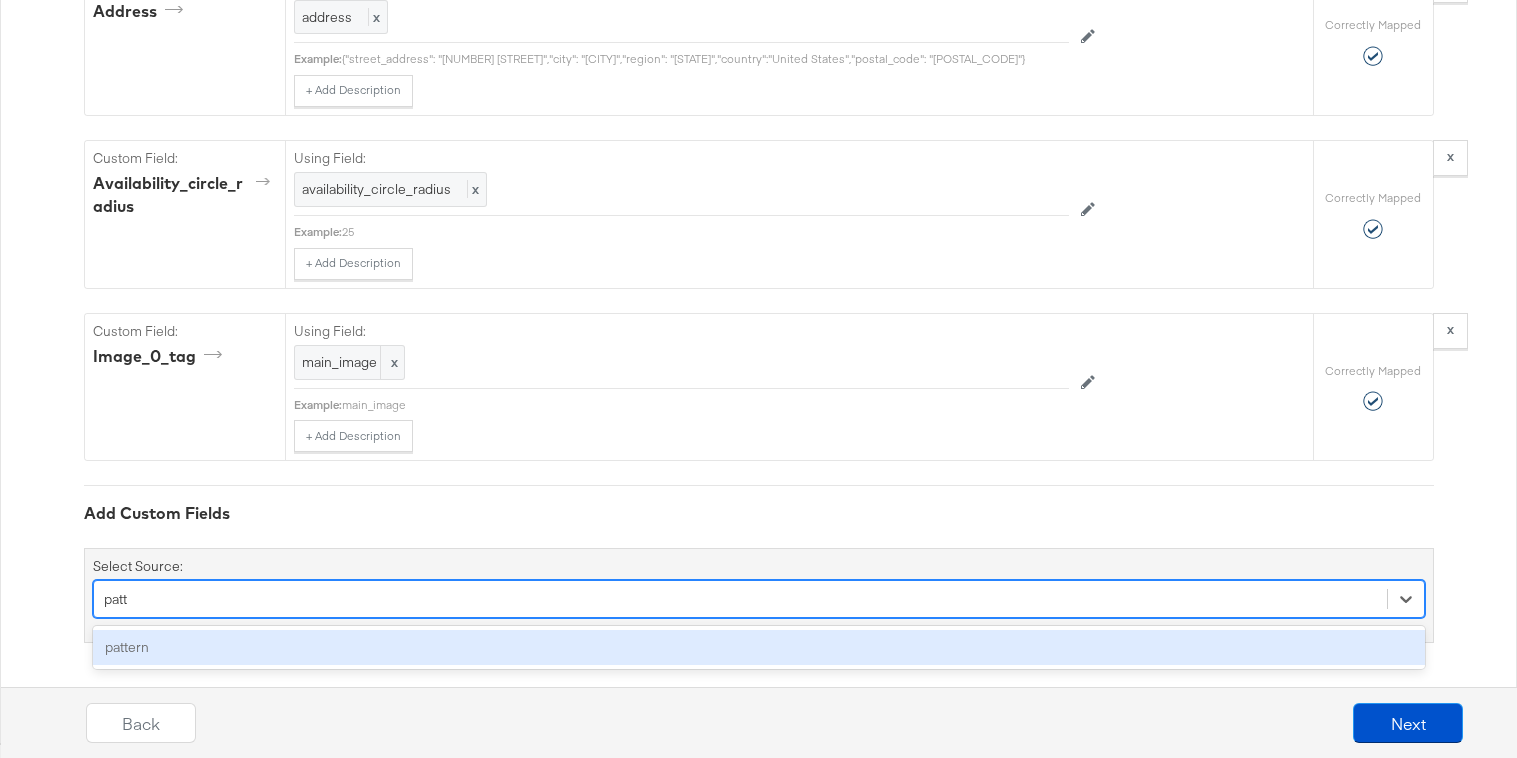 click on "pattern" at bounding box center [759, 647] 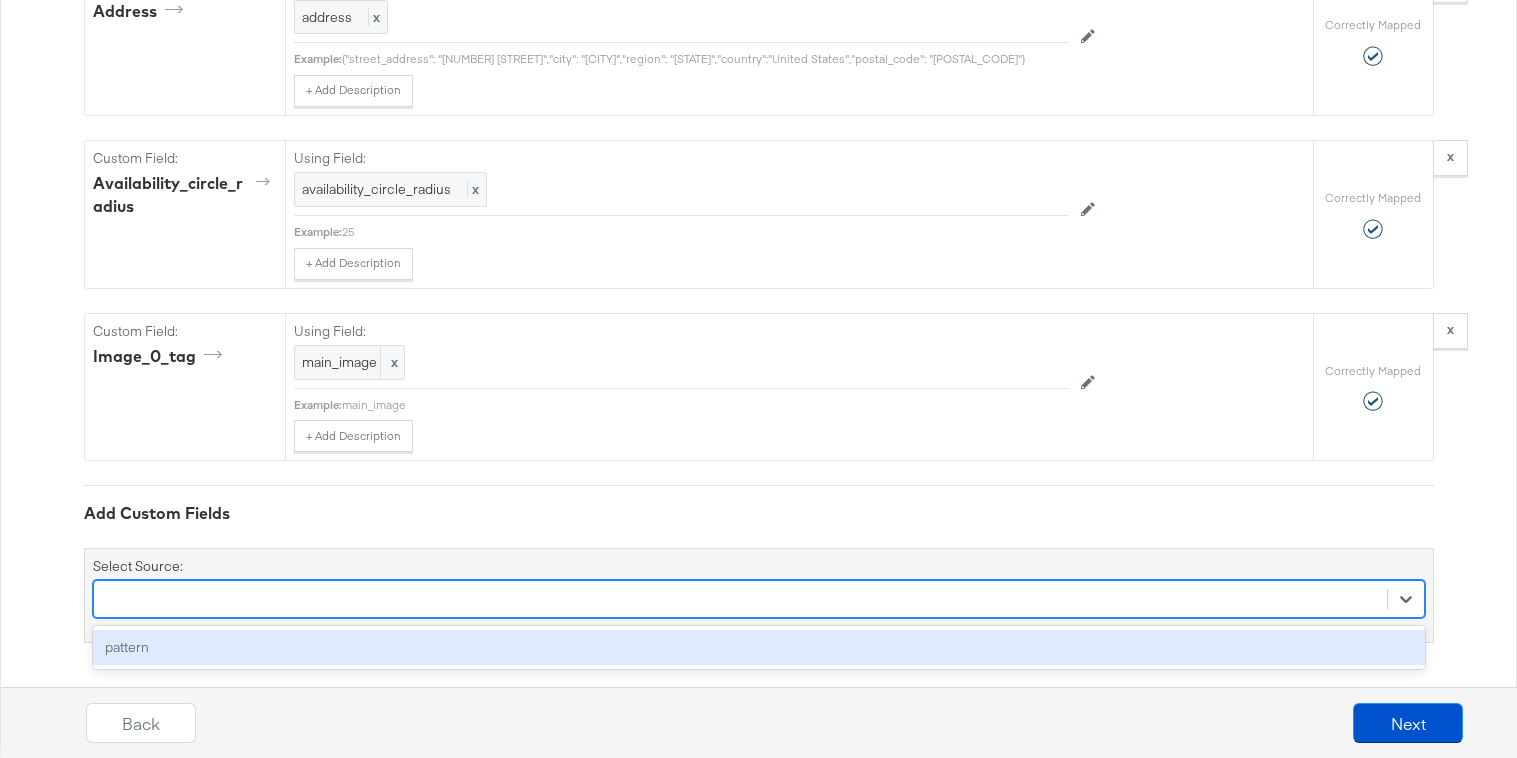 scroll, scrollTop: 3431, scrollLeft: 0, axis: vertical 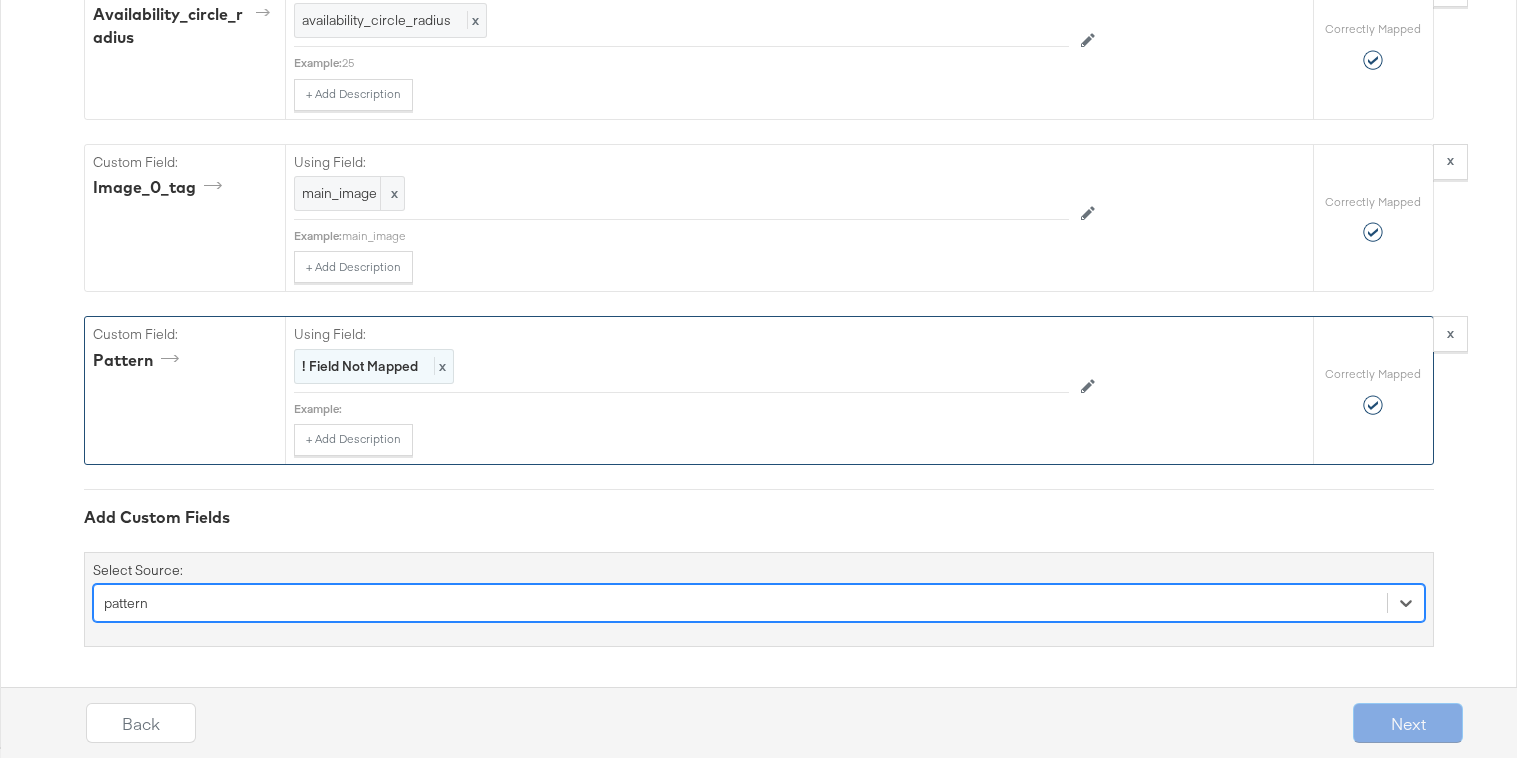 click on "! Field Not Mapped" at bounding box center (360, 366) 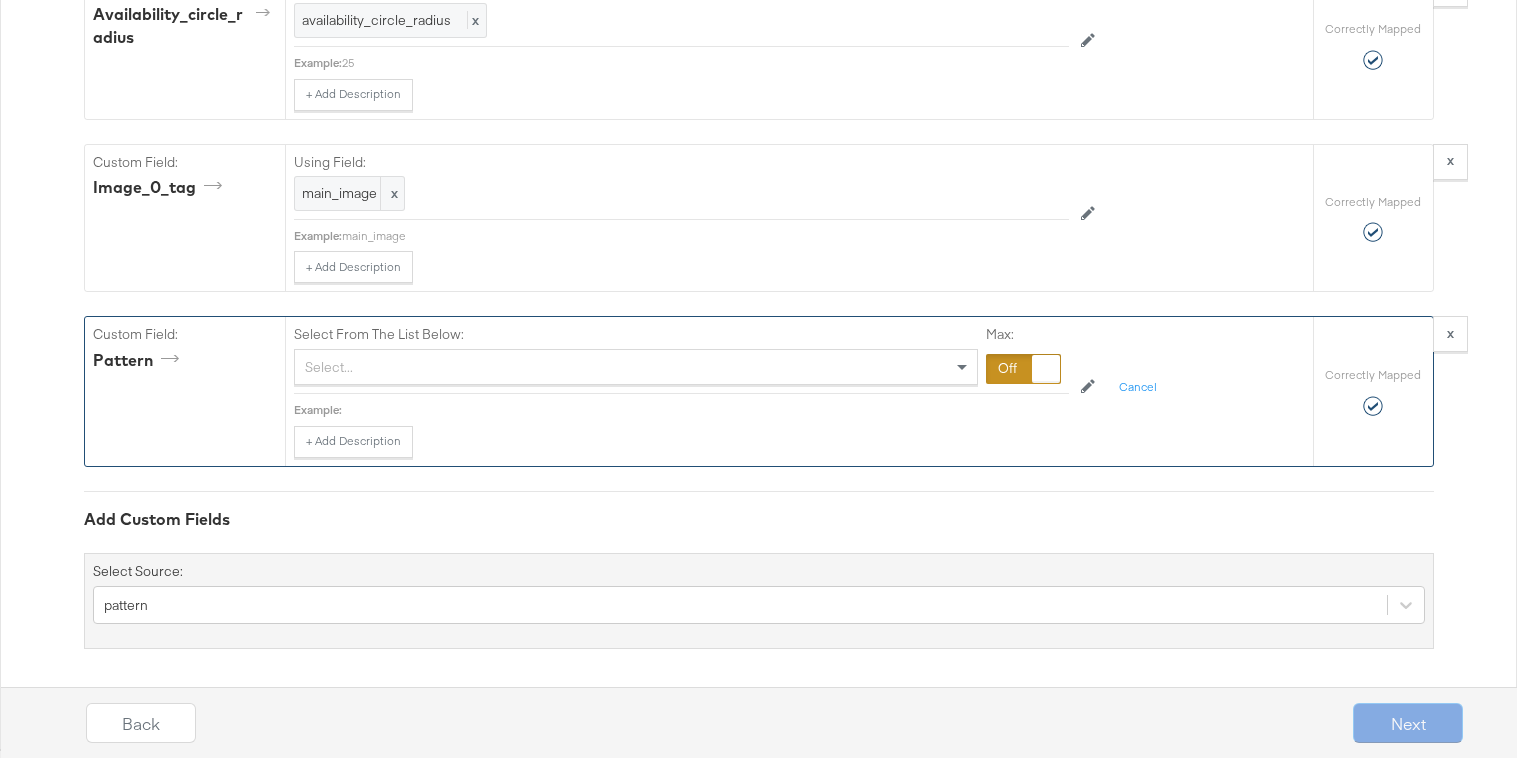 click on "Select..." at bounding box center (636, 367) 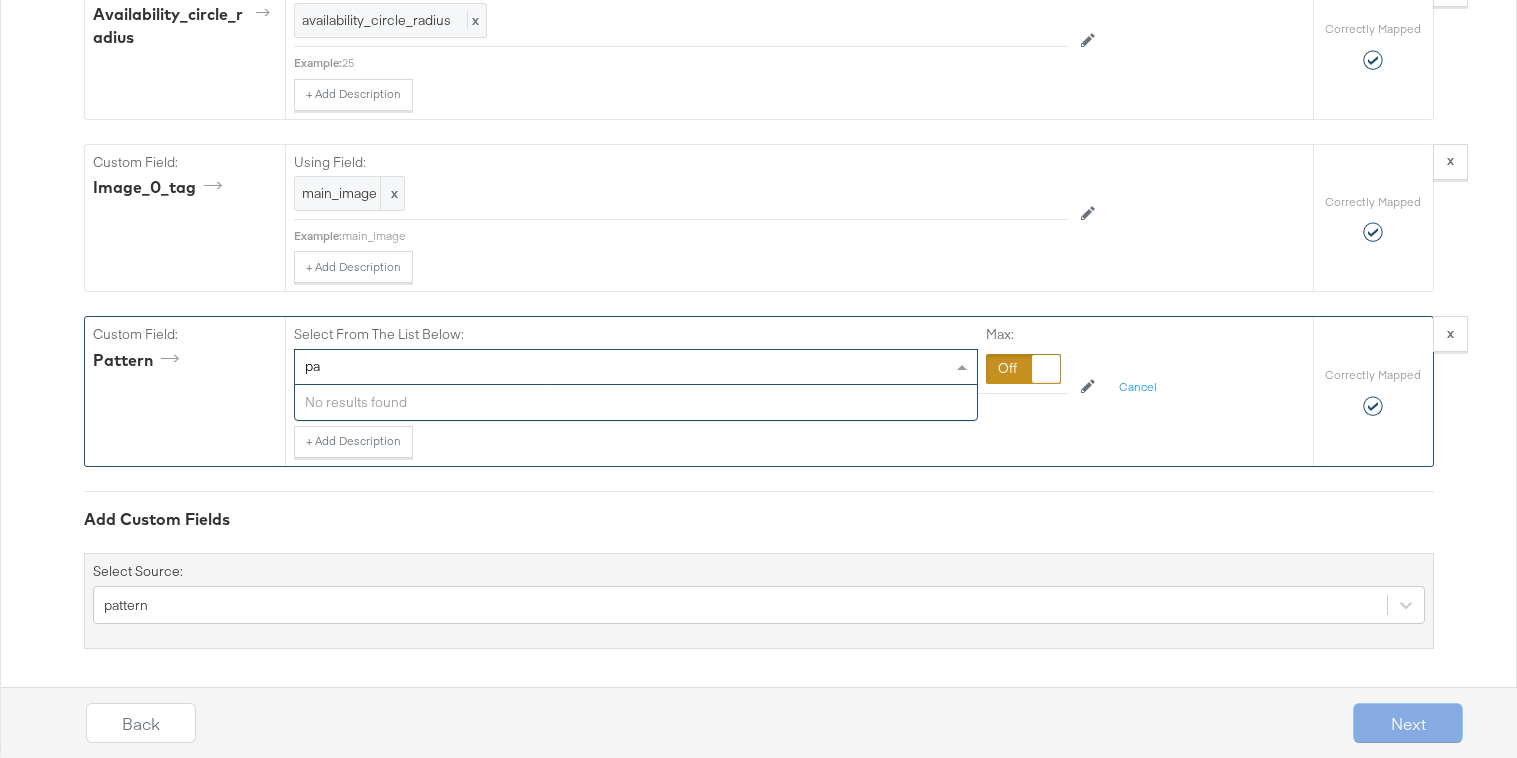 type on "p" 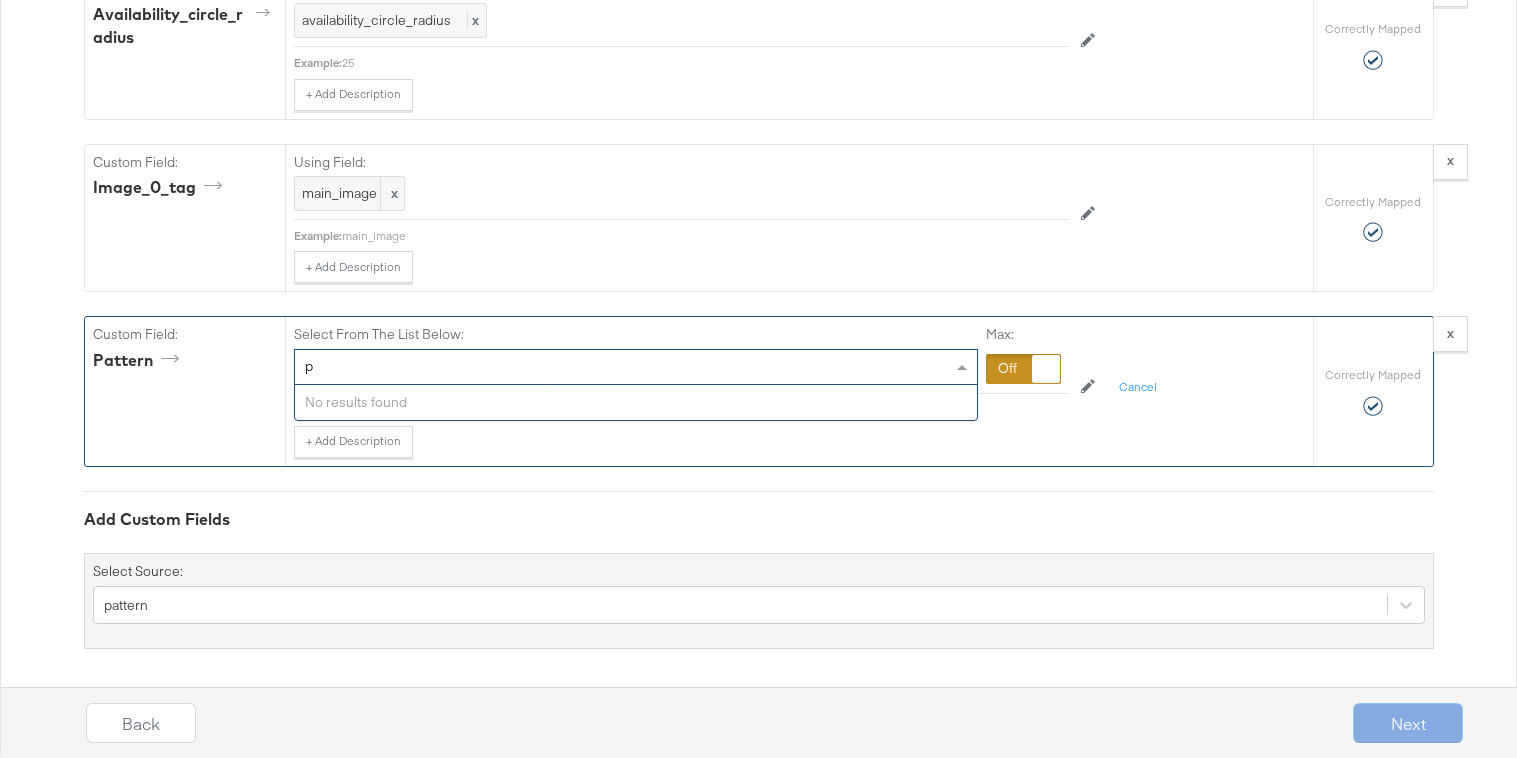 type 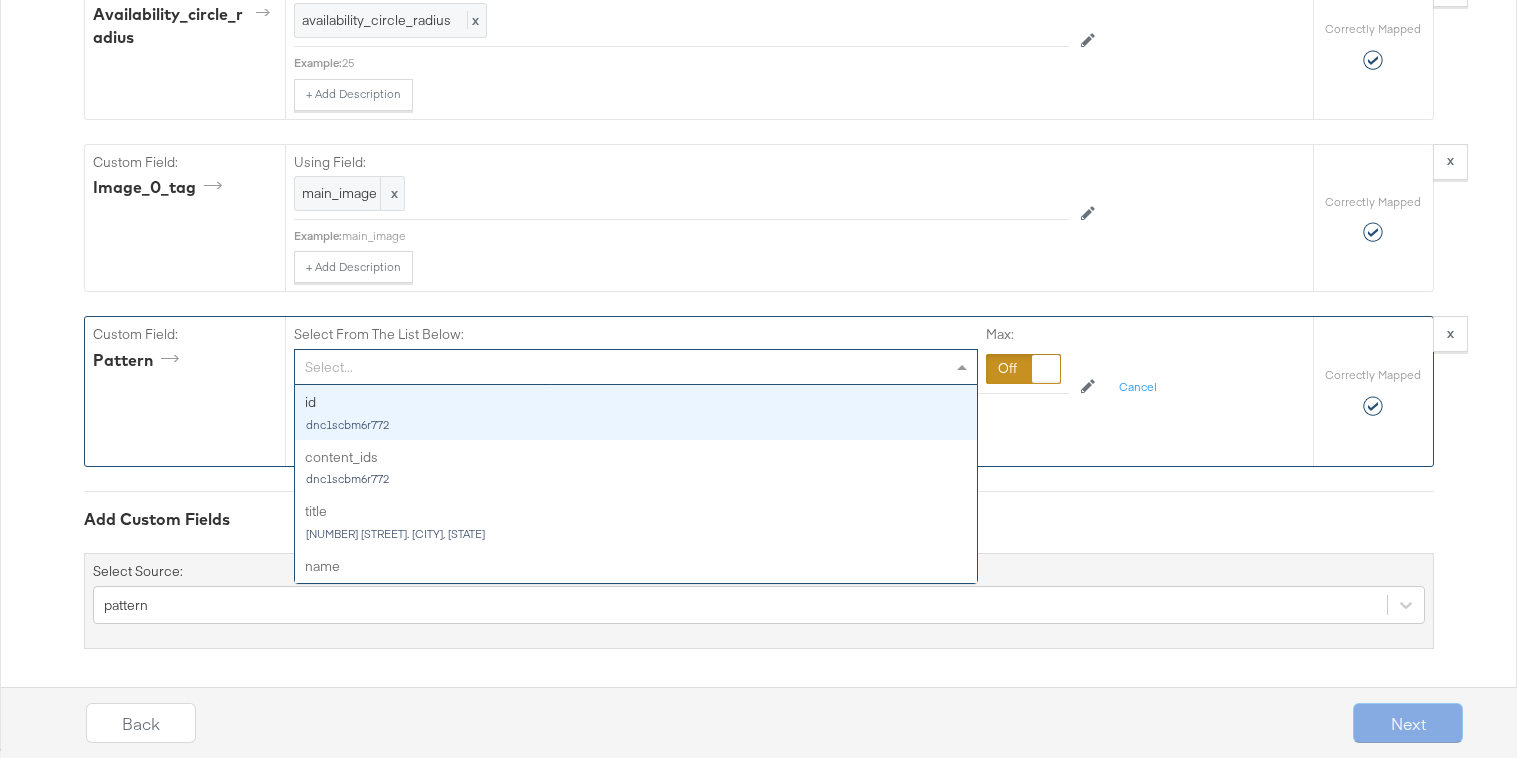 click on "Select..." at bounding box center [636, 367] 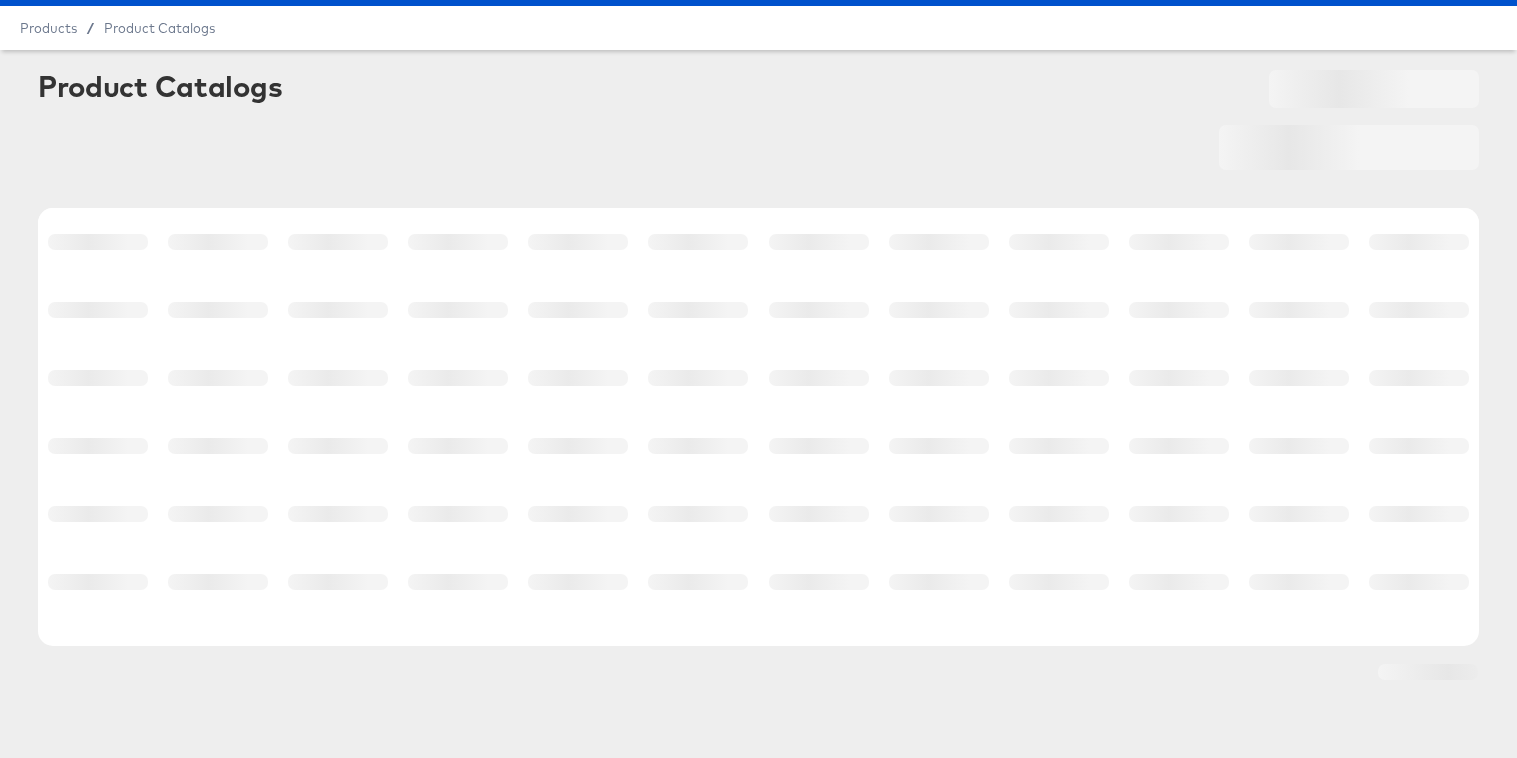 scroll, scrollTop: 0, scrollLeft: 0, axis: both 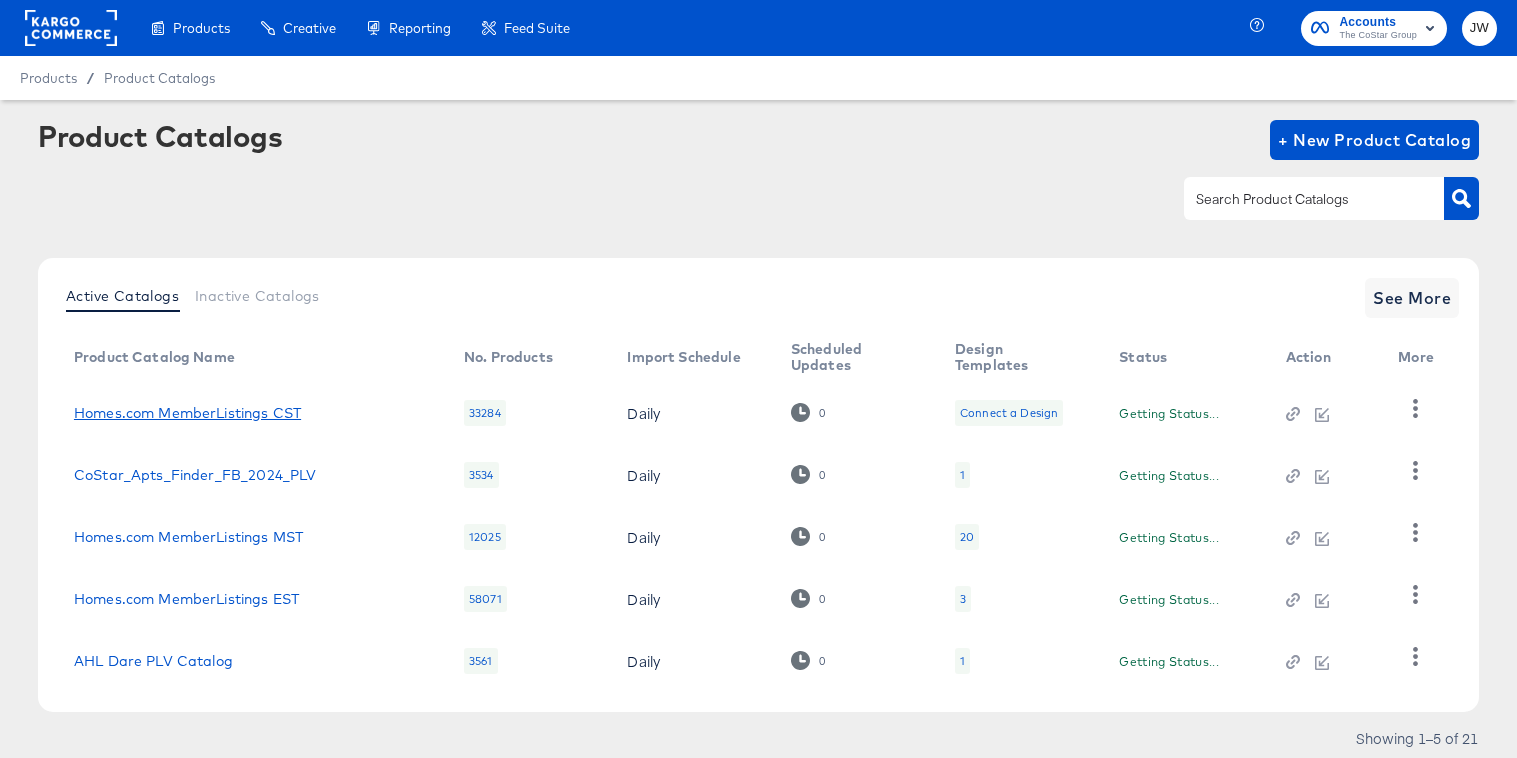 click on "Homes.com MemberListings CST" at bounding box center [187, 413] 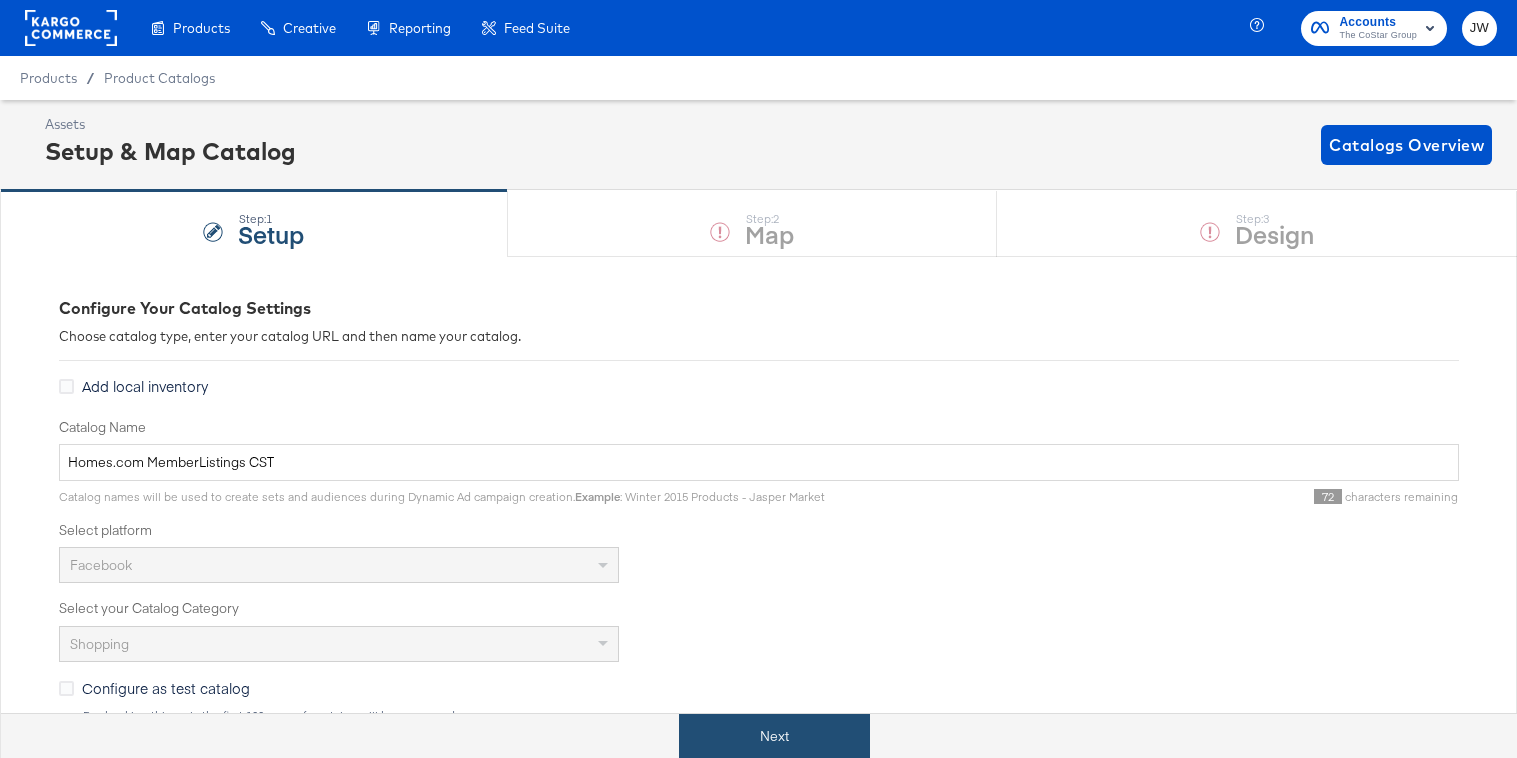 click on "Next" at bounding box center (774, 736) 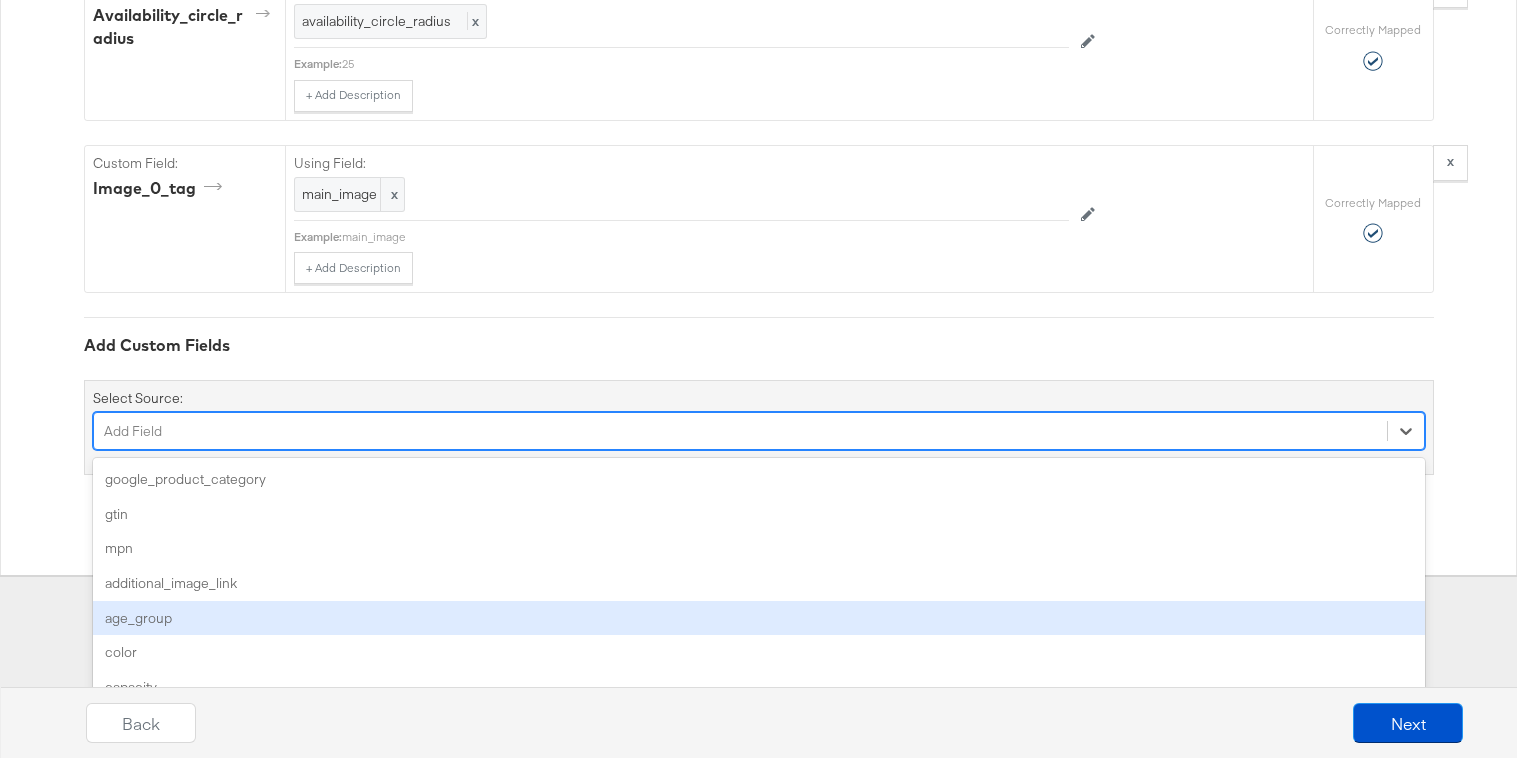 click on "option age_group focused, 5 of 162. 162 results available. Use Up and Down to choose options, press Enter to select the currently focused option, press Escape to exit the menu, press Tab to select the option and exit the menu. Add Field google_product_category gtin mpn additional_image_link age_group color capacity health_concern ingredients expiration_date gender item_group_id material gemstone pattern style decor_style finish is_assembly_required thread_count shoe_width keywords product_type size_type size_system product_height product_length product_width product_depth product_weight product_form recommended_use scent tax sale_price sale_price_effective_date shipping shipping_weight shipping_size previous_retailer_id custom_number_0 custom_number_1 custom_number_2 custom_number_3 custom_number_4 ios_url ios_app_store_id ios_app_name iphone_url iphone_app_store_id iphone_app_name ipad_url ipad_app_store_id ipad_app_name android_url android_package android_class android_app_name windows_phone_url visibility" at bounding box center [759, 431] 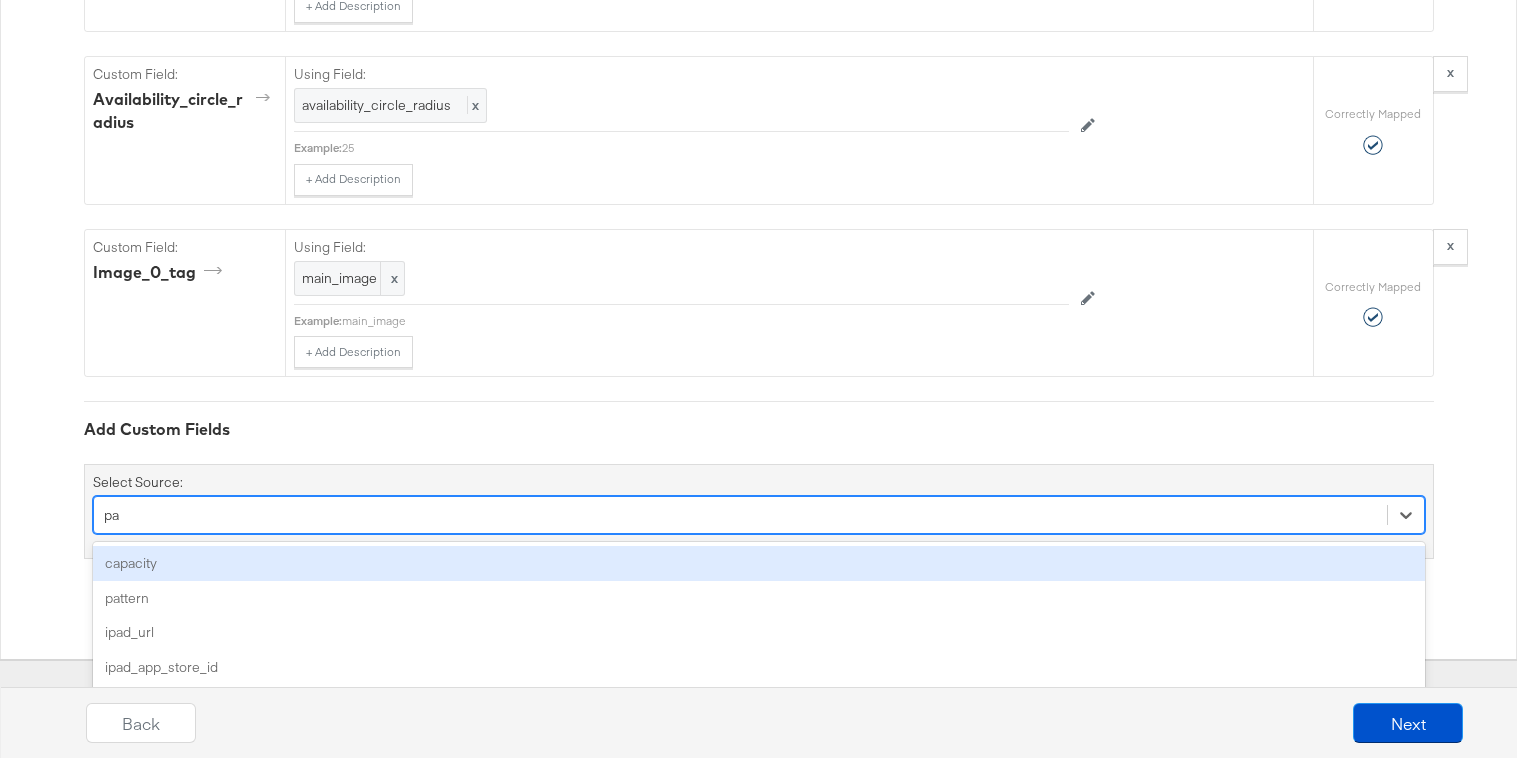 scroll, scrollTop: 3263, scrollLeft: 0, axis: vertical 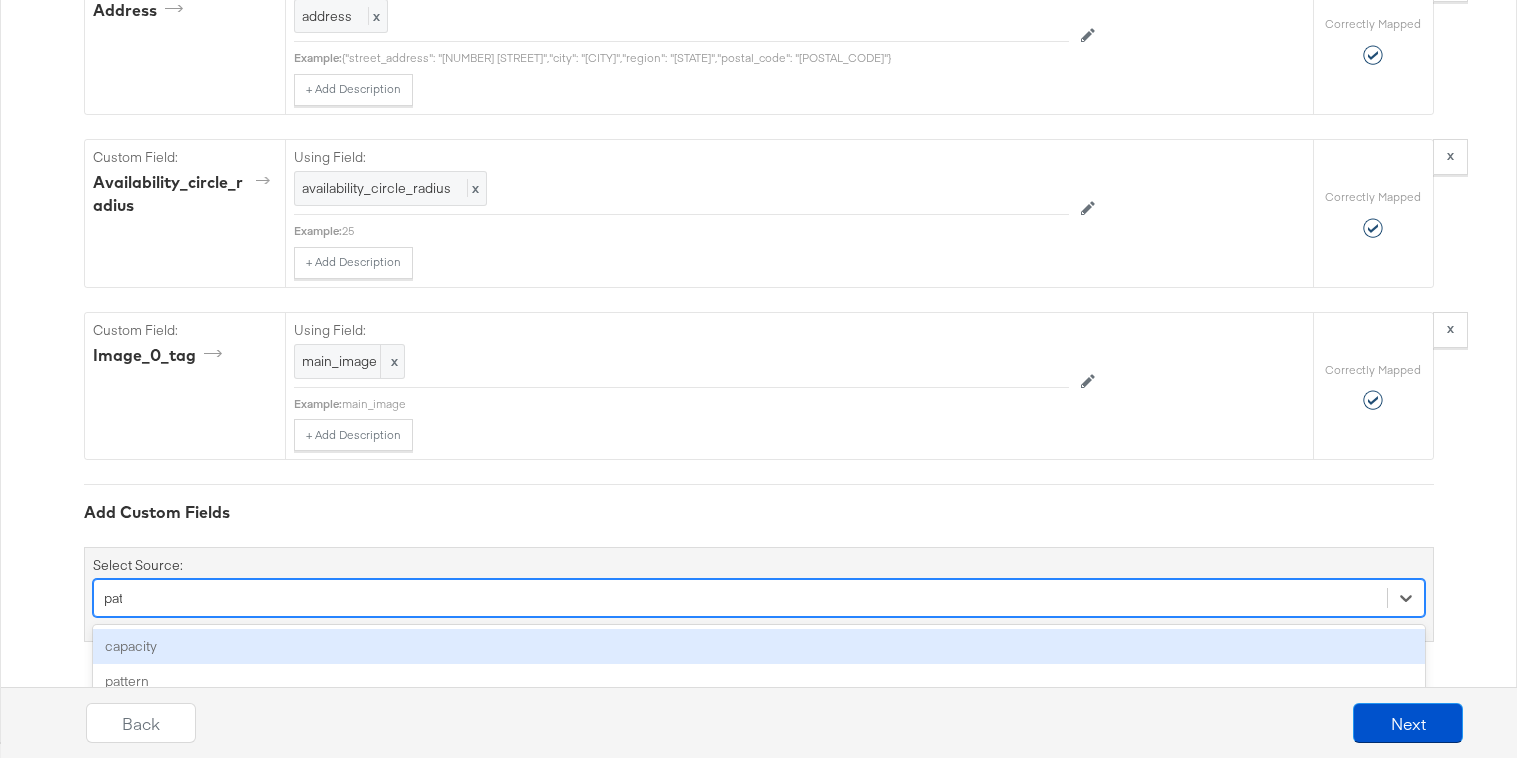 type on "patt" 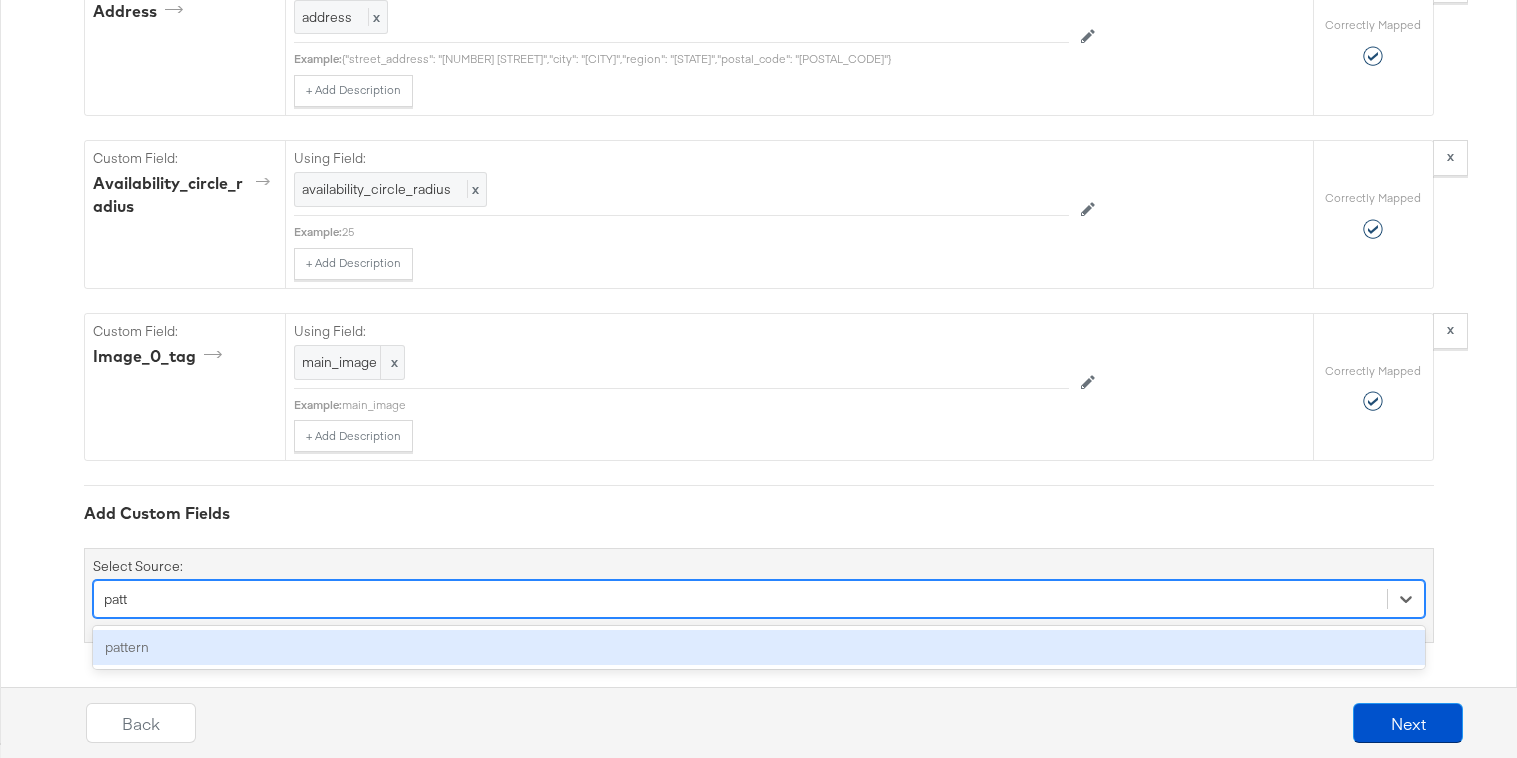 click on "pattern" at bounding box center (759, 647) 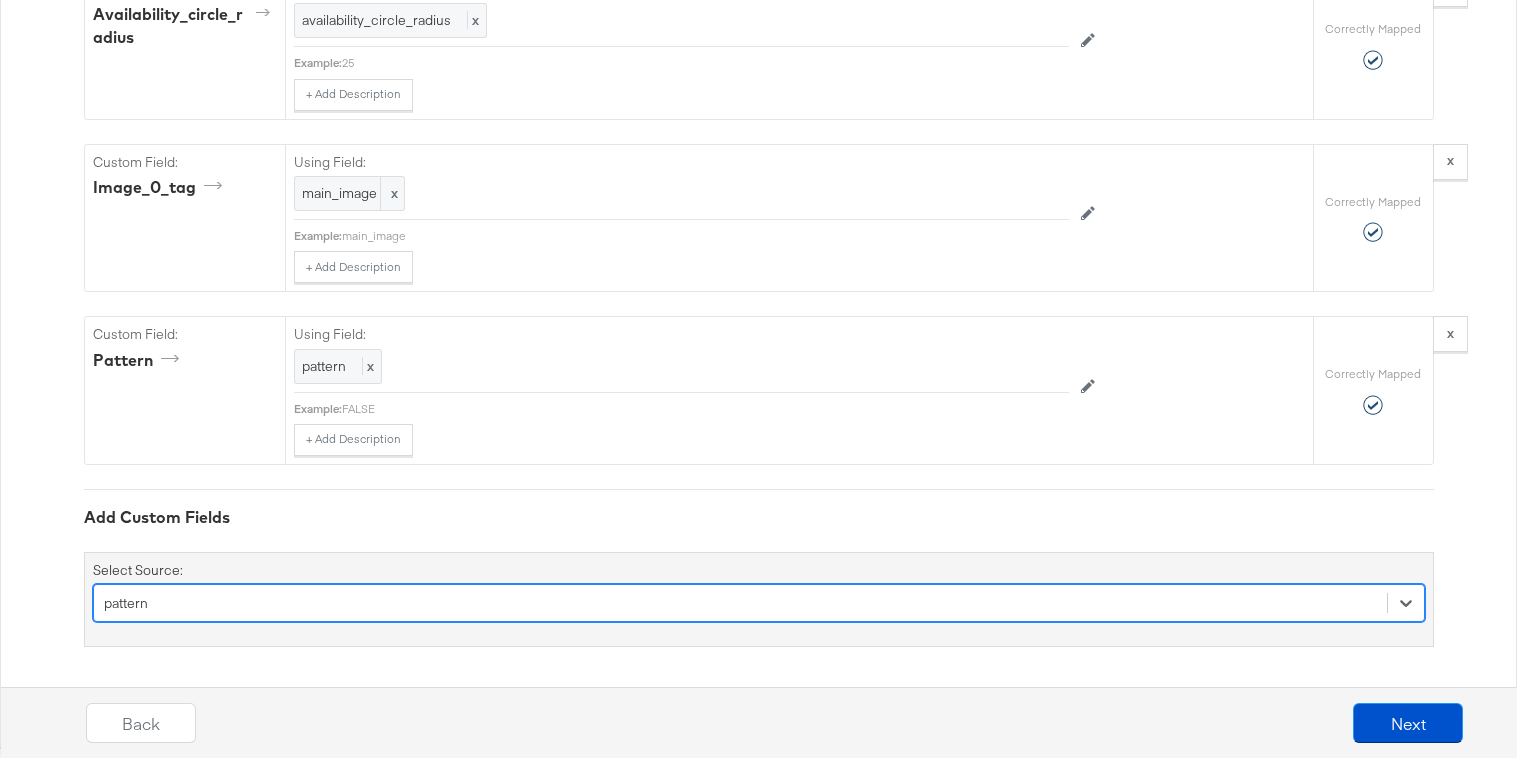 scroll, scrollTop: 3435, scrollLeft: 0, axis: vertical 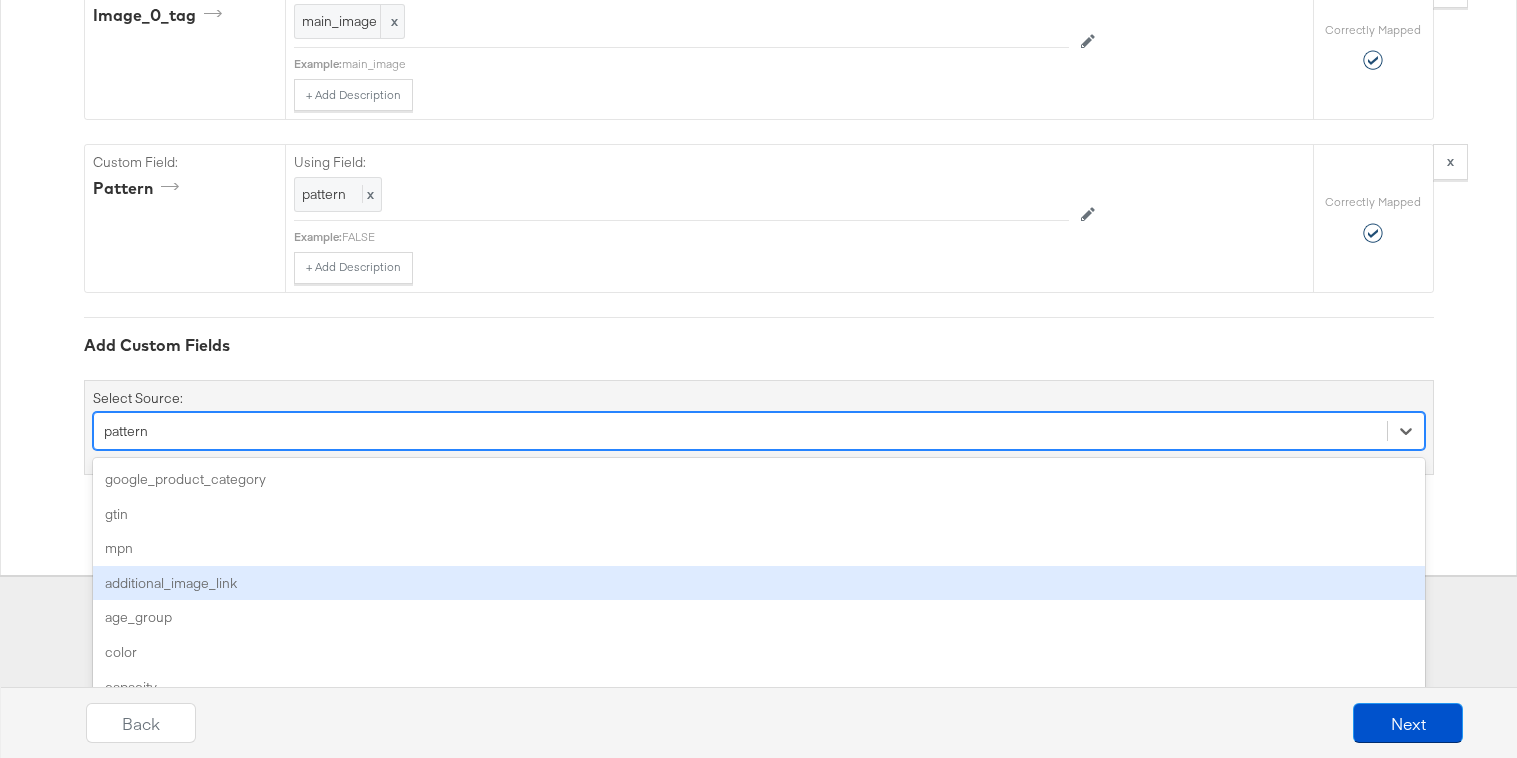 click on "option pattern, selected. option additional_image_link focused, 4 of 161. 161 results available. Use Up and Down to choose options, press Enter to select the currently focused option, press Escape to exit the menu, press Tab to select the option and exit the menu. pattern google_product_category gtin mpn additional_image_link age_group color capacity health_concern ingredients expiration_date gender item_group_id material gemstone style decor_style finish is_assembly_required thread_count shoe_width keywords product_type size_type size_system product_height product_length product_width product_depth product_weight product_form recommended_use scent tax sale_price sale_price_effective_date shipping shipping_weight shipping_size previous_retailer_id custom_number_0 custom_number_1 custom_number_2 custom_number_3 custom_number_4 ios_url ios_app_store_id ios_app_name iphone_url iphone_app_store_id iphone_app_name ipad_url ipad_app_store_id ipad_app_name android_url android_package android_class android_app_name" at bounding box center (759, 431) 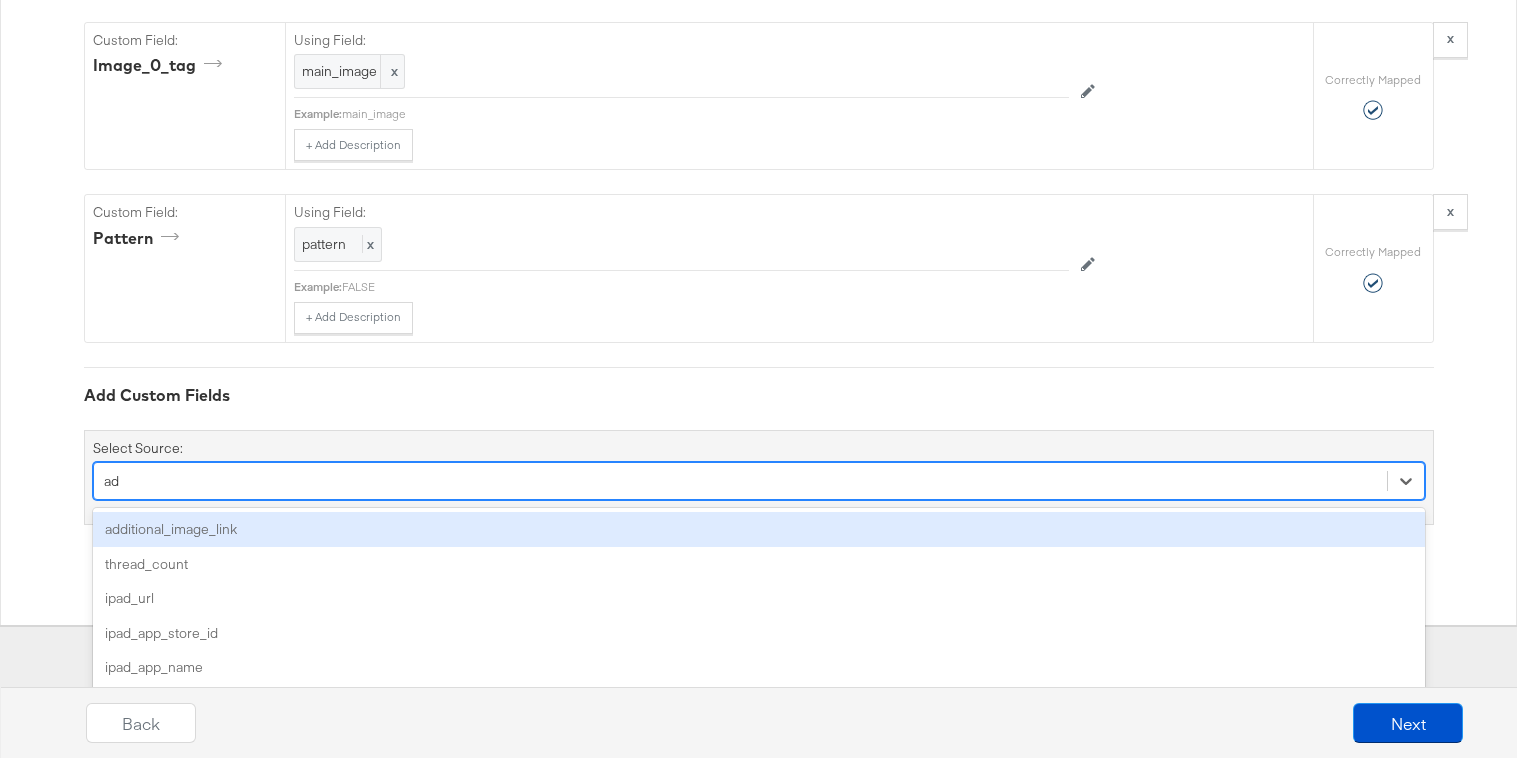 type on "add" 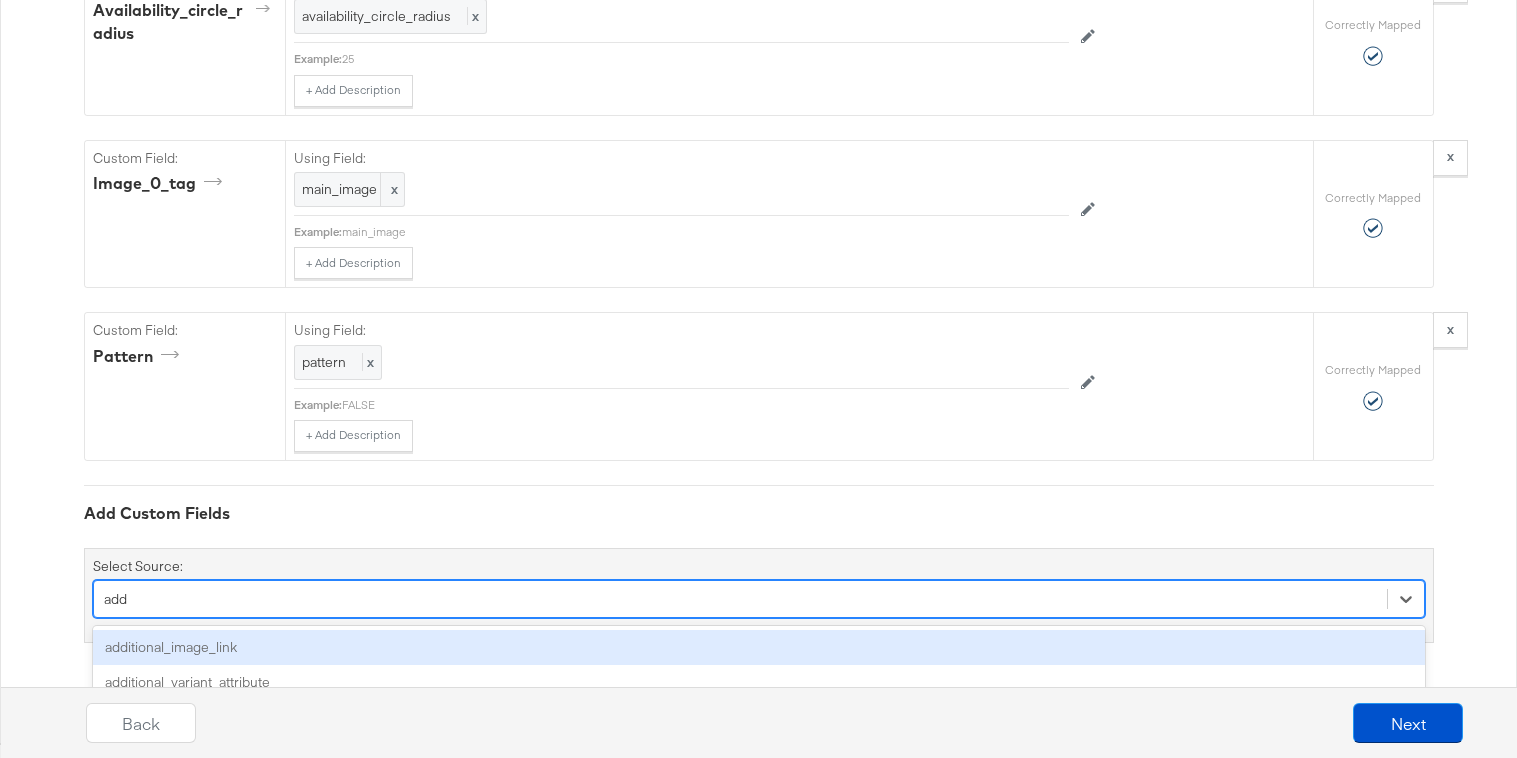 click on "additional_image_link" at bounding box center (759, 647) 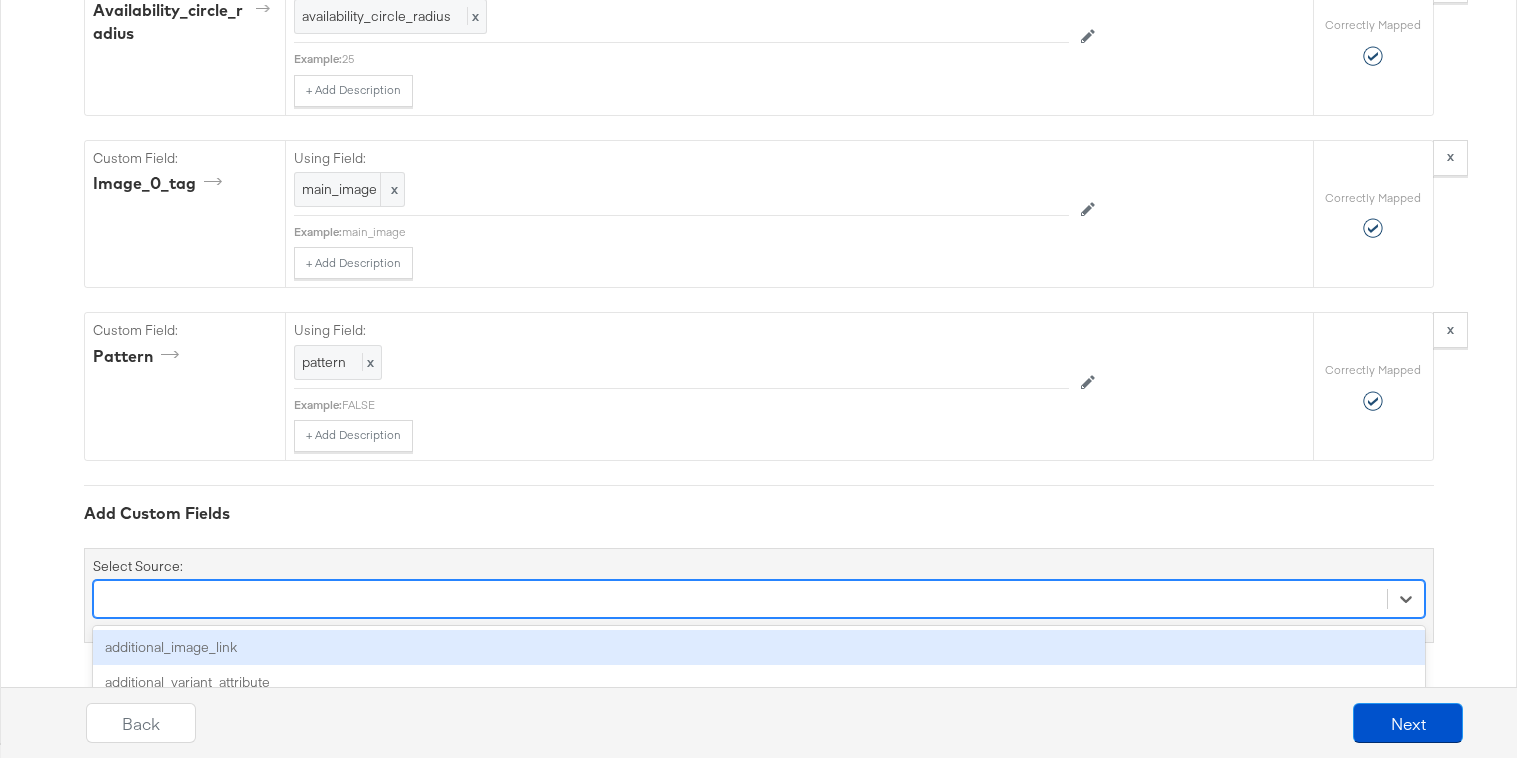 scroll, scrollTop: 3603, scrollLeft: 0, axis: vertical 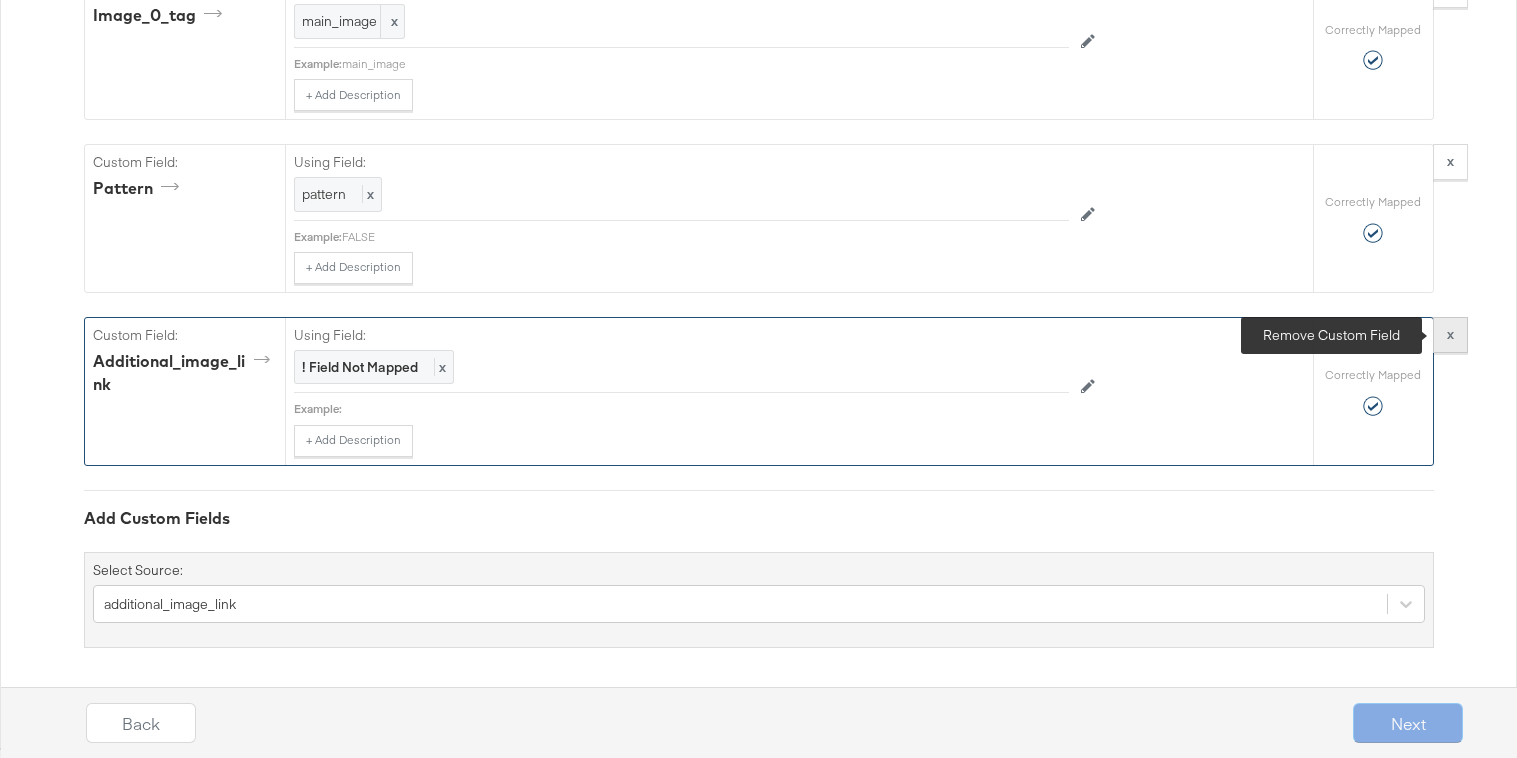 click on "x" at bounding box center [1450, 335] 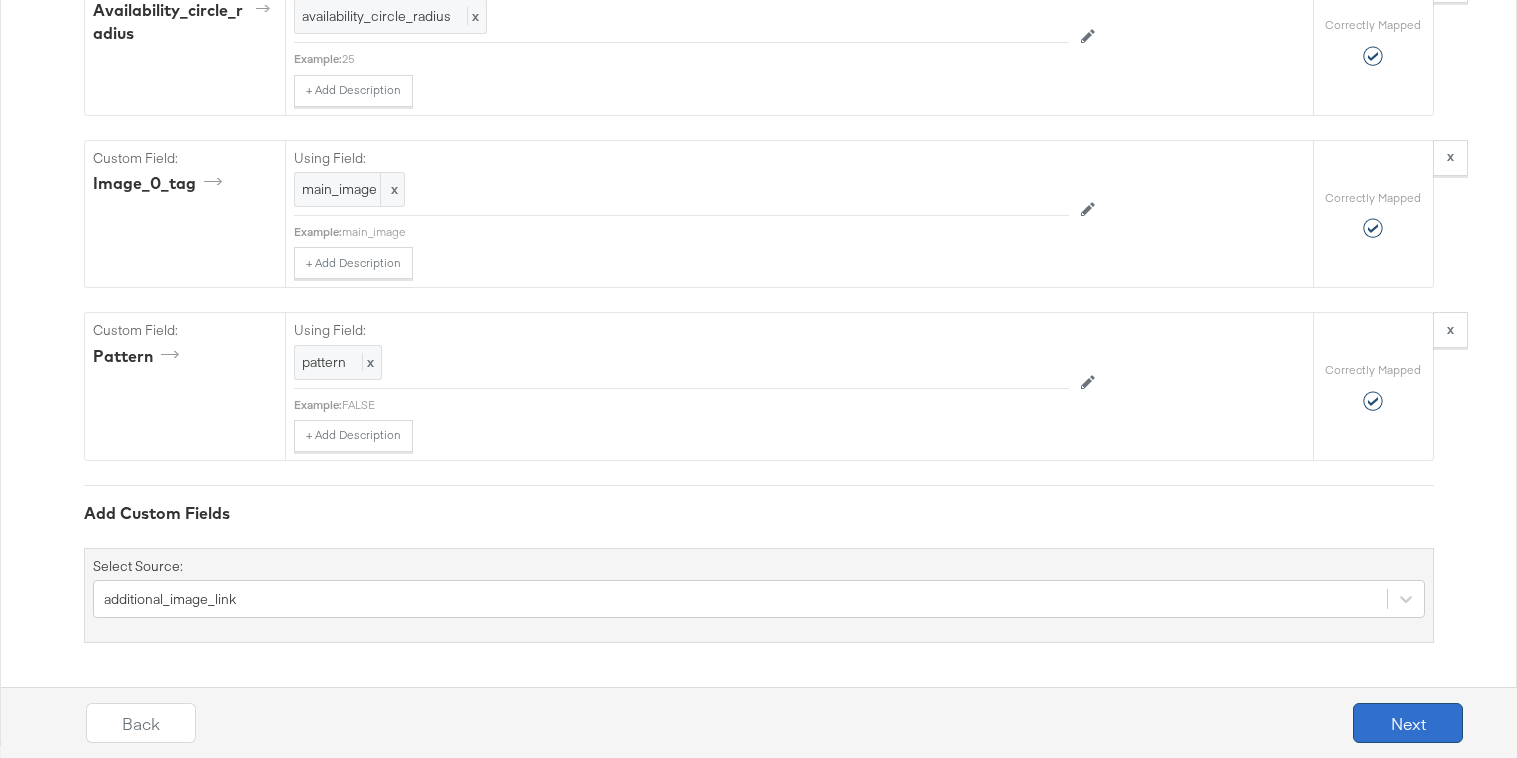 click on "Next" at bounding box center [1408, 723] 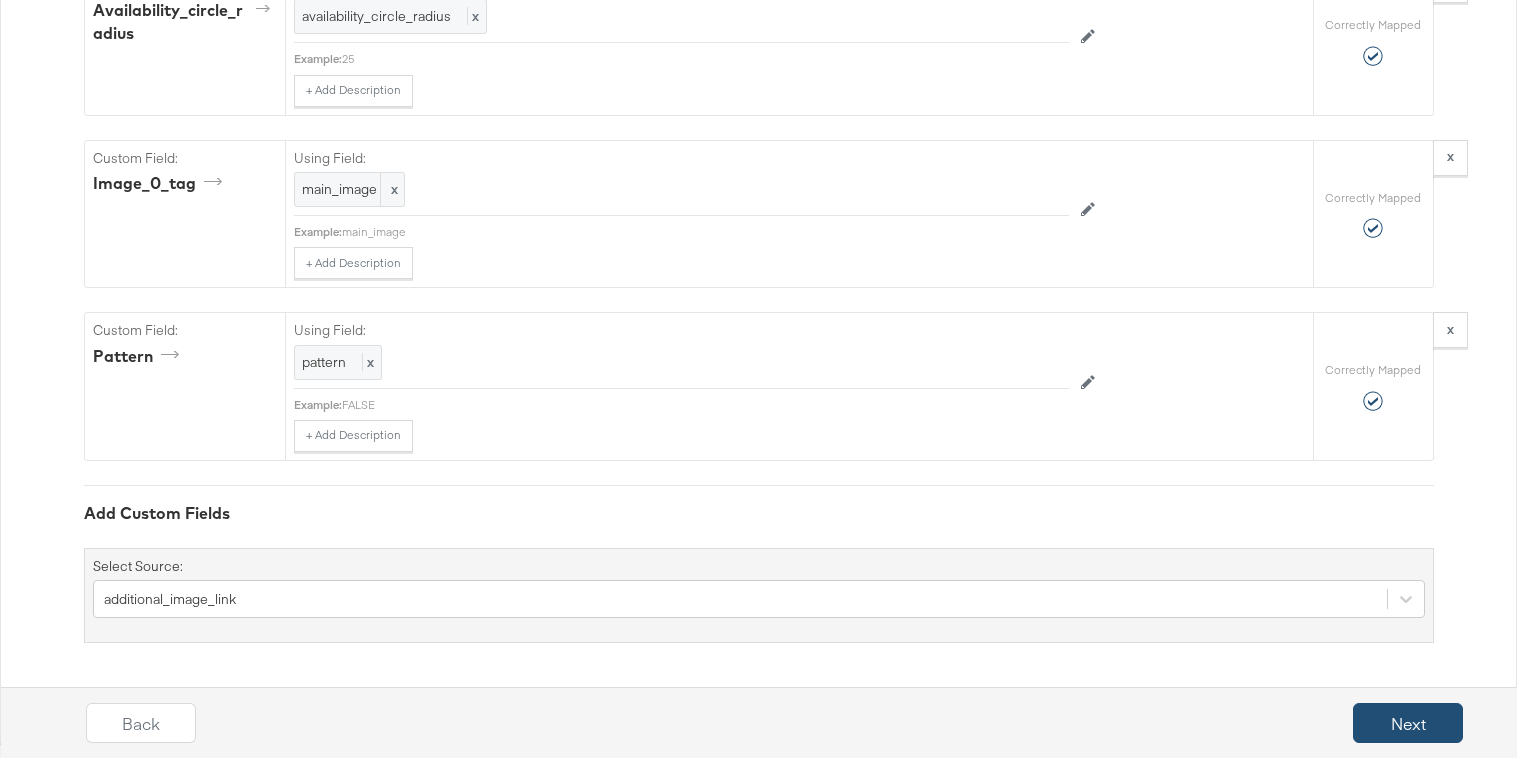 scroll, scrollTop: 0, scrollLeft: 0, axis: both 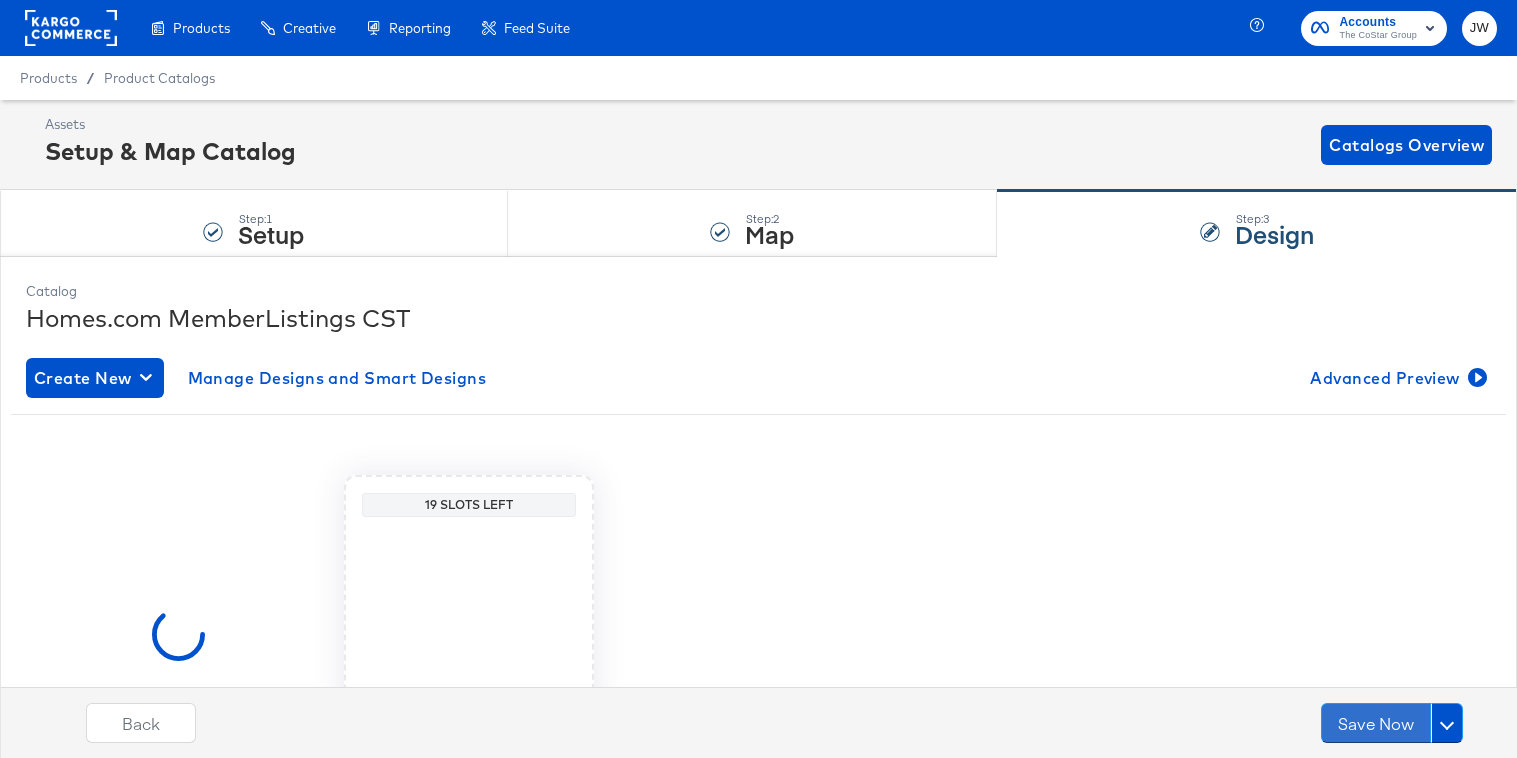 click on "Save Now" at bounding box center (1376, 723) 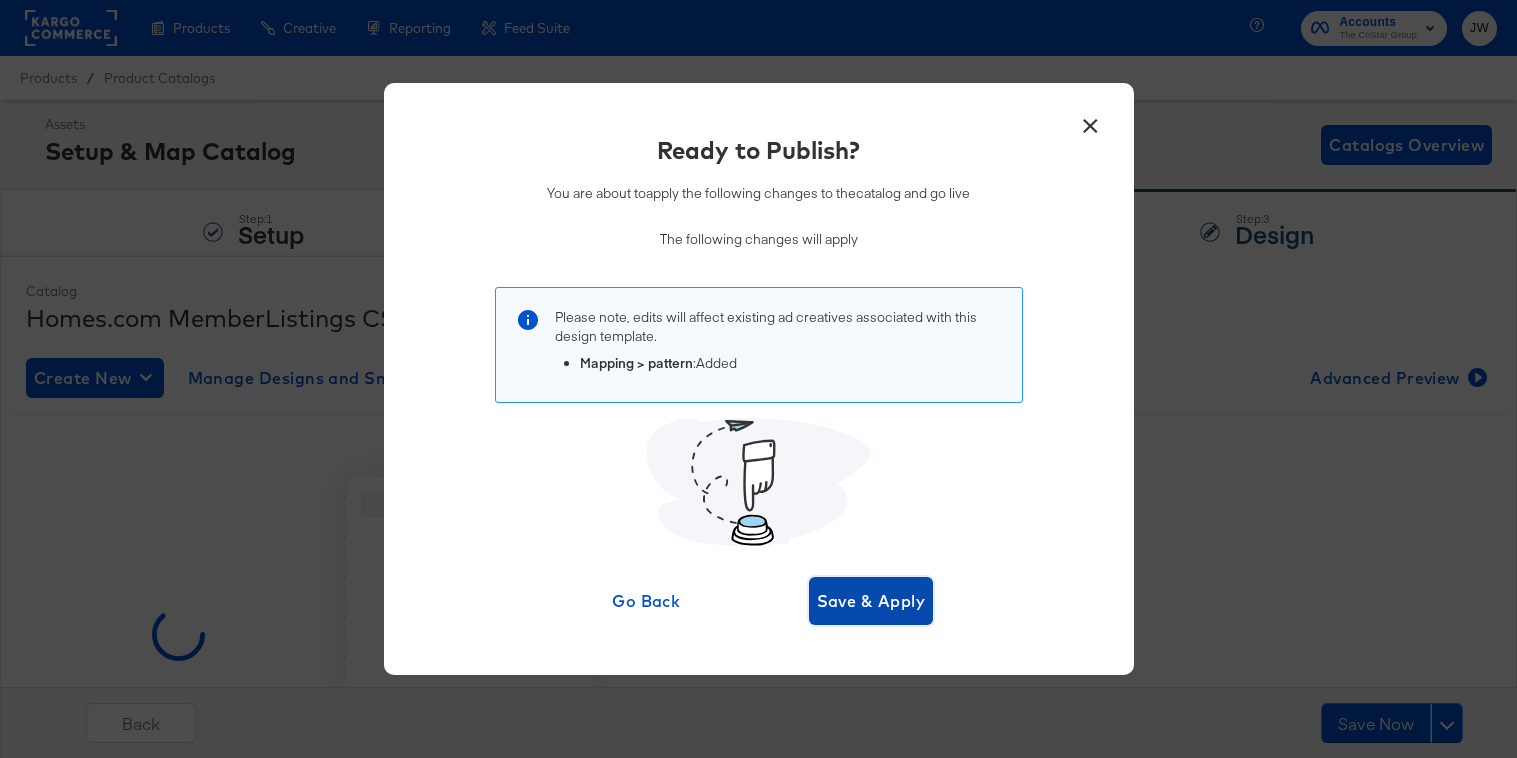 click on "Save & Apply" at bounding box center (871, 601) 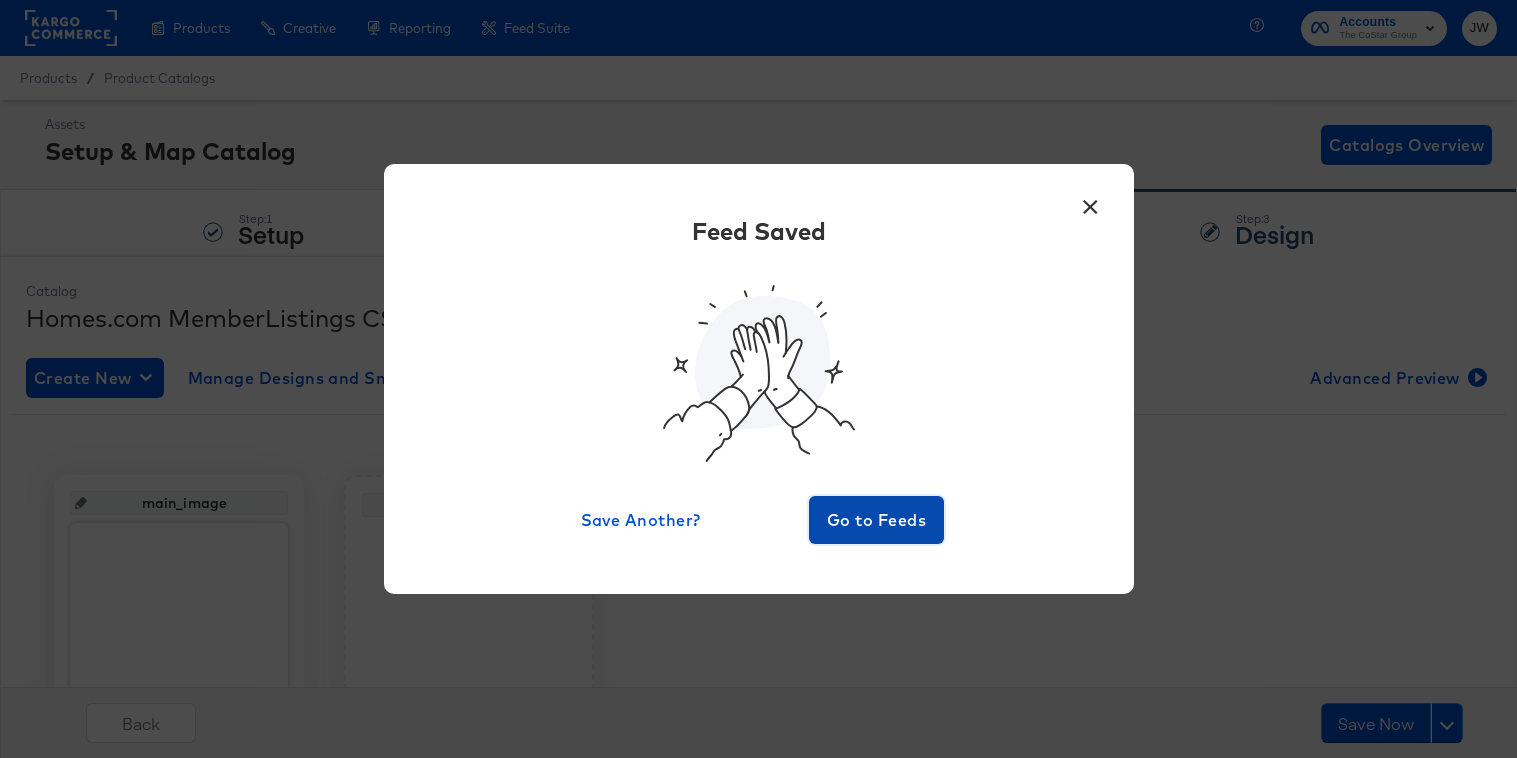 click on "Go to Feeds" at bounding box center [877, 520] 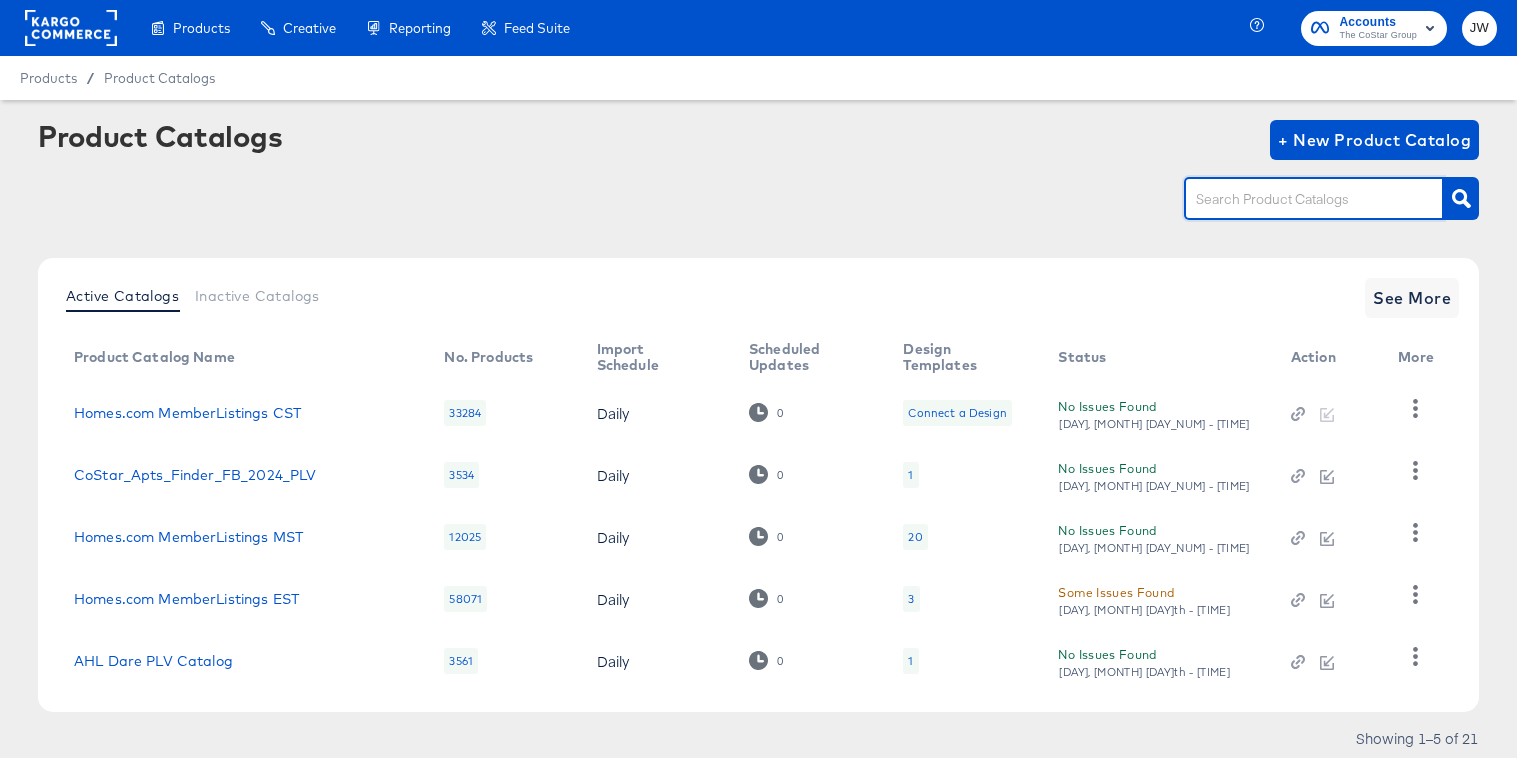 click at bounding box center [1298, 199] 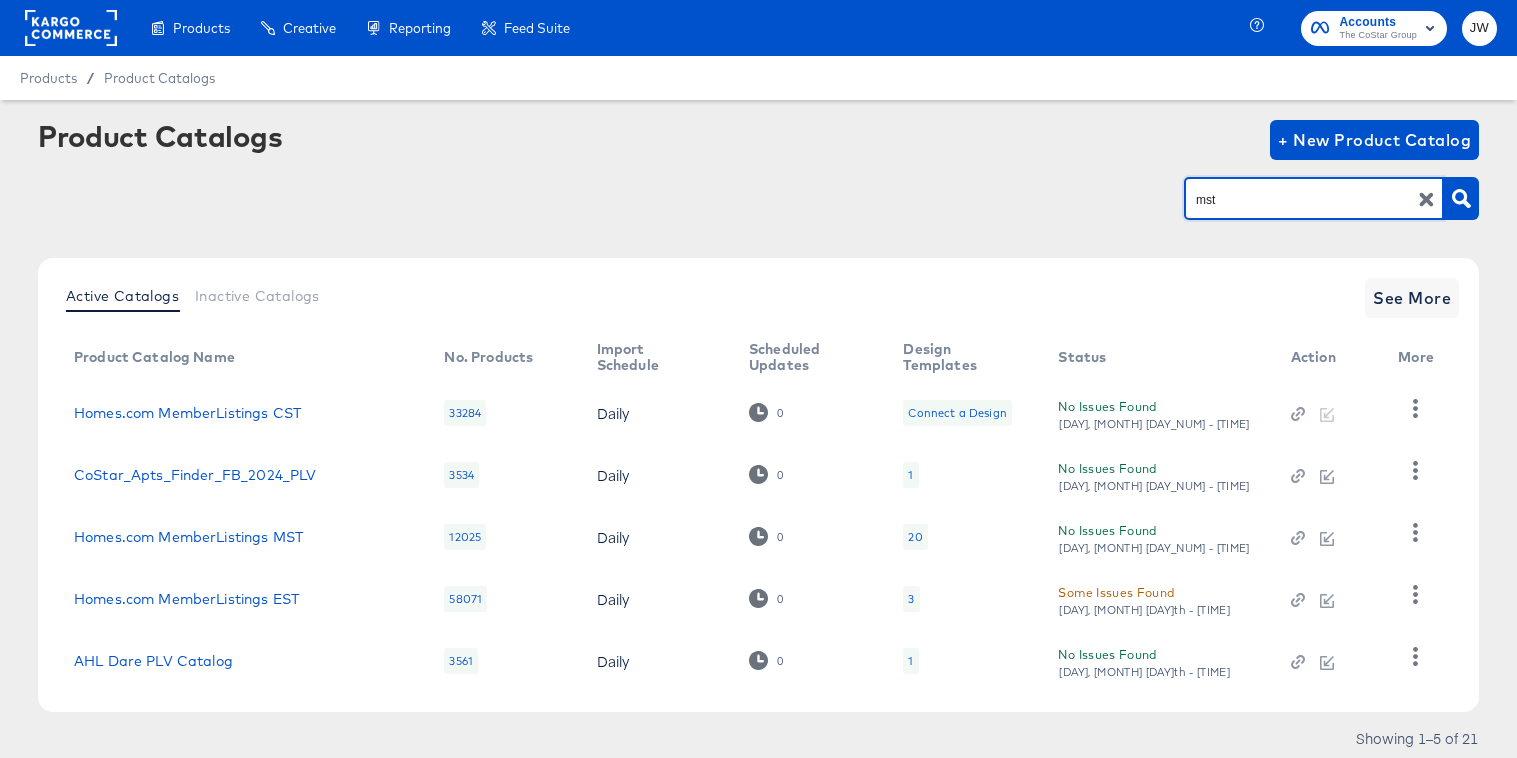 type on "mst" 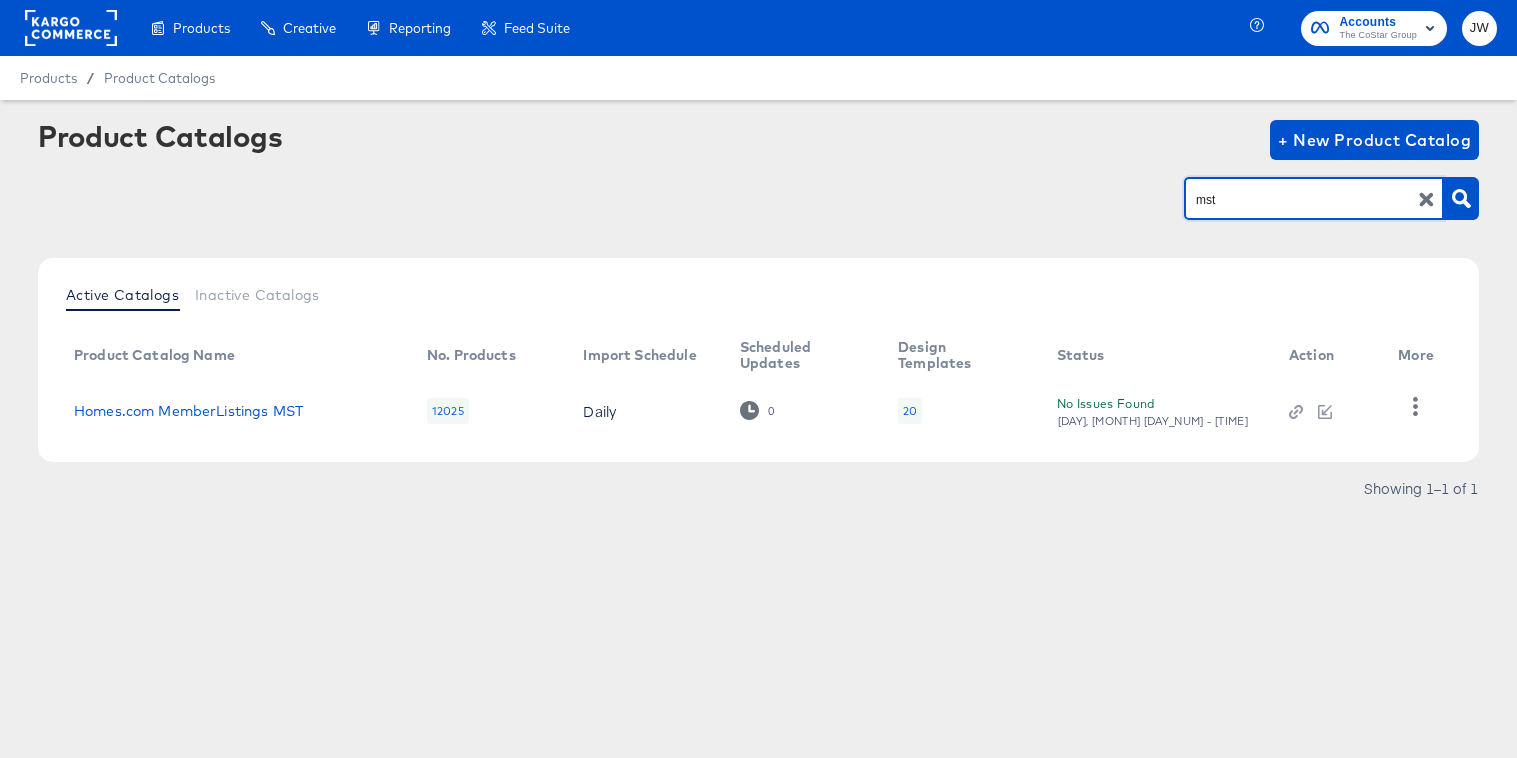 click on "Homes.com MemberListings MST" at bounding box center [234, 411] 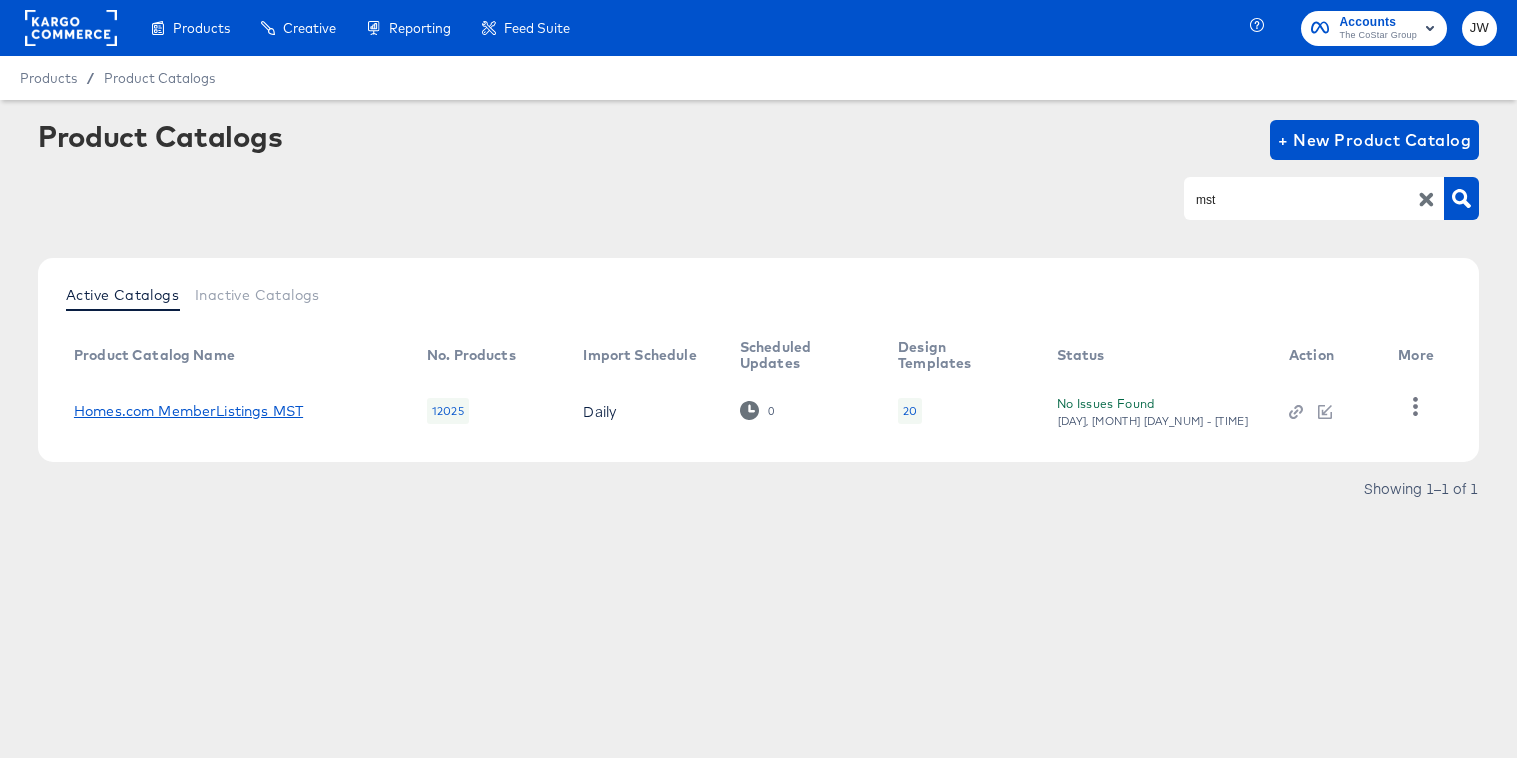 click on "Homes.com MemberListings MST" at bounding box center (188, 411) 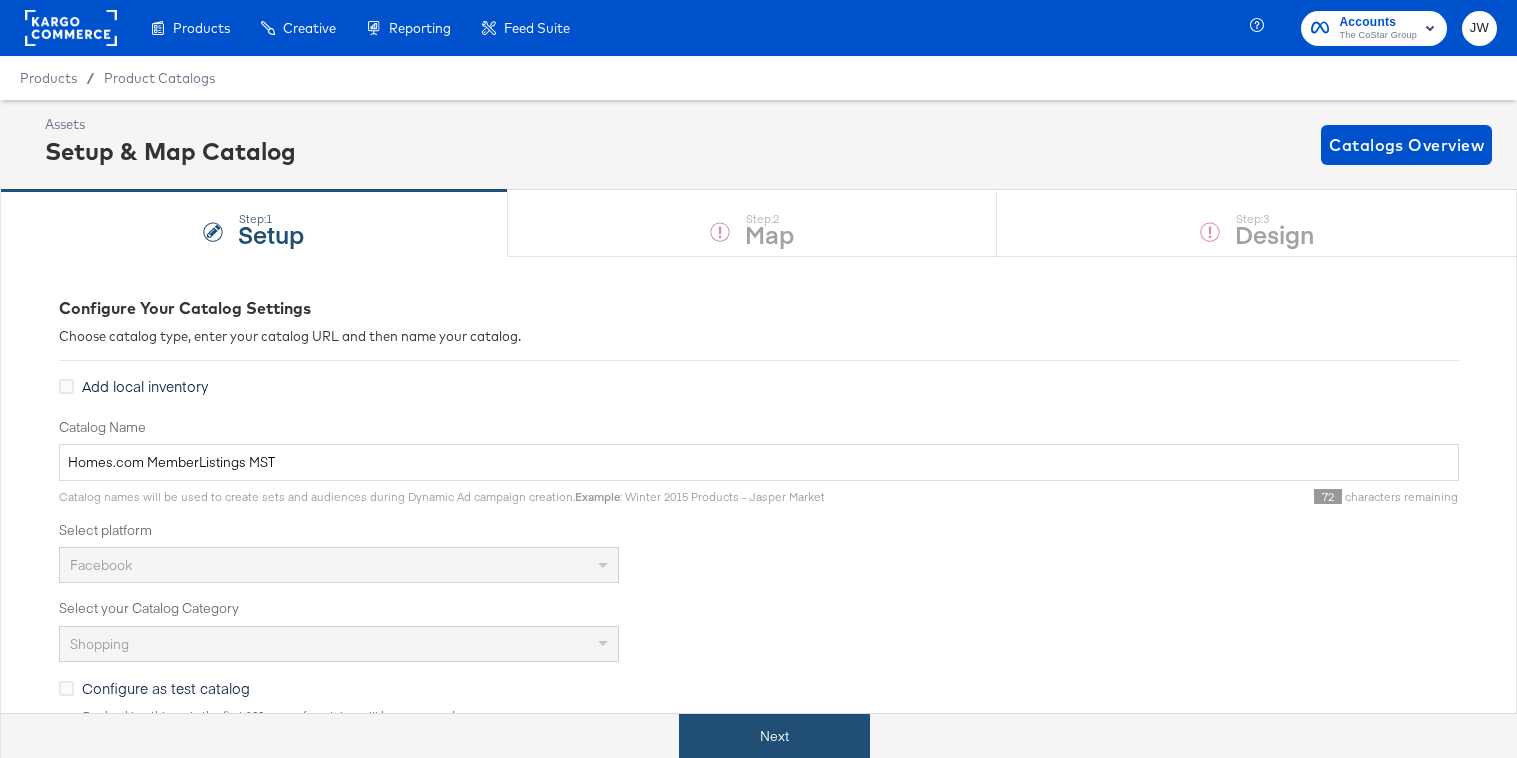 click on "Next" at bounding box center [774, 736] 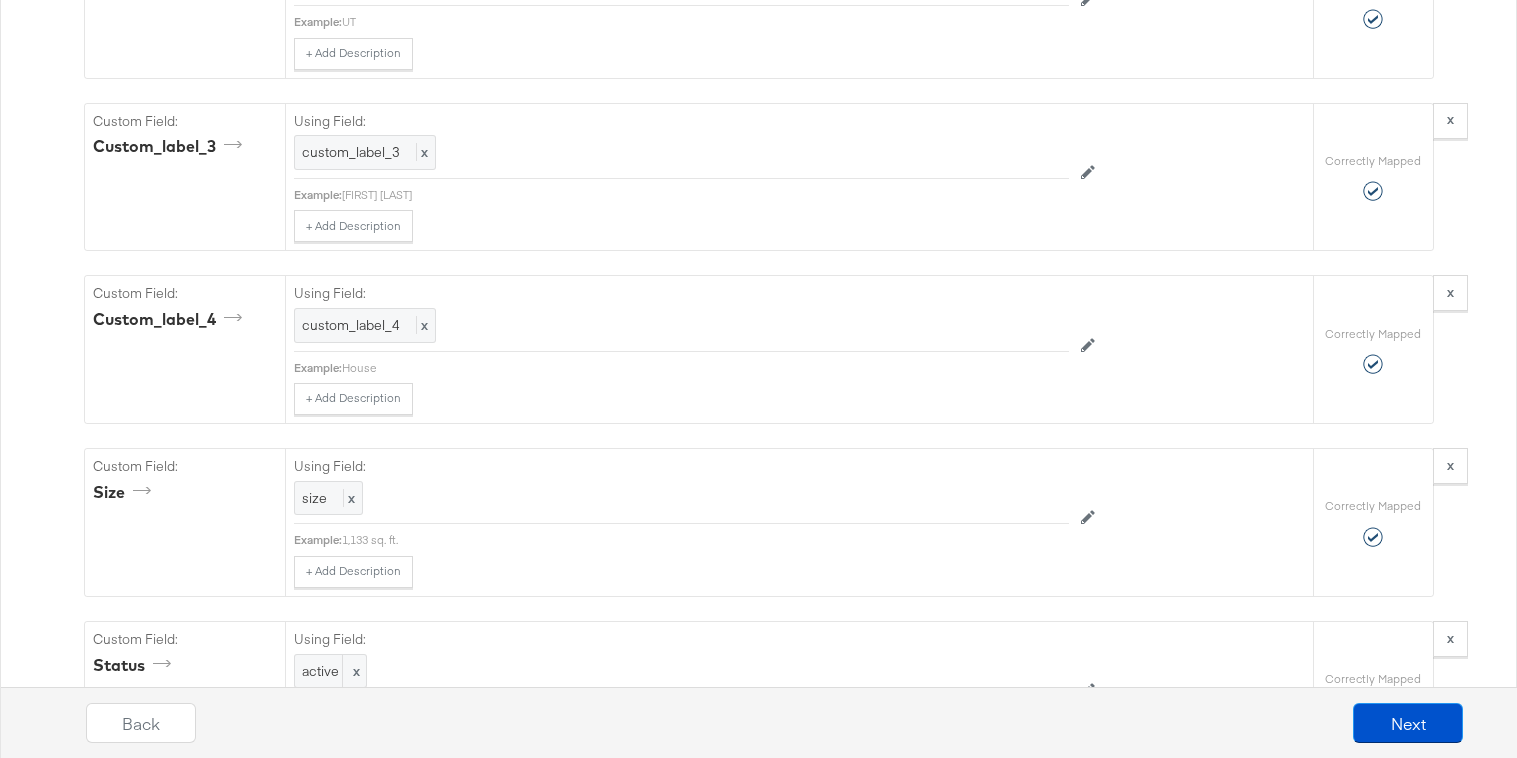 scroll, scrollTop: 2565, scrollLeft: 0, axis: vertical 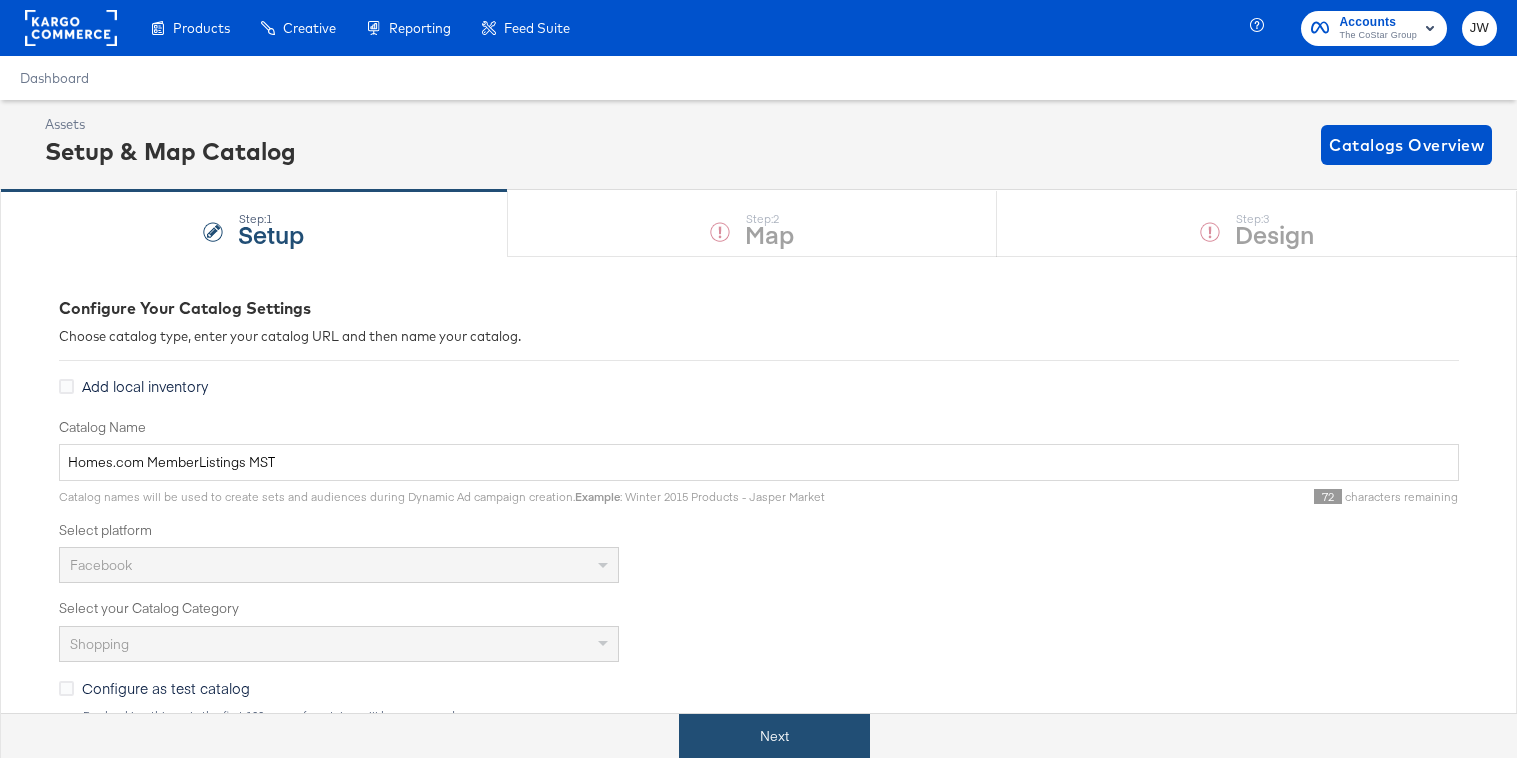 click on "Next" at bounding box center [774, 736] 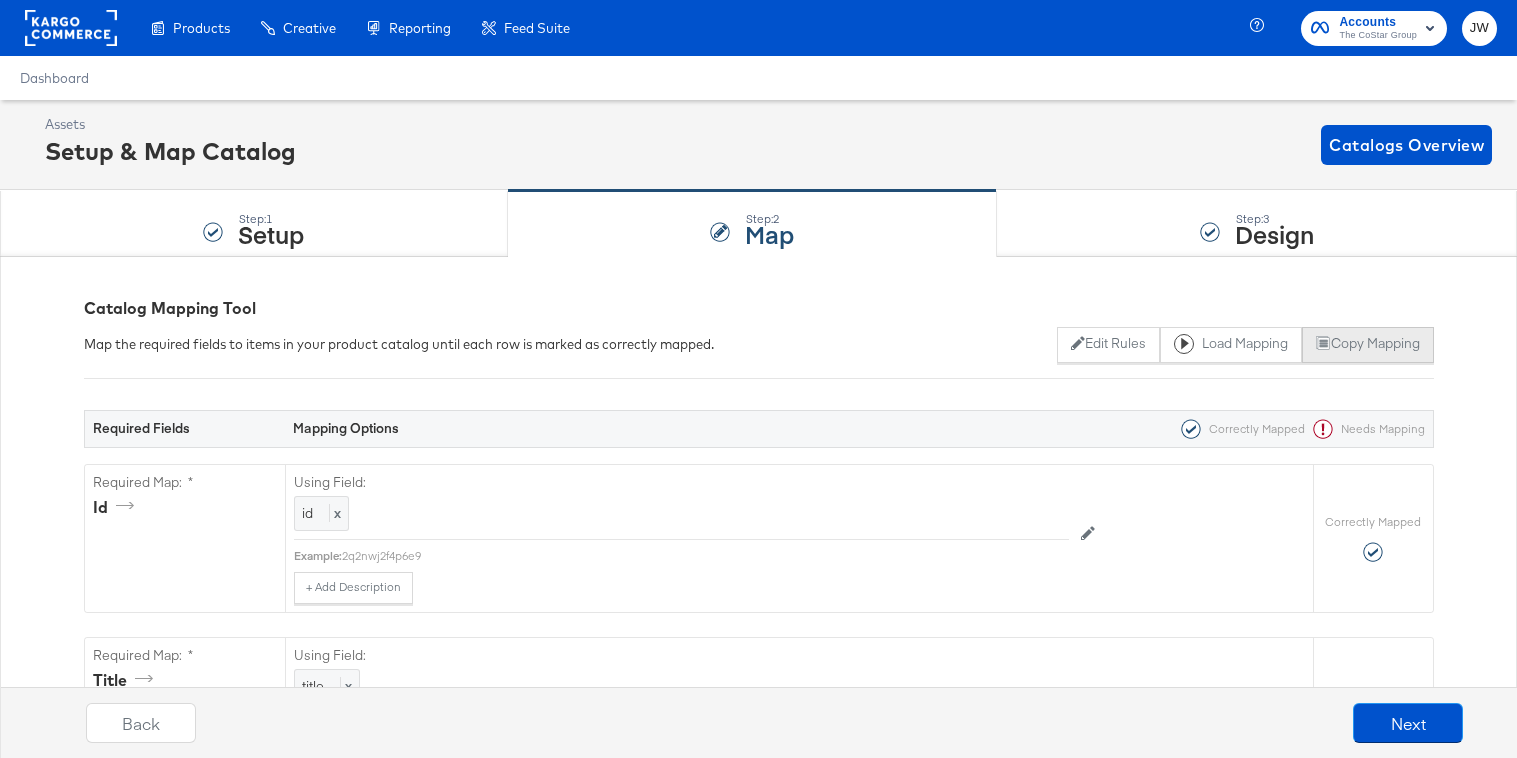 click on "Copy Mapping" at bounding box center (1367, 345) 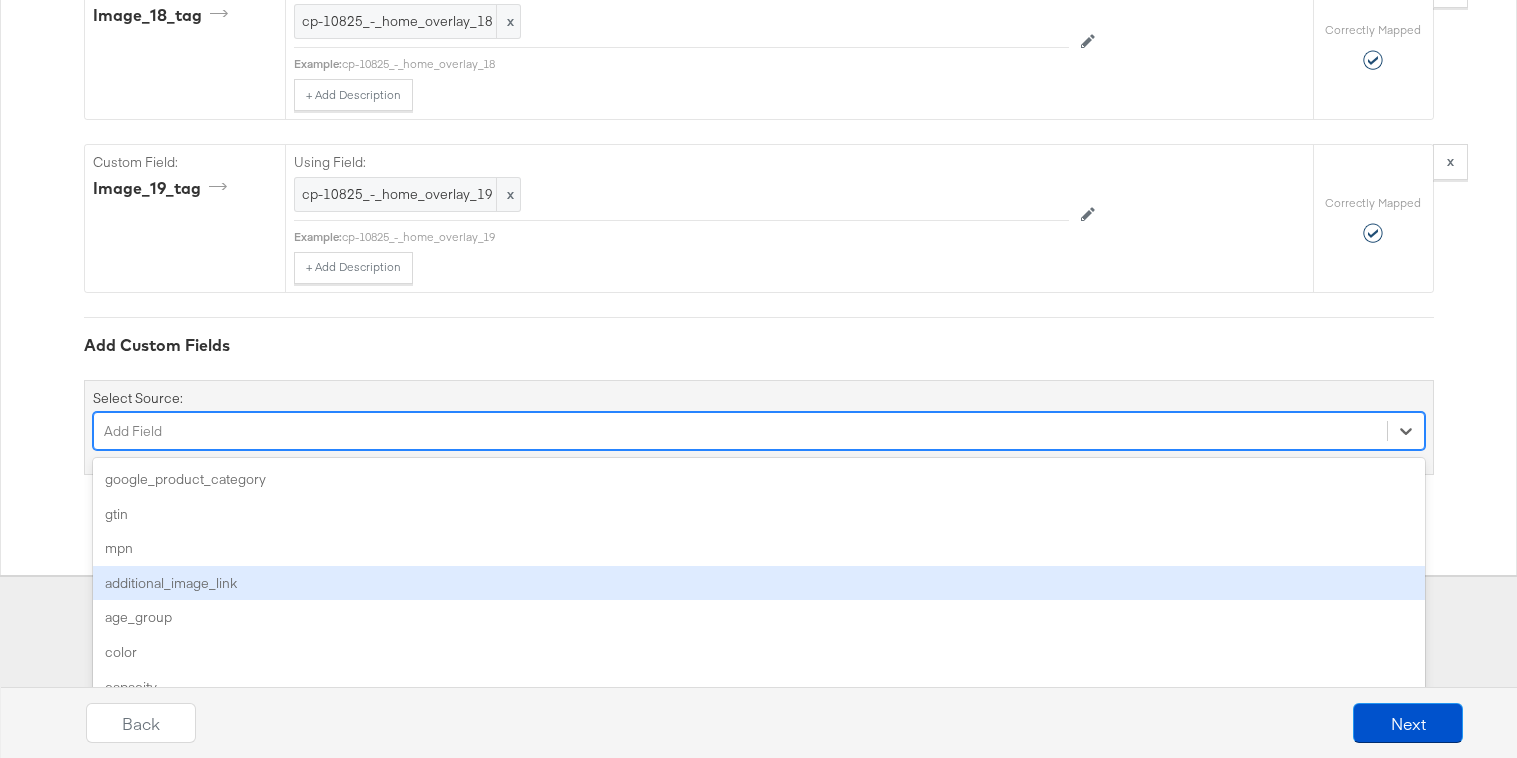 click on "option additional_image_link focused, 4 of 138. 138 results available. Use Up and Down to choose options, press Enter to select the currently focused option, press Escape to exit the menu, press Tab to select the option and exit the menu. Add Field google_product_category gtin mpn additional_image_link age_group color capacity health_concern ingredients expiration_date gender item_group_id material gemstone style decor_style finish is_assembly_required thread_count shoe_width keywords product_type size_type size_system product_height product_length product_width product_depth product_weight product_form recommended_use scent tax sale_price sale_price_effective_date shipping shipping_weight shipping_size previous_retailer_id custom_number_0 custom_number_1 custom_number_2 custom_number_3 custom_number_4 ios_url ios_app_store_id ios_app_name iphone_url iphone_app_store_id iphone_app_name ipad_url ipad_app_store_id ipad_app_name android_url android_package android_class android_app_name windows_phone_url" at bounding box center (759, 431) 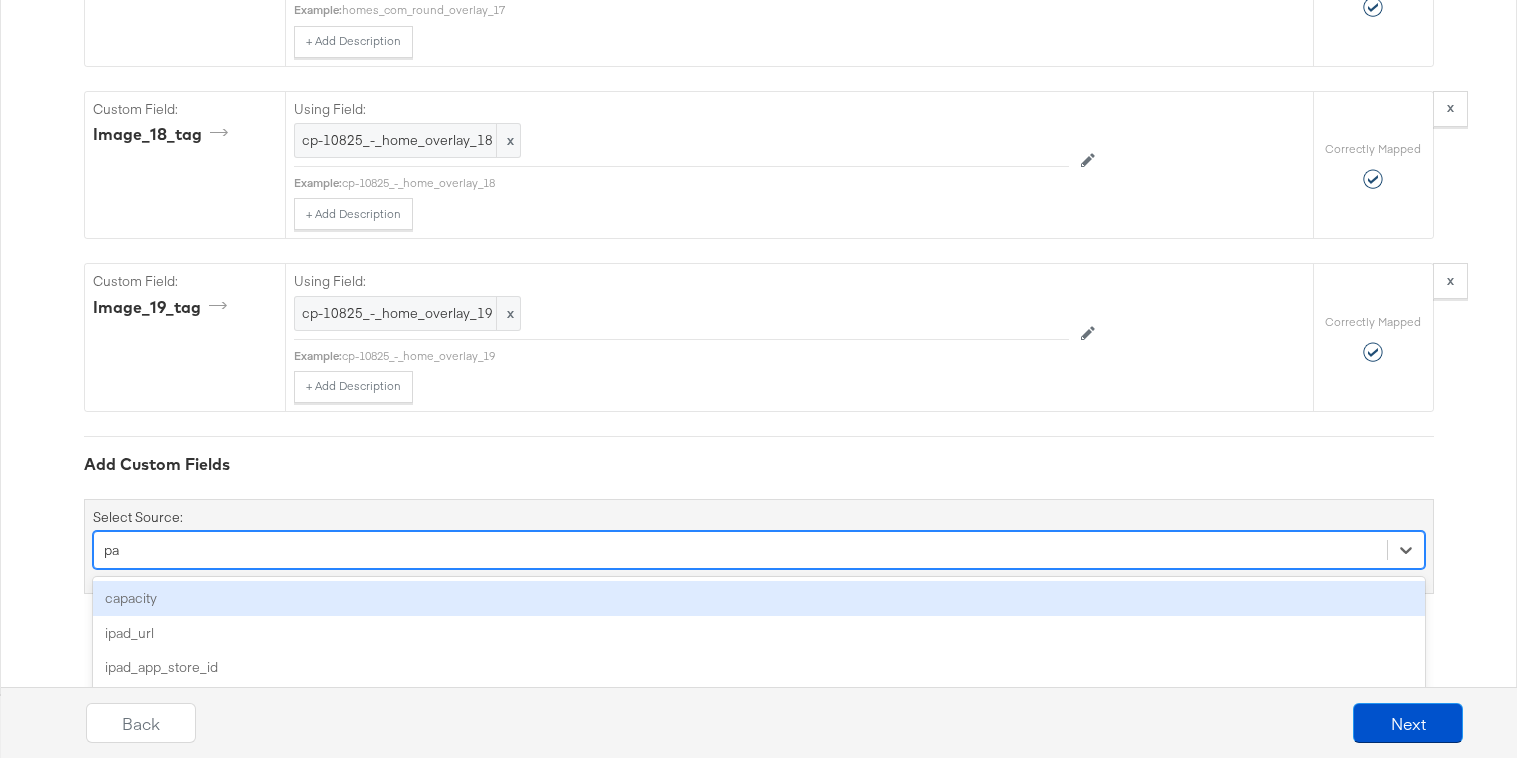 scroll, scrollTop: 7411, scrollLeft: 0, axis: vertical 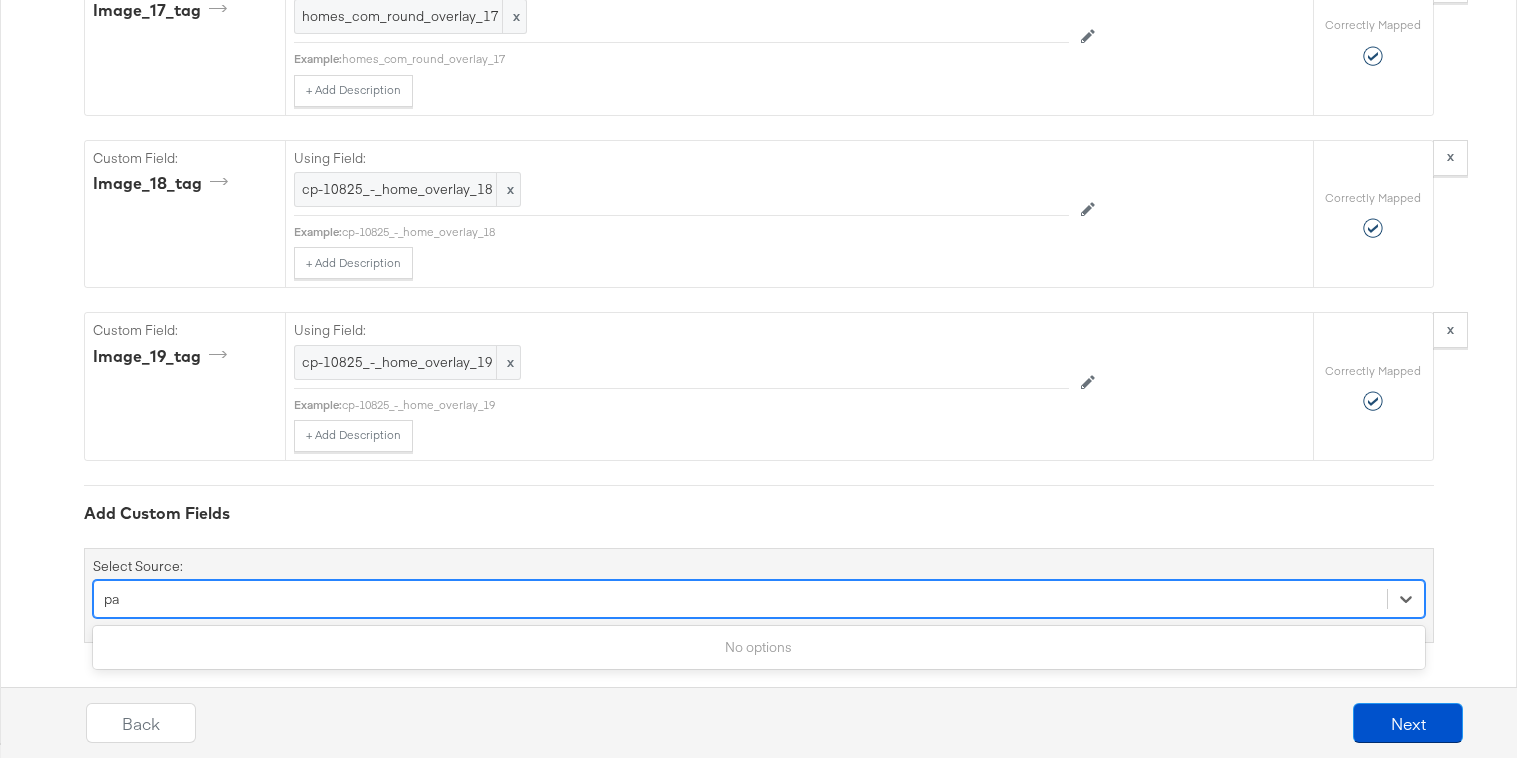 type on "p" 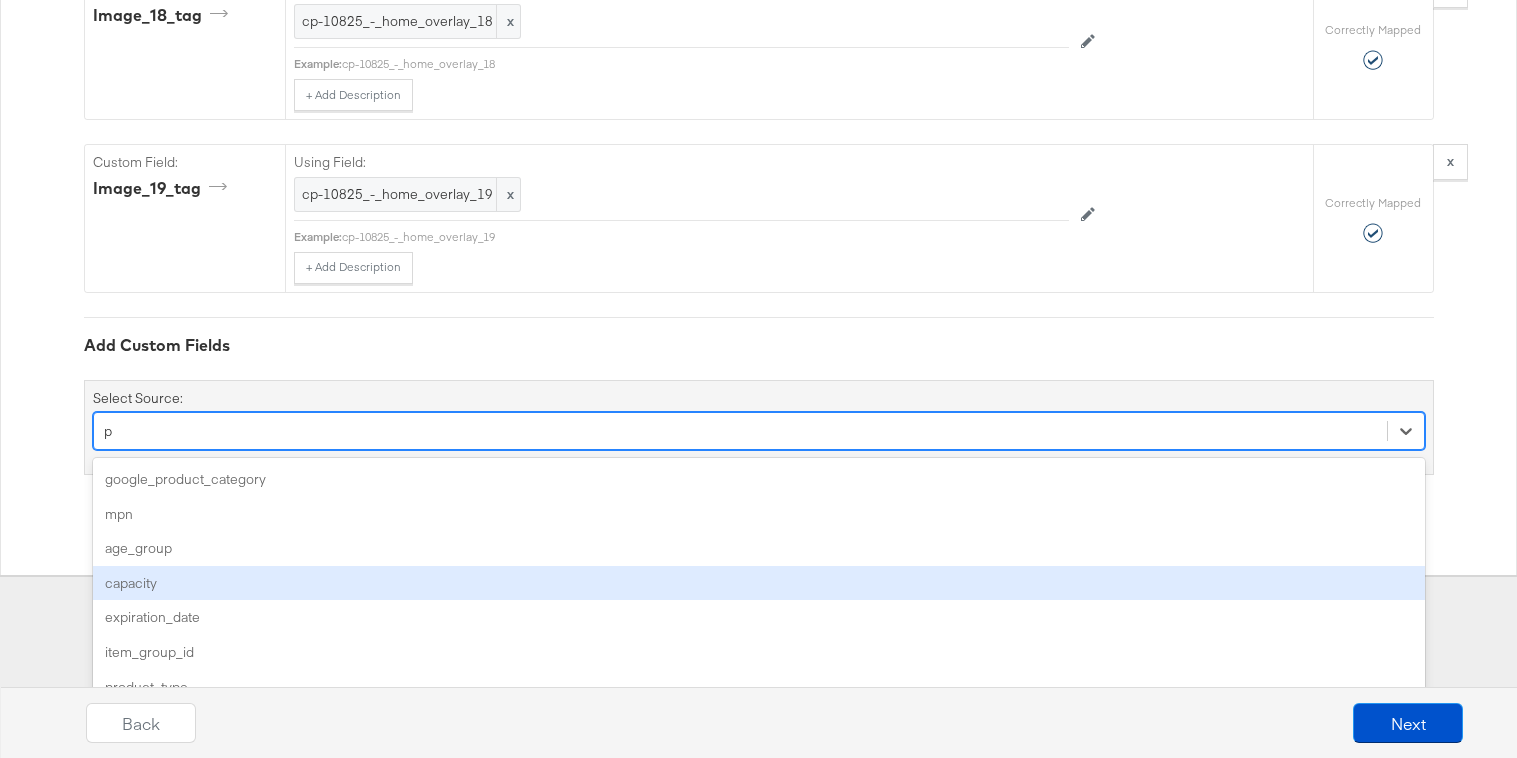 type 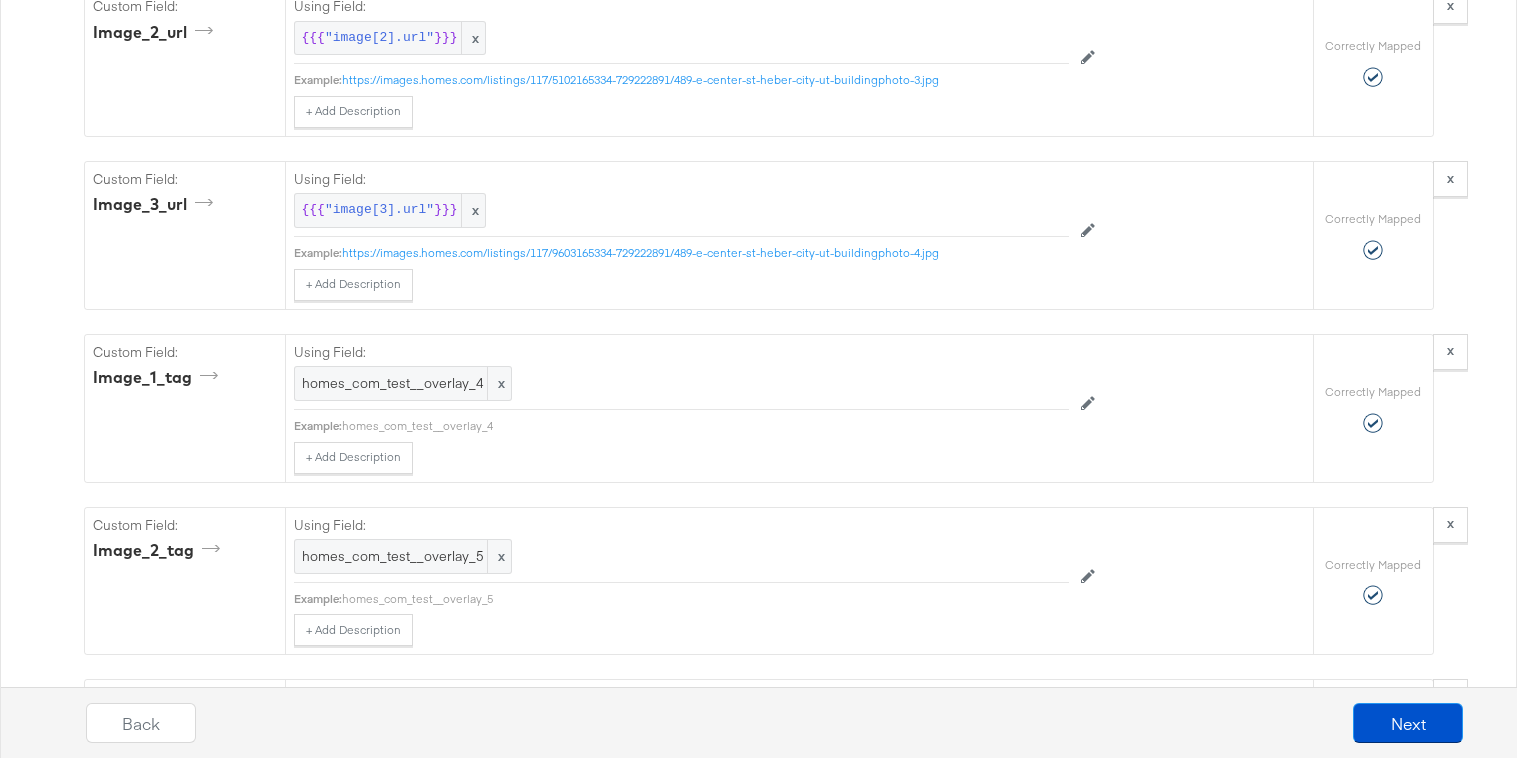 scroll, scrollTop: 3421, scrollLeft: 0, axis: vertical 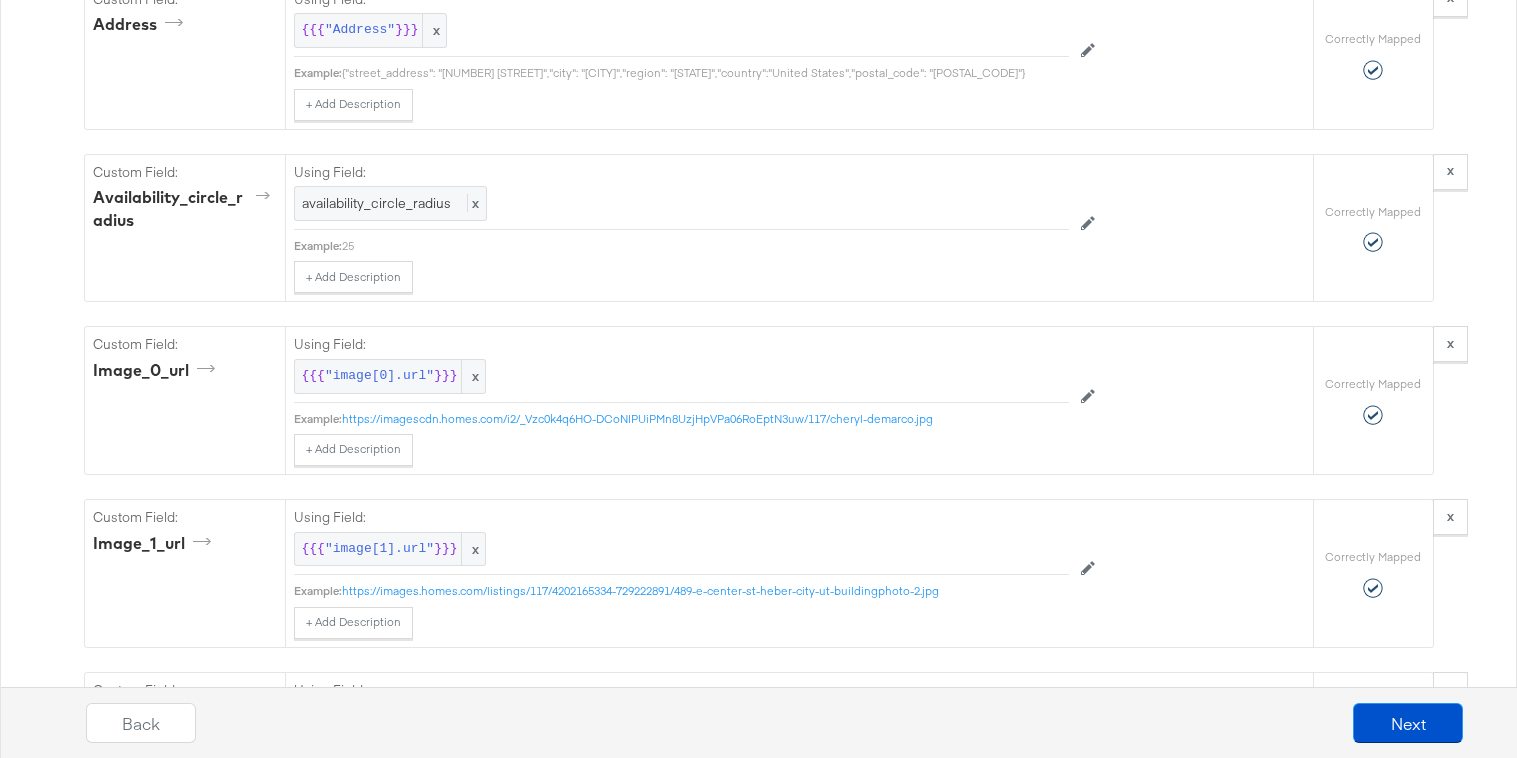 click on "Catalog Mapping Tool Map the required fields to items in your product catalog until each row is marked as correctly mapped.  Edit Rules  Load Mapping  Copy Mapping Required Fields Mapping Options  Correctly Mapped  Needs Mapping Required Map:  * id Using Field: id x Example:  2q2nwj2f4p6e9 + Add Description Add Note Edit Field Correctly Mapped Required Map:  * title Using Field: title x Example:  489 E Center Street. Heber City, UT + Add Description Add Note Edit Field Correctly Mapped Required Map:  * description Using Field: description x Example:  3 Bed/1 Bath. 1,133 sqft. Contact  Cheryl DeMarco + Add Description Add Note Edit Field Correctly Mapped Required Map:  * price Using Field: price x Example:  510000 USD + Add Description Add Note Edit Field Correctly Mapped Required Map:  * link Using Field: link x Example:  https://www.homes.com/property/489-e-center-st-heber-city-ut/2q2nwj2f4p6e9/ + Add Description Add Note Edit Field Correctly Mapped Required Map:  * image_link Using Field: x x" at bounding box center [758, 783] 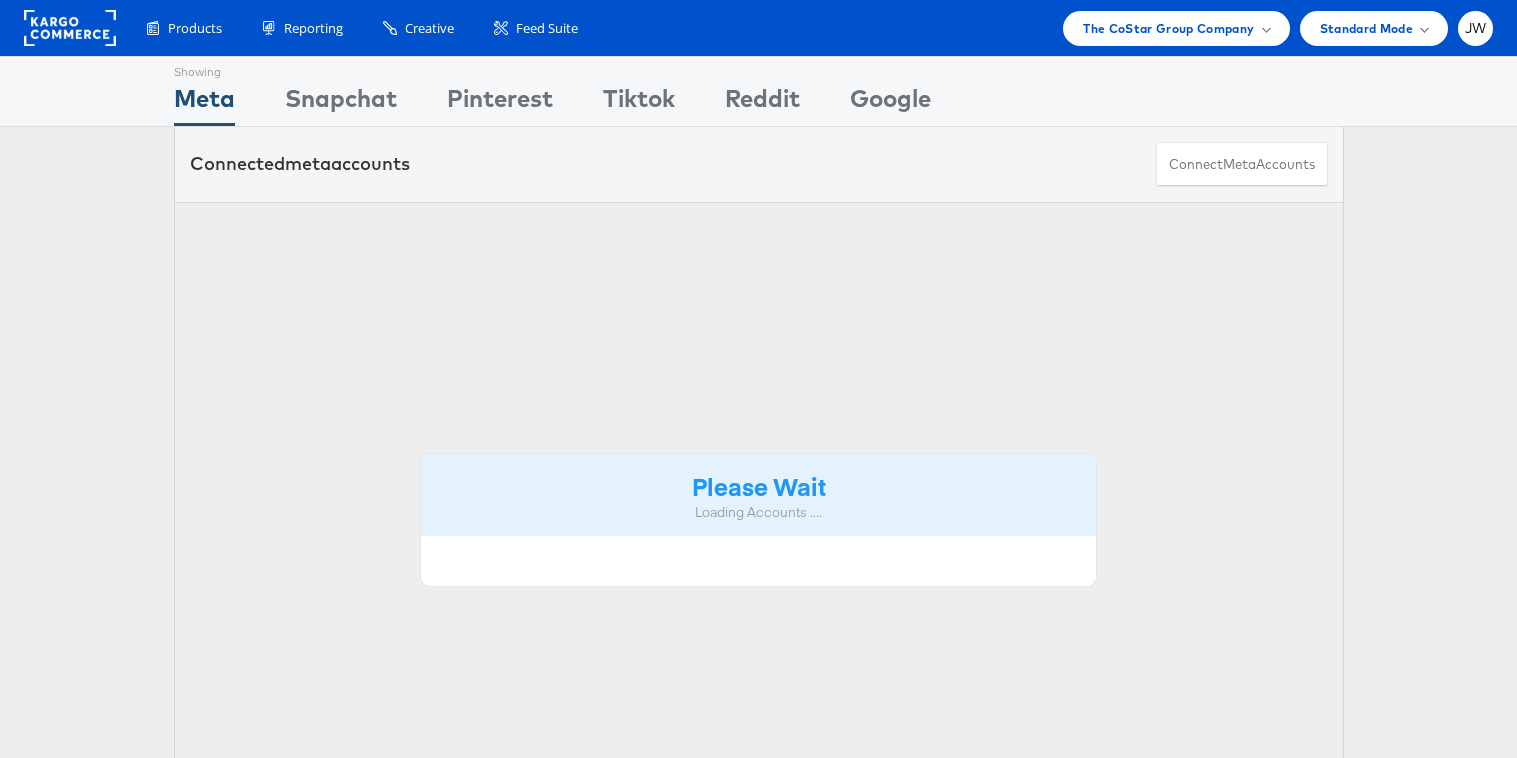 scroll, scrollTop: 0, scrollLeft: 0, axis: both 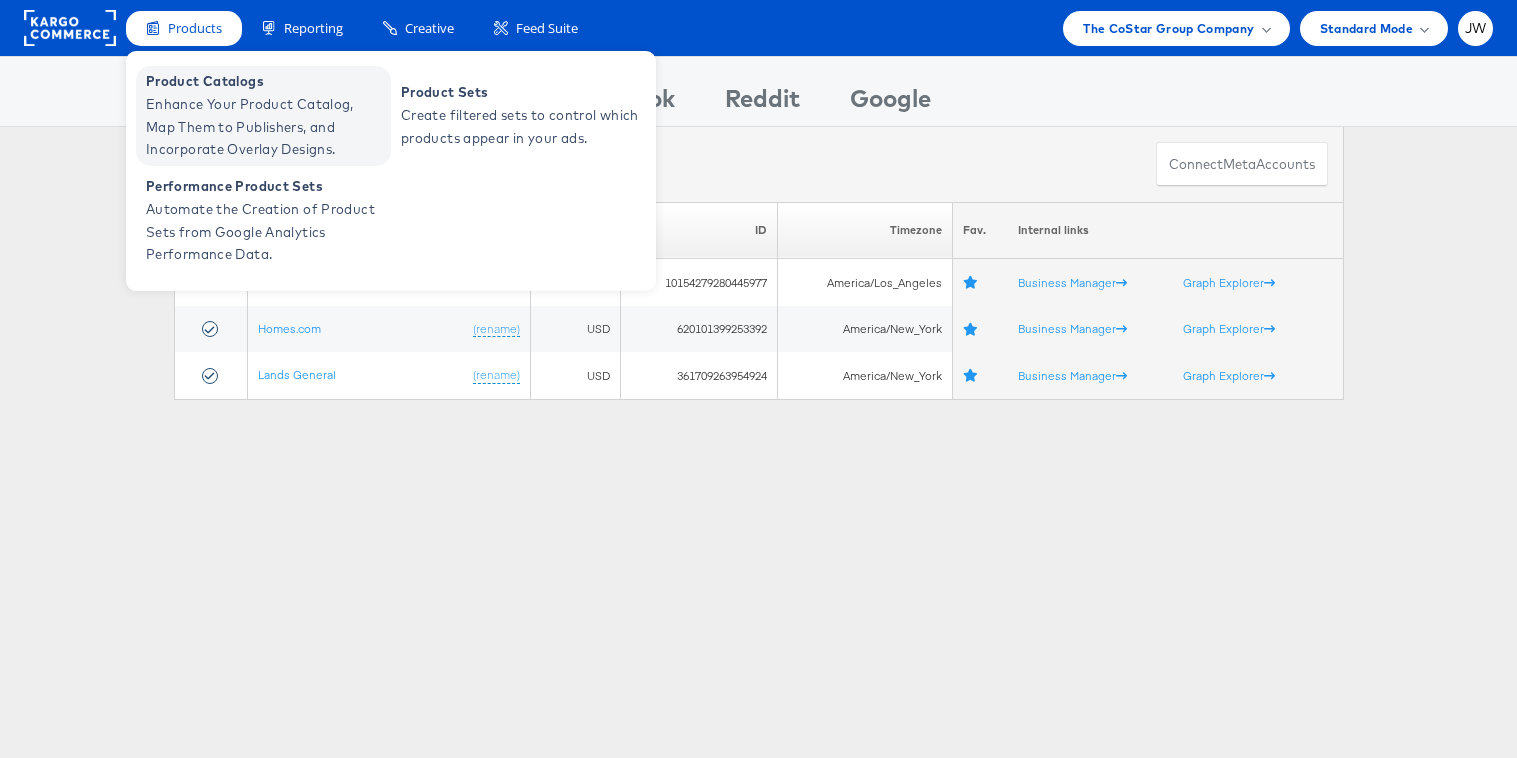click on "Enhance Your Product Catalog, Map Them to Publishers, and Incorporate Overlay Designs." at bounding box center (266, 127) 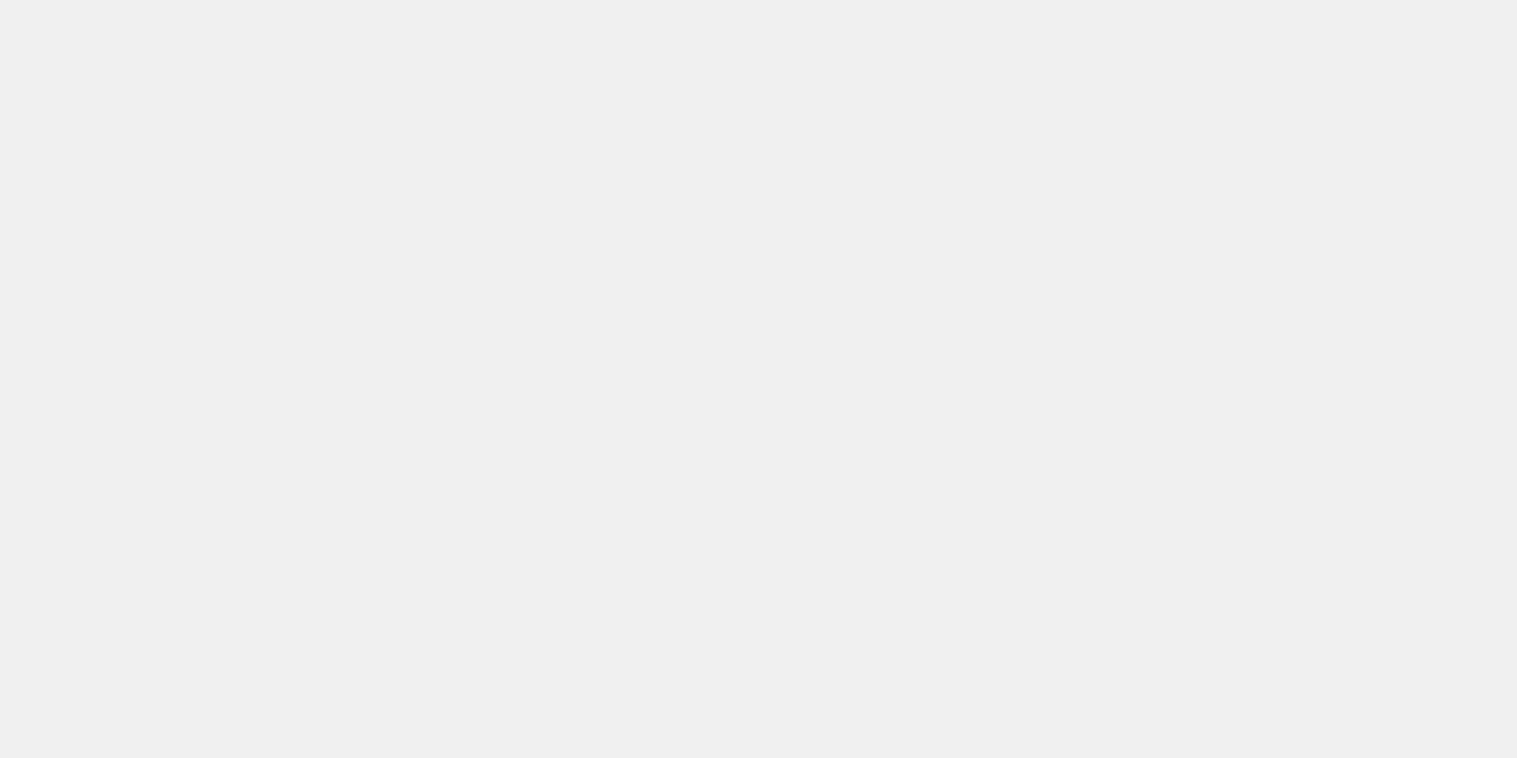 scroll, scrollTop: 0, scrollLeft: 0, axis: both 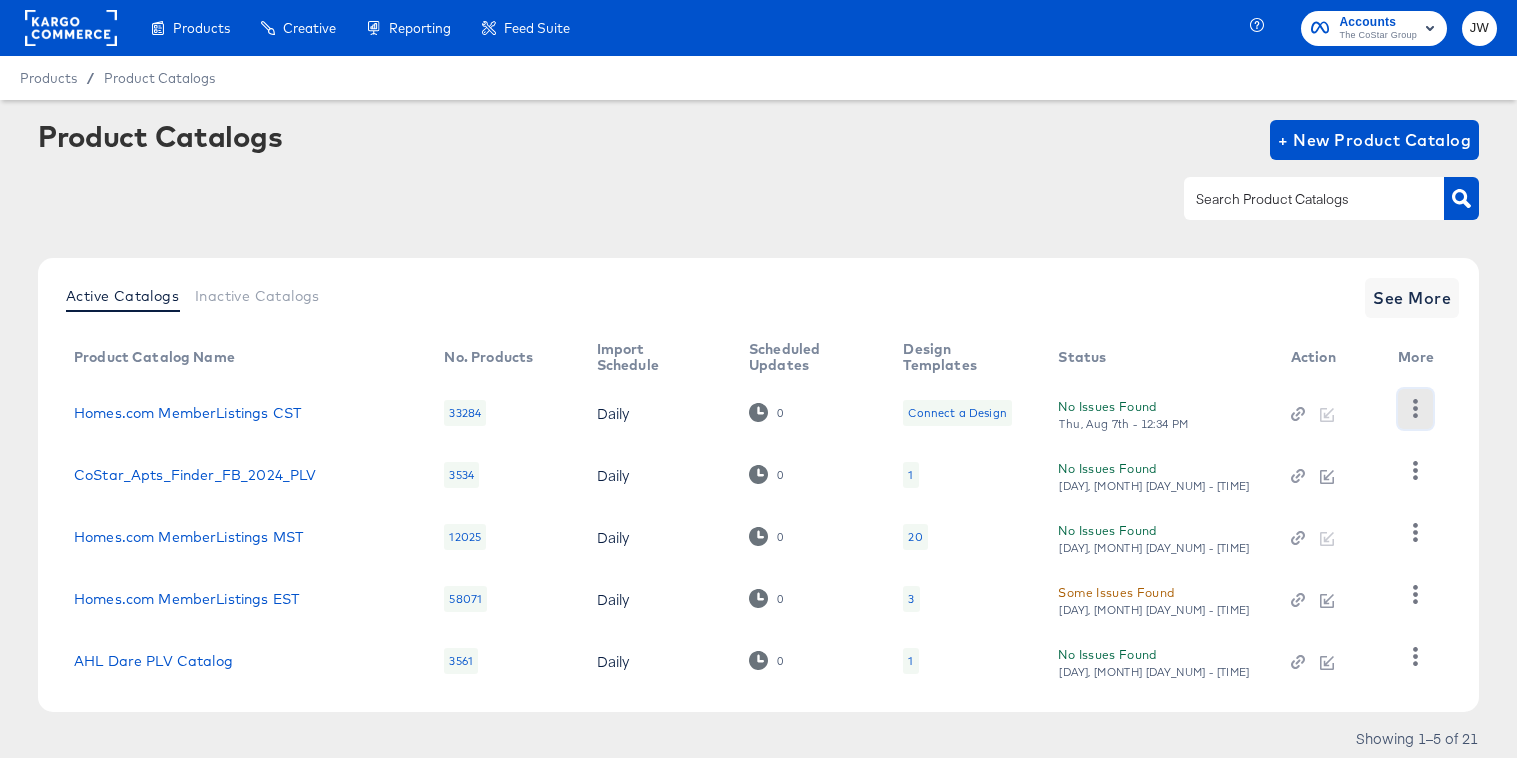 click 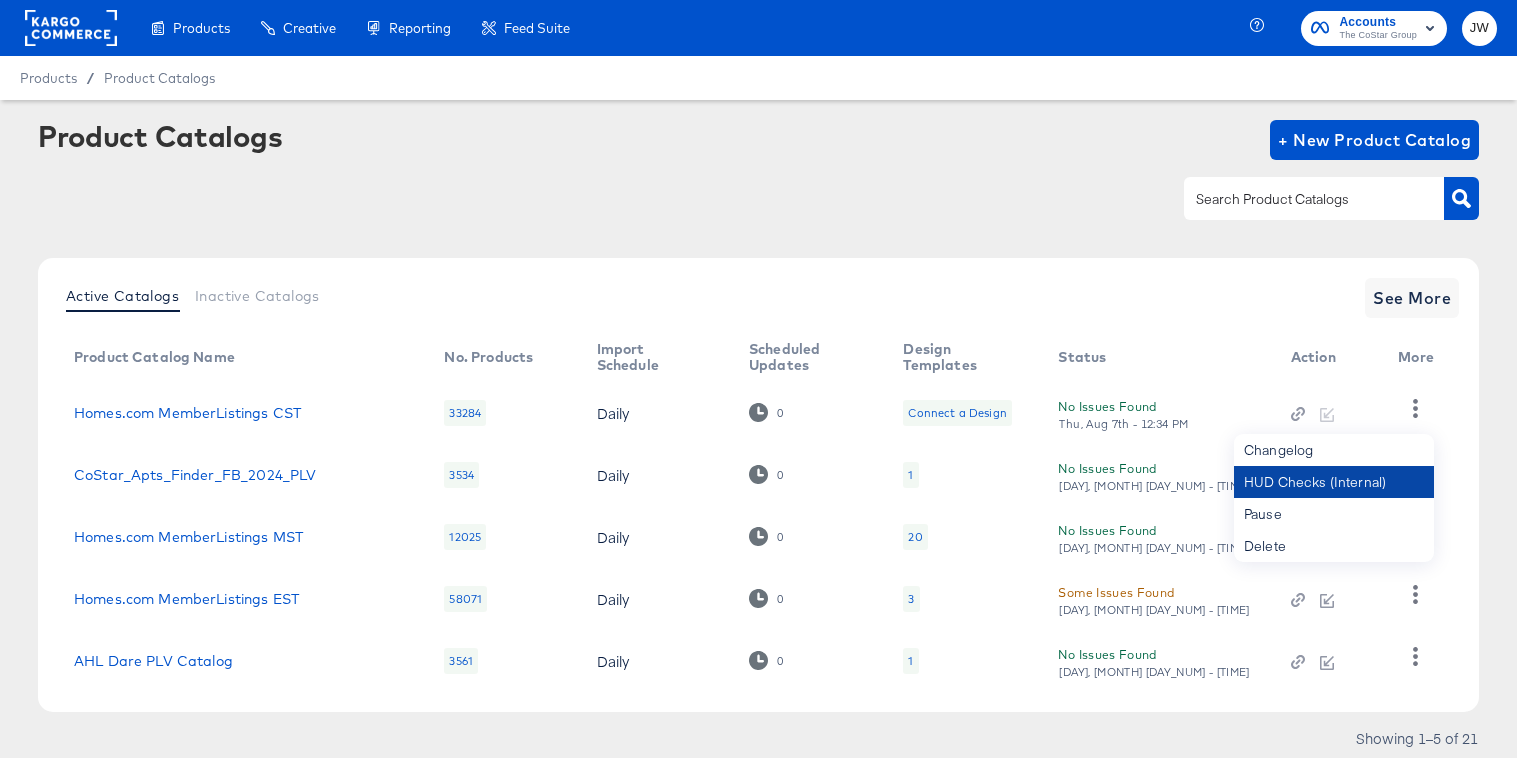 click on "HUD Checks (Internal)" at bounding box center (1334, 482) 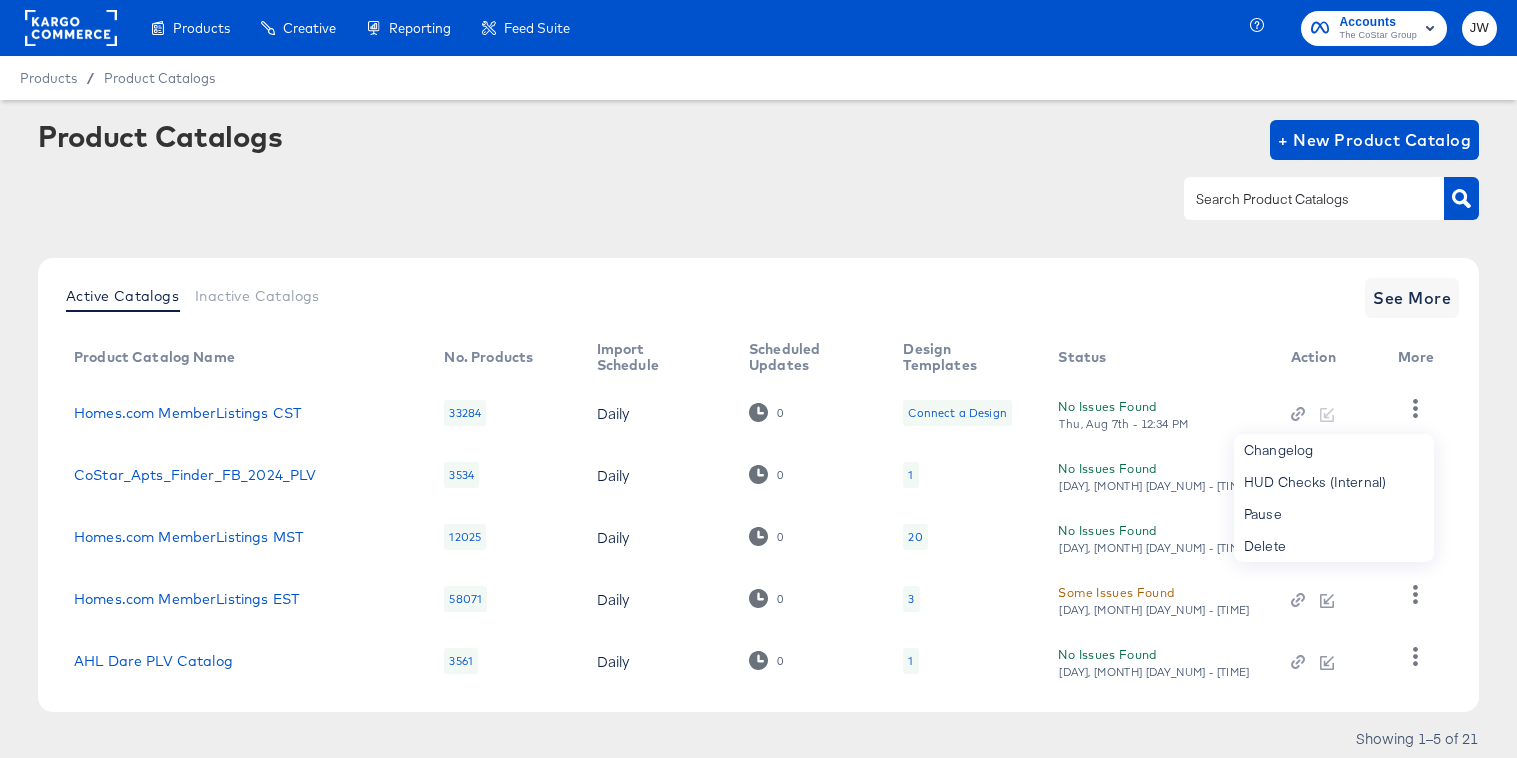 click on "The CoStar Group" at bounding box center (1378, 36) 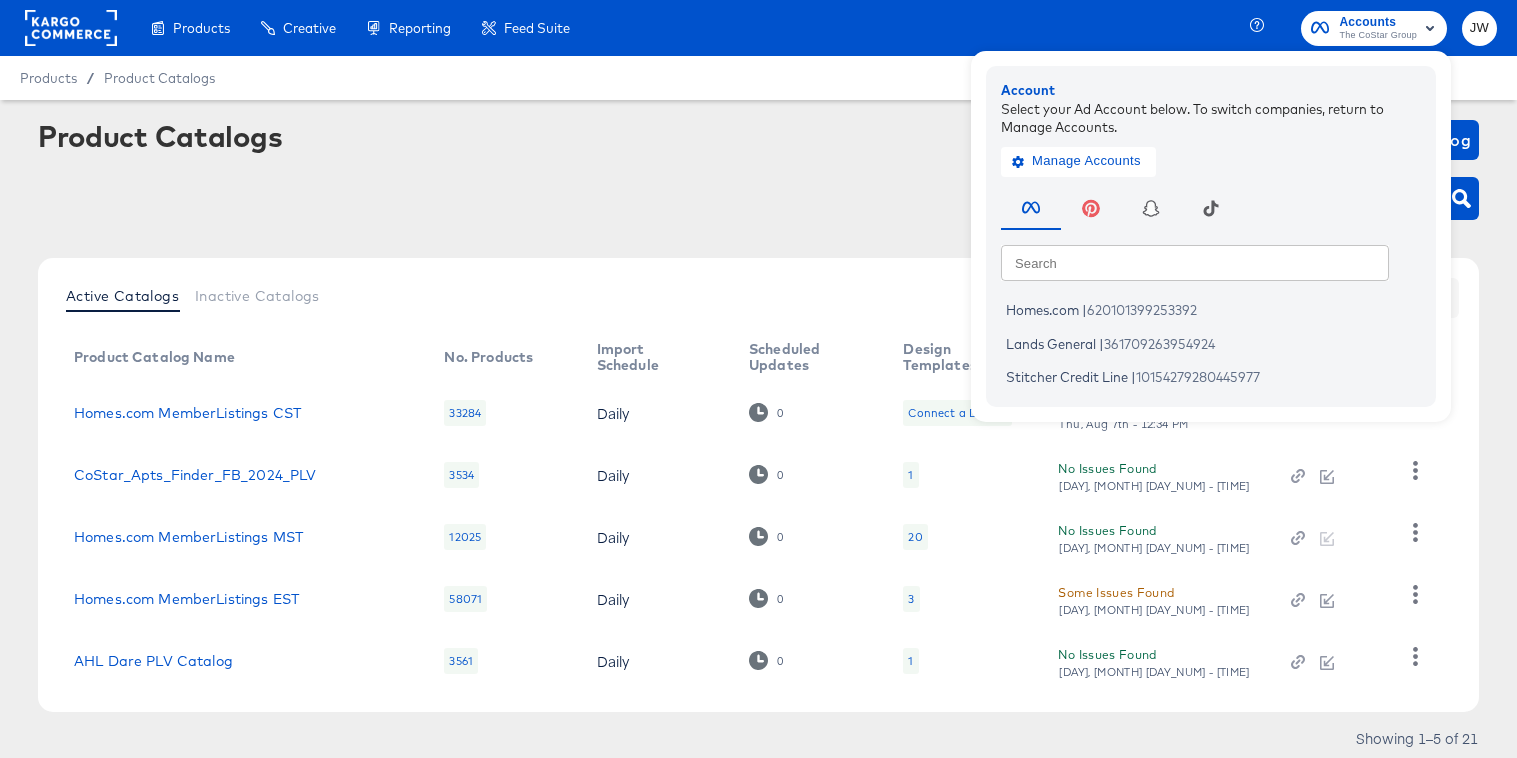 click at bounding box center (71, 28) 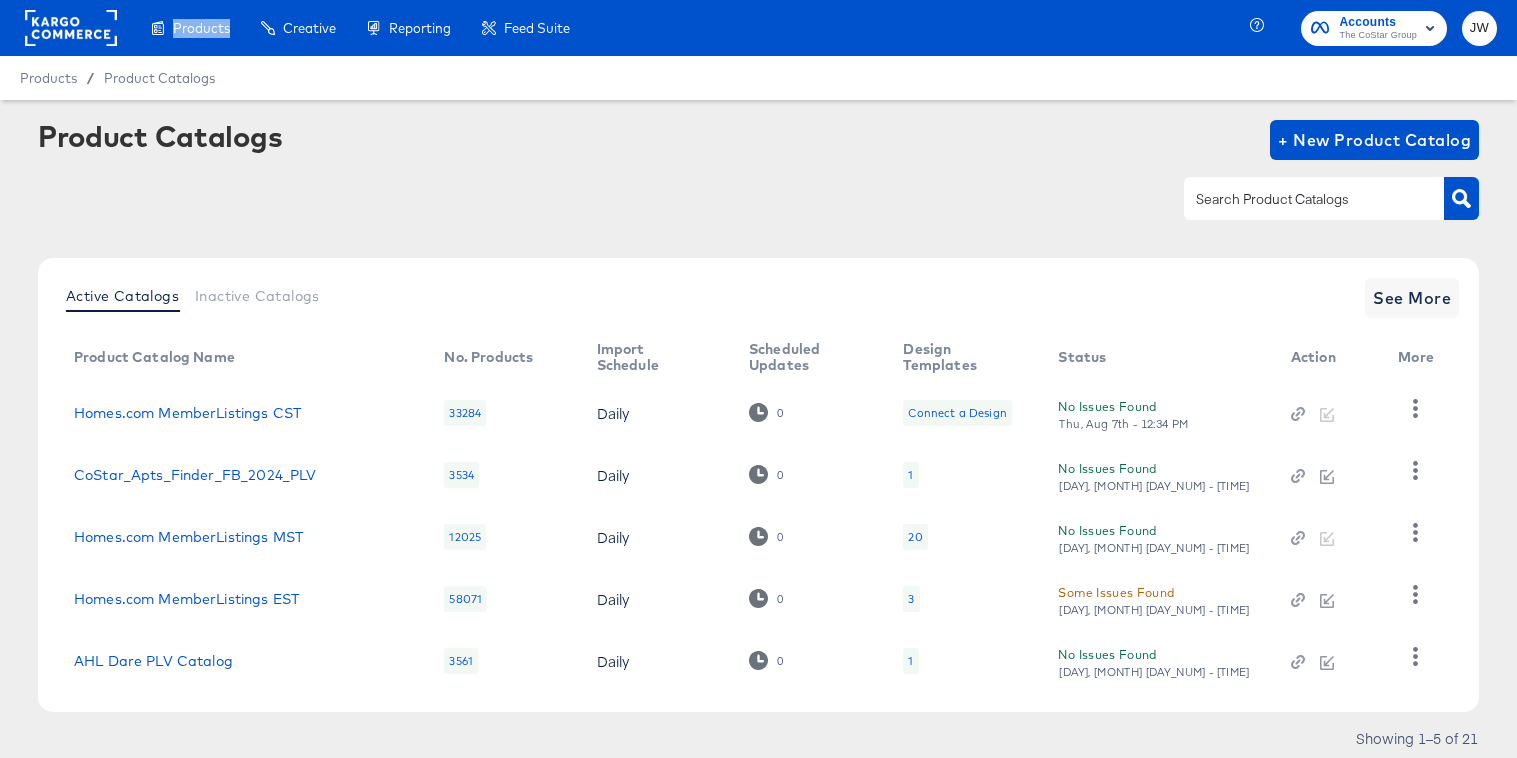 click at bounding box center [71, 28] 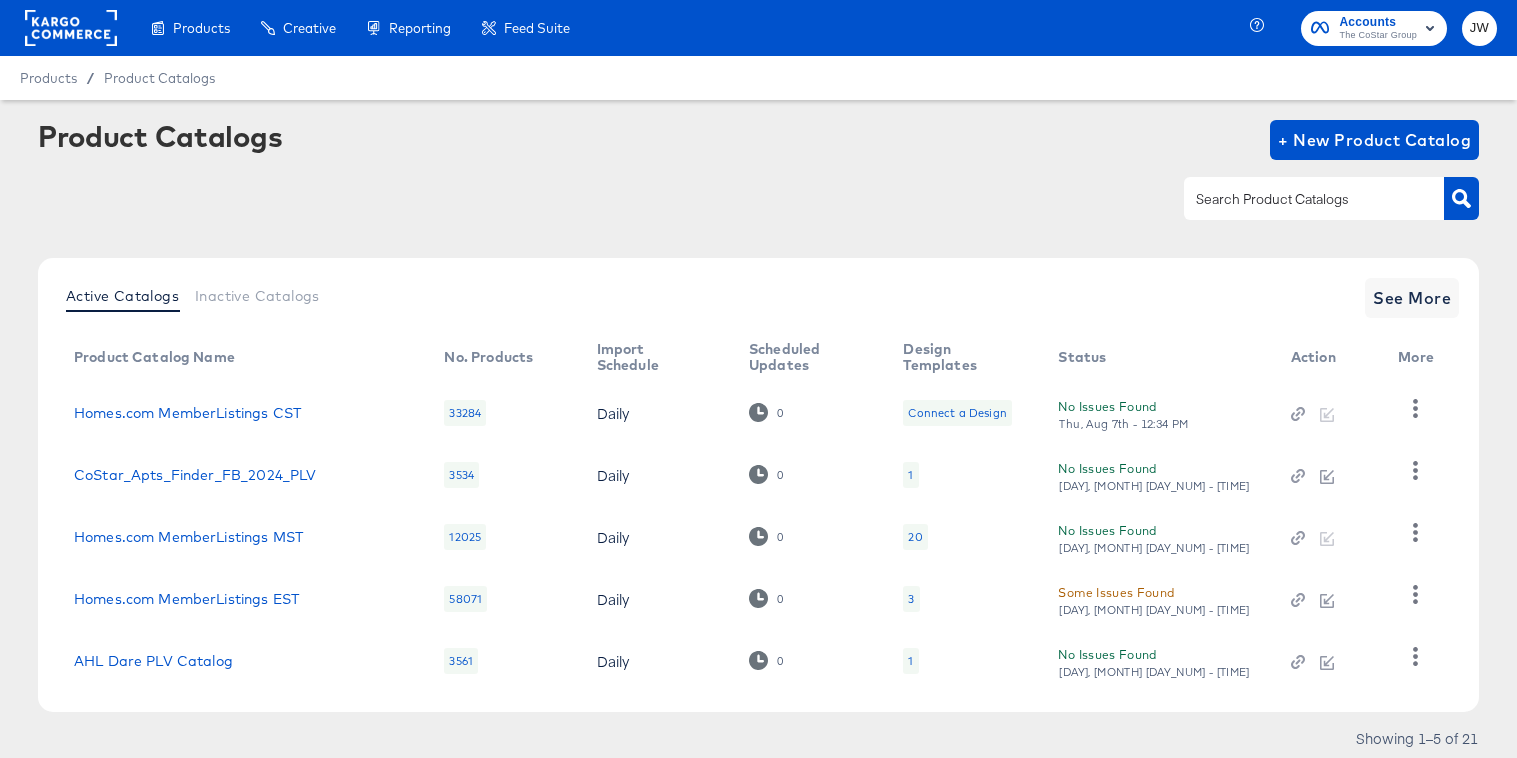 click 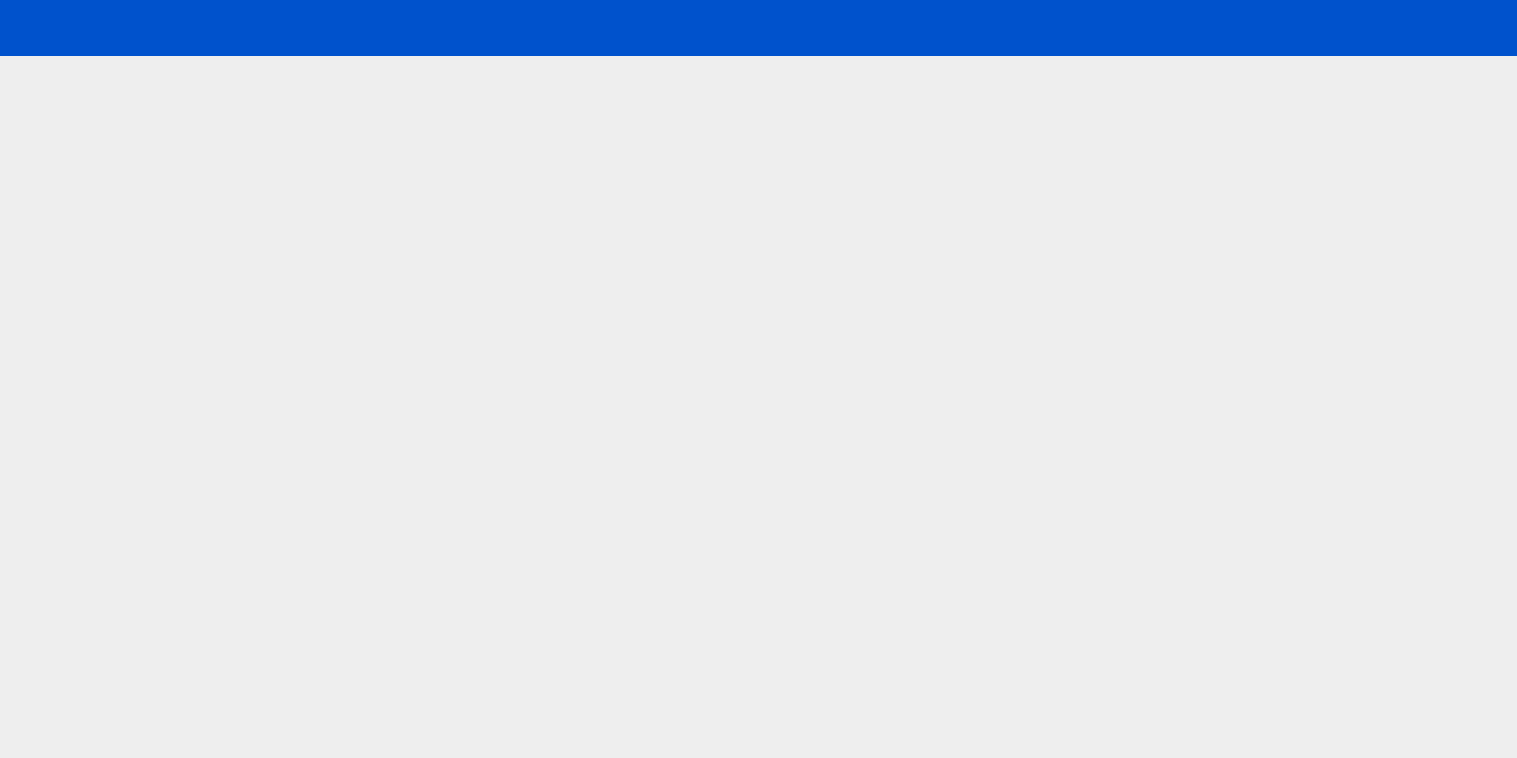scroll, scrollTop: 0, scrollLeft: 0, axis: both 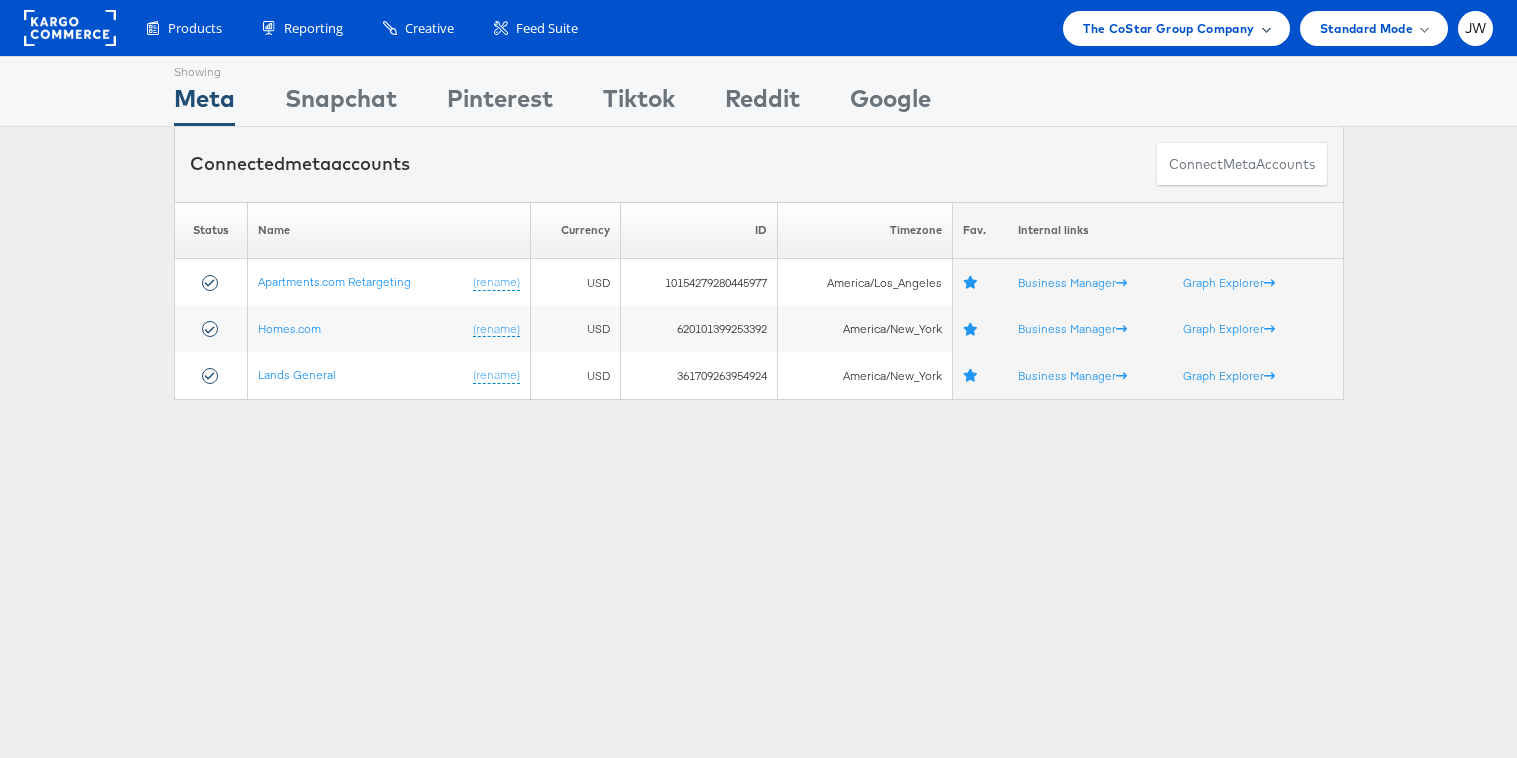 click on "The CoStar Group Company" at bounding box center [1168, 28] 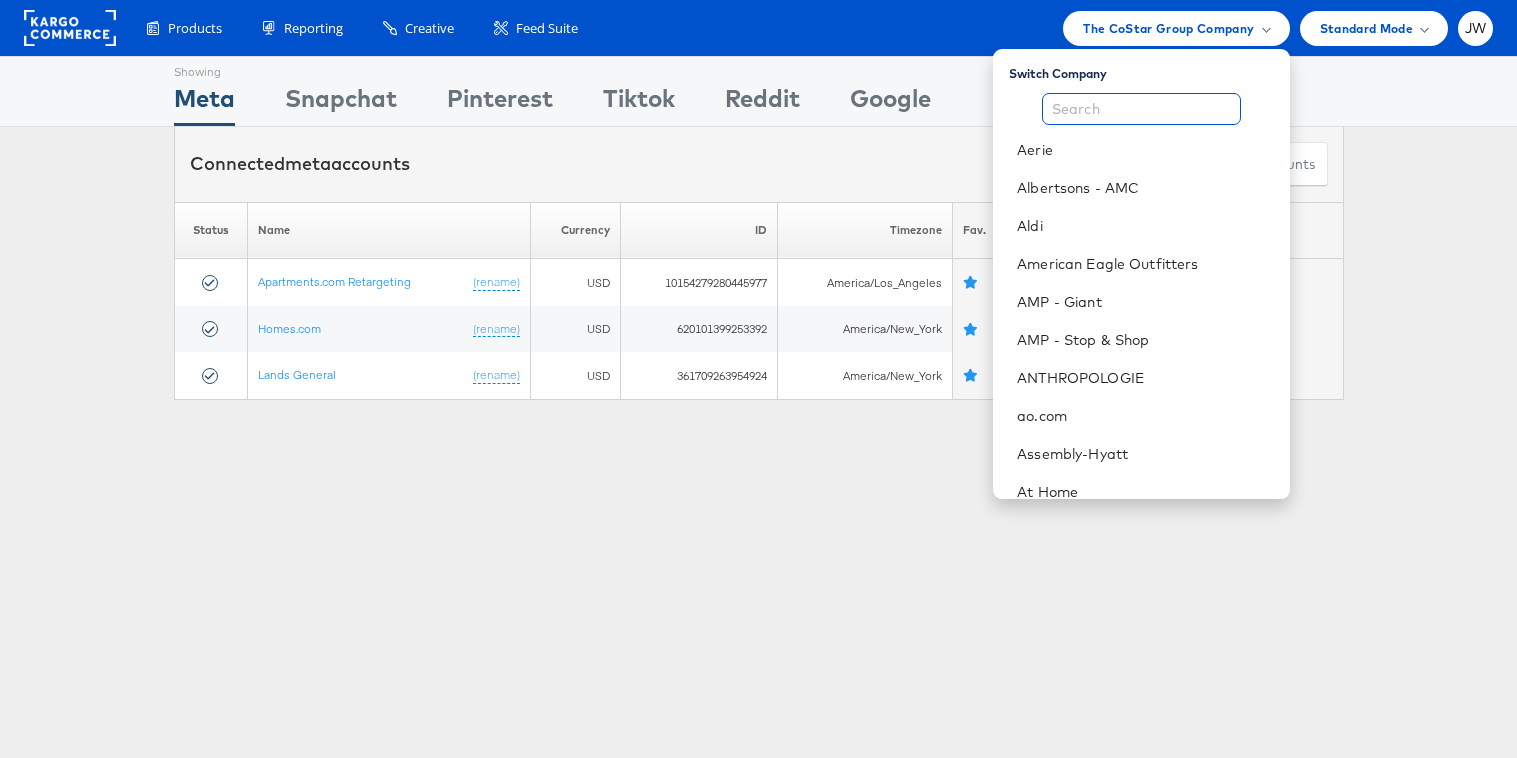click at bounding box center (1141, 109) 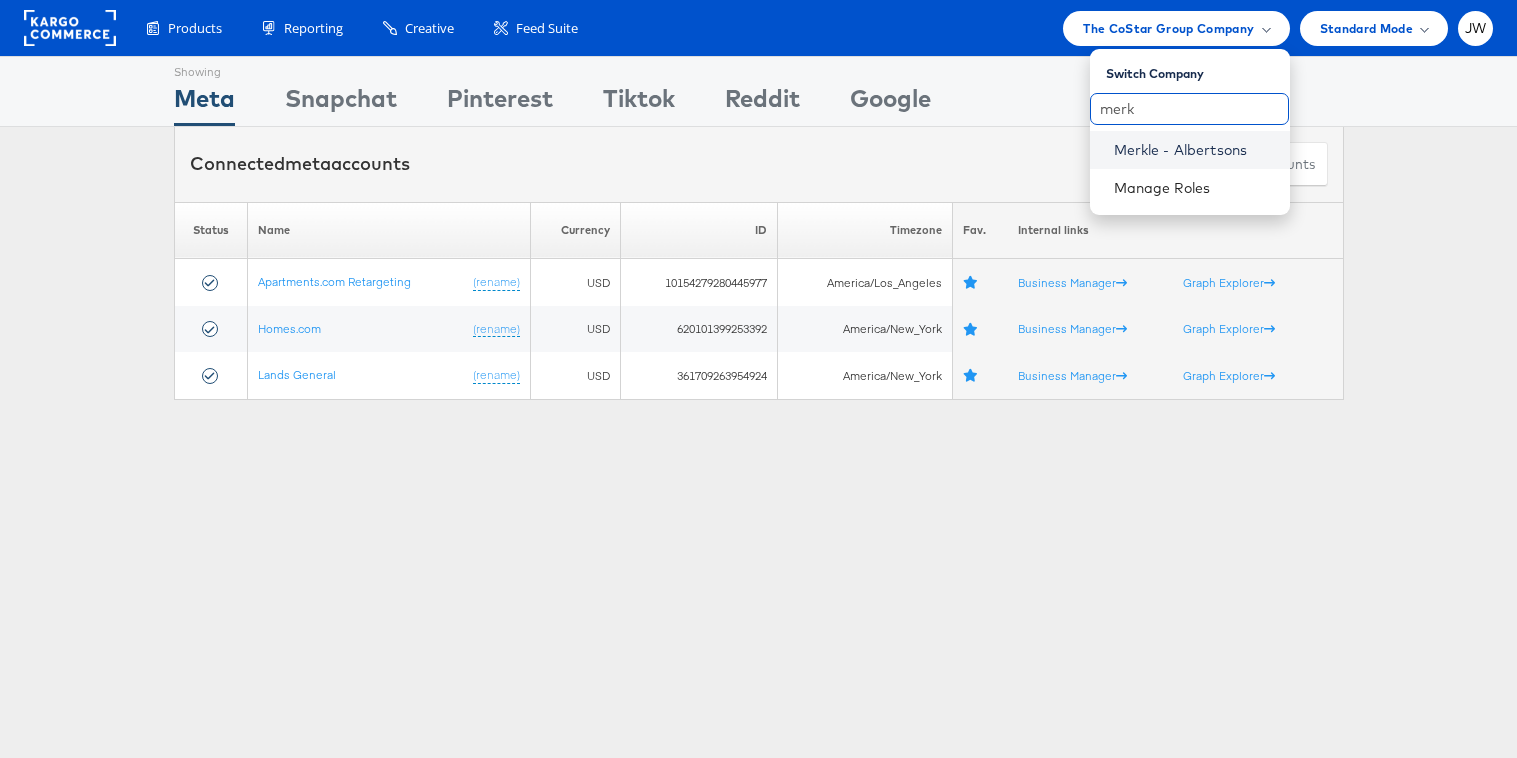 type on "merk" 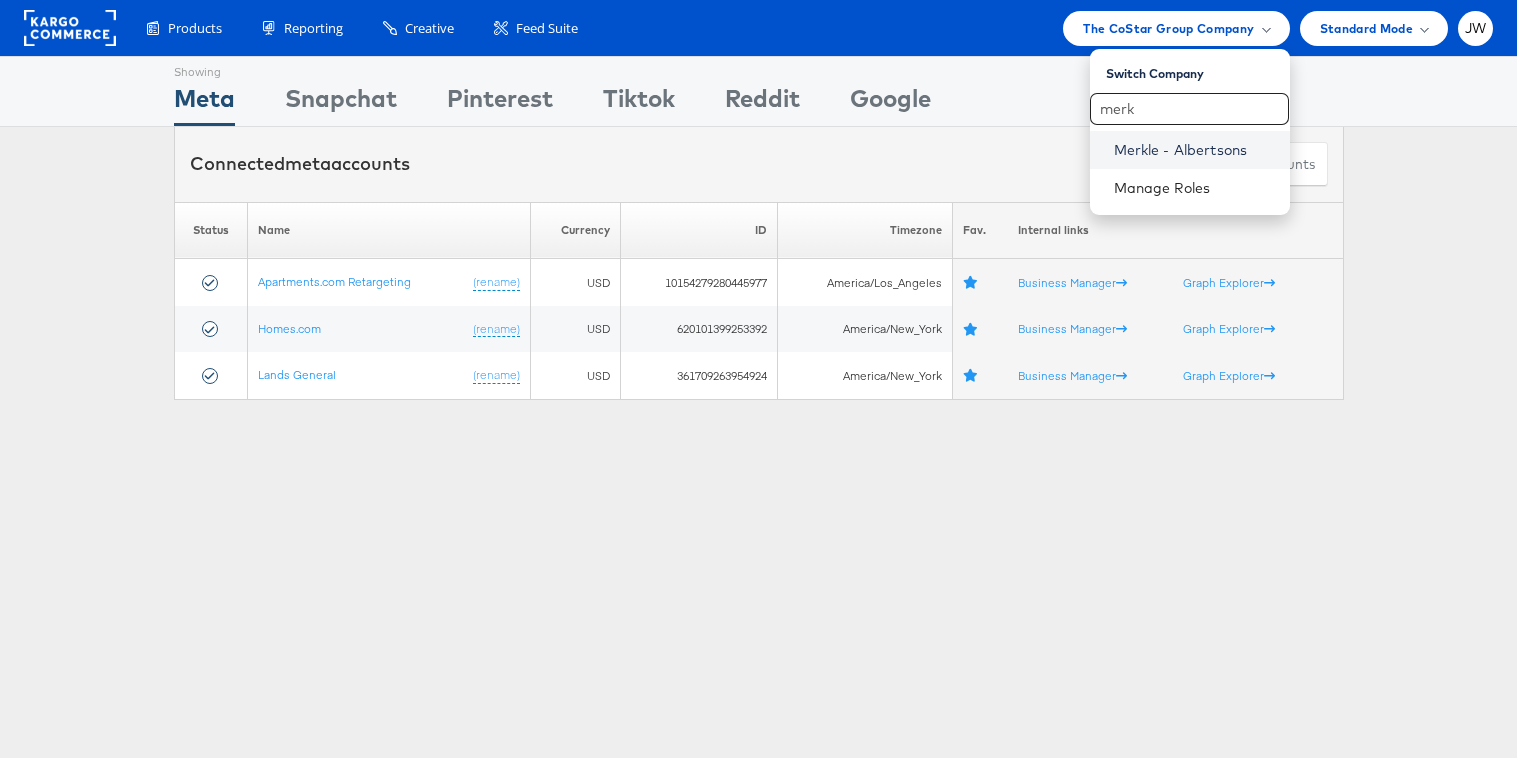 click on "Merkle - Albertsons" at bounding box center (1194, 150) 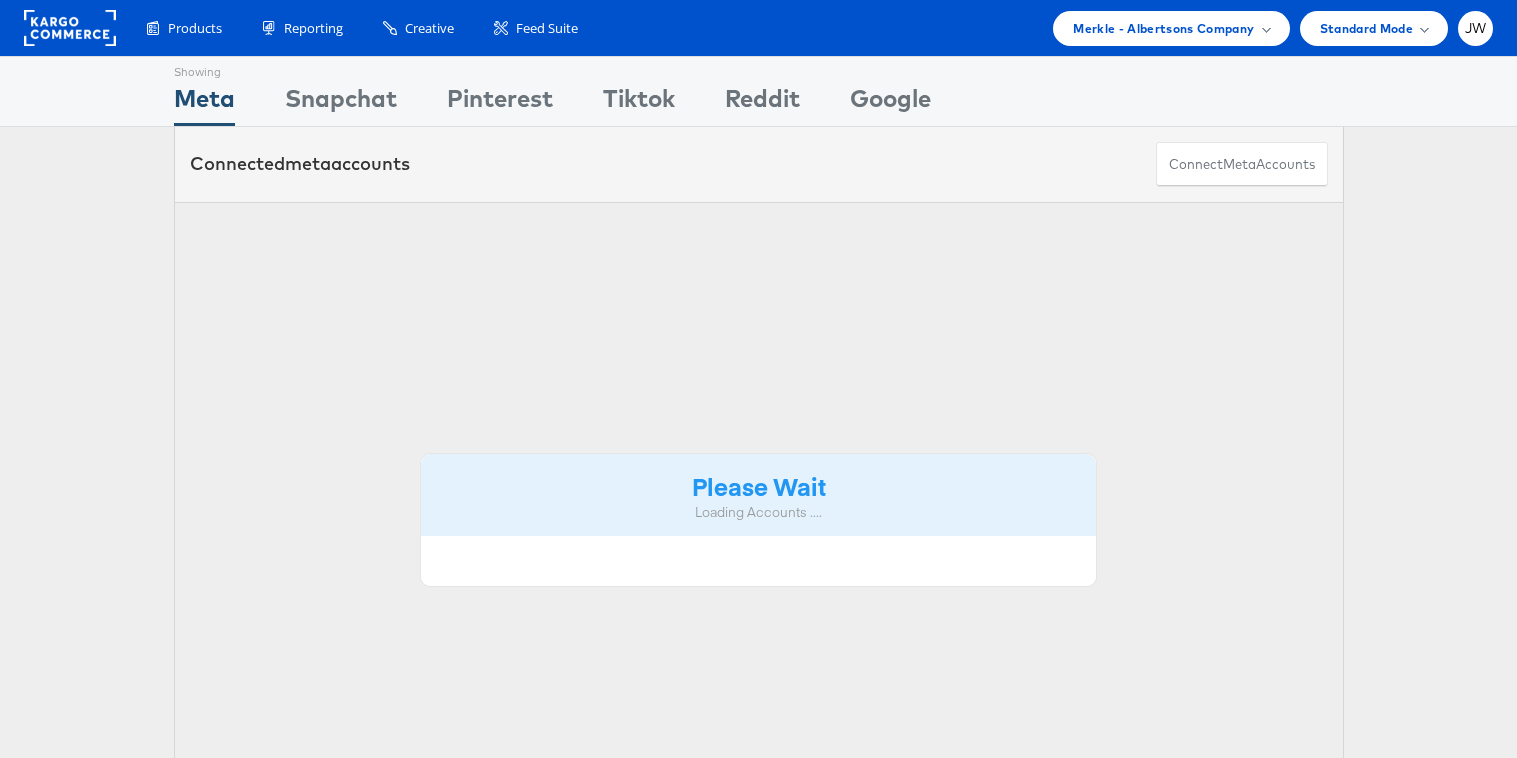 scroll, scrollTop: 0, scrollLeft: 0, axis: both 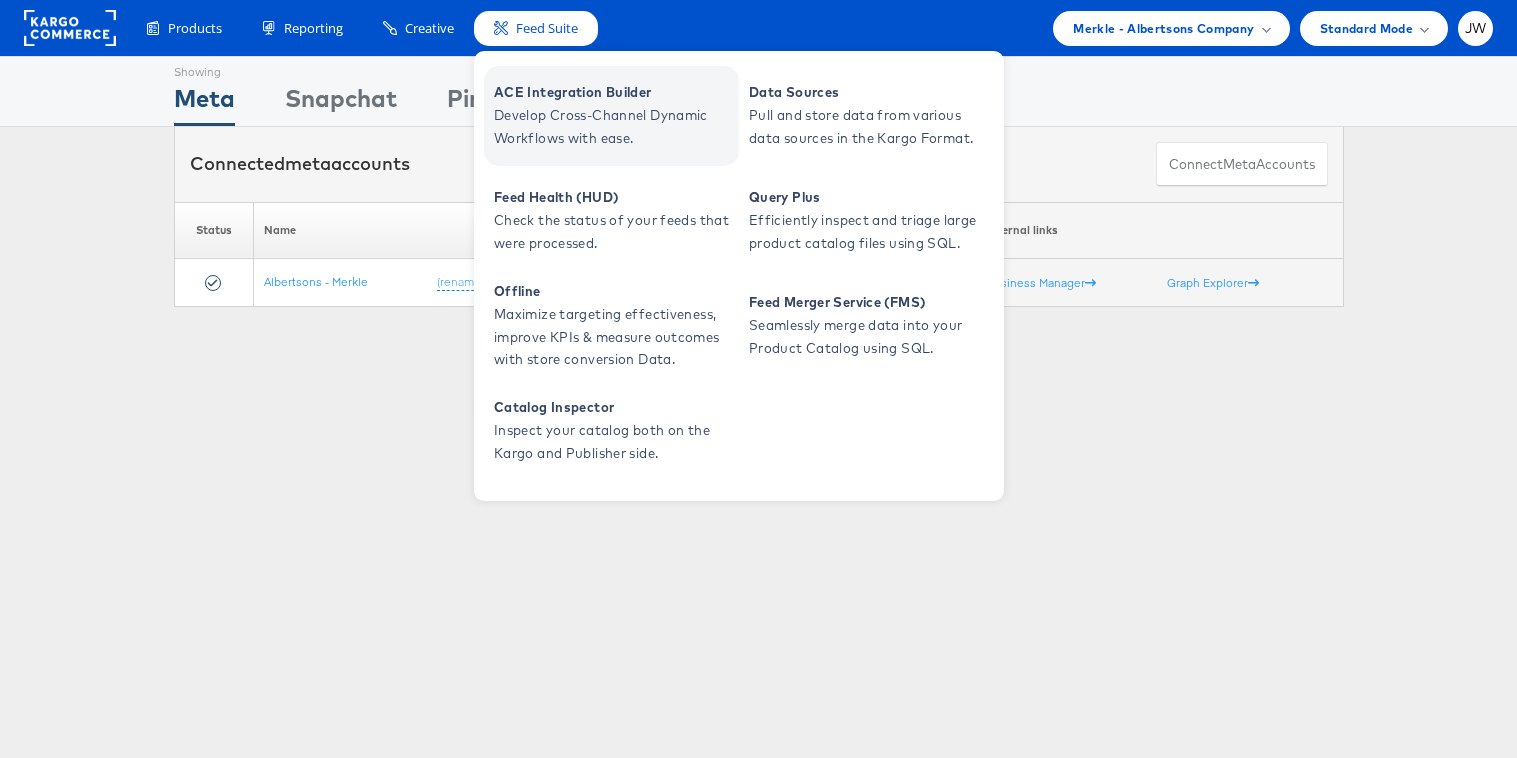 click on "Develop Cross-Channel Dynamic Workflows with ease." at bounding box center [614, 127] 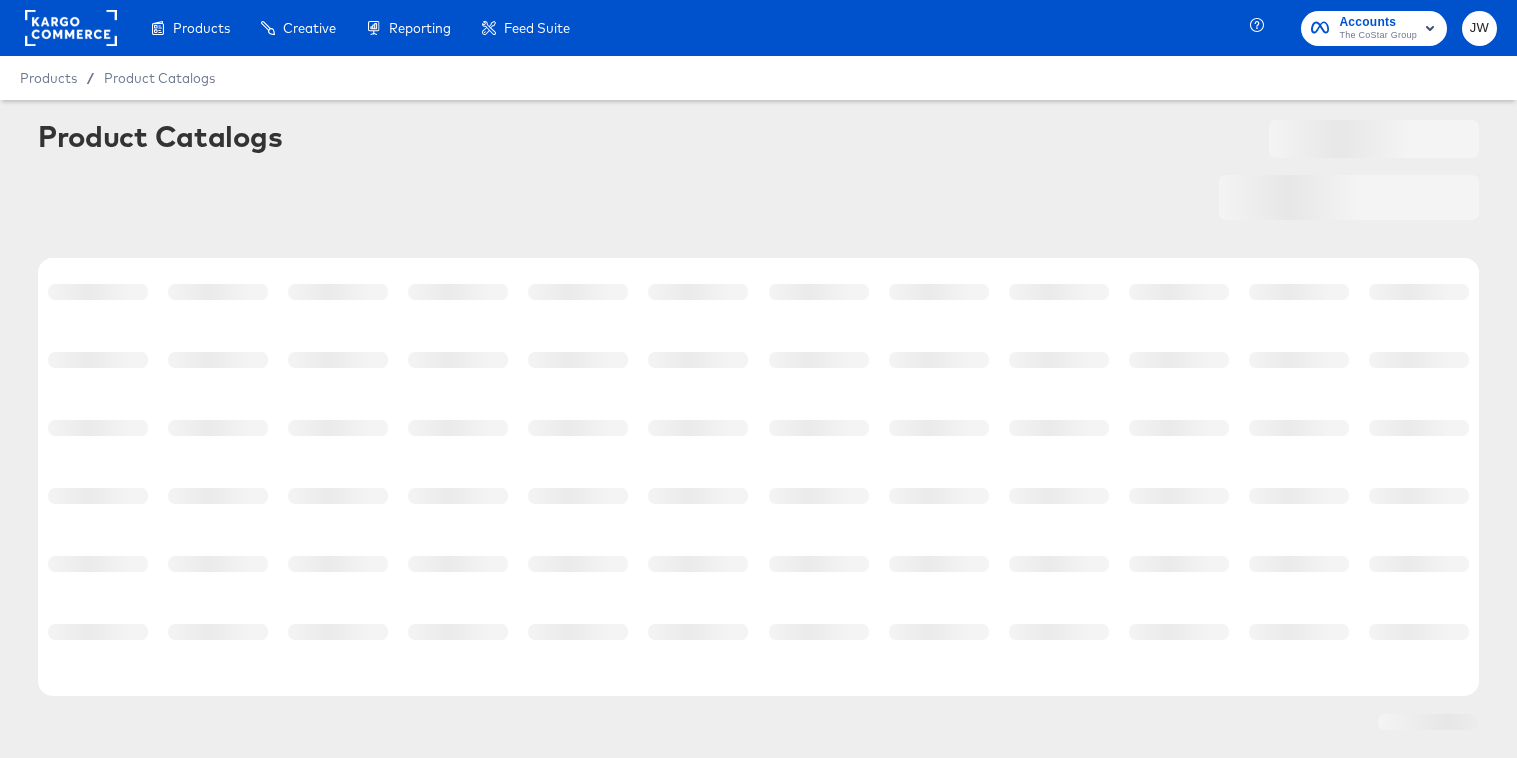 scroll, scrollTop: 0, scrollLeft: 0, axis: both 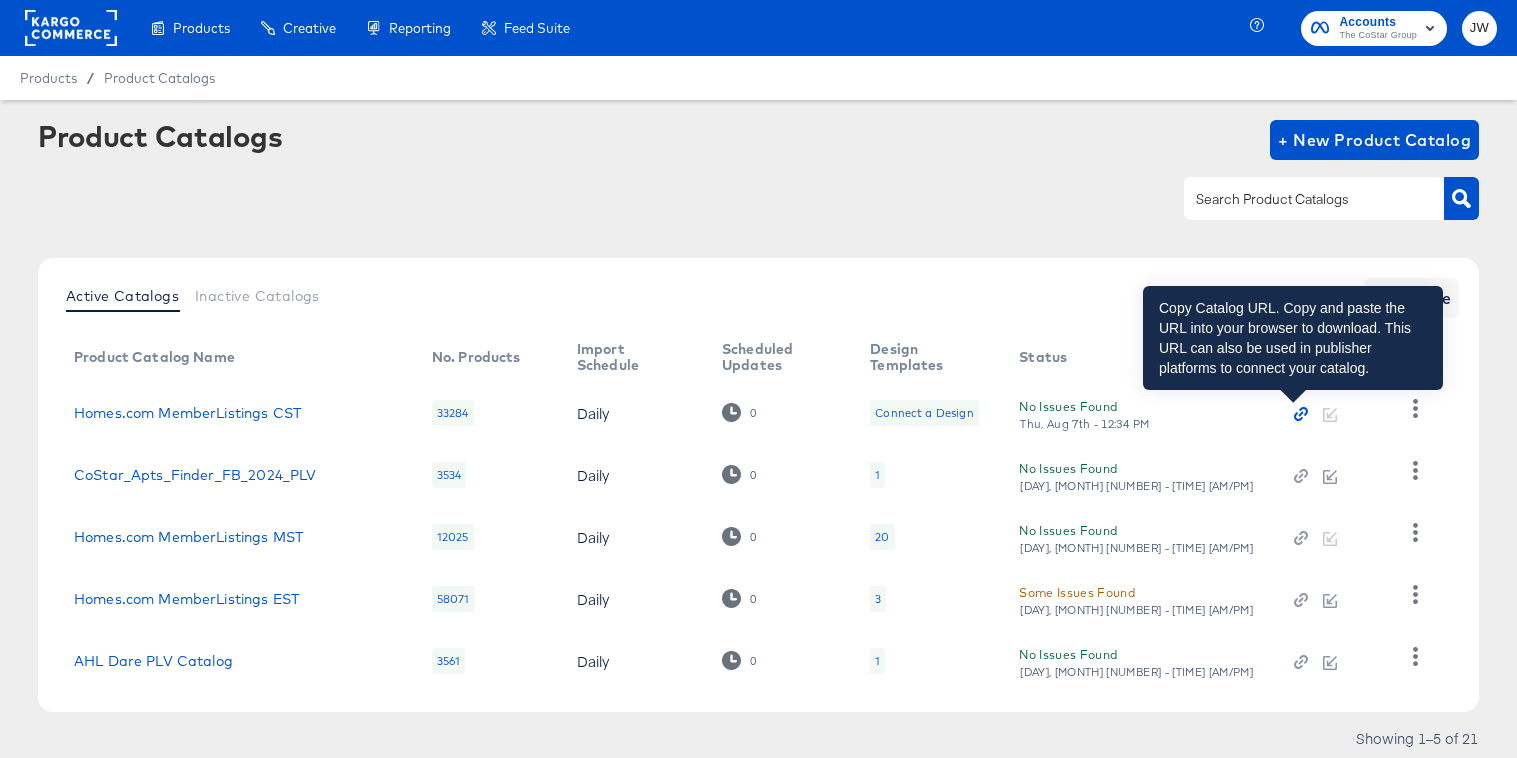 click 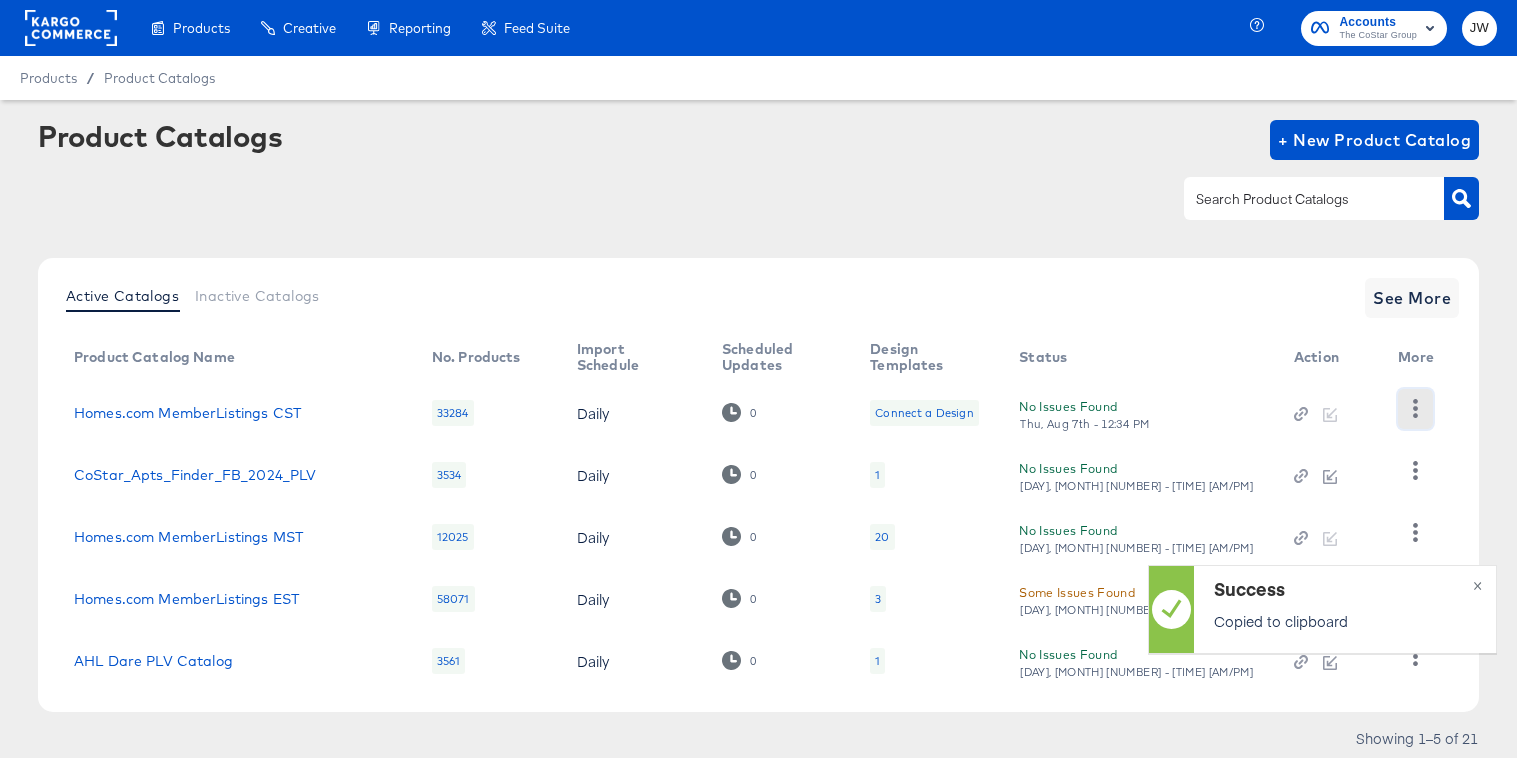 click 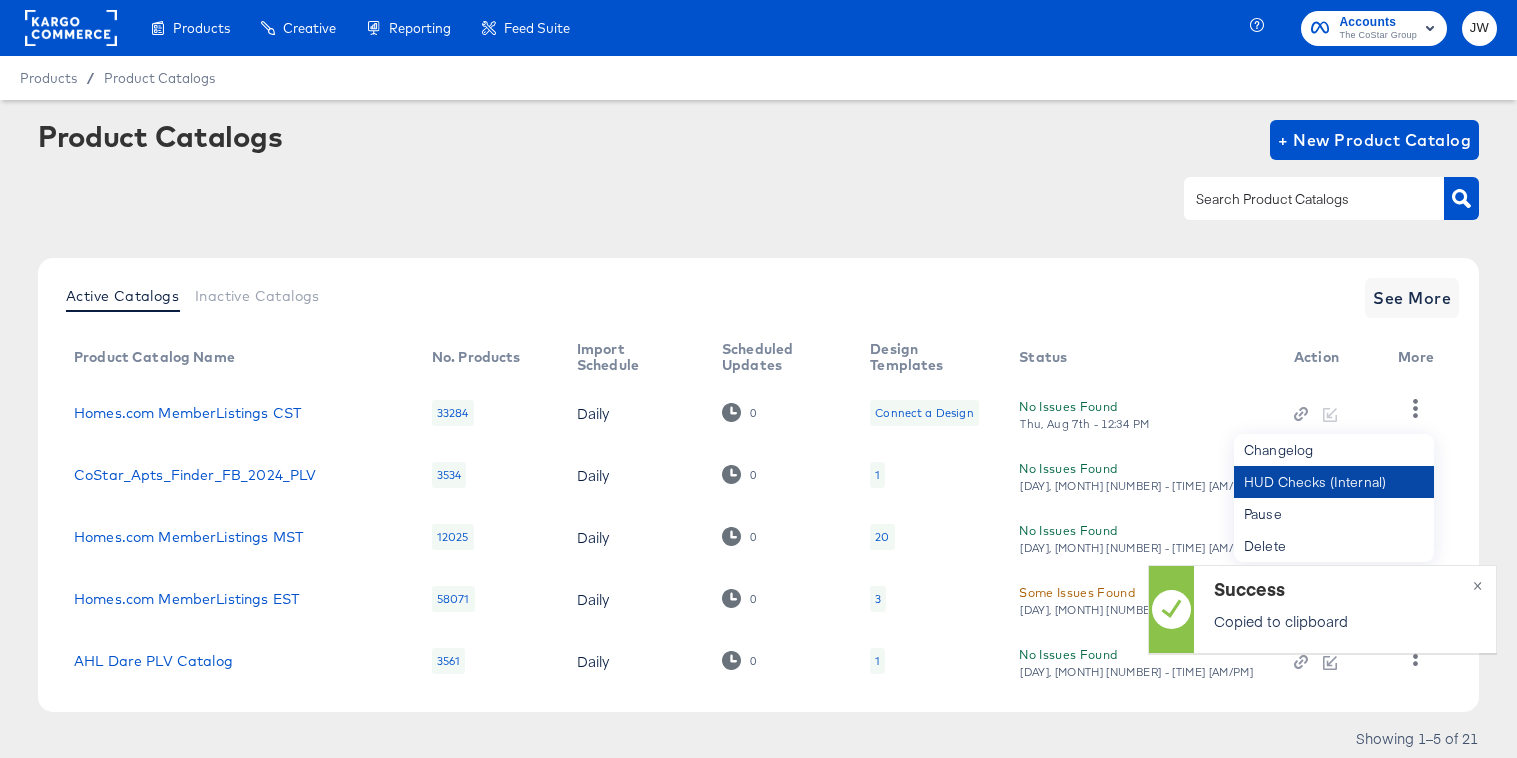 click on "HUD Checks (Internal)" at bounding box center (1334, 482) 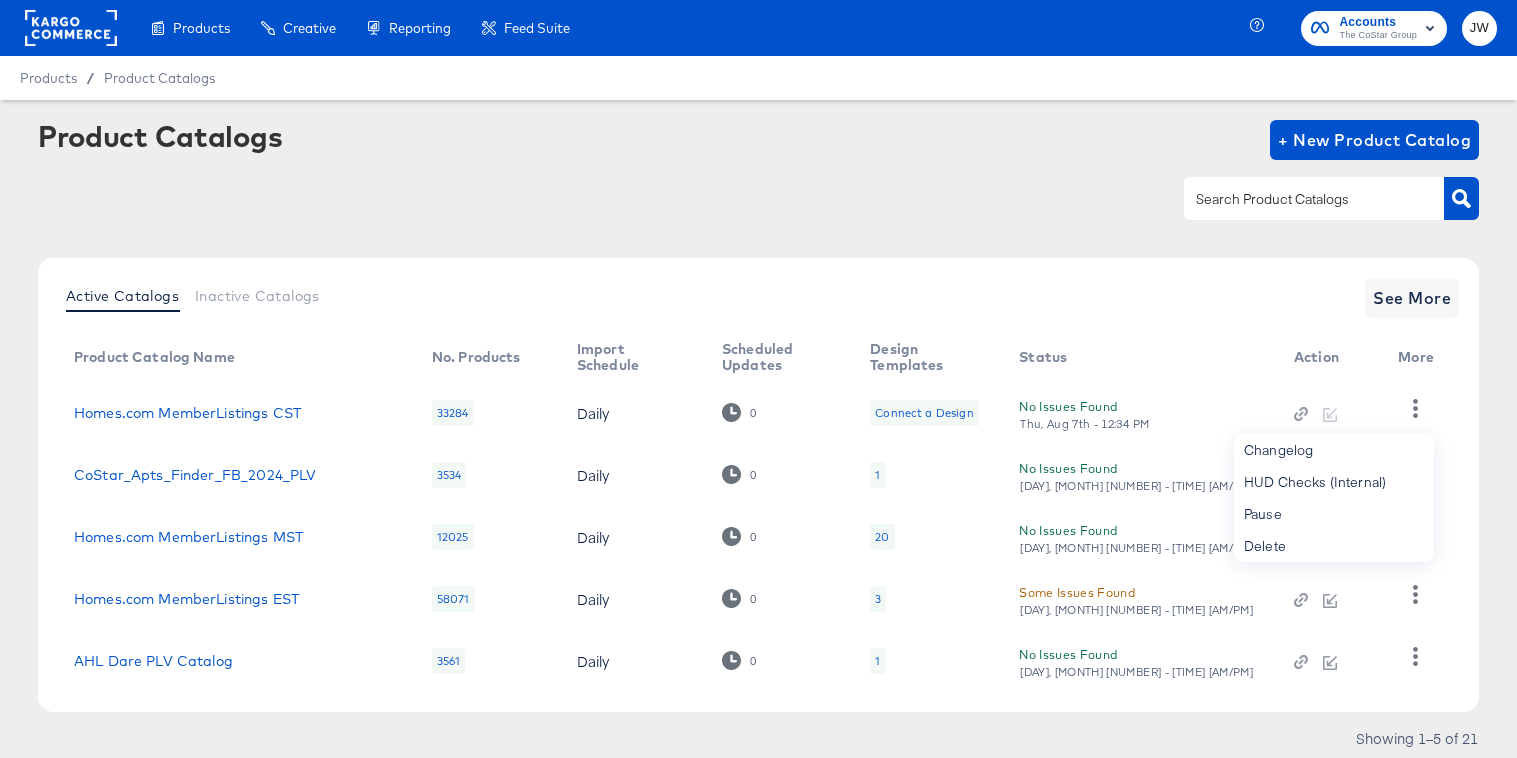 click on "Accounts The CoStar Group" at bounding box center (1374, 28) 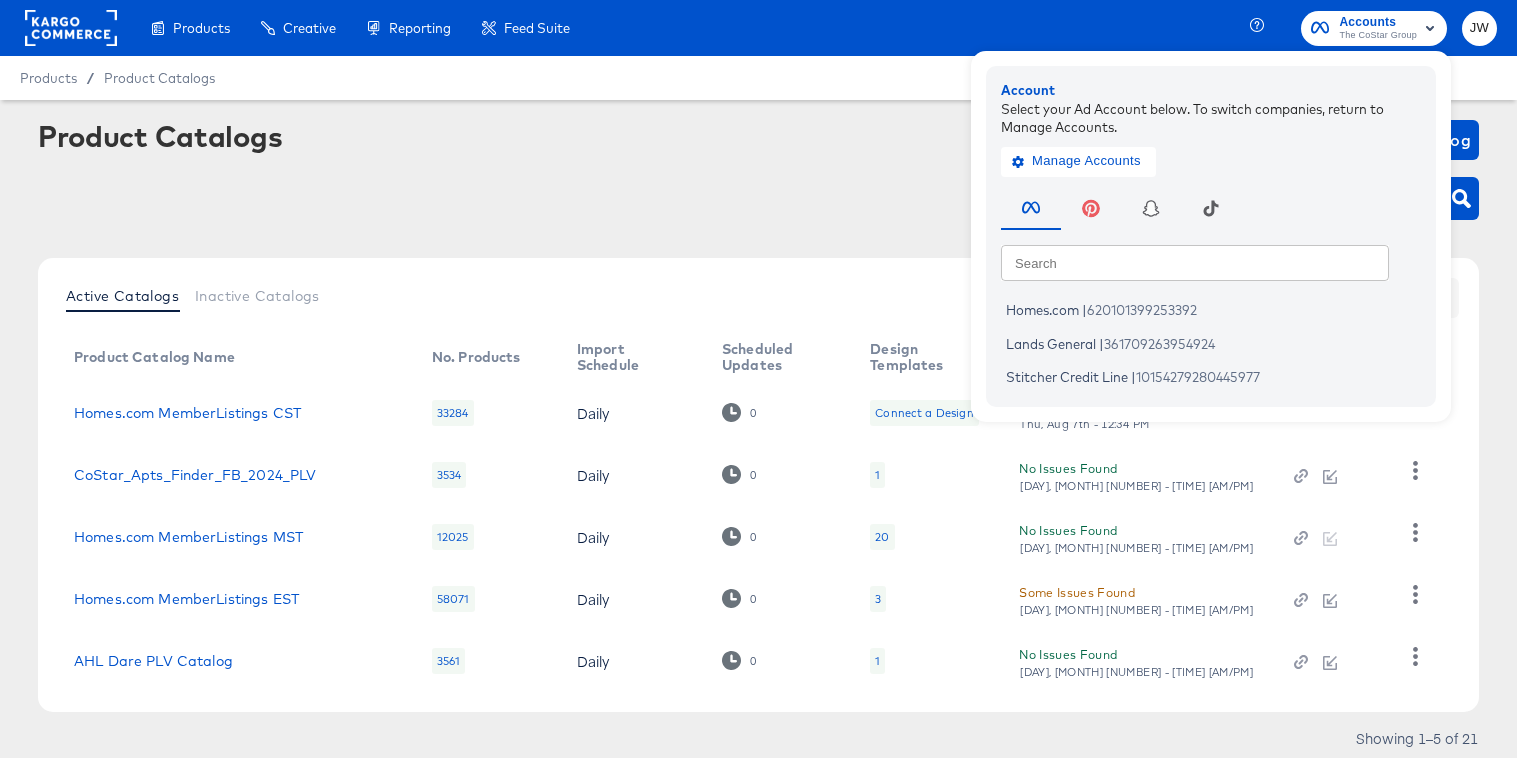 click 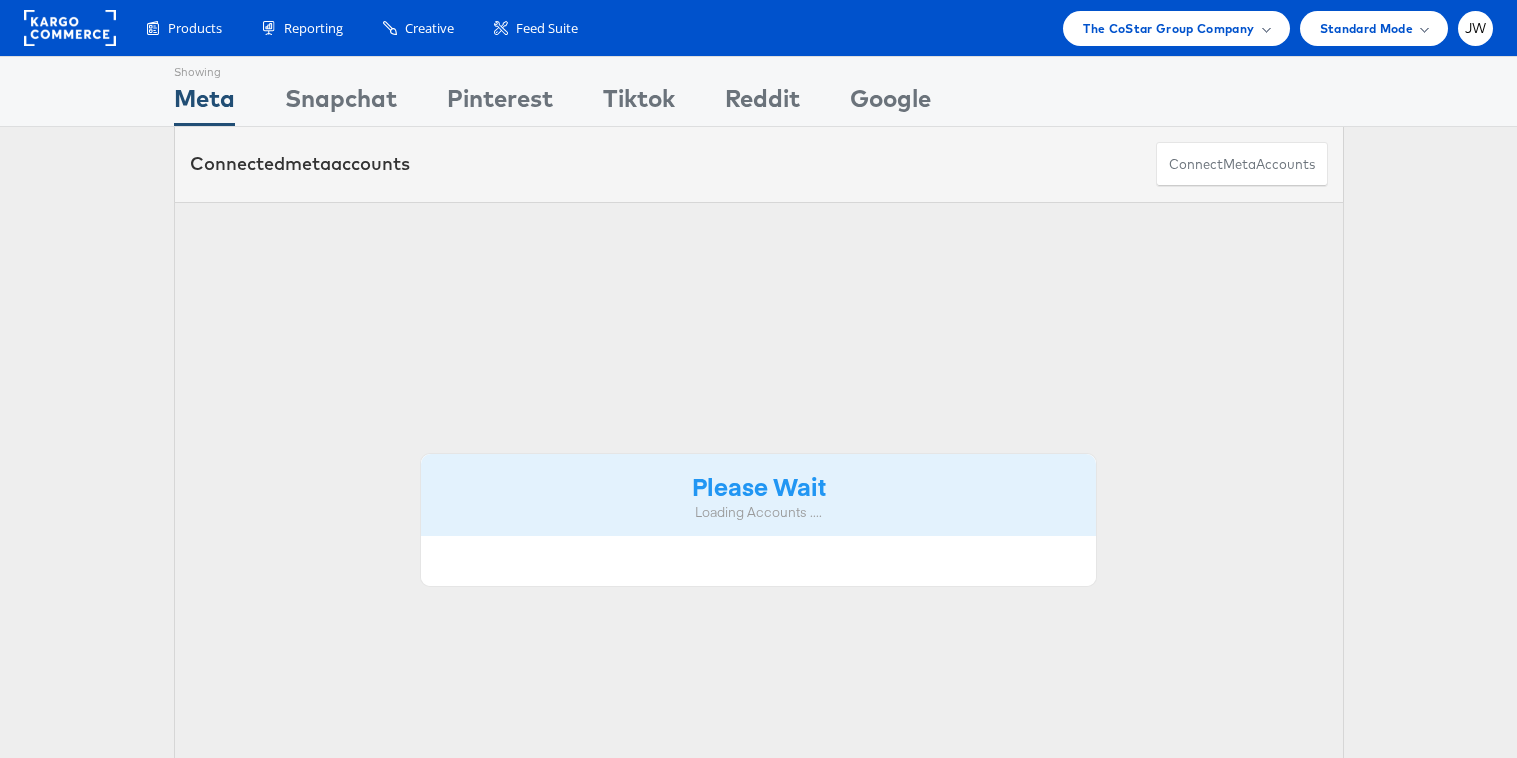 scroll, scrollTop: 0, scrollLeft: 0, axis: both 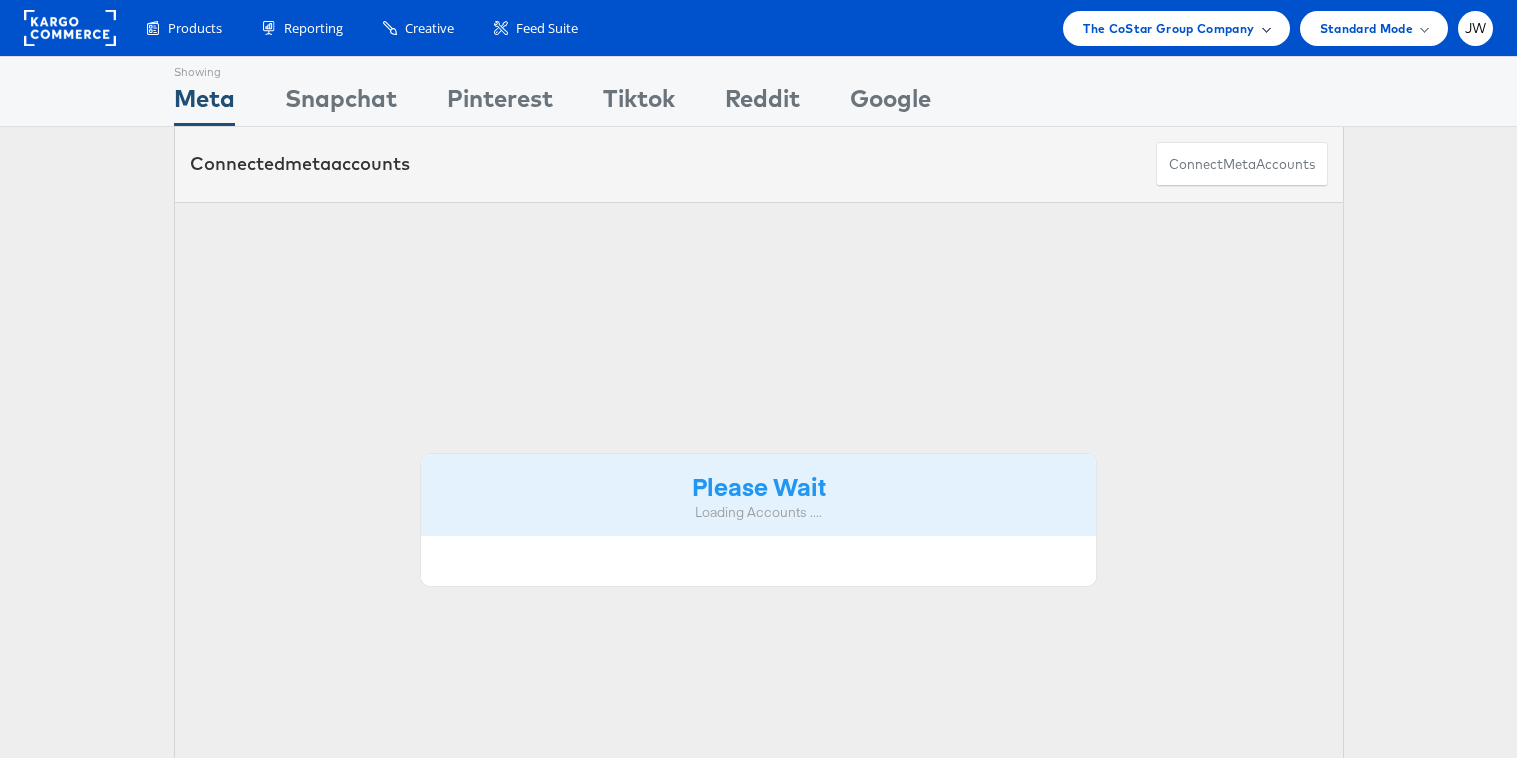 click on "The CoStar Group Company" at bounding box center [1168, 28] 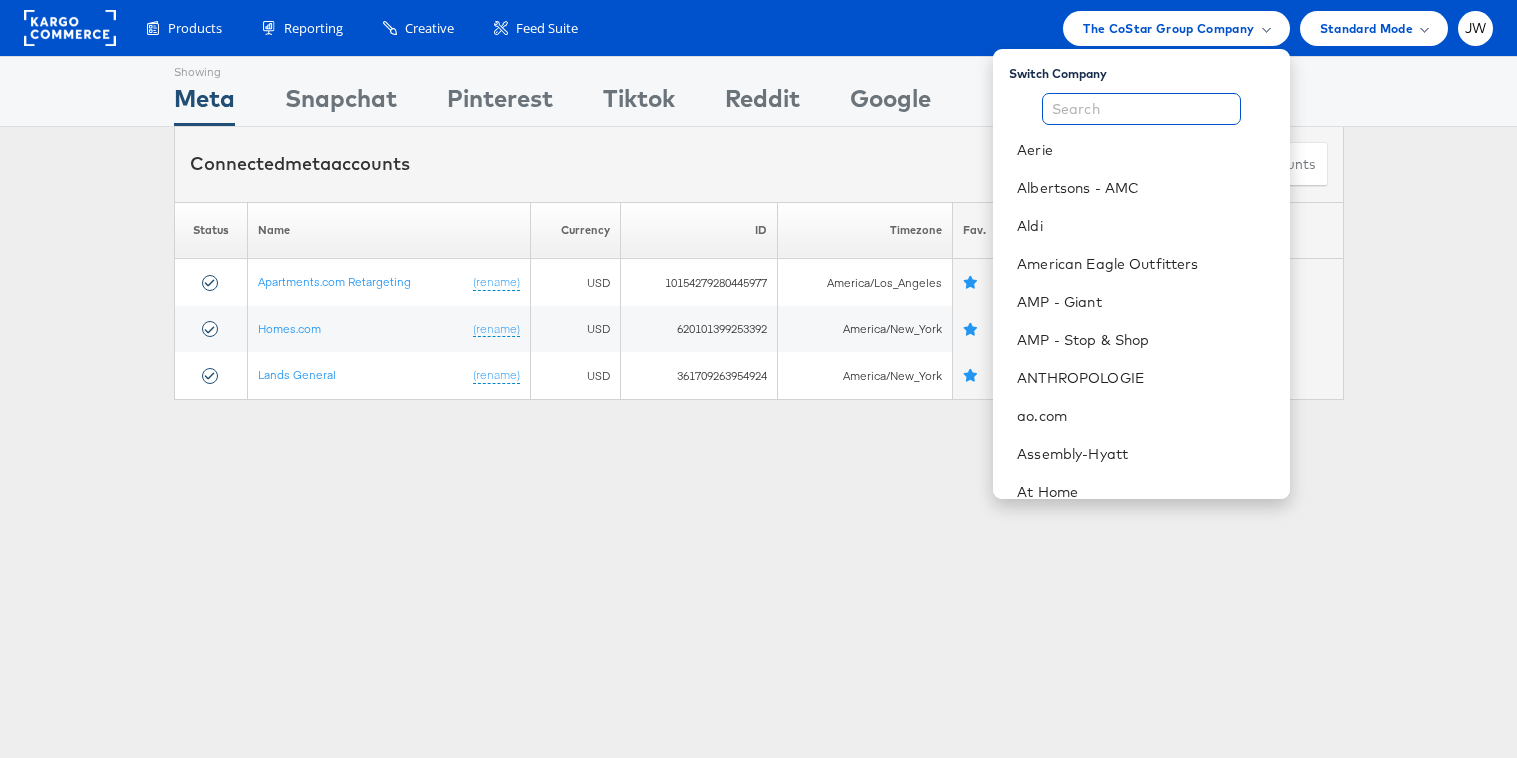 click at bounding box center [1141, 109] 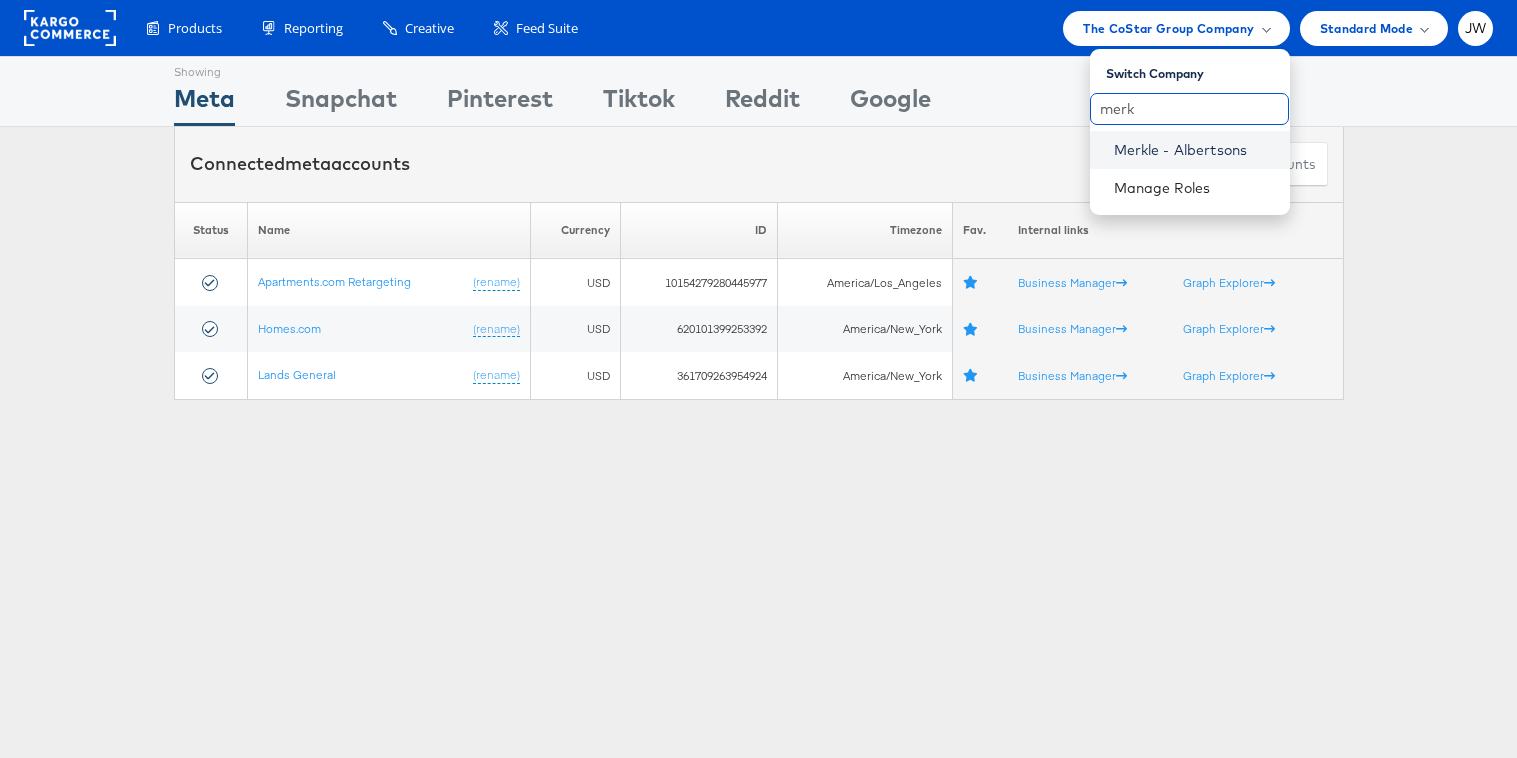 type on "merk" 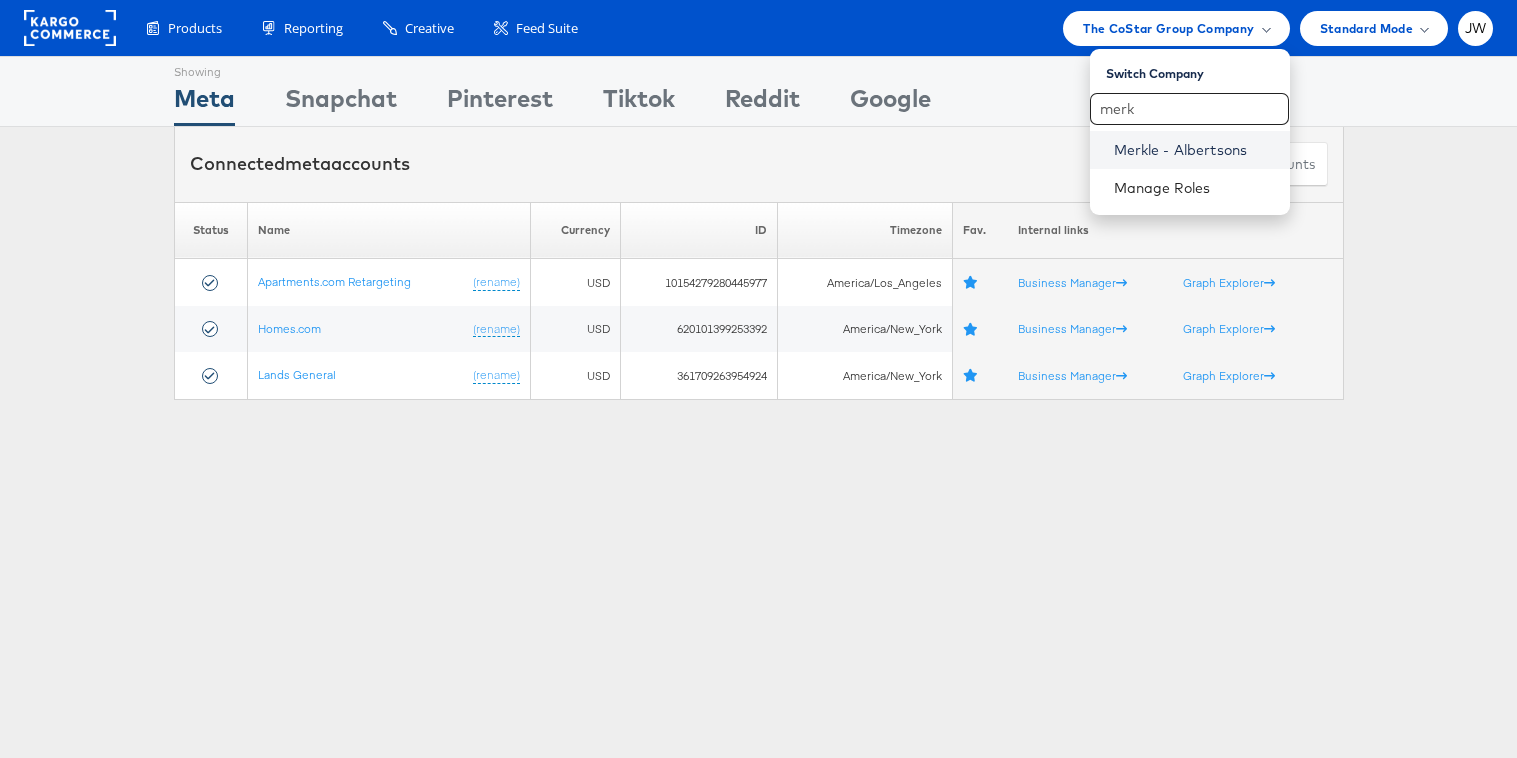 click on "Merkle - Albertsons" at bounding box center (1194, 150) 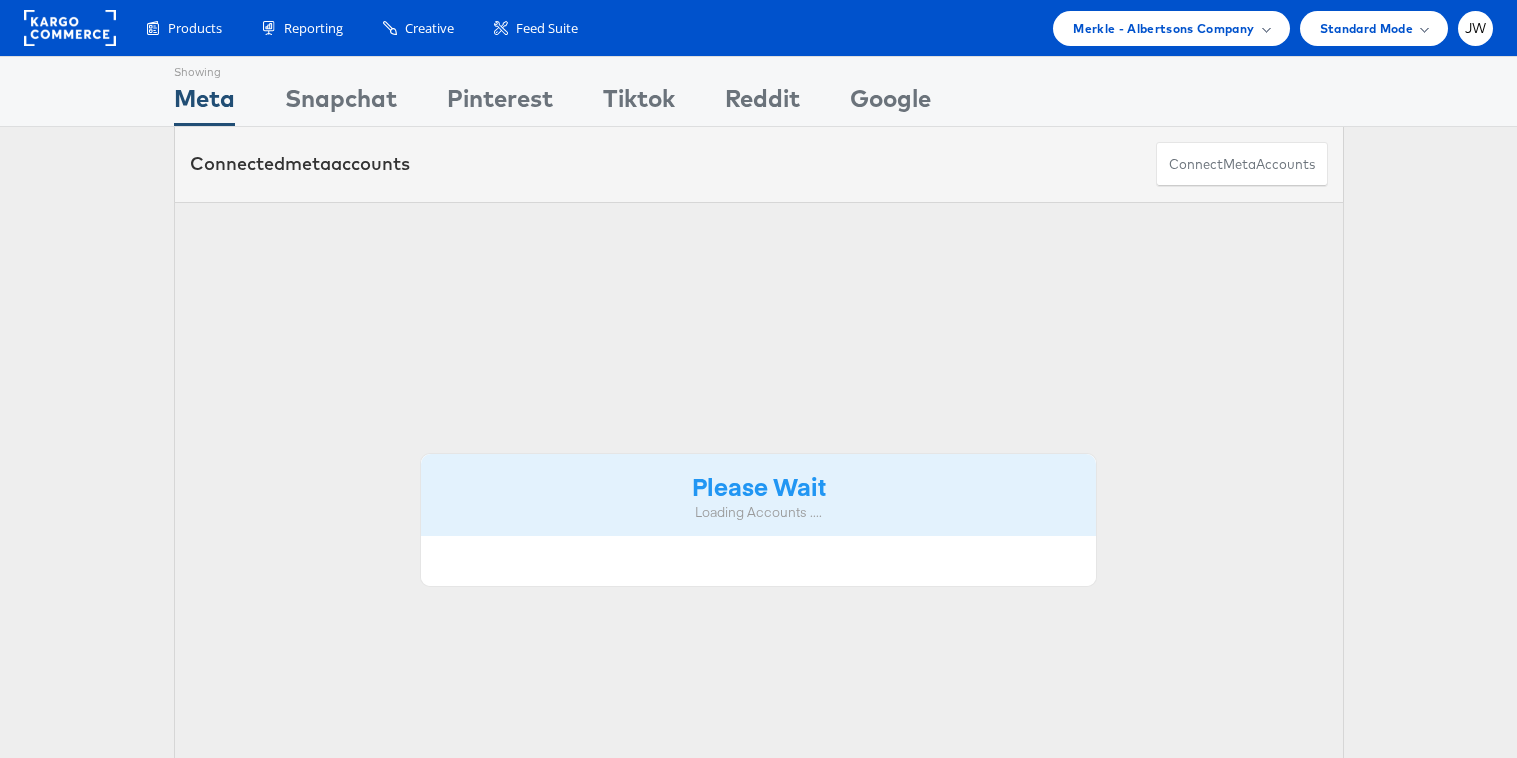 scroll, scrollTop: 0, scrollLeft: 0, axis: both 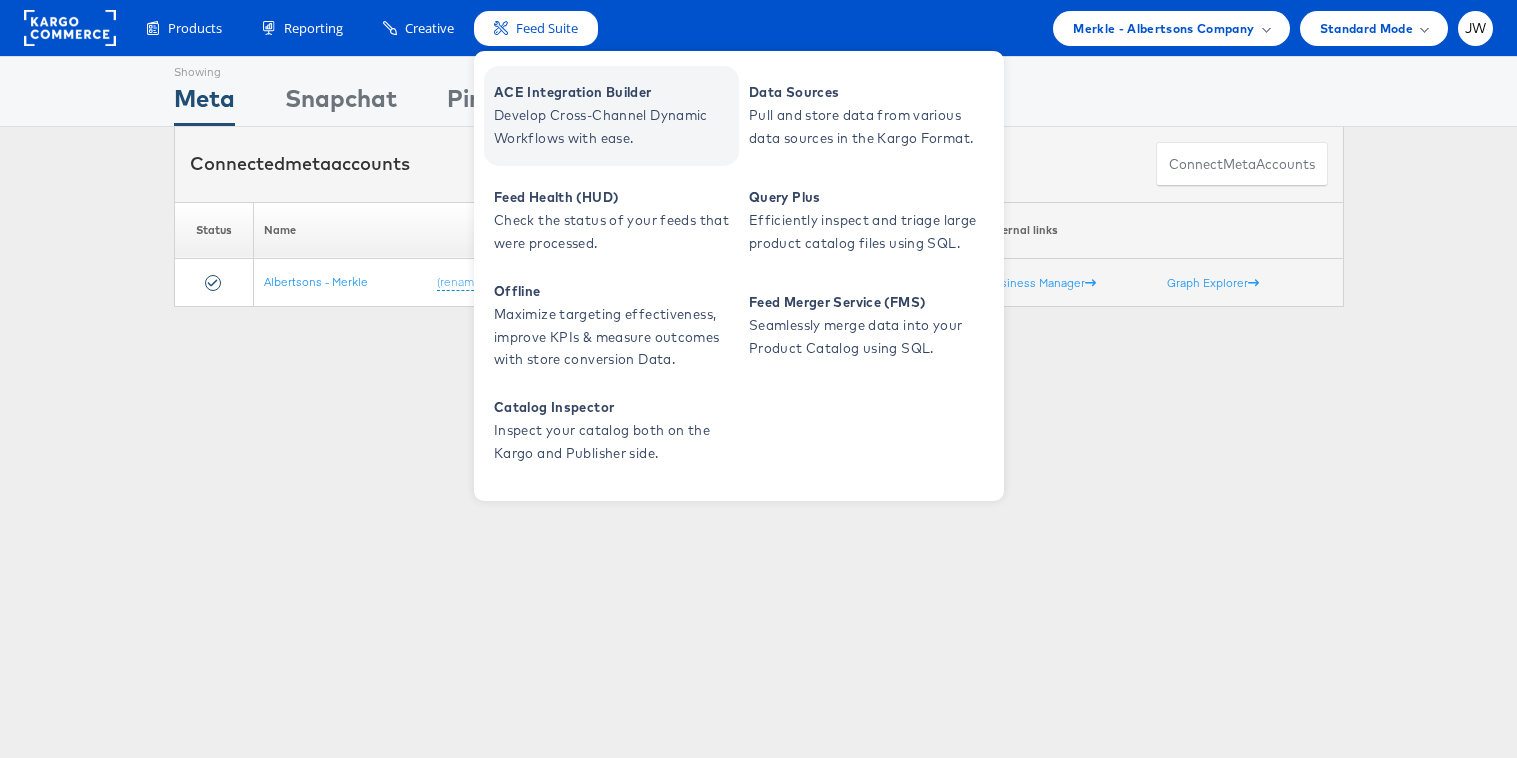 click on "Develop Cross-Channel Dynamic Workflows with ease." at bounding box center (614, 127) 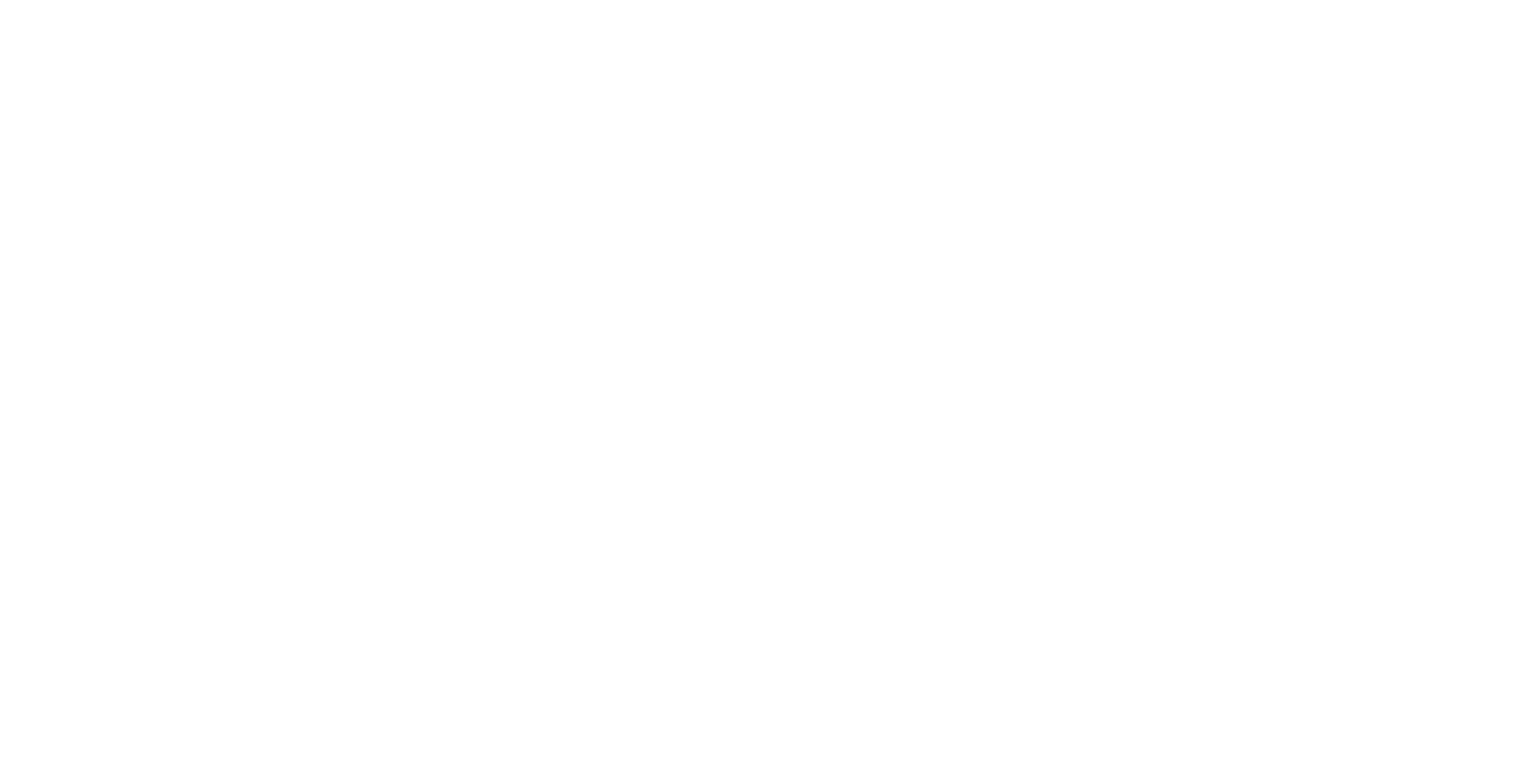 scroll, scrollTop: 0, scrollLeft: 0, axis: both 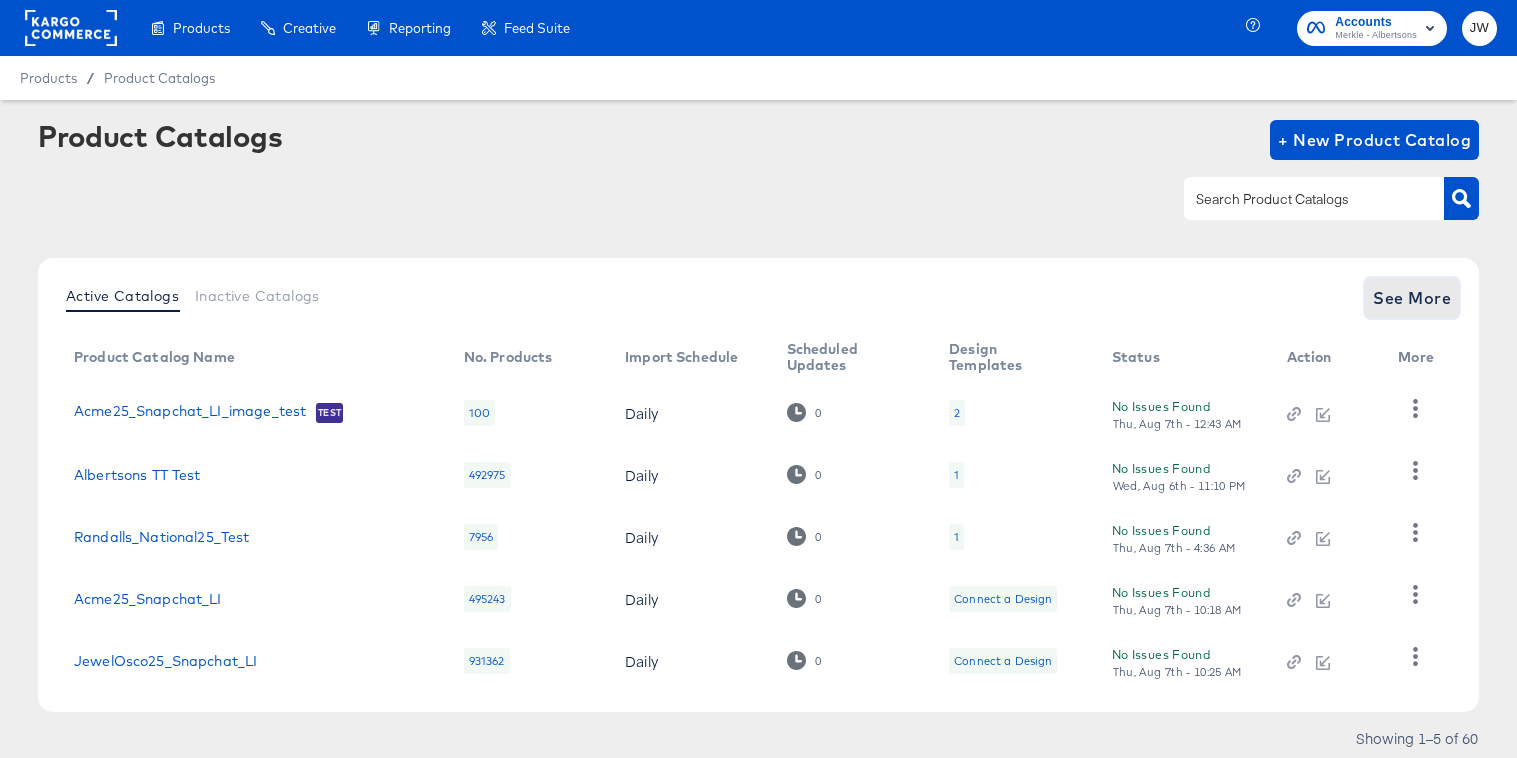 click on "See More" at bounding box center (1412, 298) 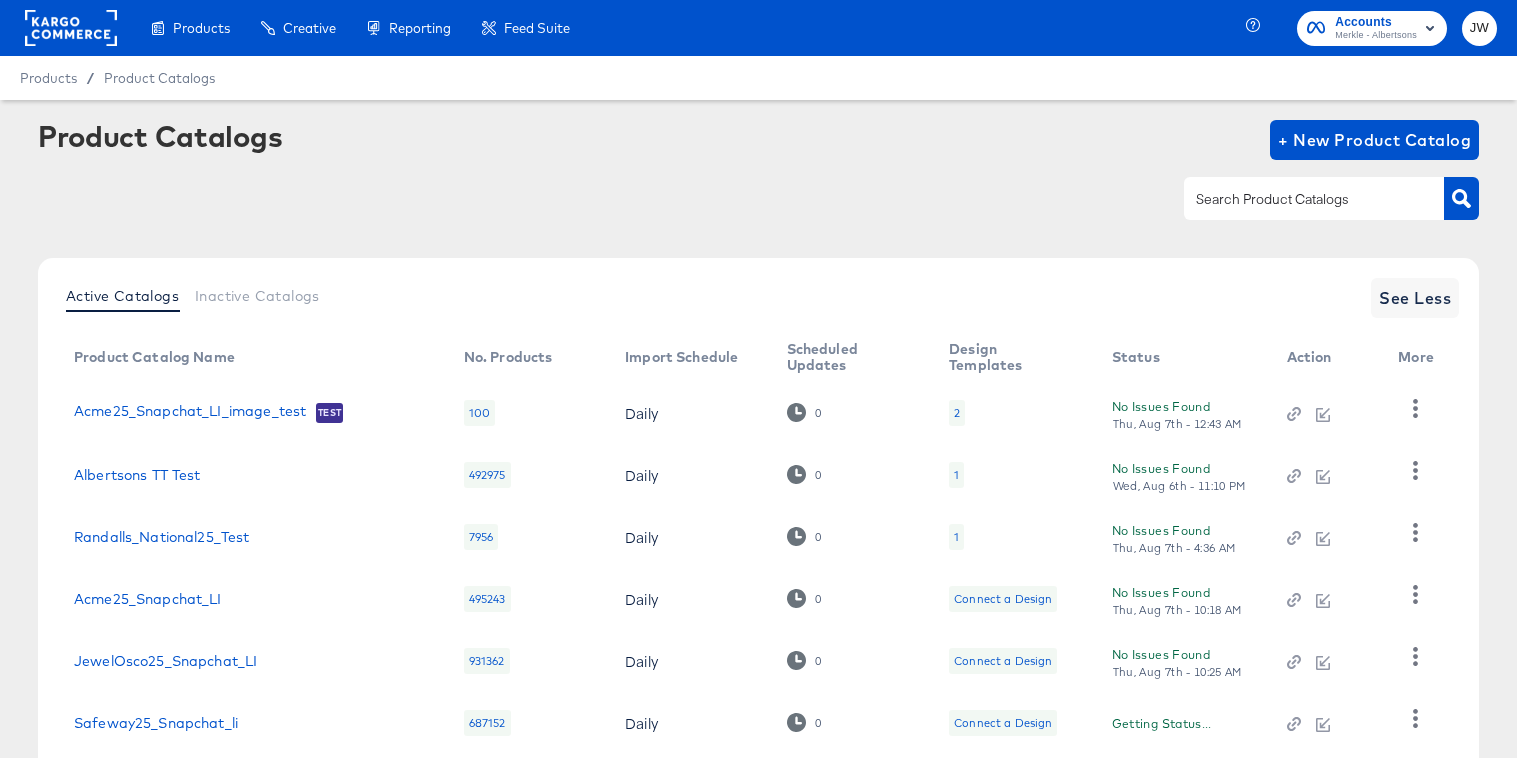 scroll, scrollTop: 376, scrollLeft: 0, axis: vertical 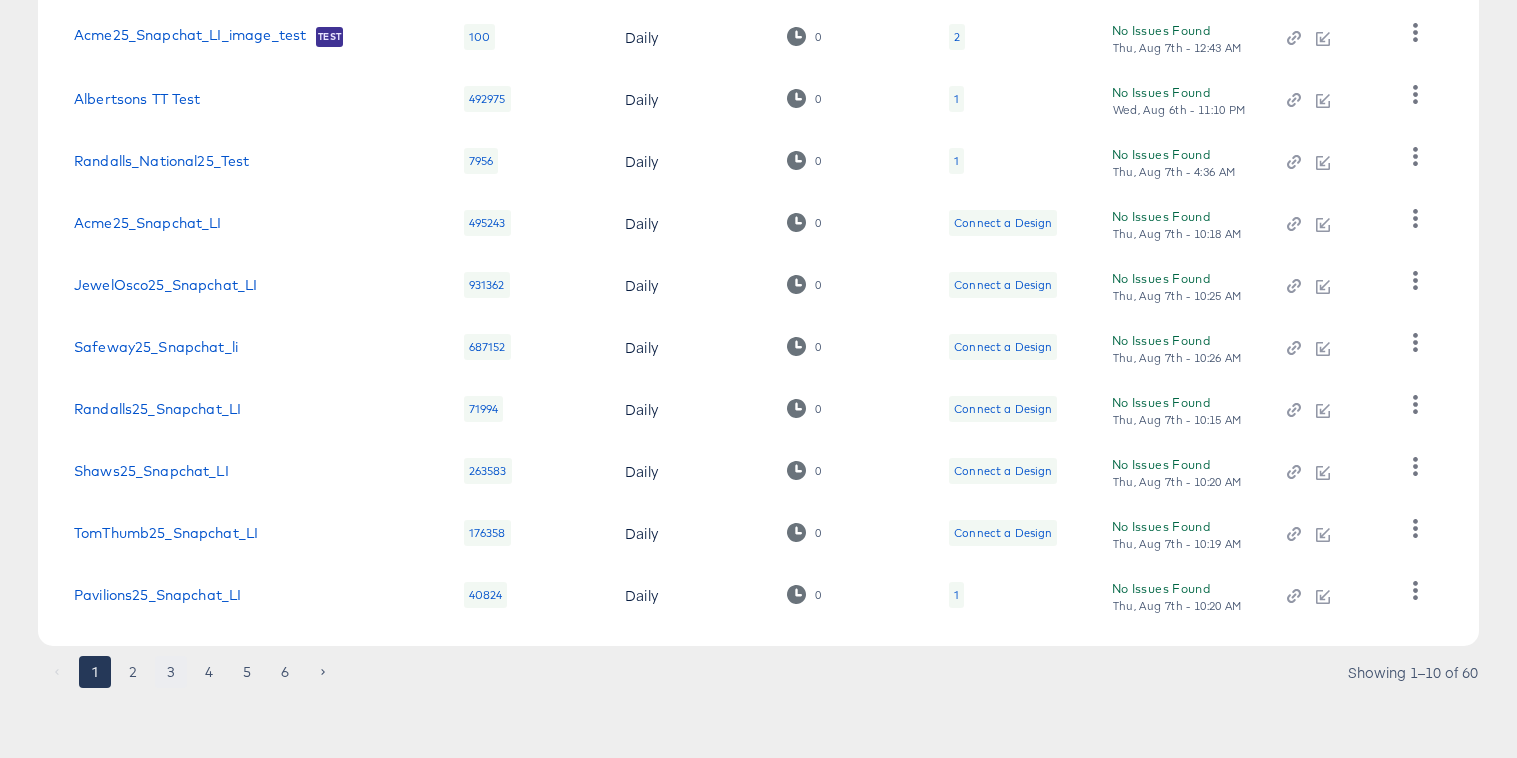 click on "3" at bounding box center (171, 672) 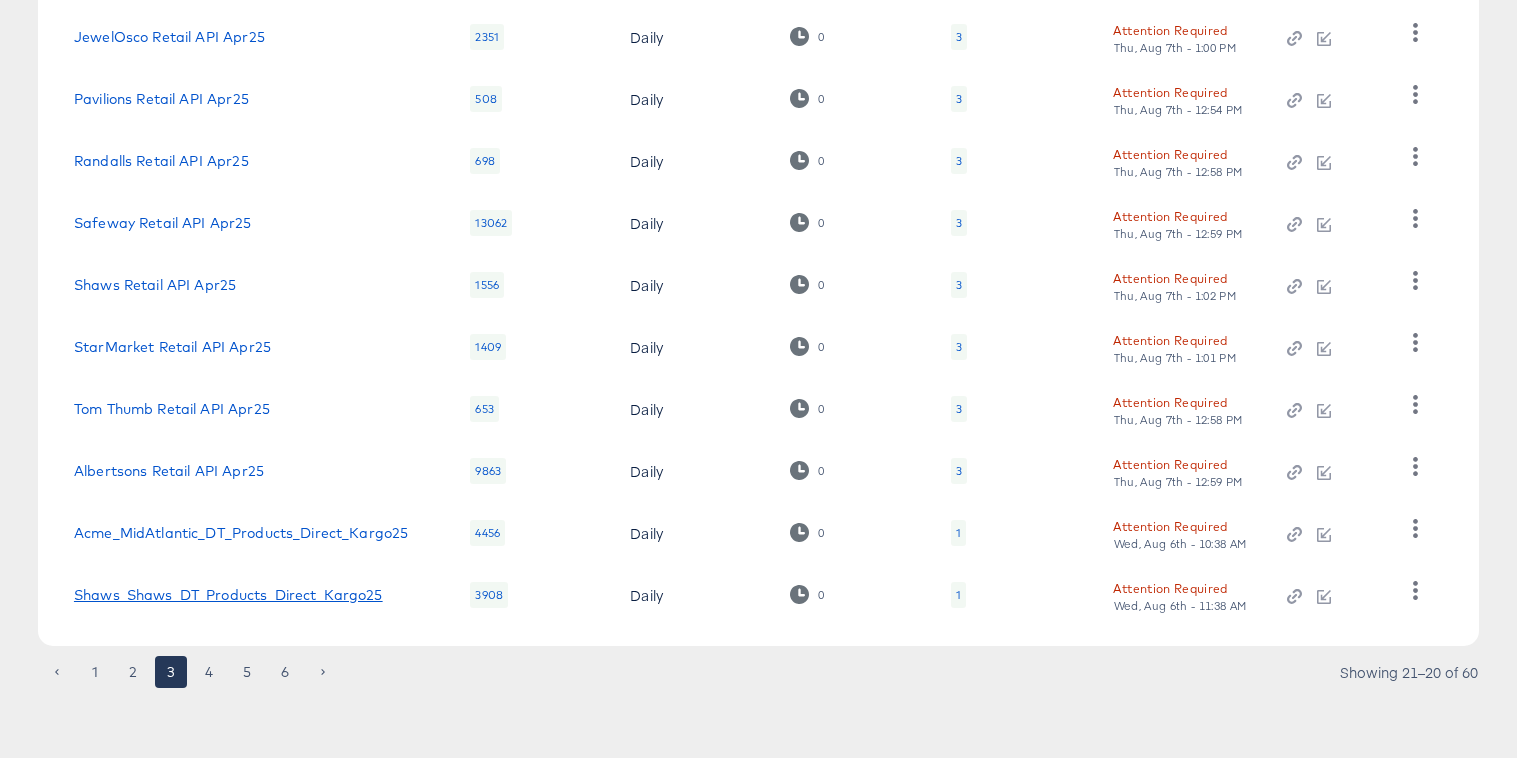 click on "Shaws_Shaws_DT_Products_Direct_Kargo25" at bounding box center (228, 595) 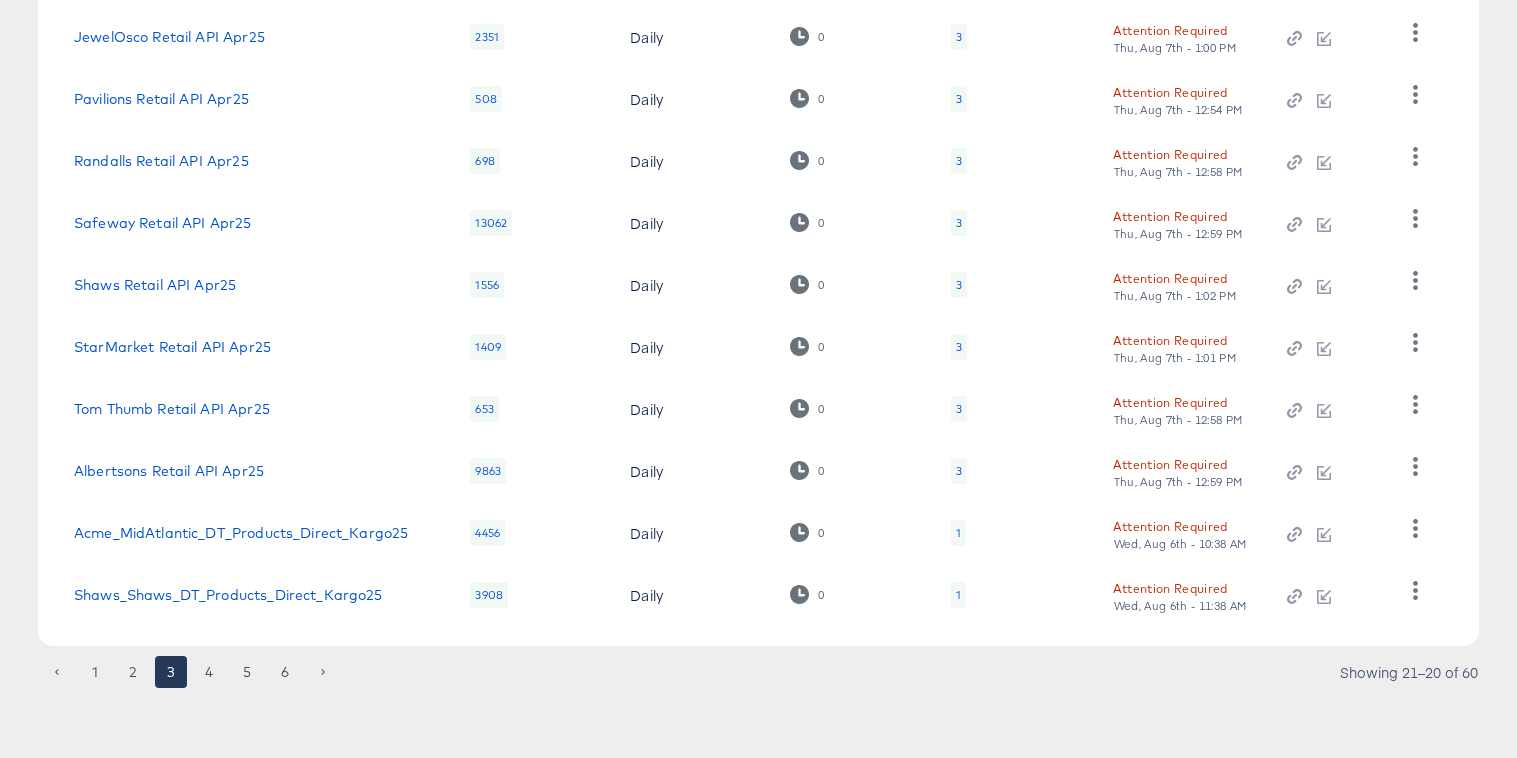 scroll, scrollTop: 0, scrollLeft: 0, axis: both 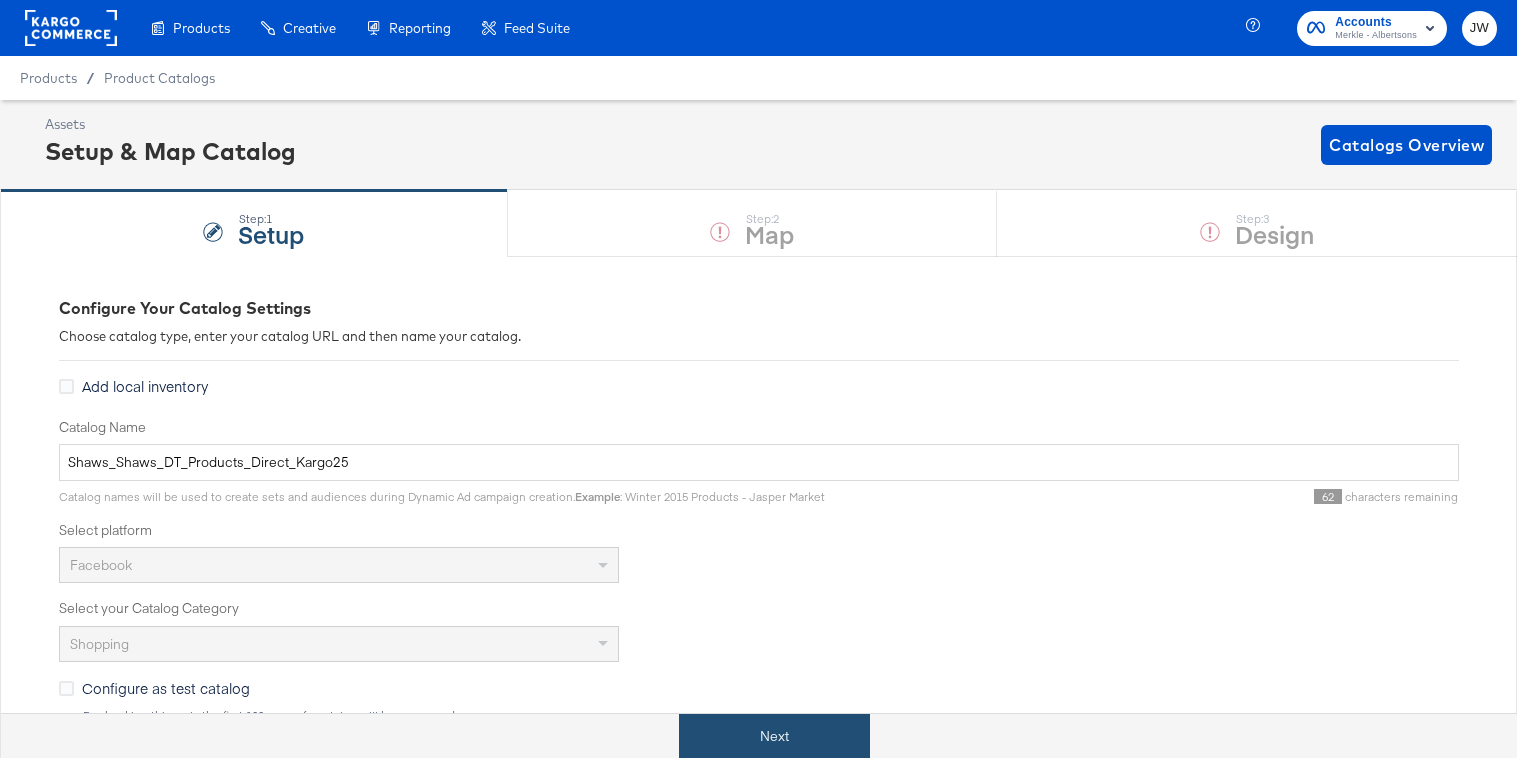 click on "Next" at bounding box center [774, 736] 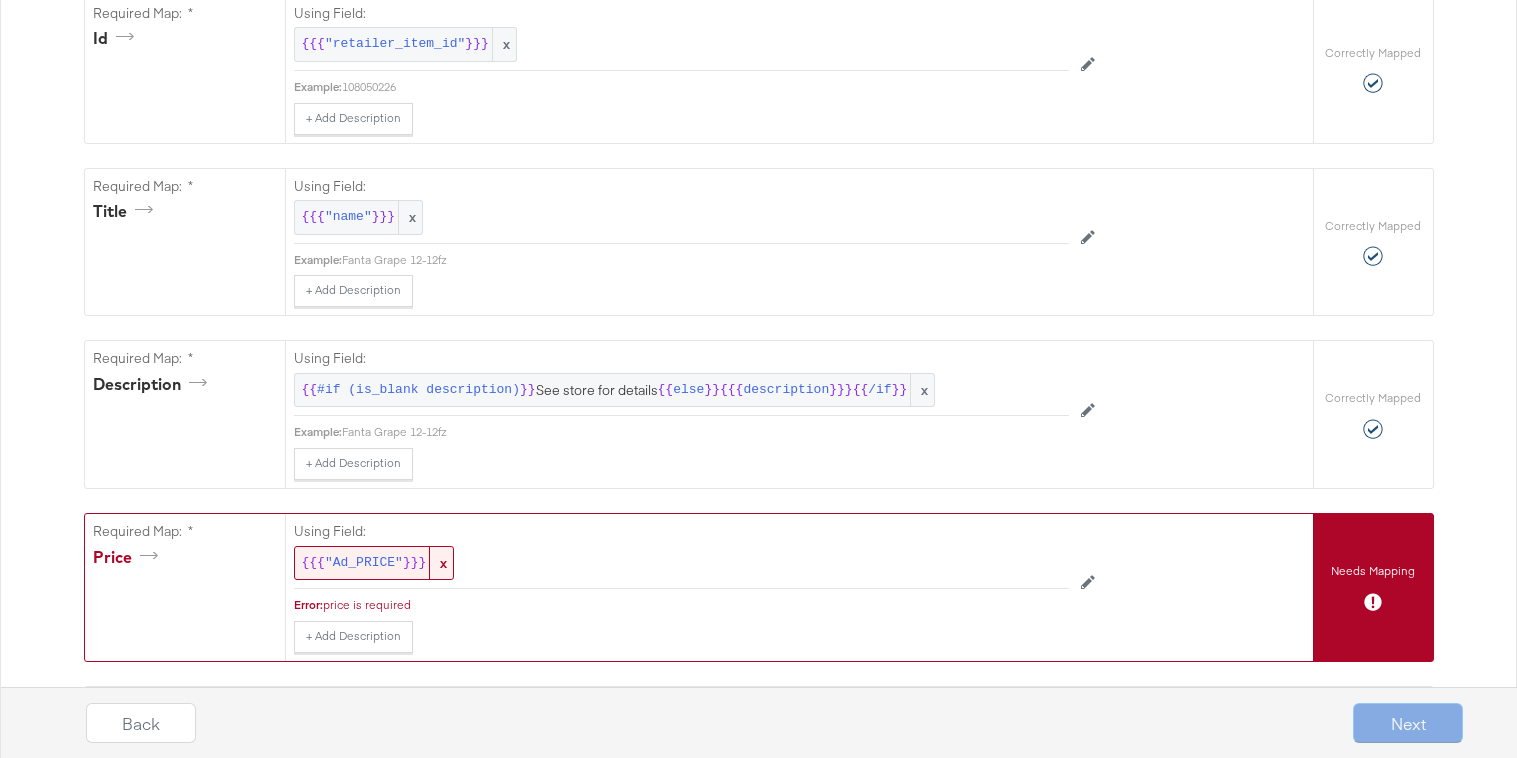 scroll, scrollTop: 719, scrollLeft: 0, axis: vertical 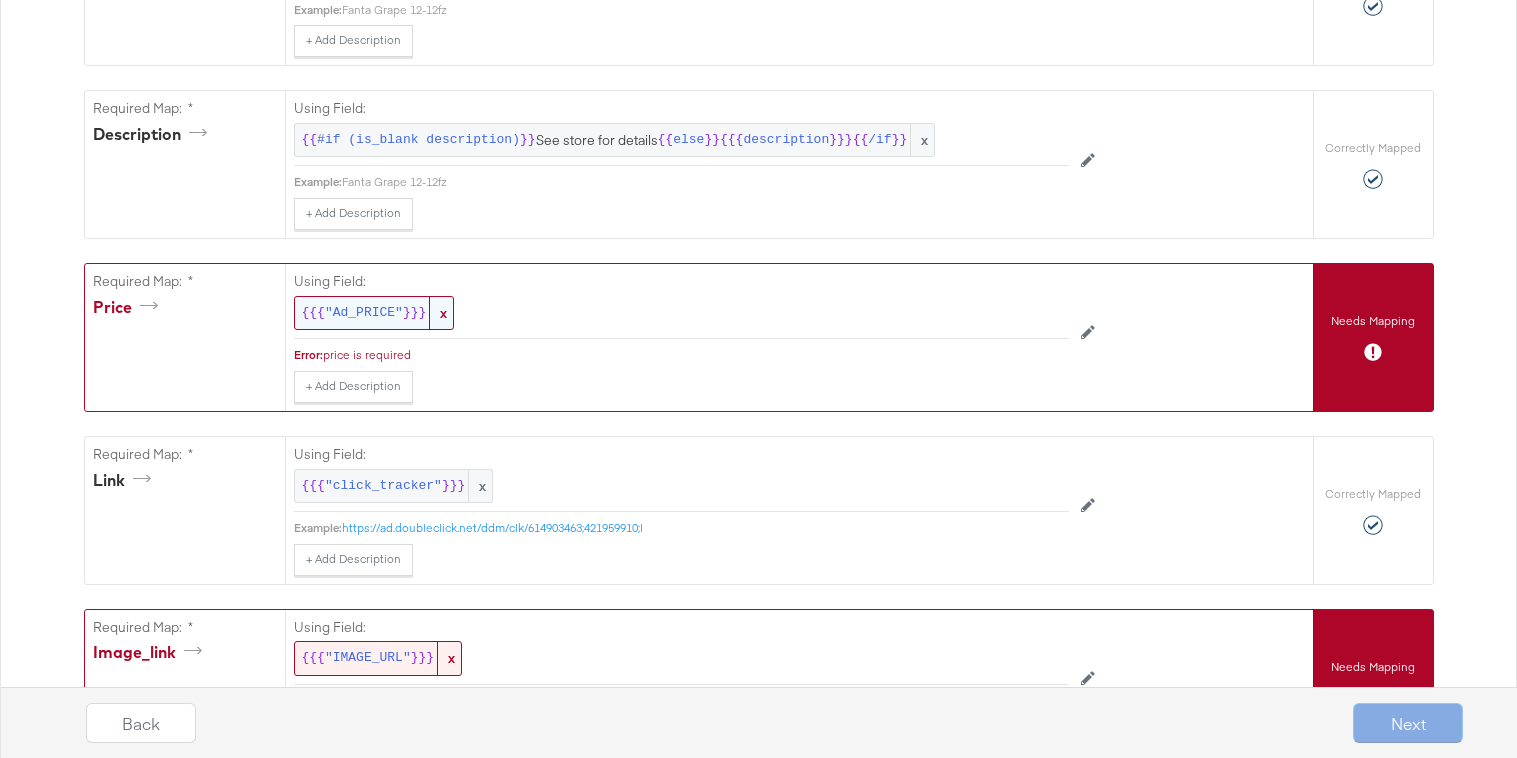 click on ""Ad_PRICE"" at bounding box center [364, 313] 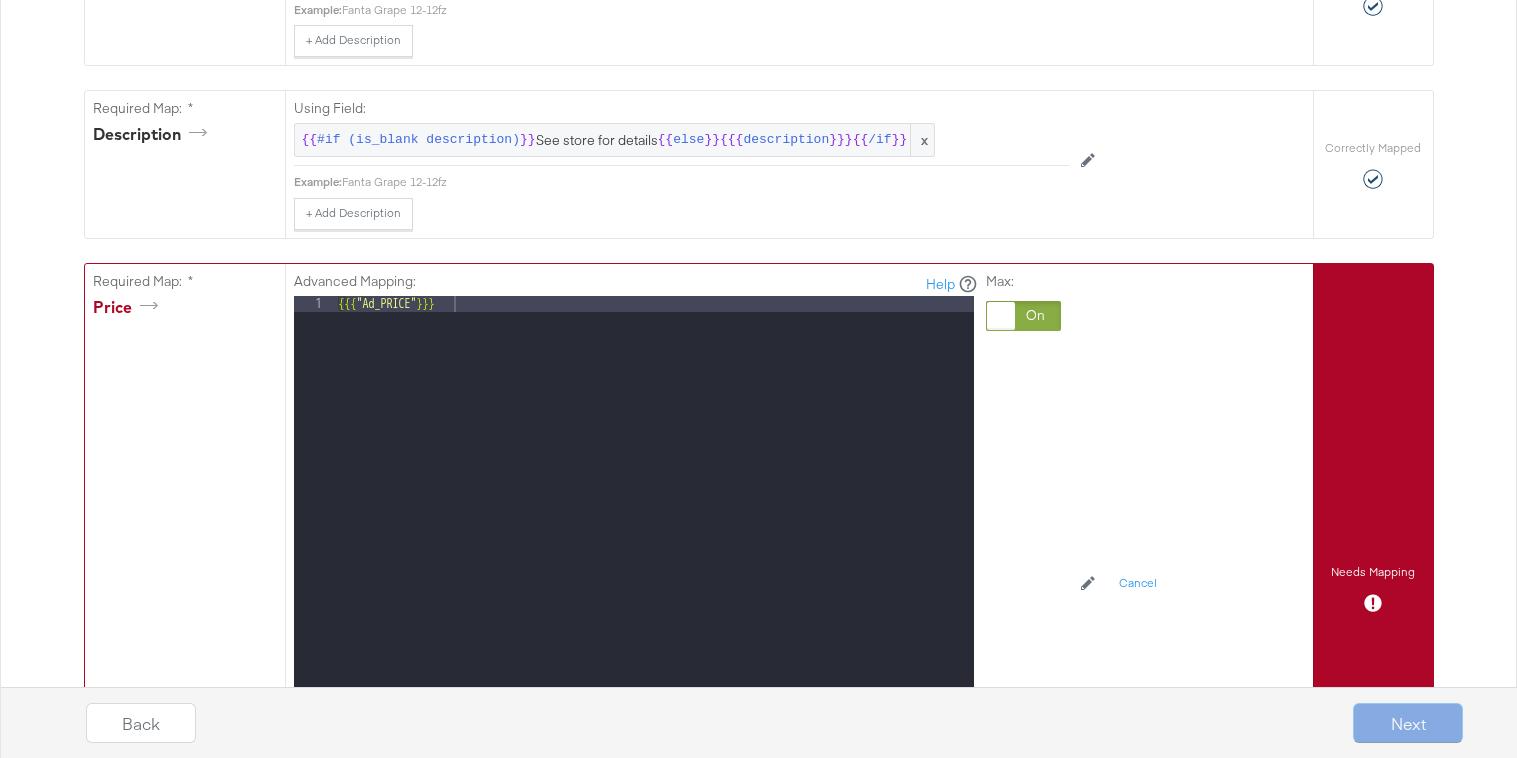 click at bounding box center (1023, 316) 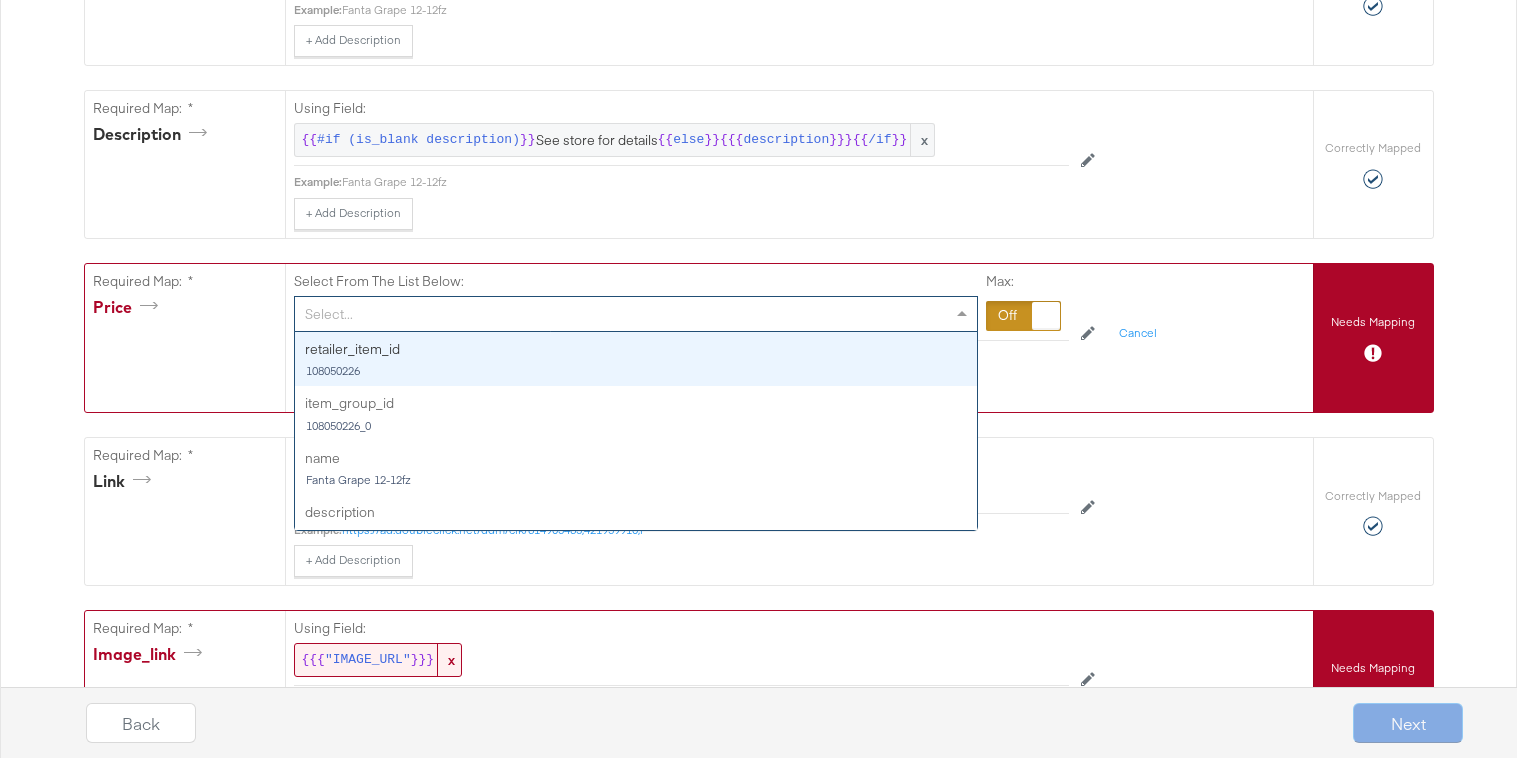 click on "Select..." at bounding box center (636, 314) 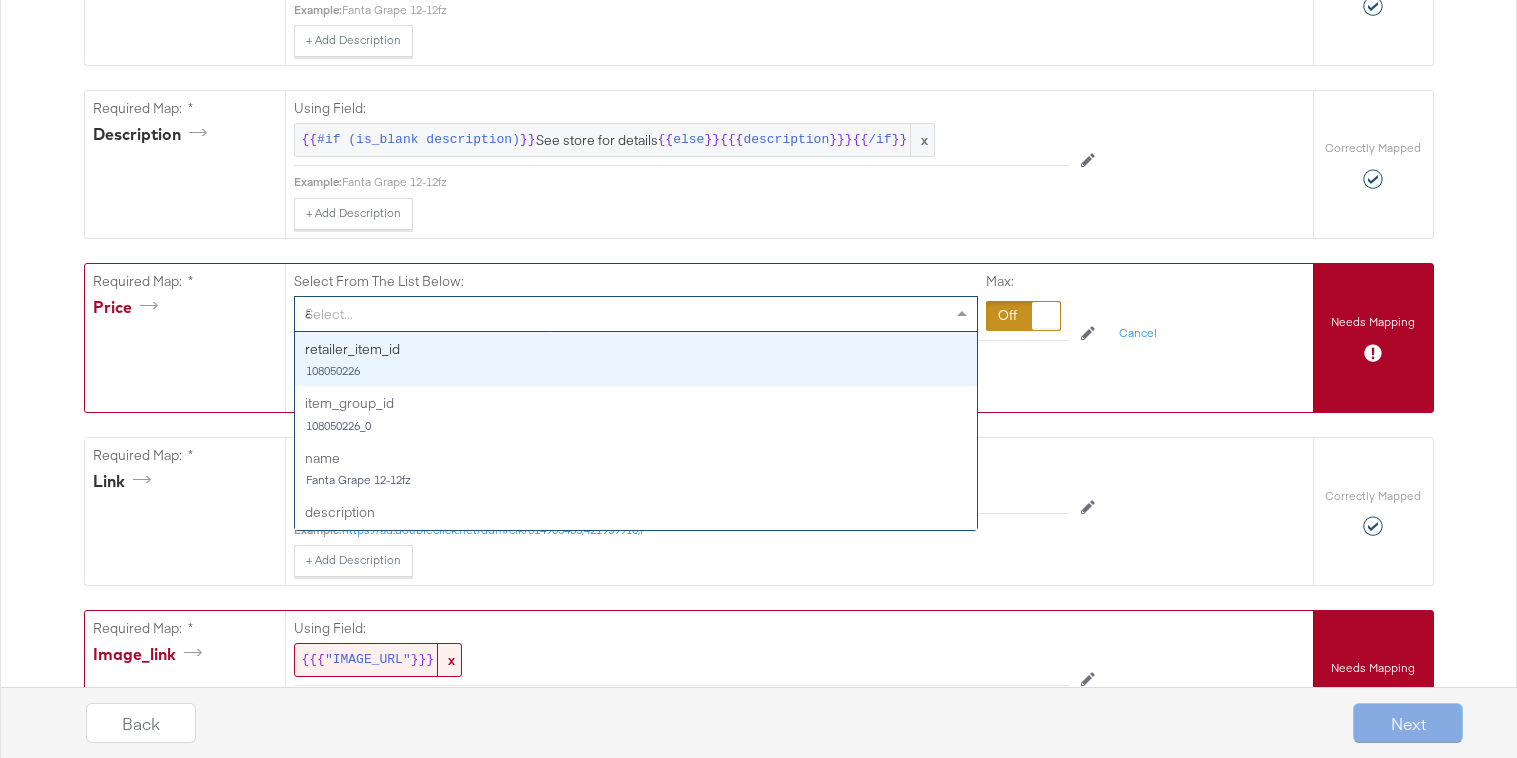 type on "ad" 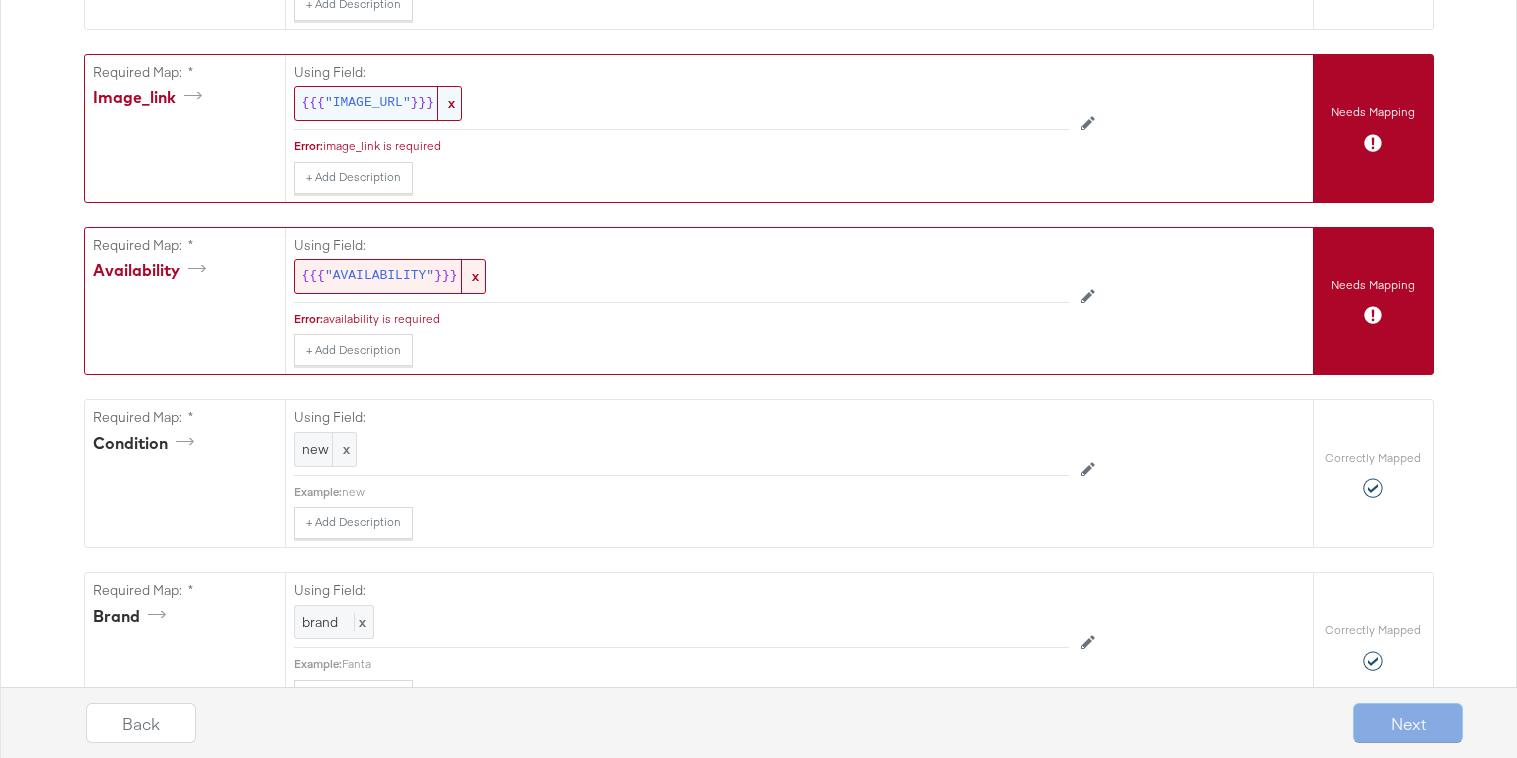 scroll, scrollTop: 1142, scrollLeft: 0, axis: vertical 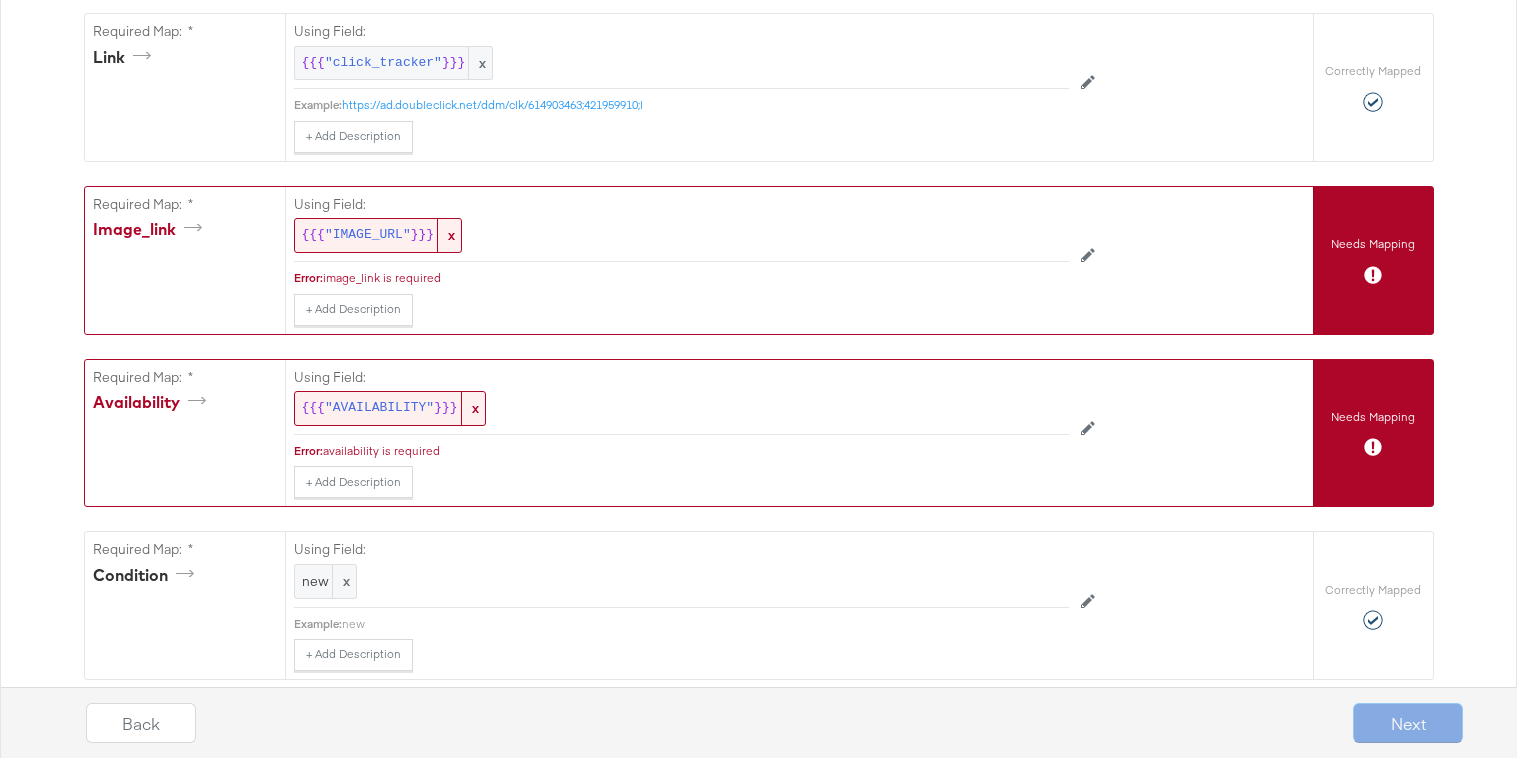 click on "{"id":"{{{\"retailer_item_id\"}}}","title":"{{{\"name\"}}}","description":"{{#if (is_blank description)}}See store for details{{else}}{{{description}}}{{/if}}","price":"{{{\"ad_price\"}}}","link":"{{{\"click_tracker\"}}}","image_link":"{{{\"IMAGE_URL\"}}}","availability":"{{{\"AVAILABILITY\"}}}","condition":"new","brand":"{{{\"brand\"}}}","product_type":"{{{\"product_type\"}}}","image_0_tag":"main_image","custom_label_4":"{{{\"position\"}}}","item_group_id":"{{{\"item_group_id\"}}}","internal_label":"{{{\"internal_label\"}}}","custom_number_0":"{{{\"page\"}}}","custom_label_3":"{{{\"cache\"}}}","custom_label_0":"{{{\"retailer_item_id\"}}}","product_tags":"{{{\"internal_label\"}}}"} Catalog Mapping Tool Map the required fields to items in your product catalog until each row is marked as correctly mapped.  Edit Rules  Load Mapping  Copy Mapping Required Fields Mapping Options  Correctly Mapped  Needs Mapping Required Map:  * id Using Field: {{{ "retailer_item_id" }}} x Example:  108050226 + Add Description" at bounding box center (758, 902) 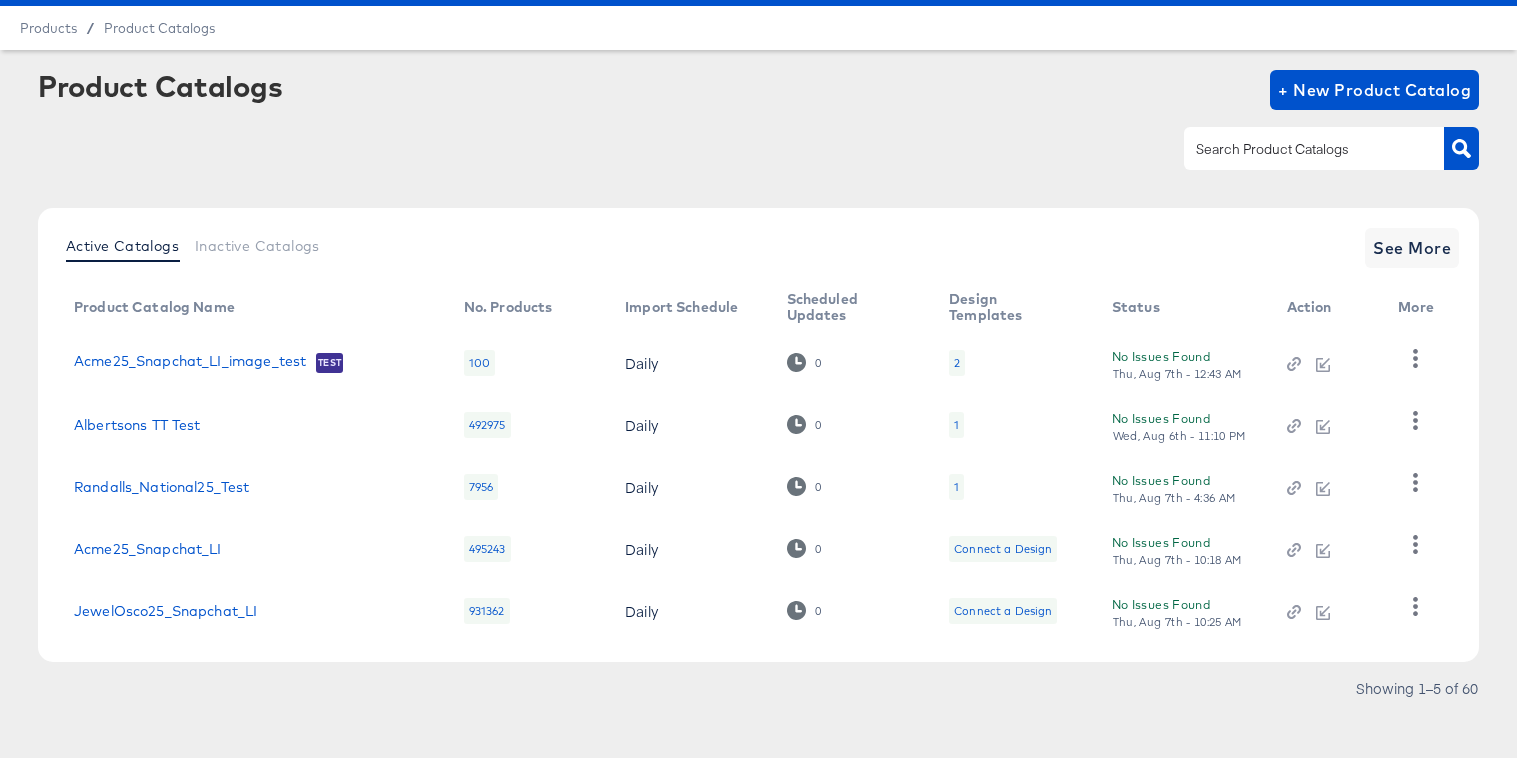 scroll, scrollTop: 0, scrollLeft: 0, axis: both 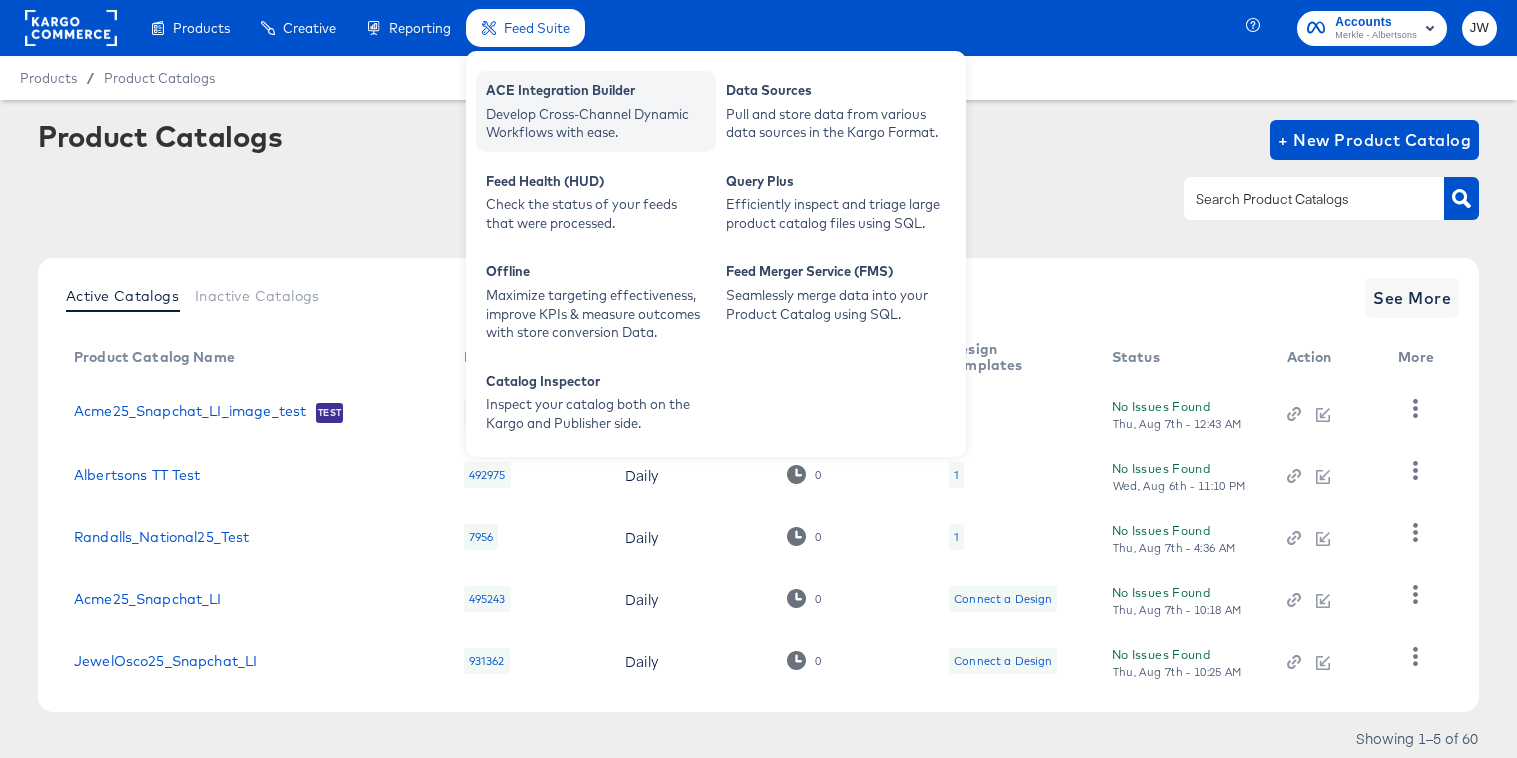 click on "ACE Integration Builder Develop Cross-Channel Dynamic Workflows with ease." at bounding box center [596, 111] 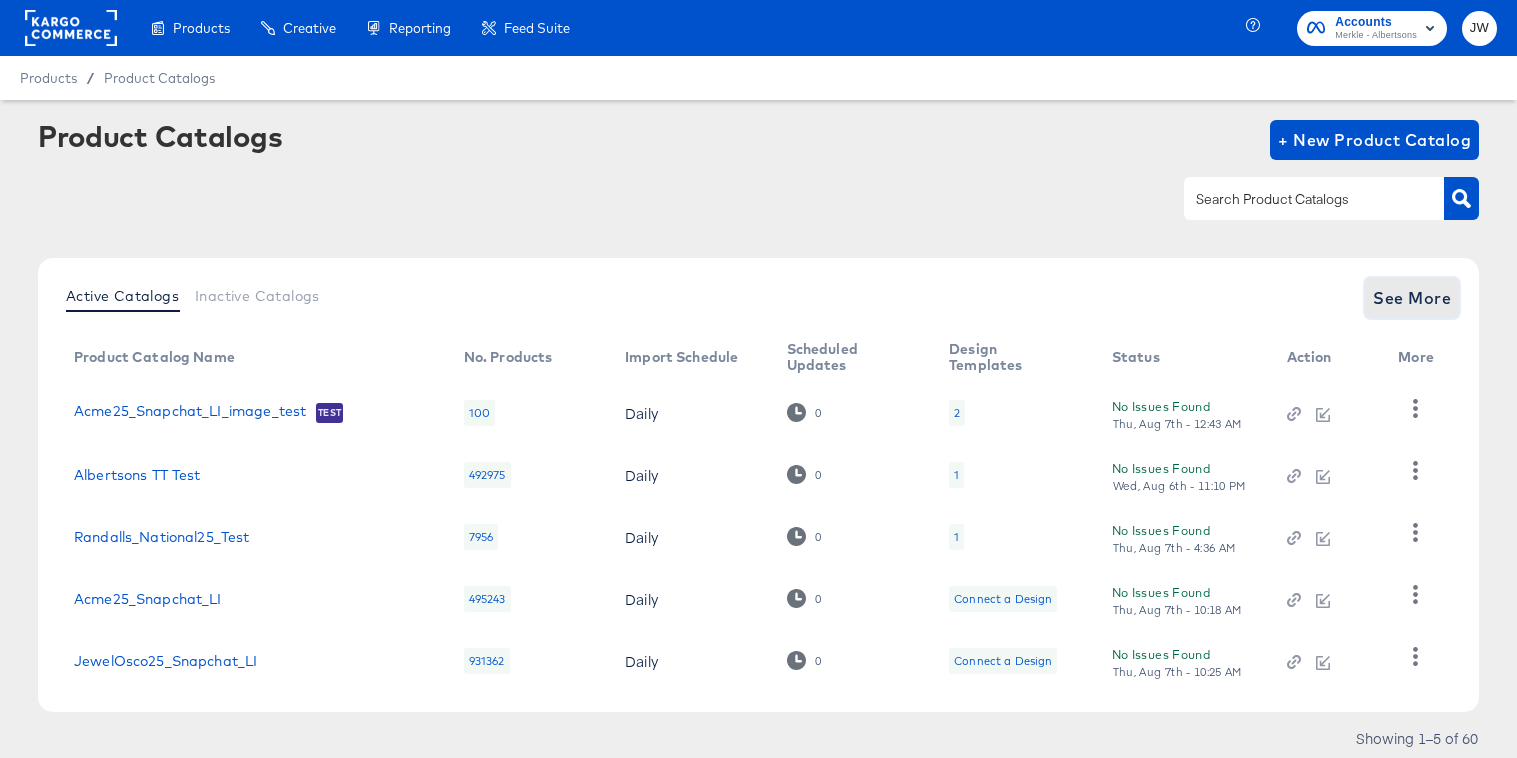 click on "See More" at bounding box center [1412, 298] 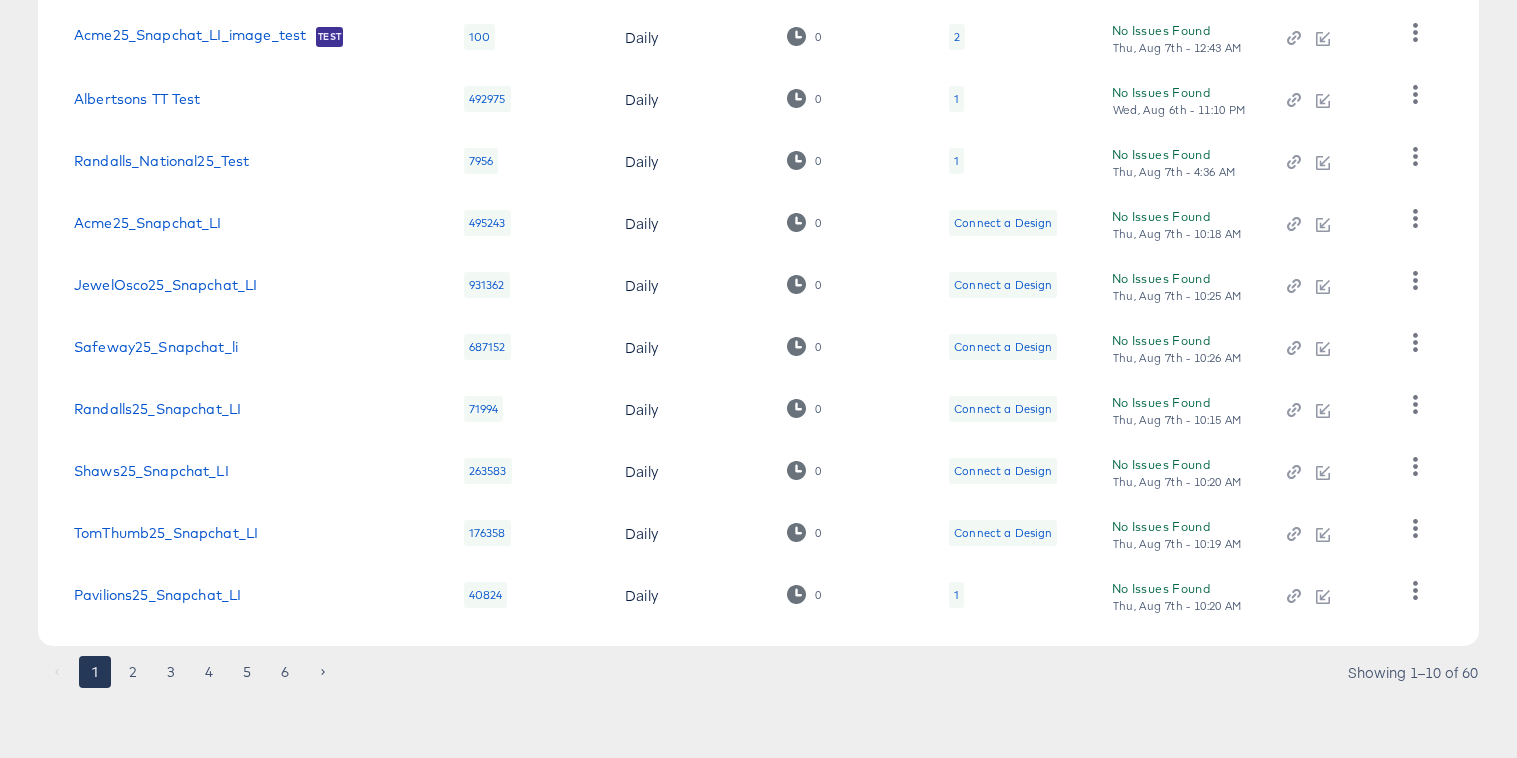 scroll, scrollTop: 376, scrollLeft: 0, axis: vertical 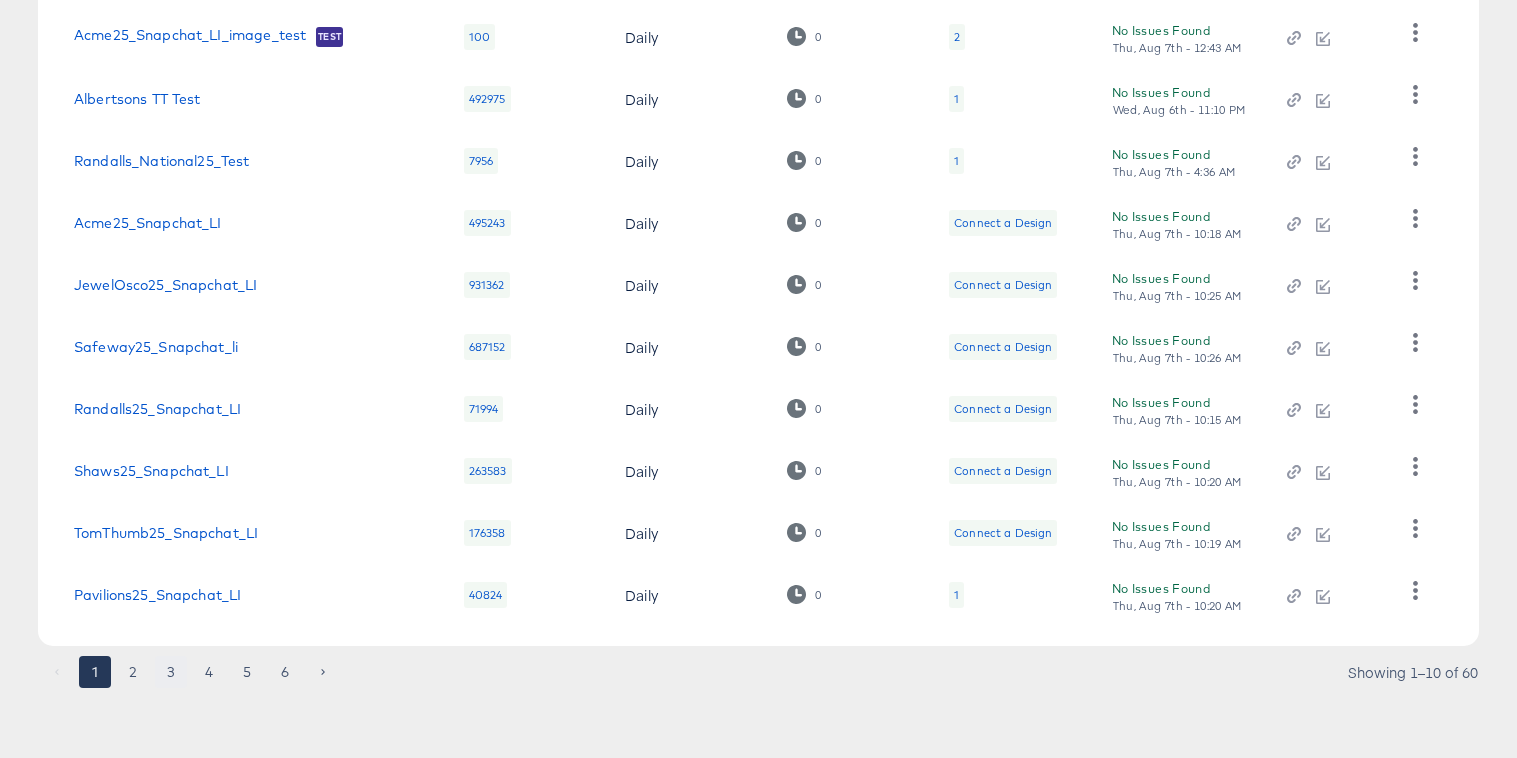 click on "3" at bounding box center [171, 672] 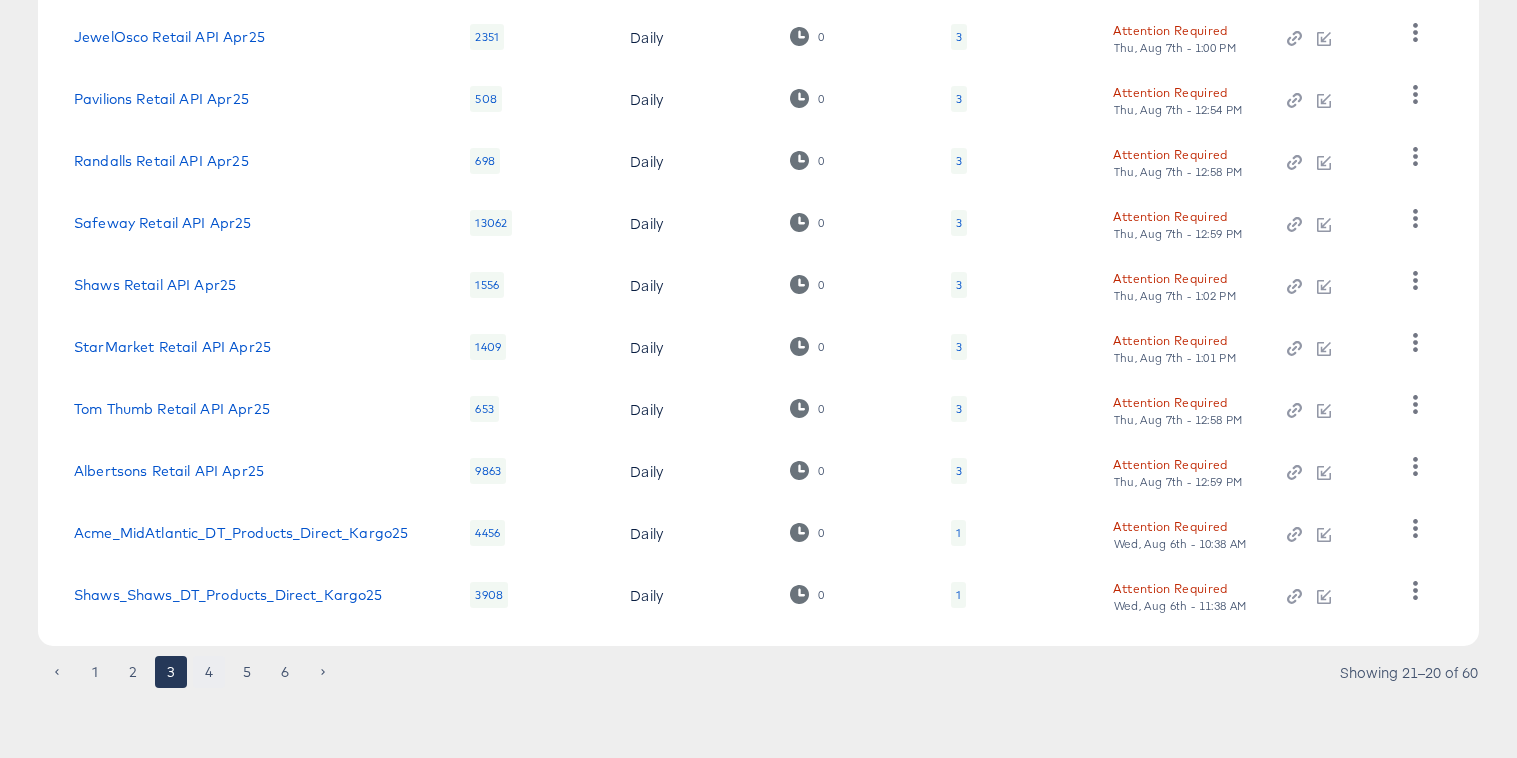 click on "4" at bounding box center (209, 672) 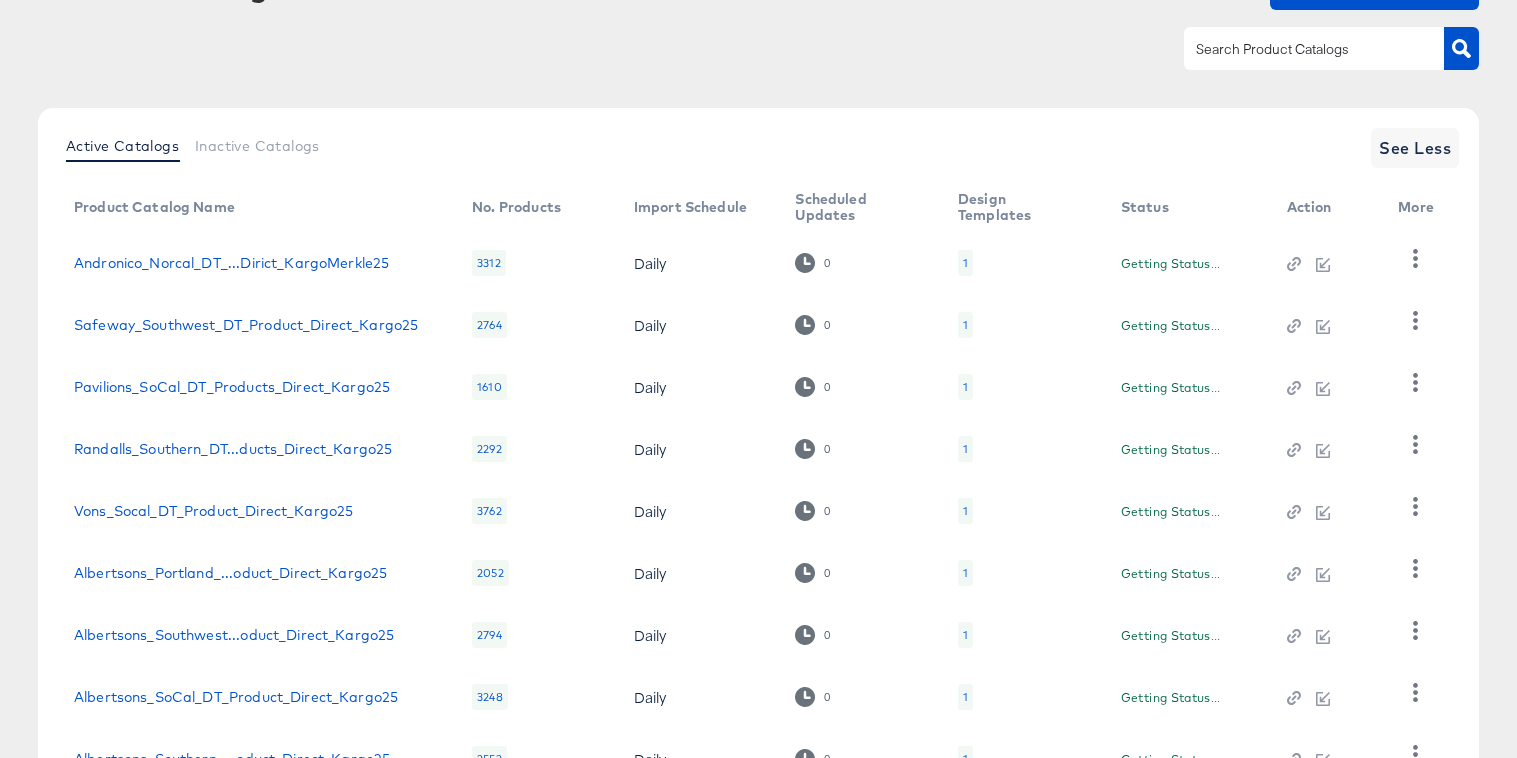 scroll, scrollTop: 0, scrollLeft: 0, axis: both 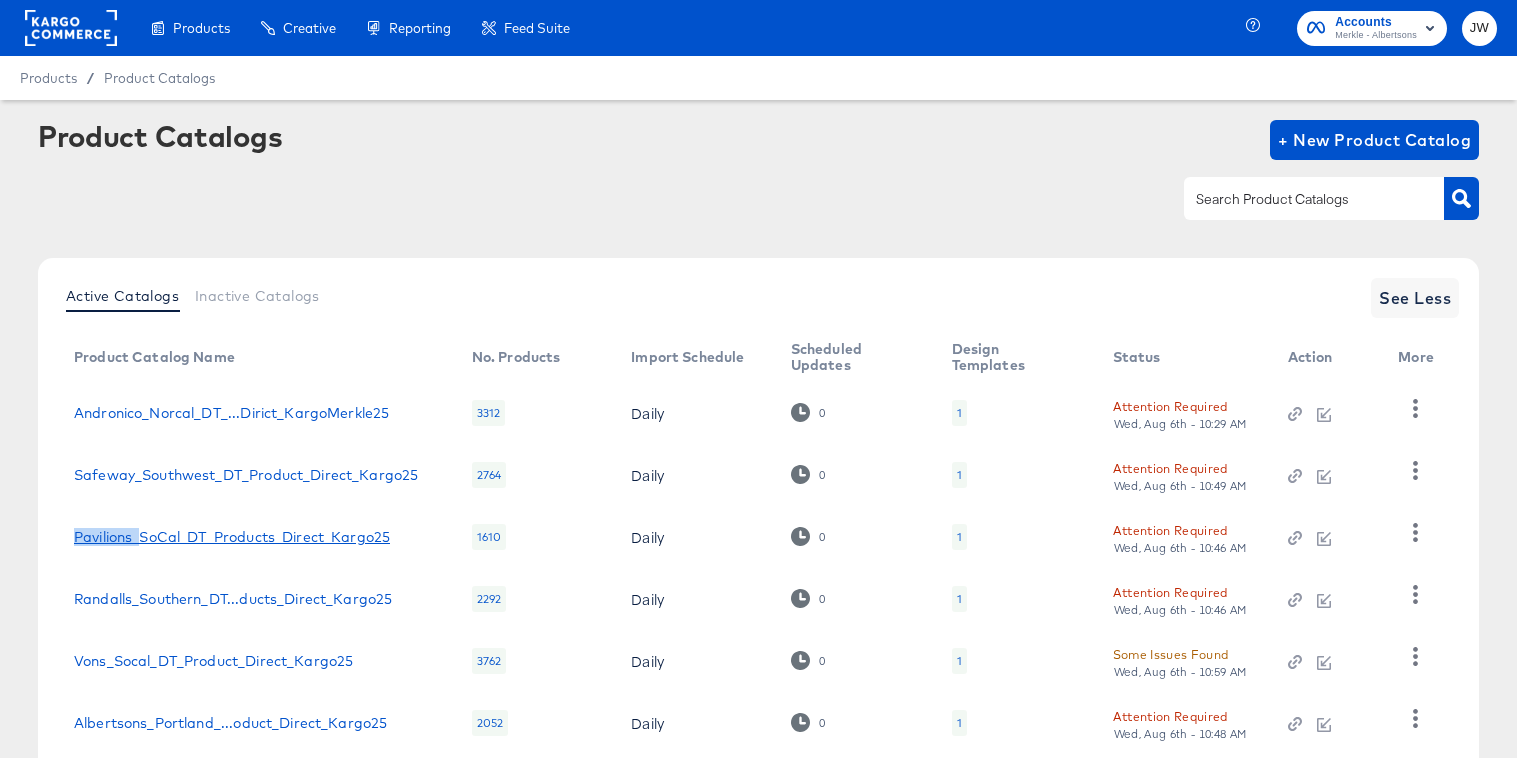 drag, startPoint x: 68, startPoint y: 530, endPoint x: 141, endPoint y: 537, distance: 73.33485 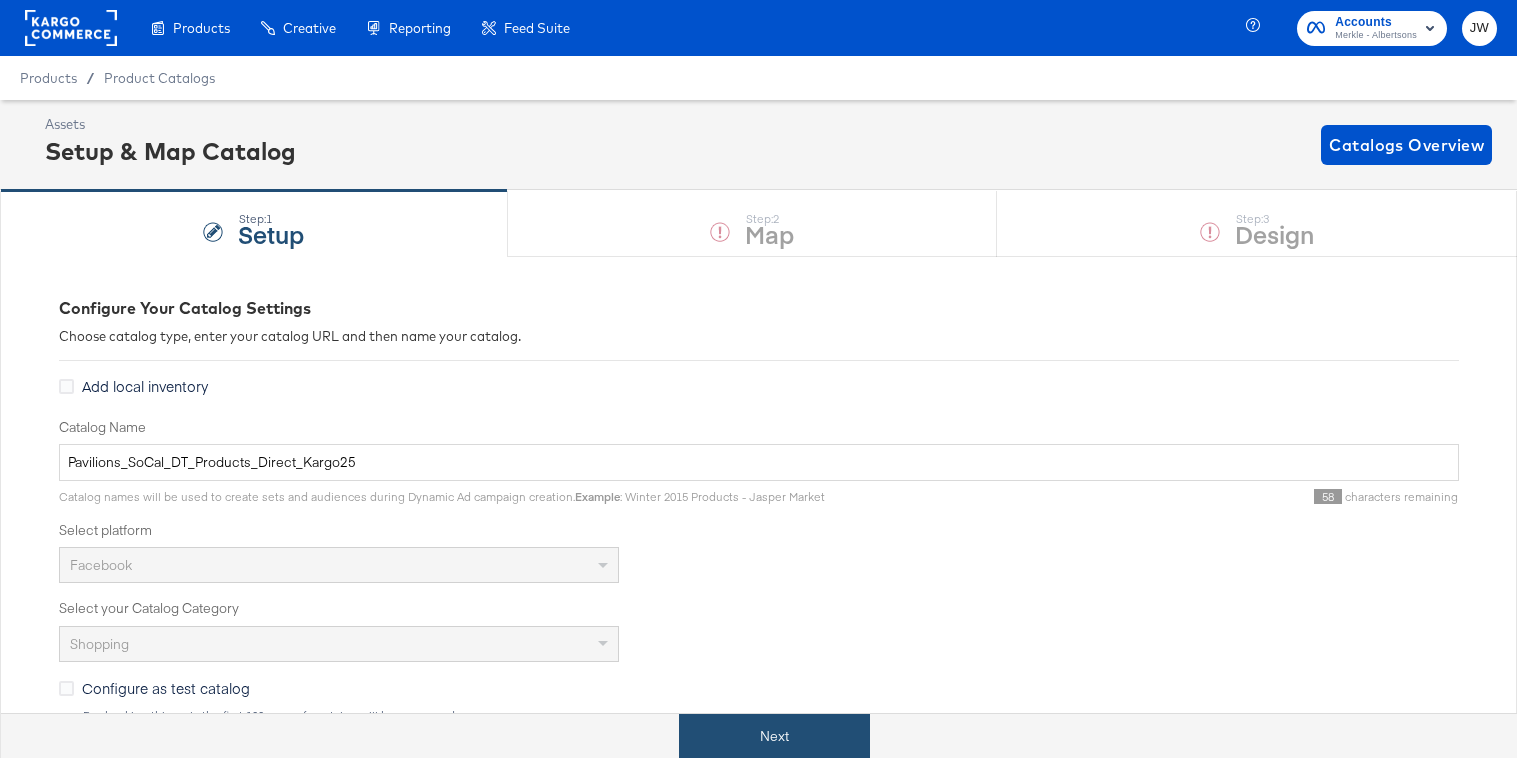 click on "Next" at bounding box center (774, 736) 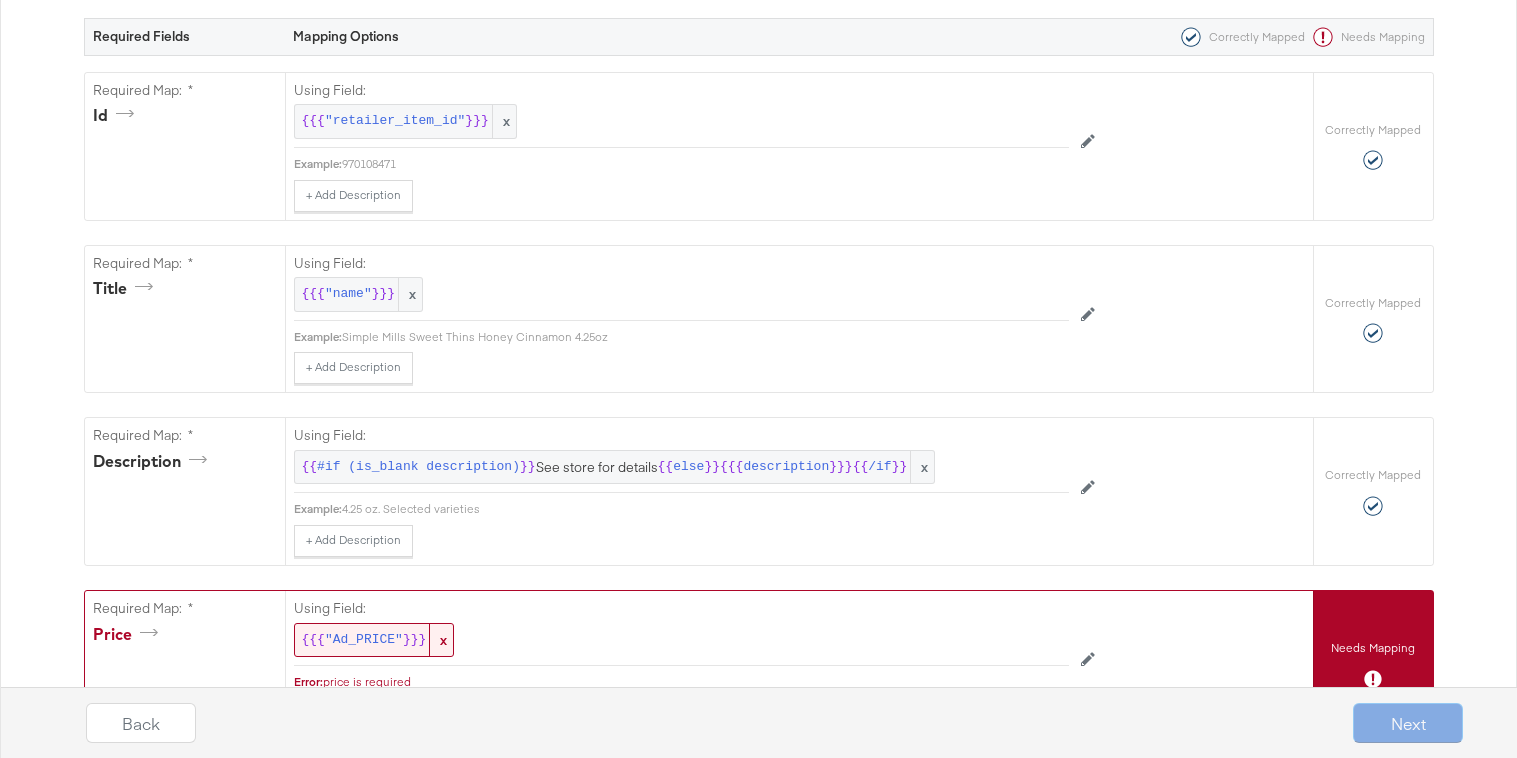 scroll, scrollTop: 725, scrollLeft: 0, axis: vertical 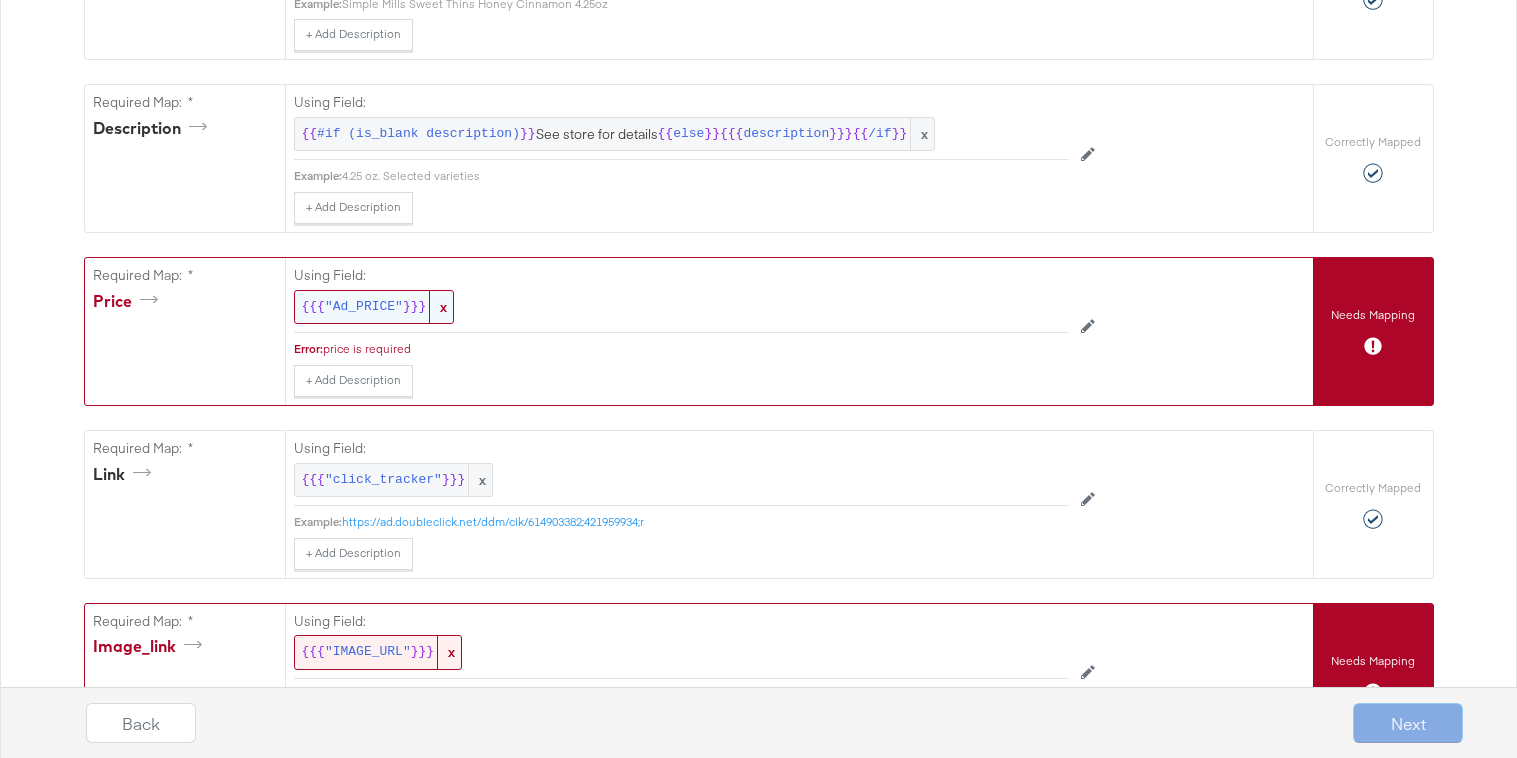 click on "{{{ "Ad_PRICE" }}} x" at bounding box center (374, 307) 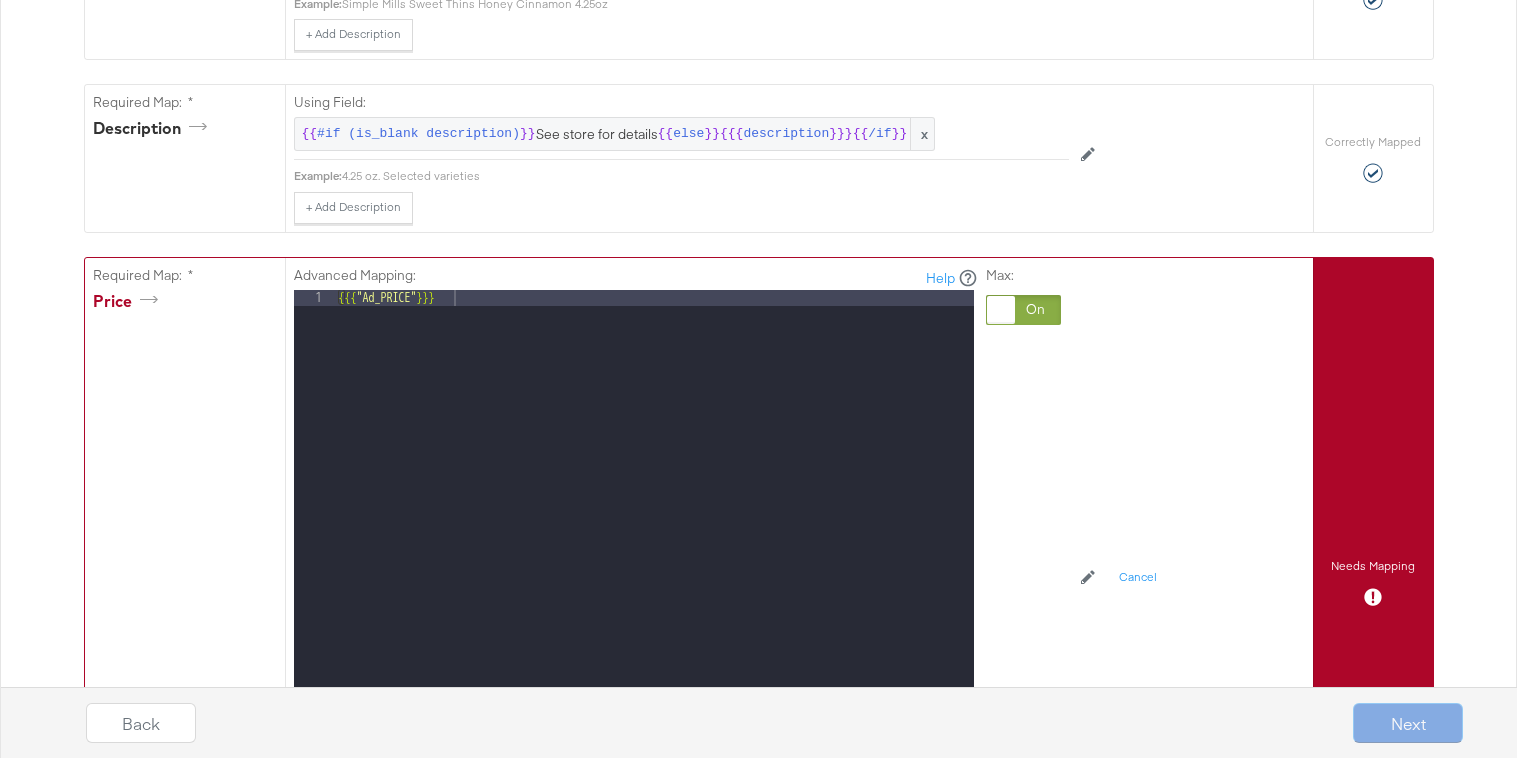 click at bounding box center (1023, 310) 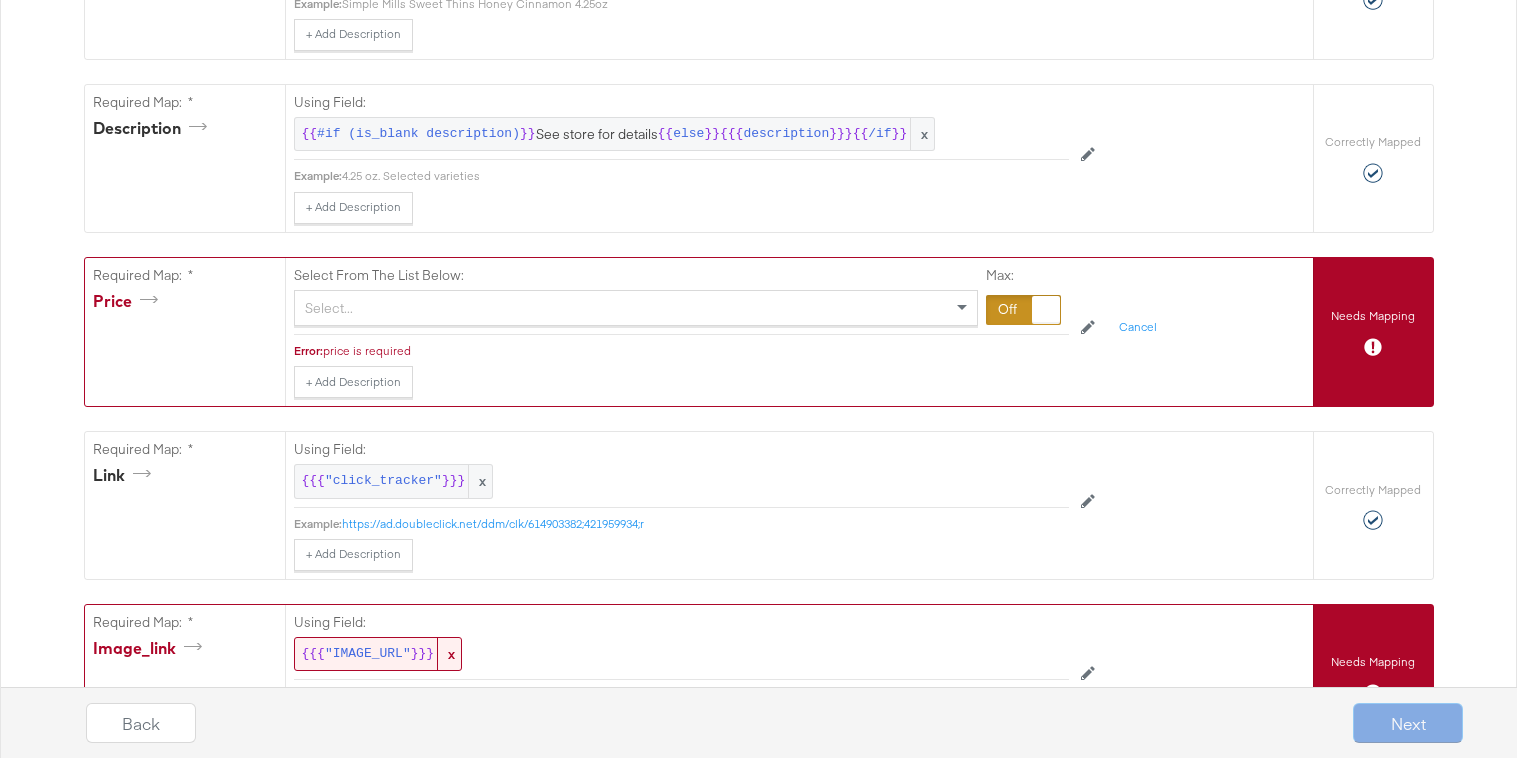 click on "Select..." at bounding box center (636, 308) 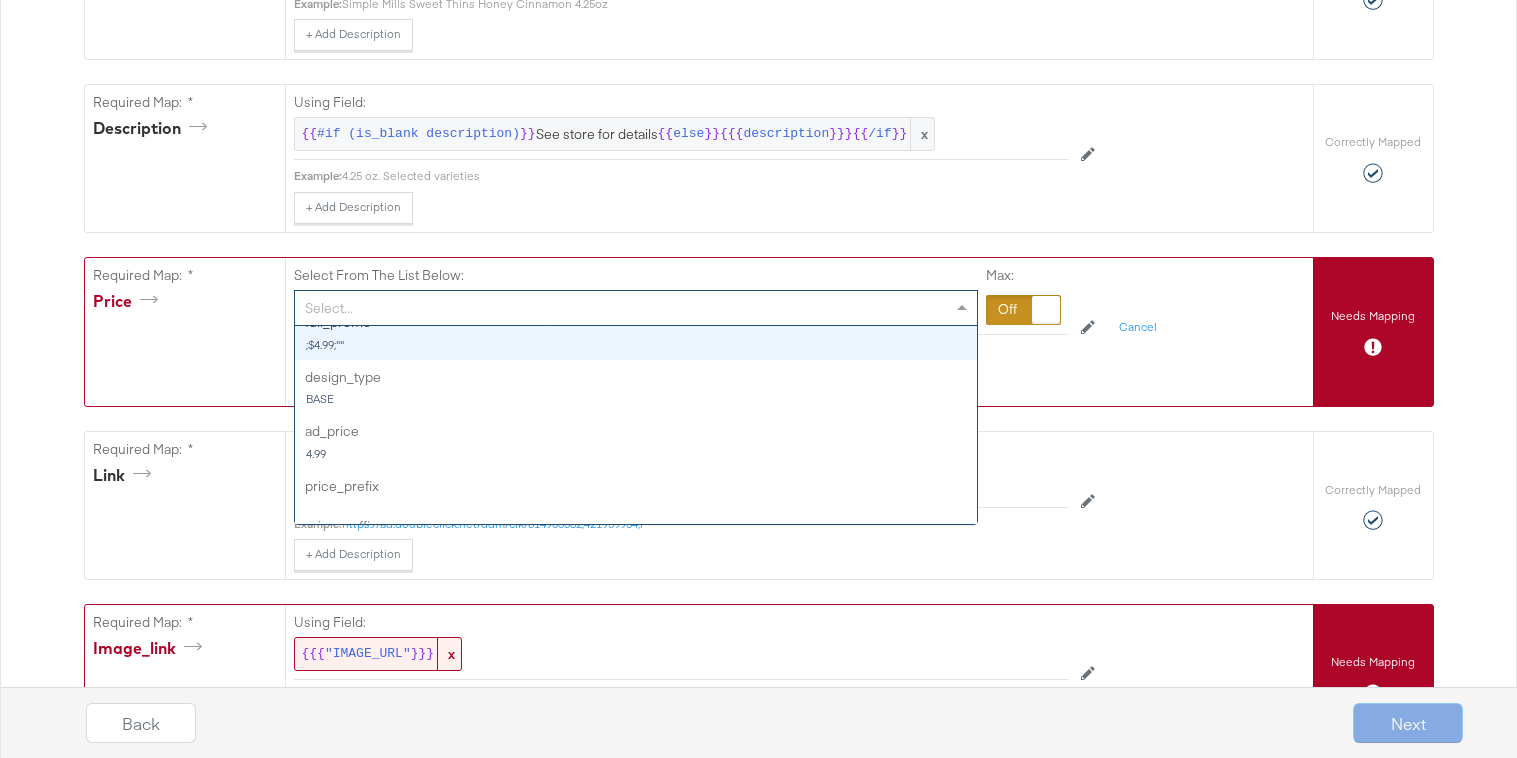 scroll, scrollTop: 458, scrollLeft: 0, axis: vertical 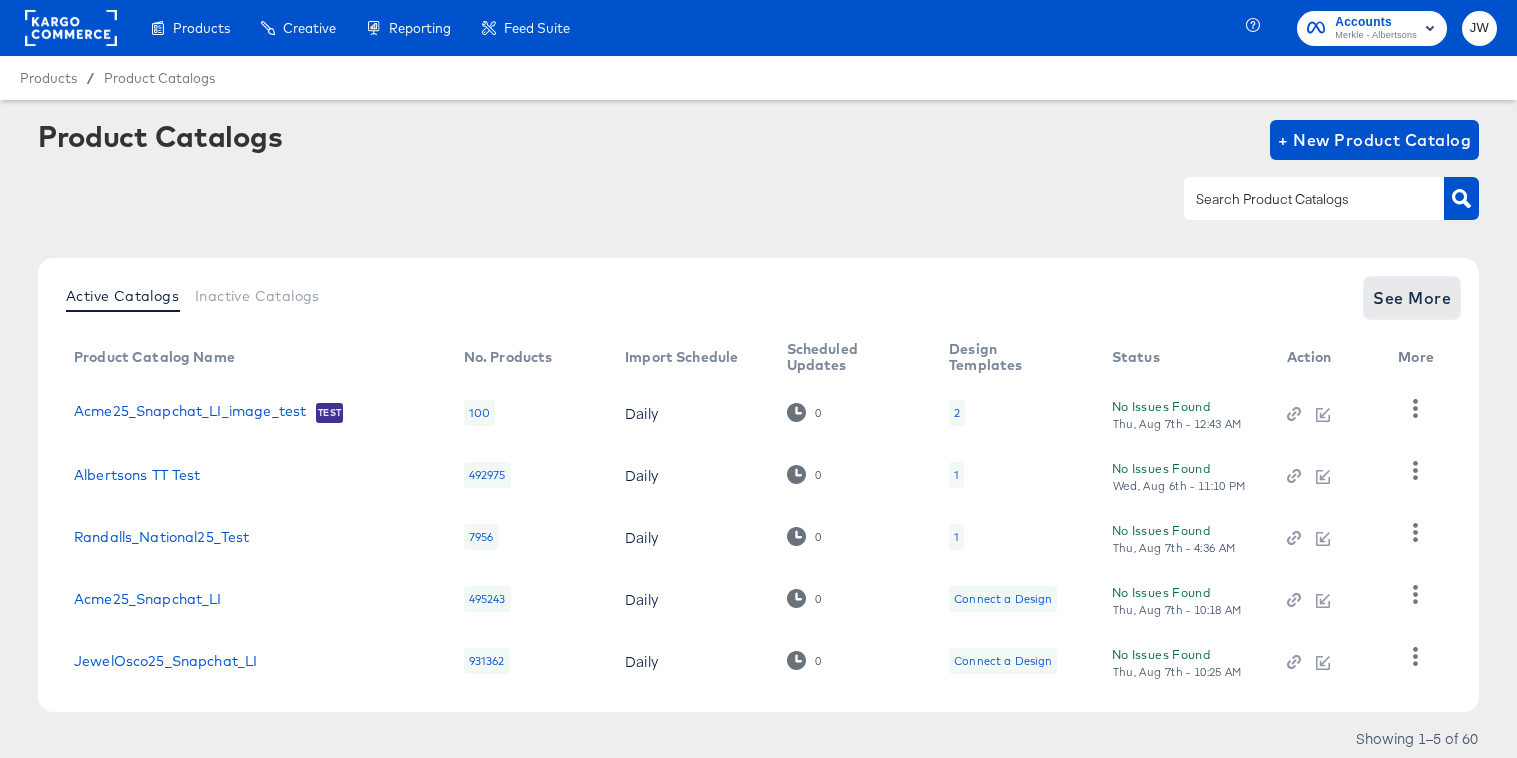 click on "See More" at bounding box center [1412, 298] 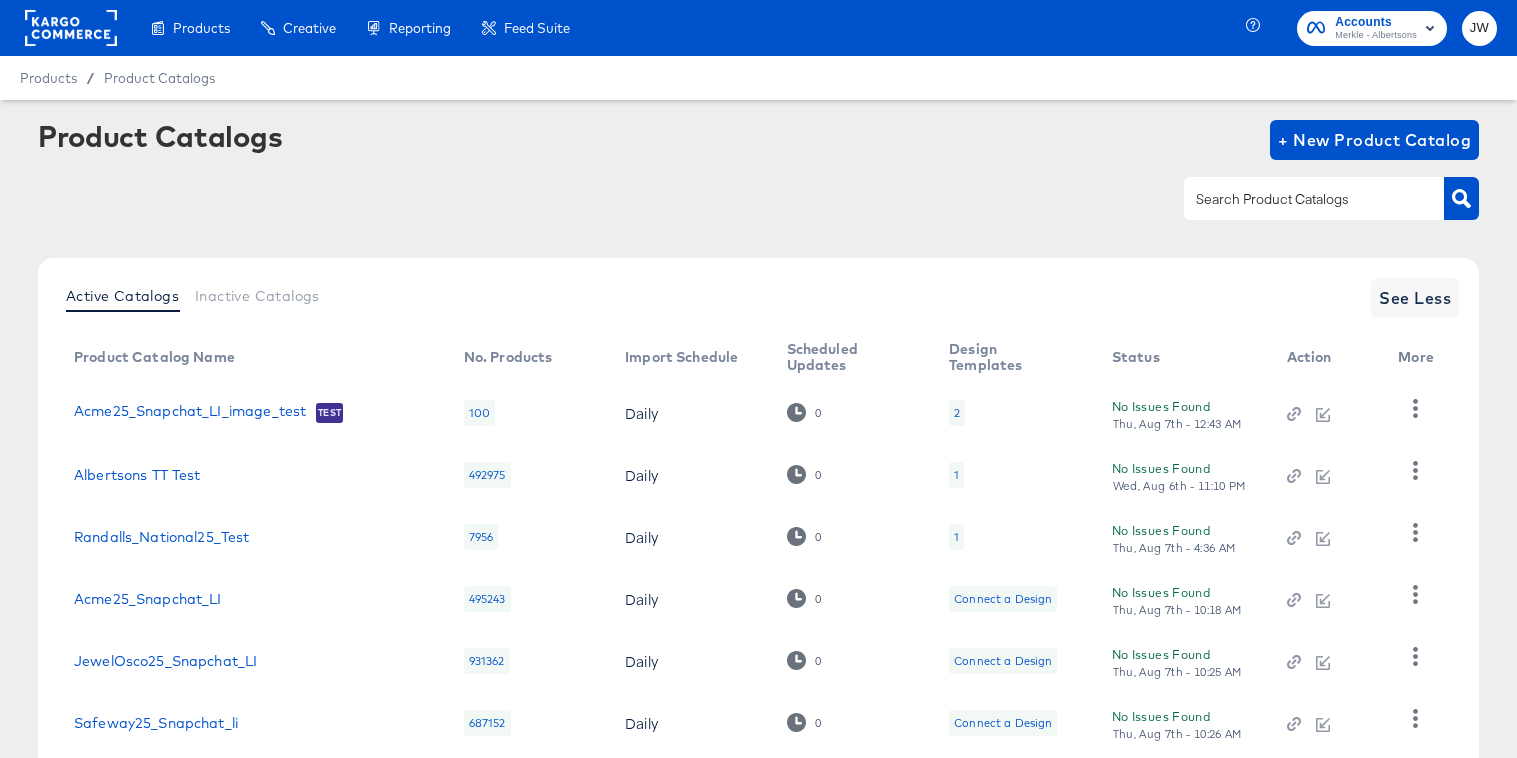 click at bounding box center [1314, 198] 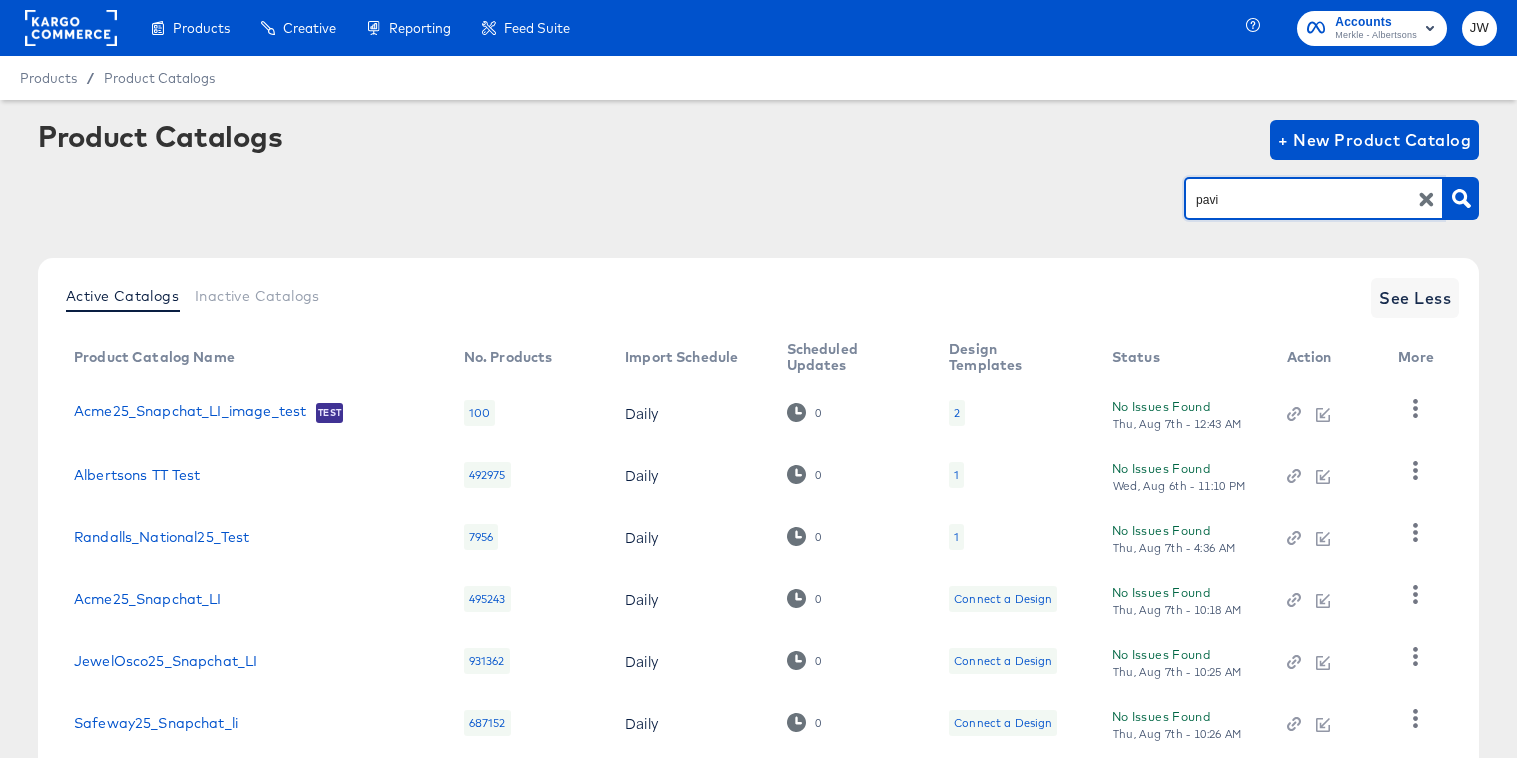 type on "pavi" 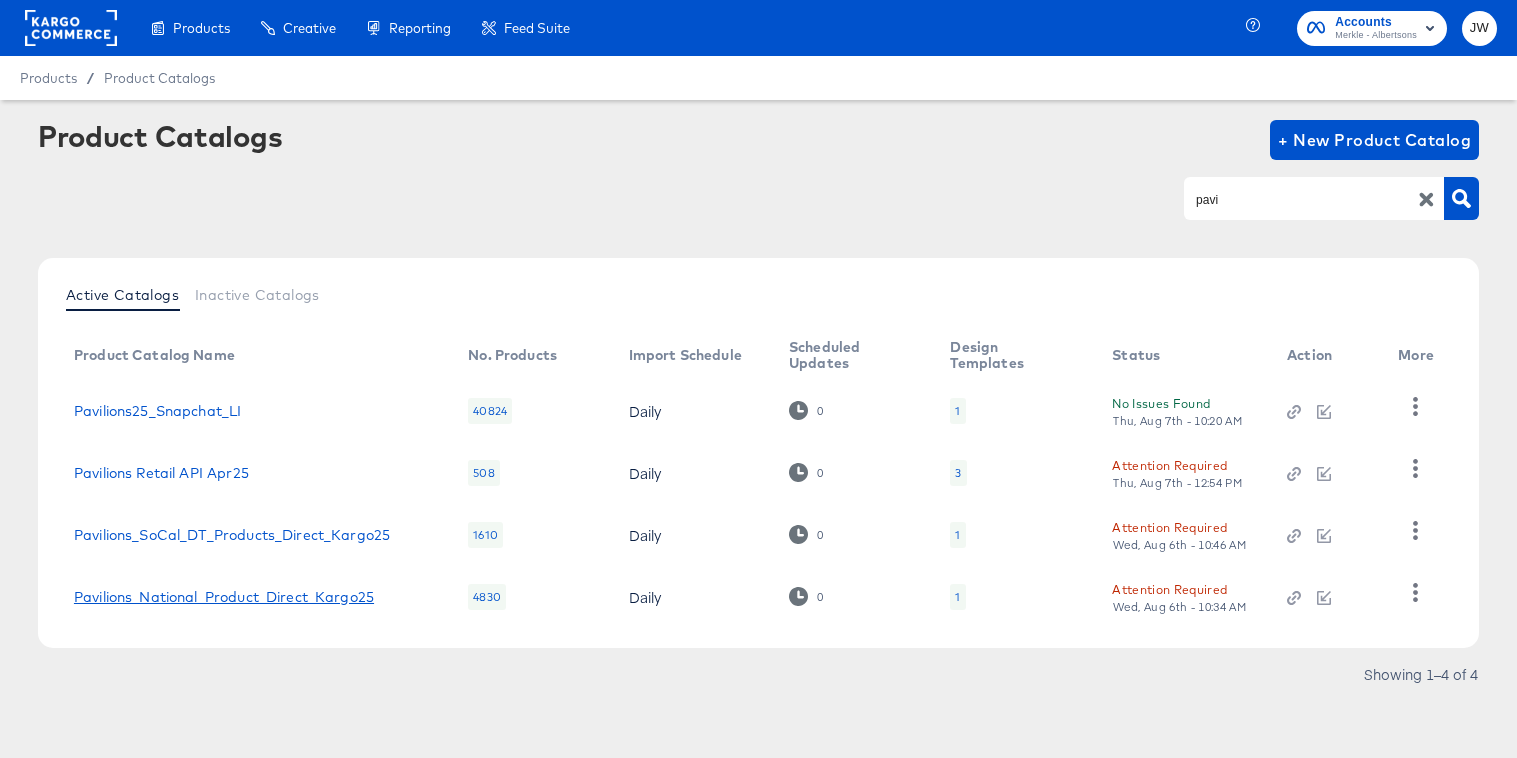 click on "Pavilions_National_Product_Direct_Kargo25" at bounding box center (224, 597) 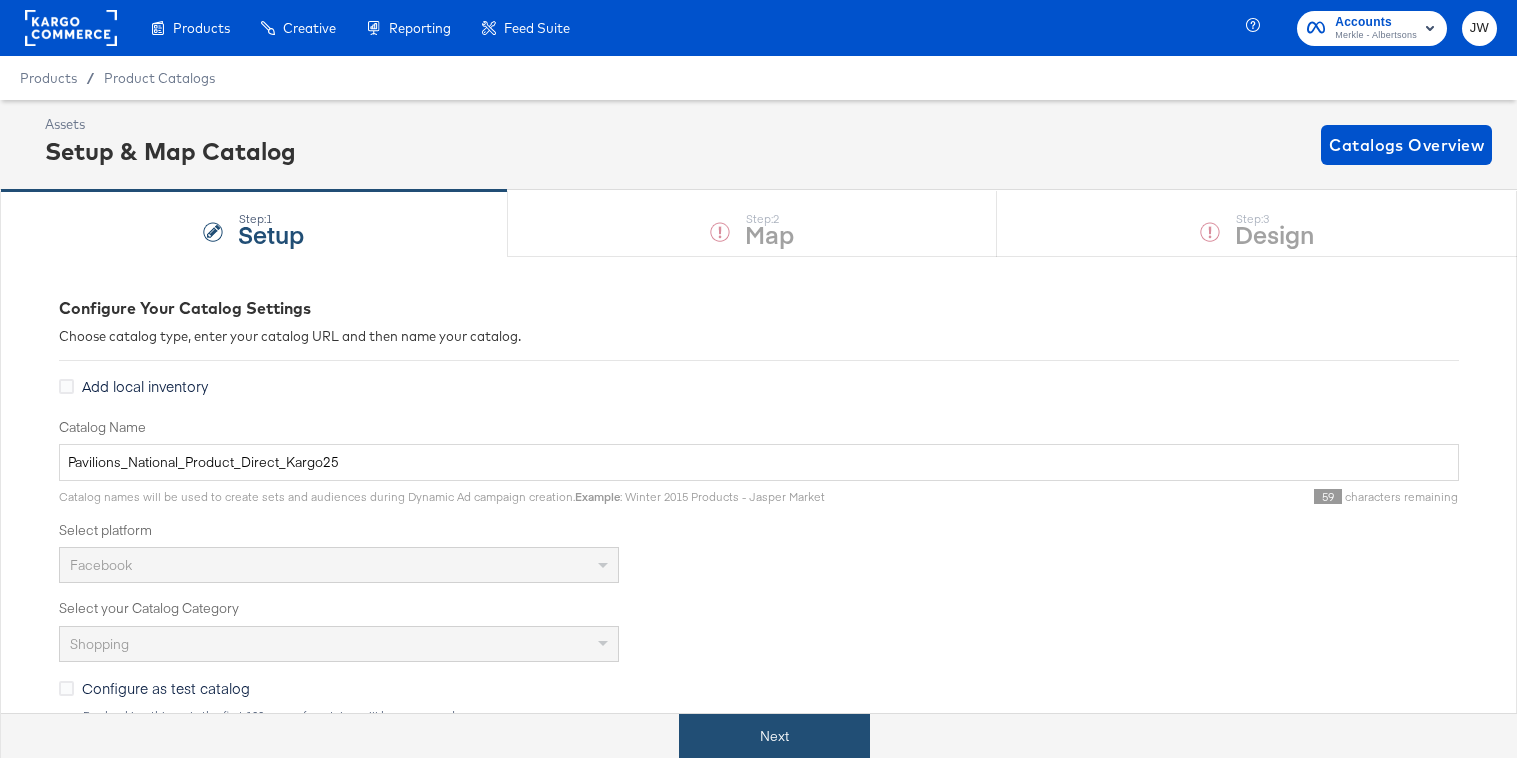 click on "Next" at bounding box center (774, 736) 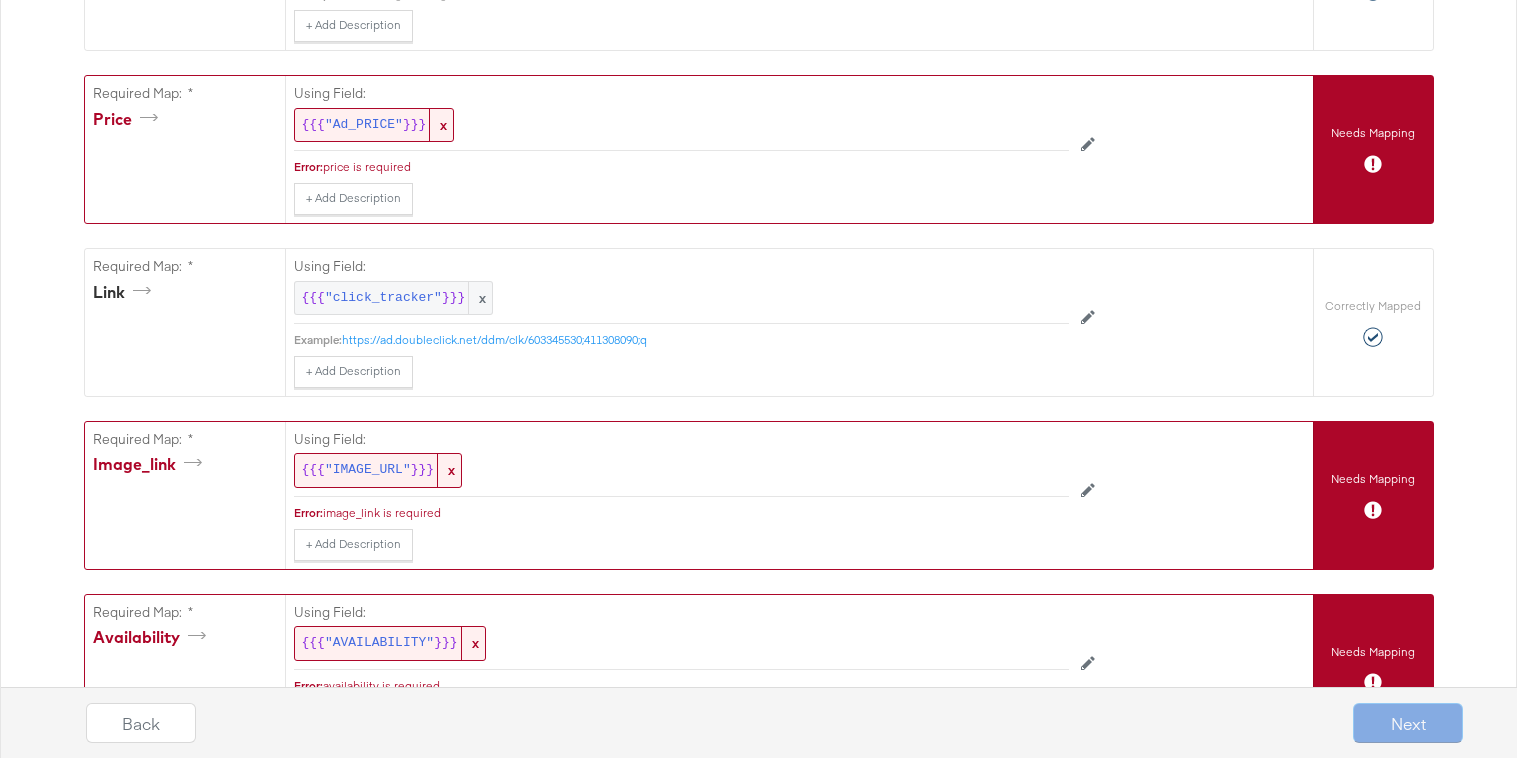 scroll, scrollTop: 902, scrollLeft: 0, axis: vertical 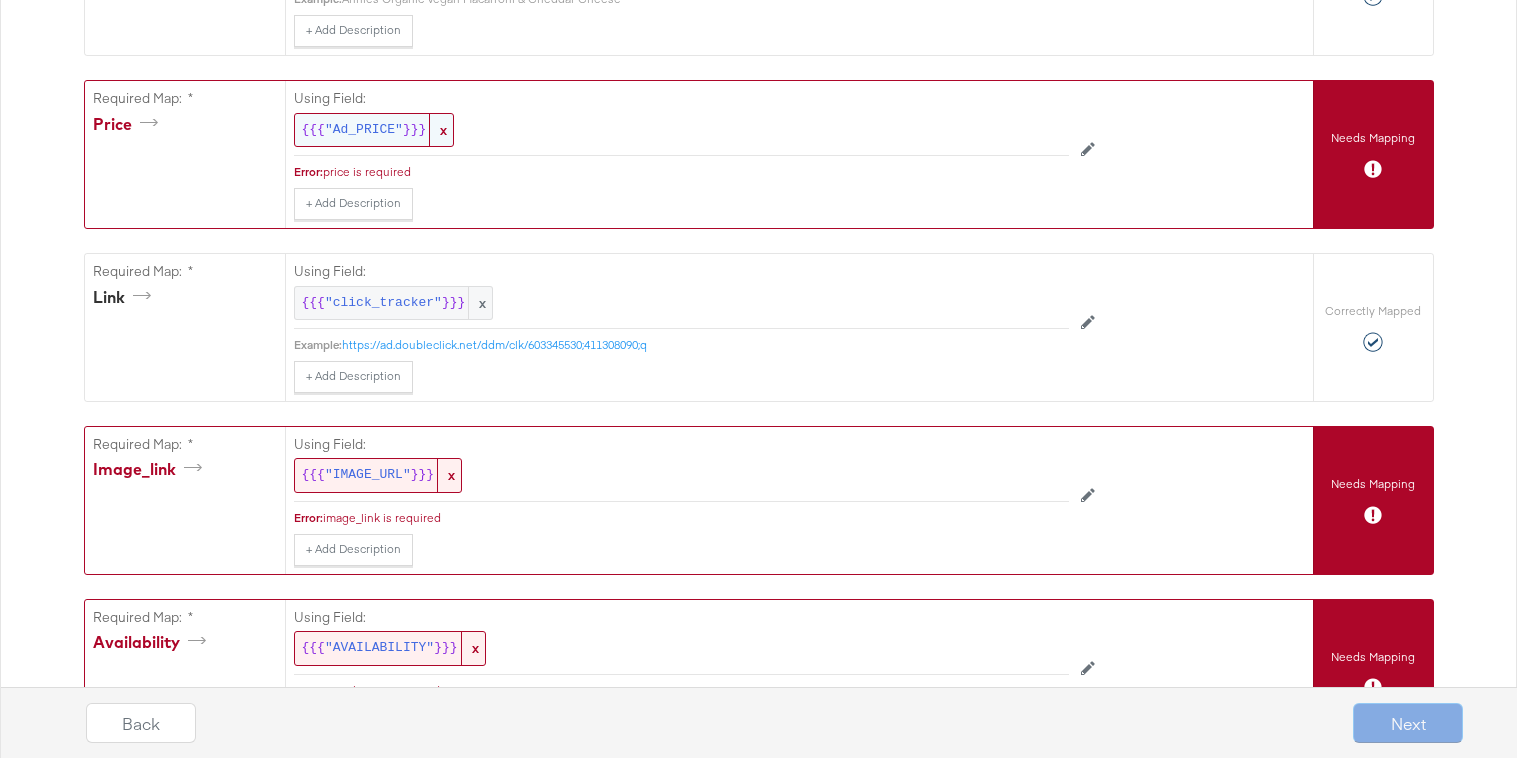 click on ""Ad_PRICE"" at bounding box center (364, 130) 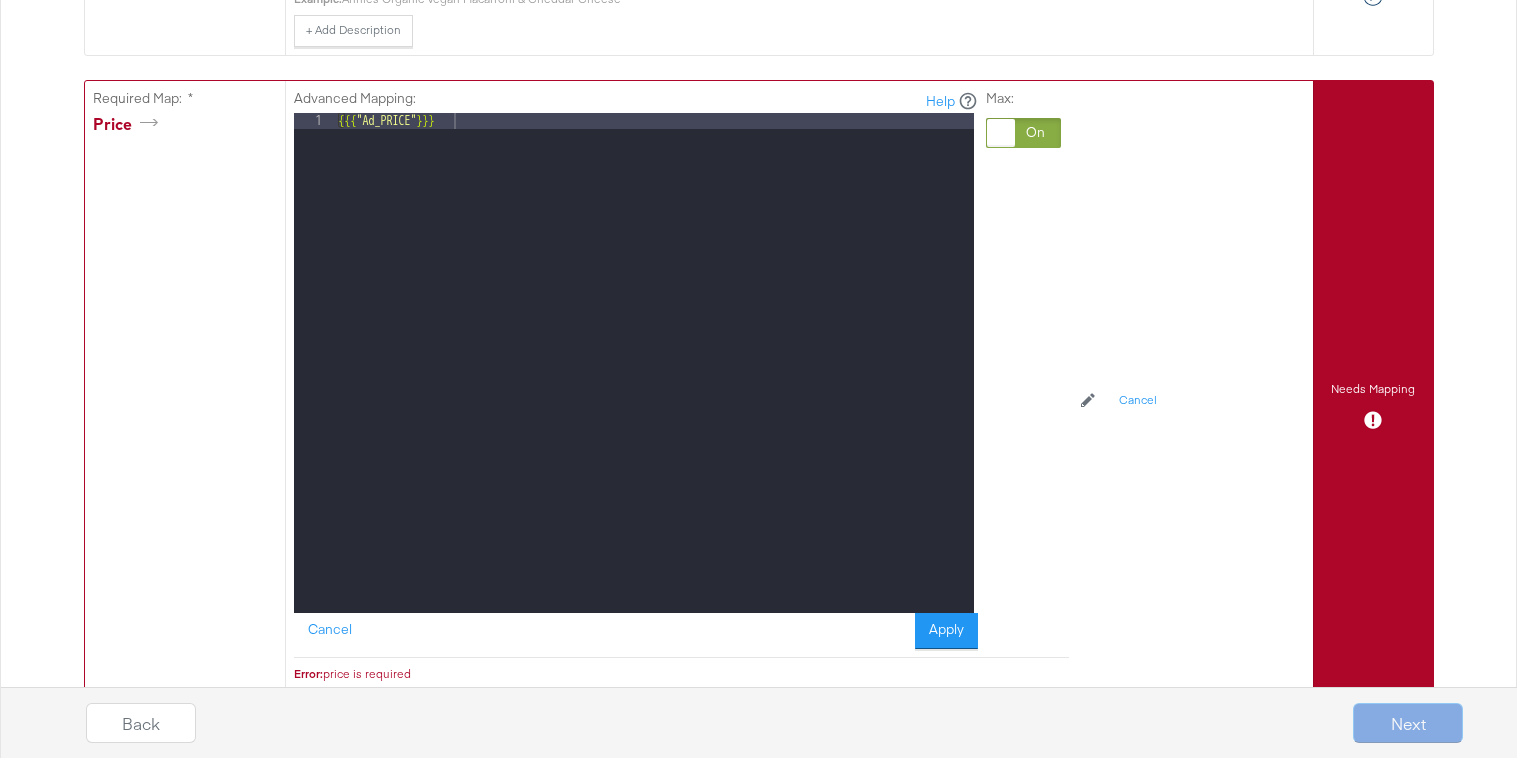 click at bounding box center [1001, 133] 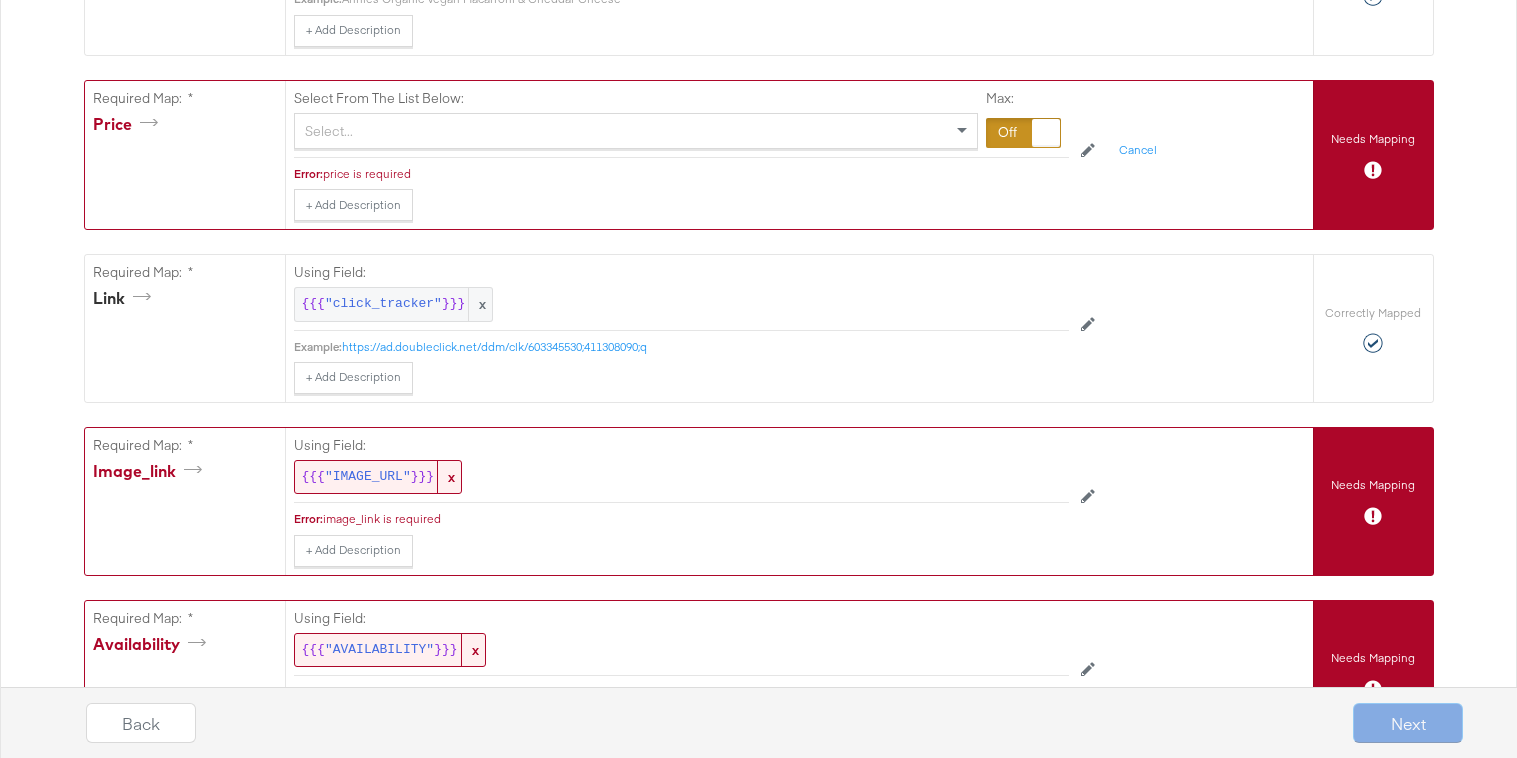 click on "Select..." at bounding box center (636, 131) 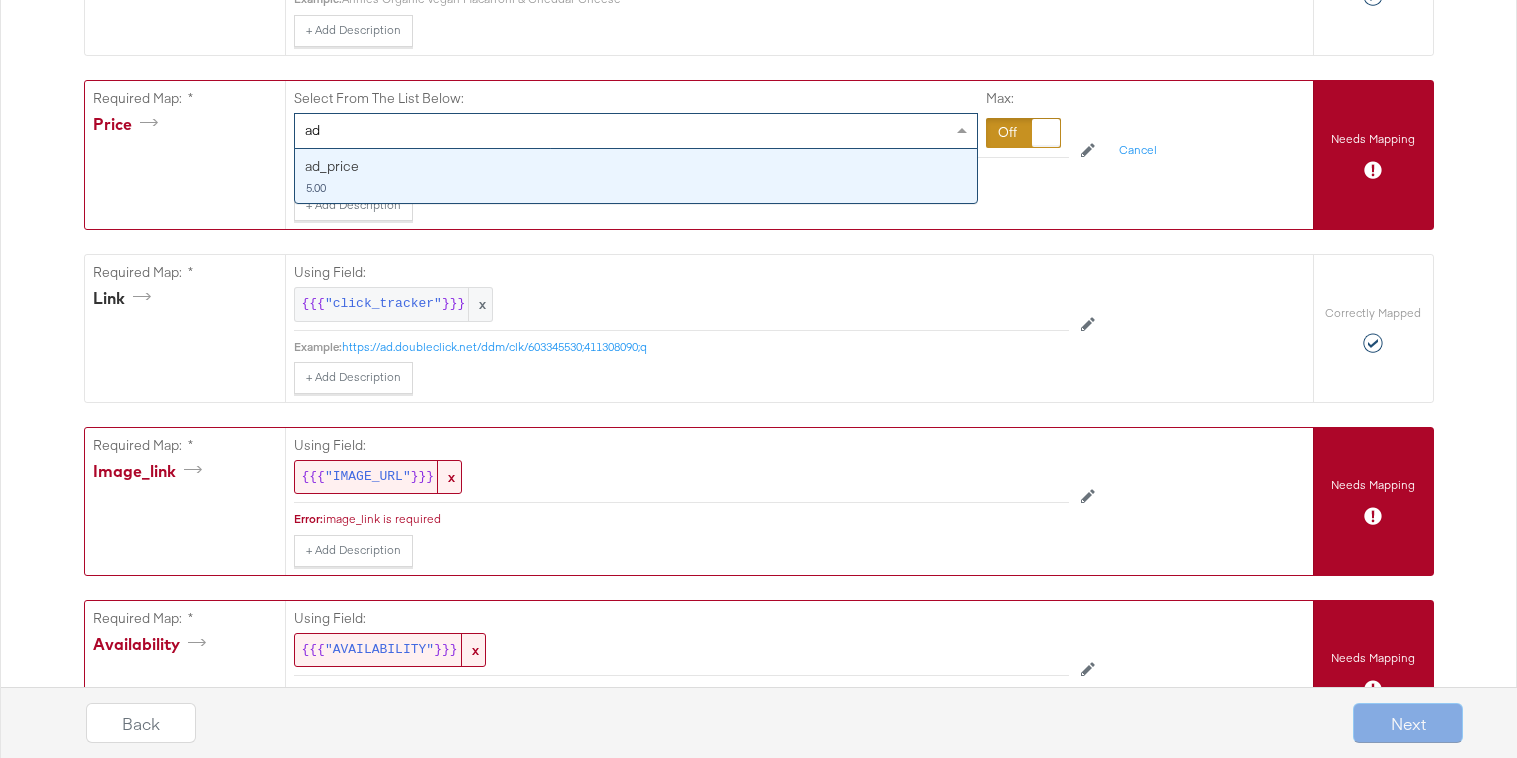 type on "ad" 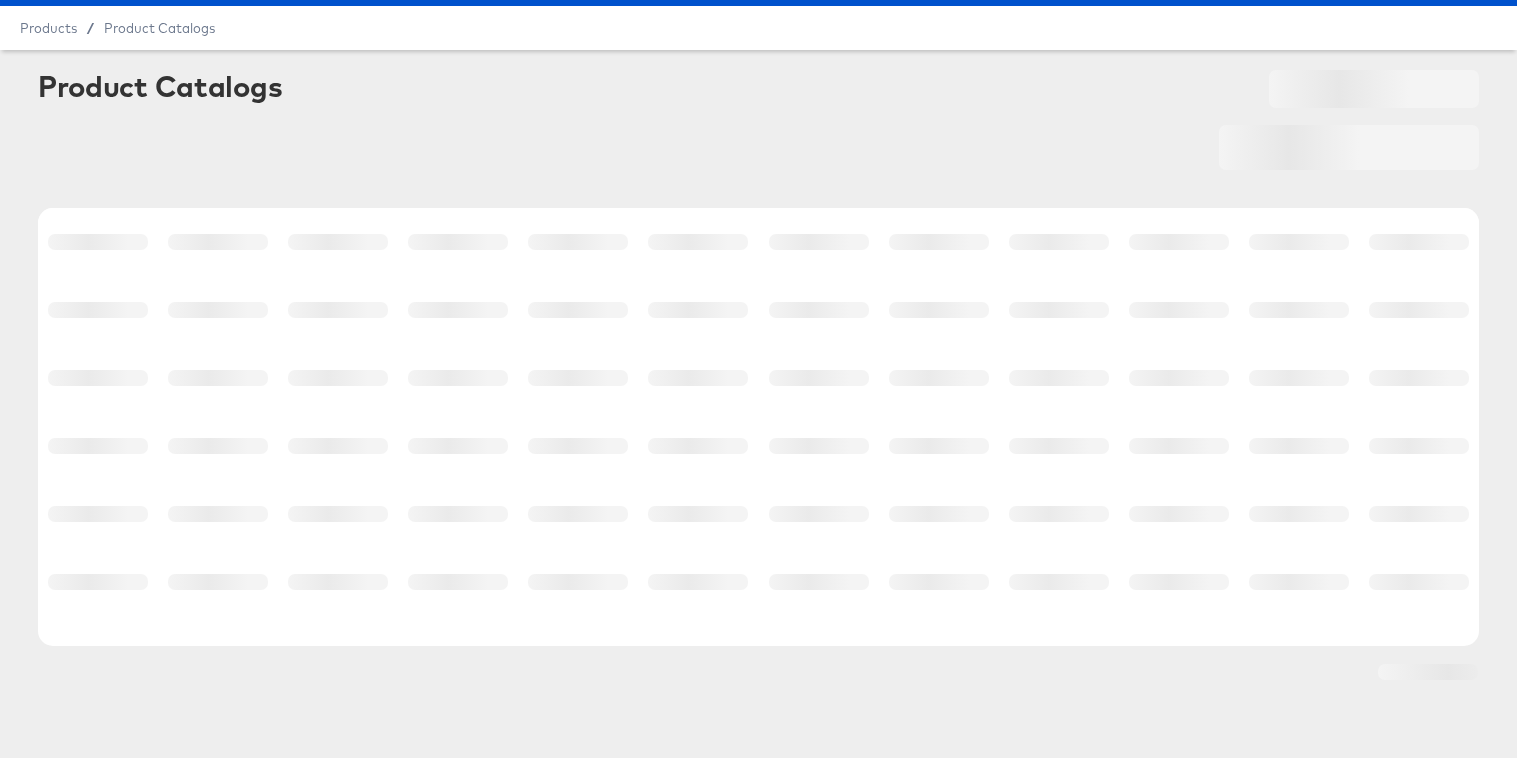 scroll, scrollTop: 0, scrollLeft: 0, axis: both 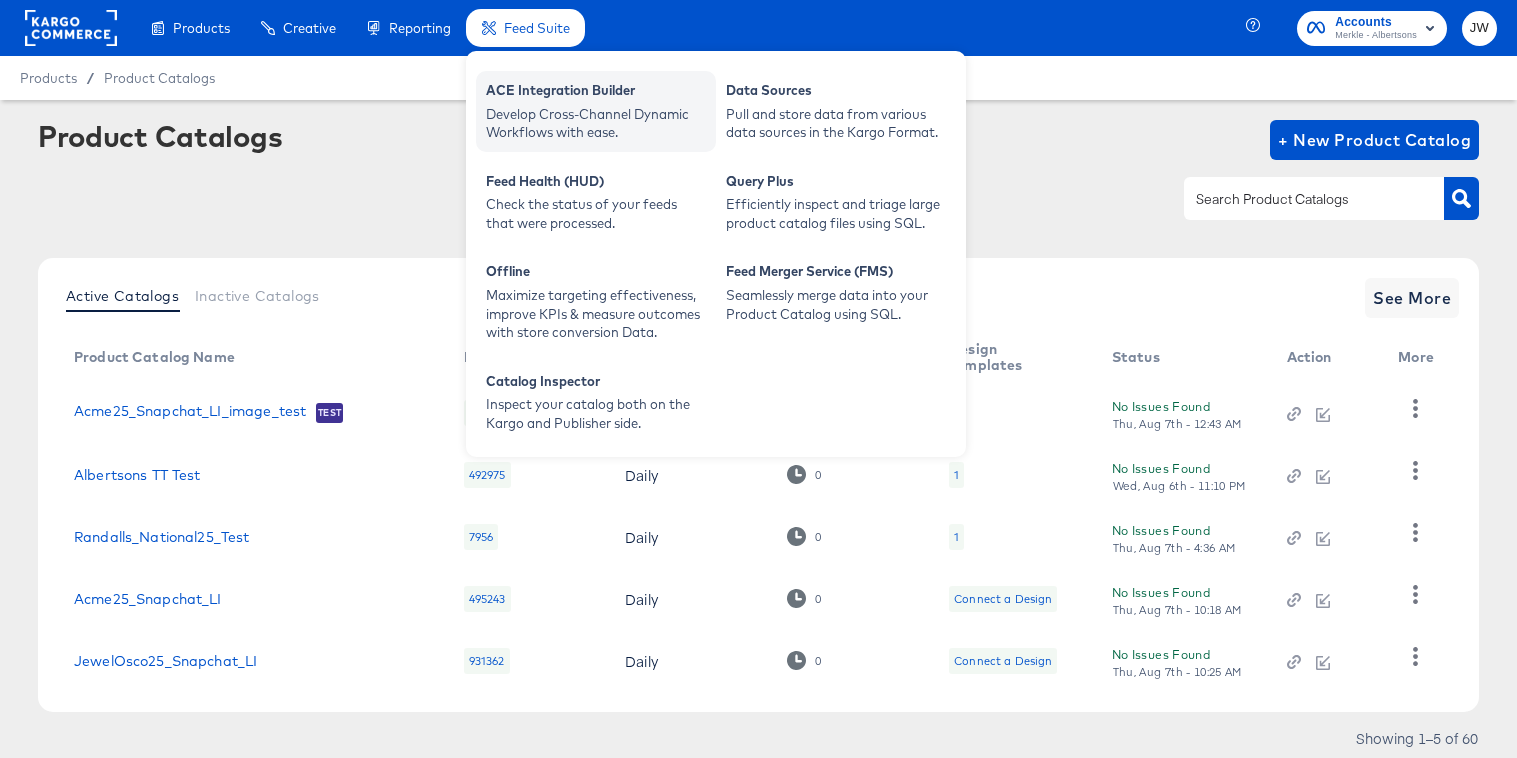 click on "ACE Integration Builder" at bounding box center [596, 93] 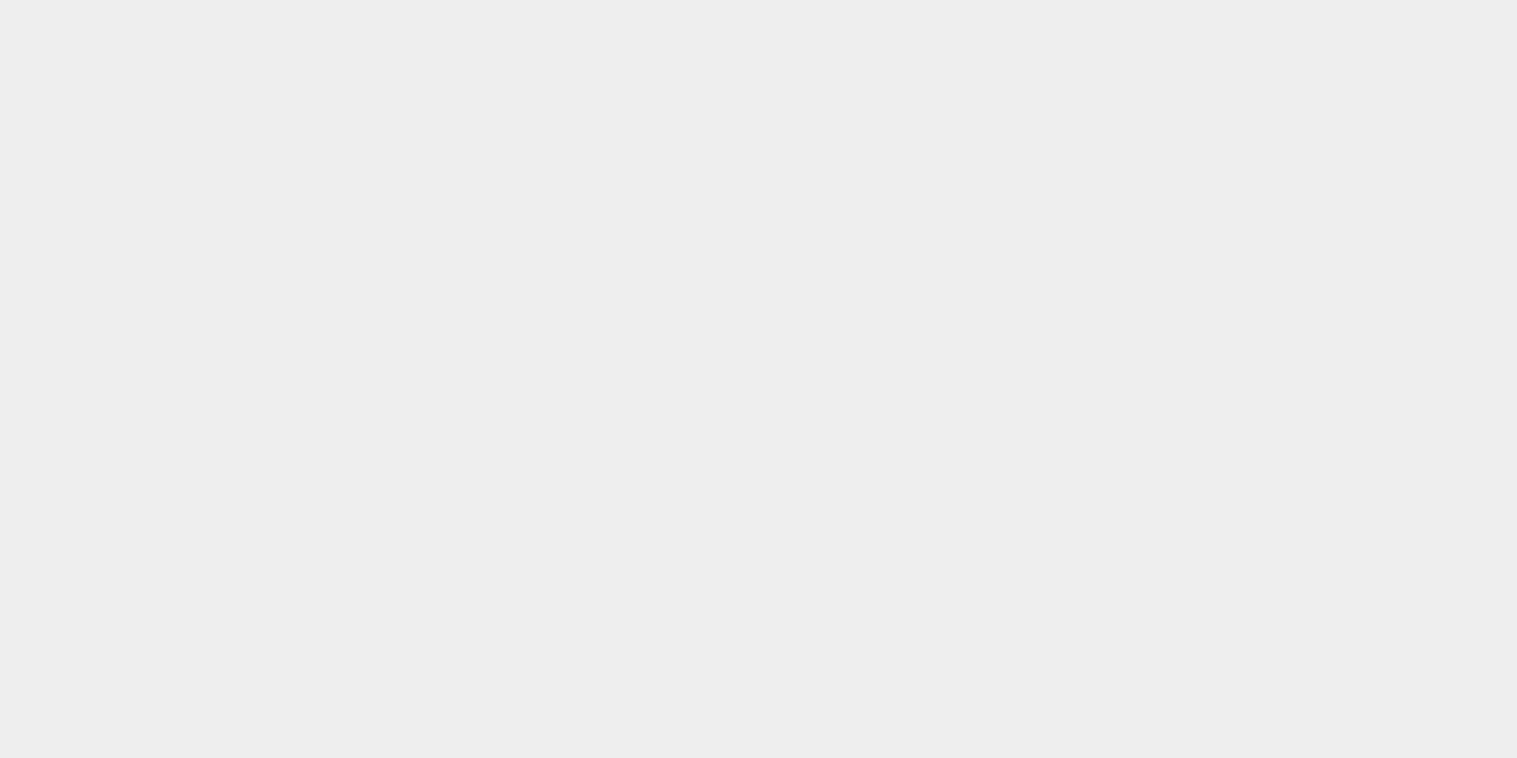 scroll, scrollTop: 0, scrollLeft: 0, axis: both 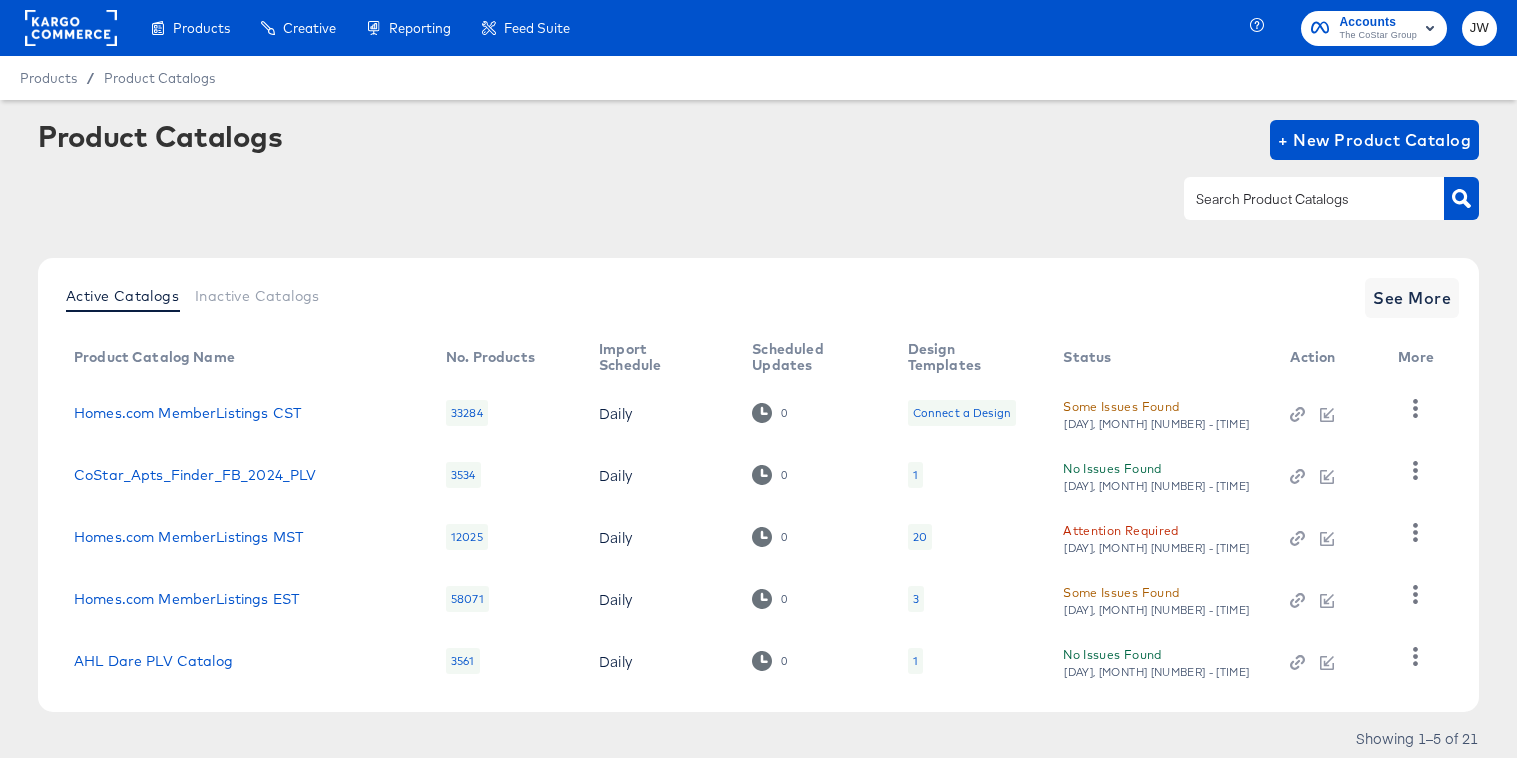 click on "Some Issues Found" at bounding box center (1121, 406) 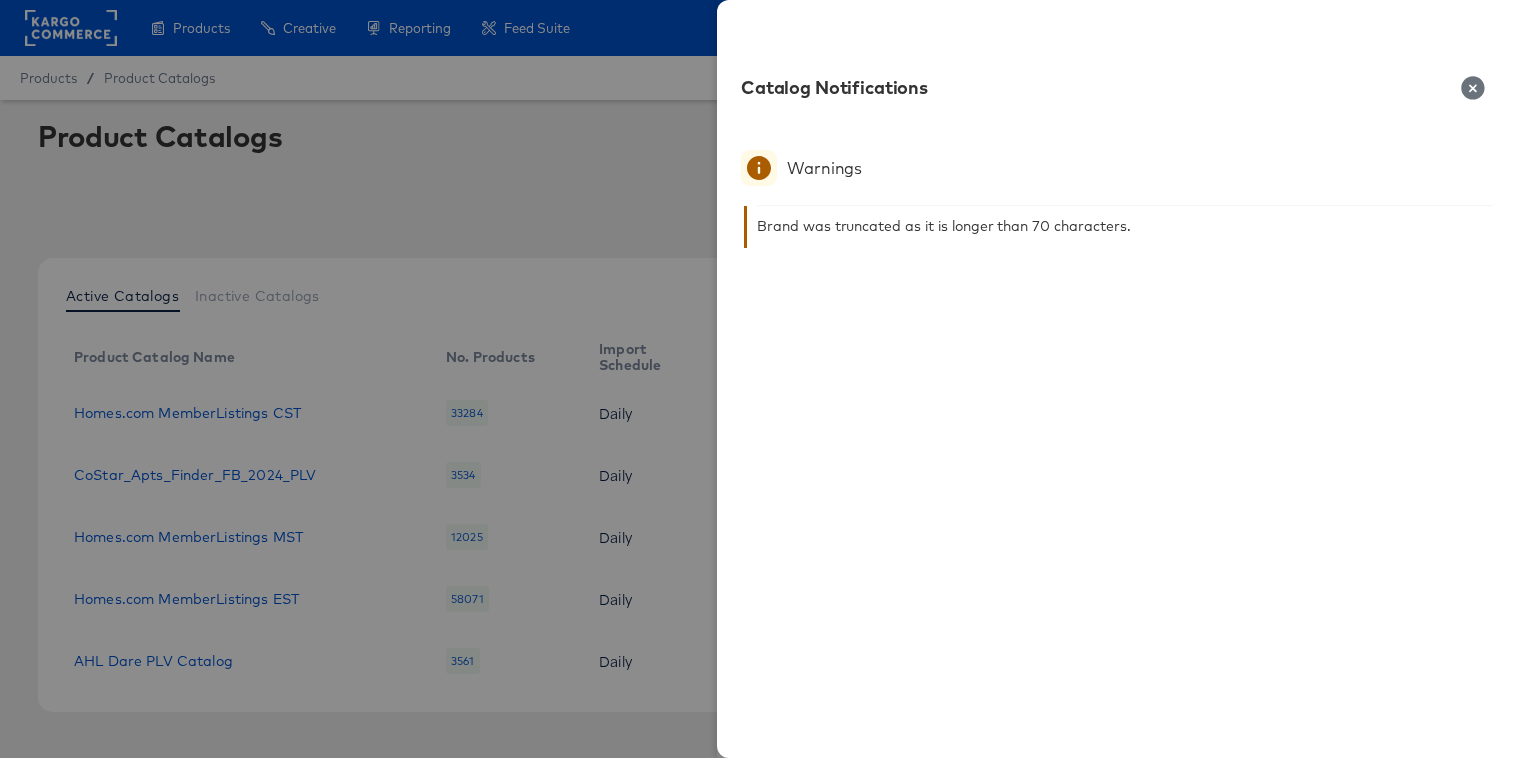 click at bounding box center [758, 379] 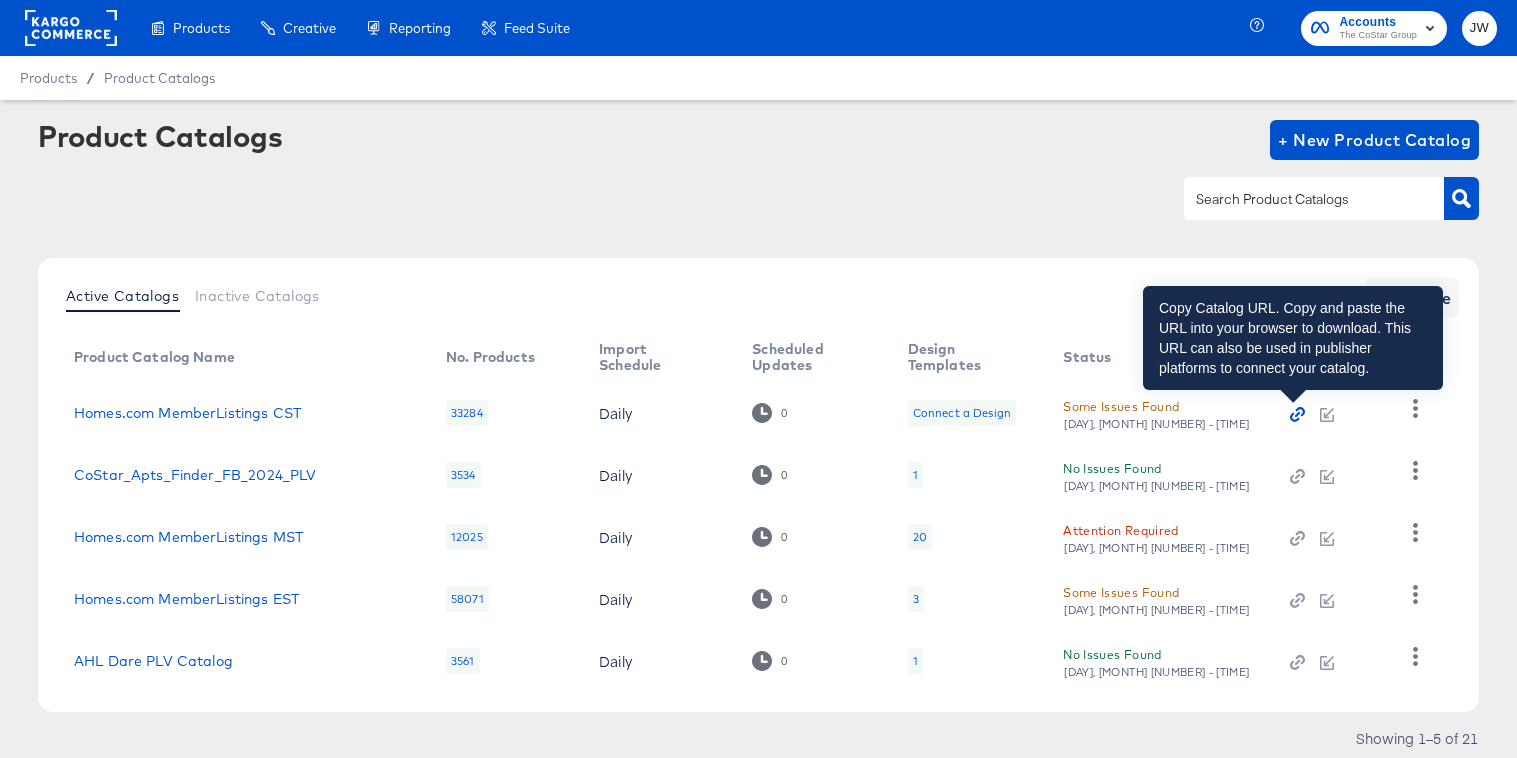 click 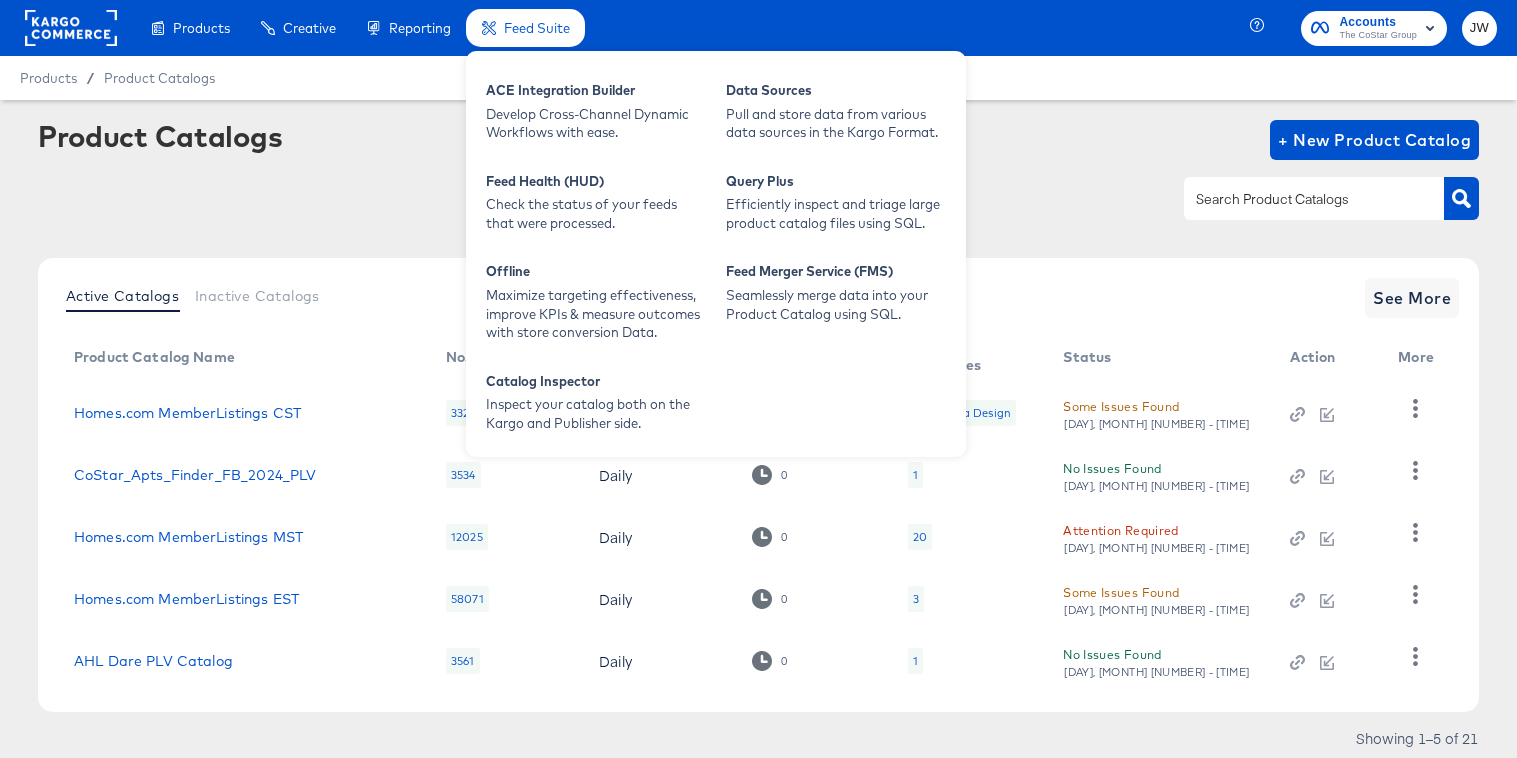 click on "ACE Integration Builder Develop Cross-Channel Dynamic Workflows with ease. Data Sources Pull and store data from various data sources in the Kargo Format. Feed Health (HUD) Check the status of your feeds that were processed. Query Plus Efficiently inspect and triage large product catalog files using SQL. Offline Maximize targeting effectiveness, improve KPIs & measure outcomes with store conversion Data. Feed Merger Service (FMS) Seamlessly merge data into your Product Catalog using SQL. Catalog Inspector Inspect your catalog both on the Kargo and Publisher side." at bounding box center [716, 254] 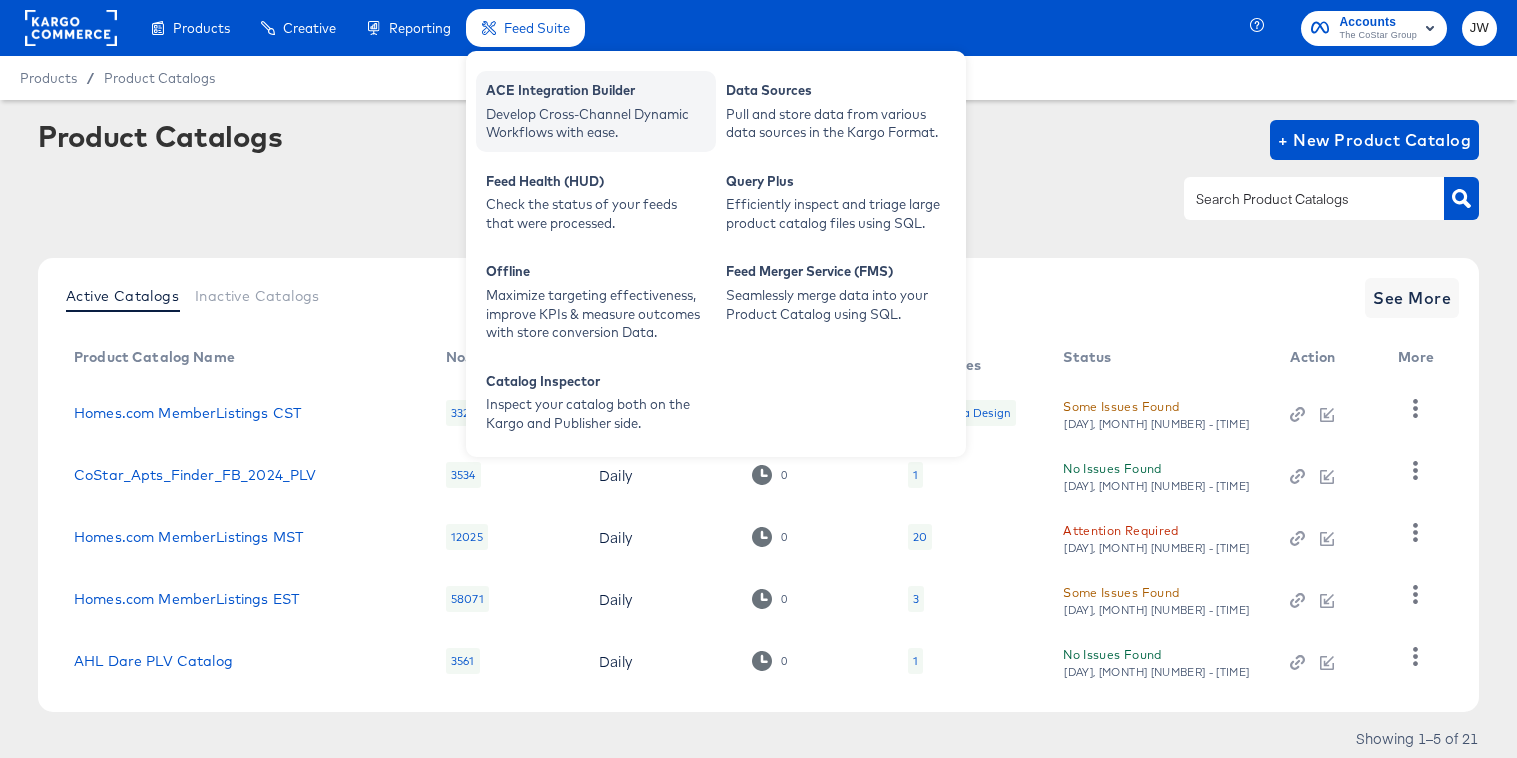 click on "ACE Integration Builder" at bounding box center (596, 93) 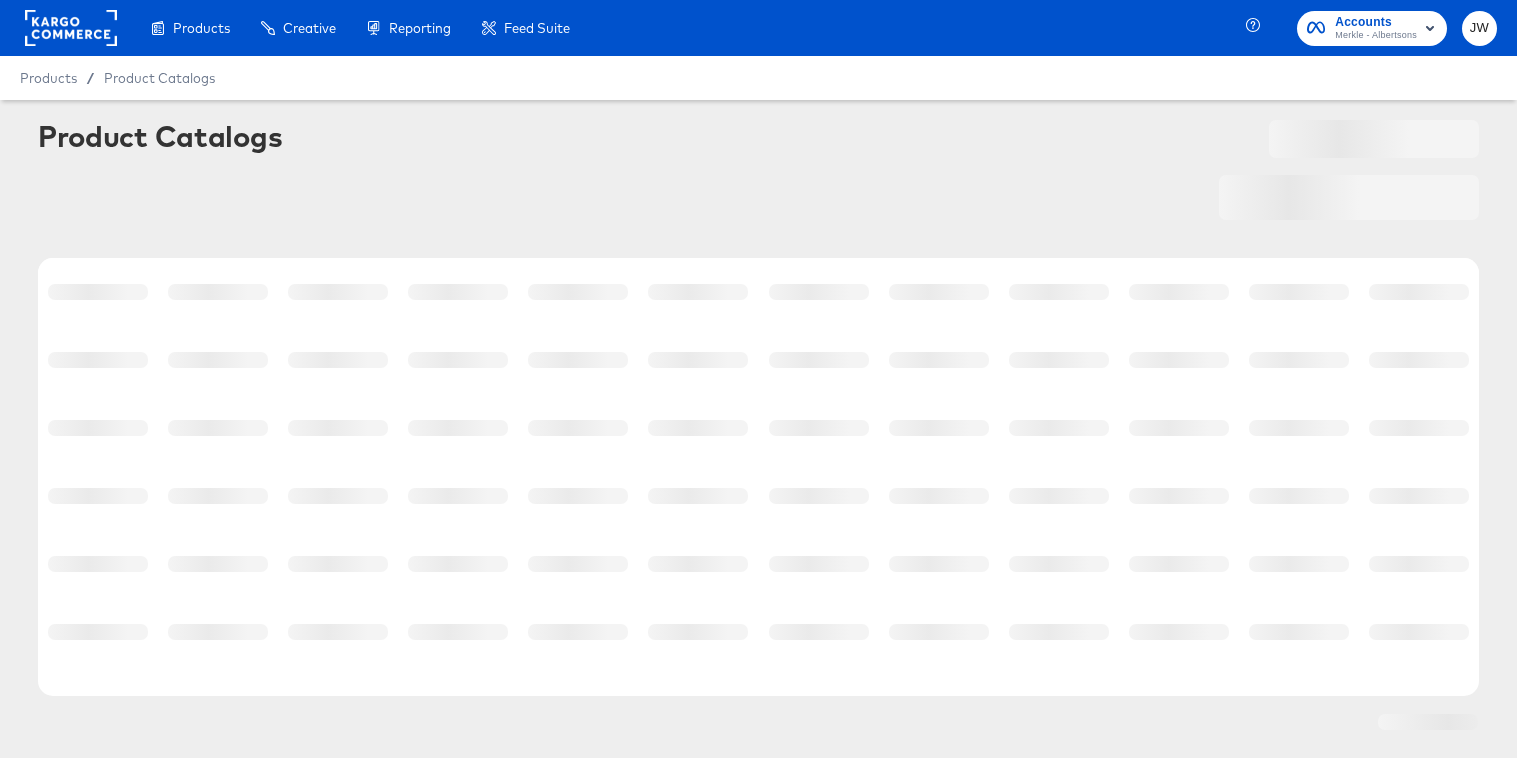 scroll, scrollTop: 0, scrollLeft: 0, axis: both 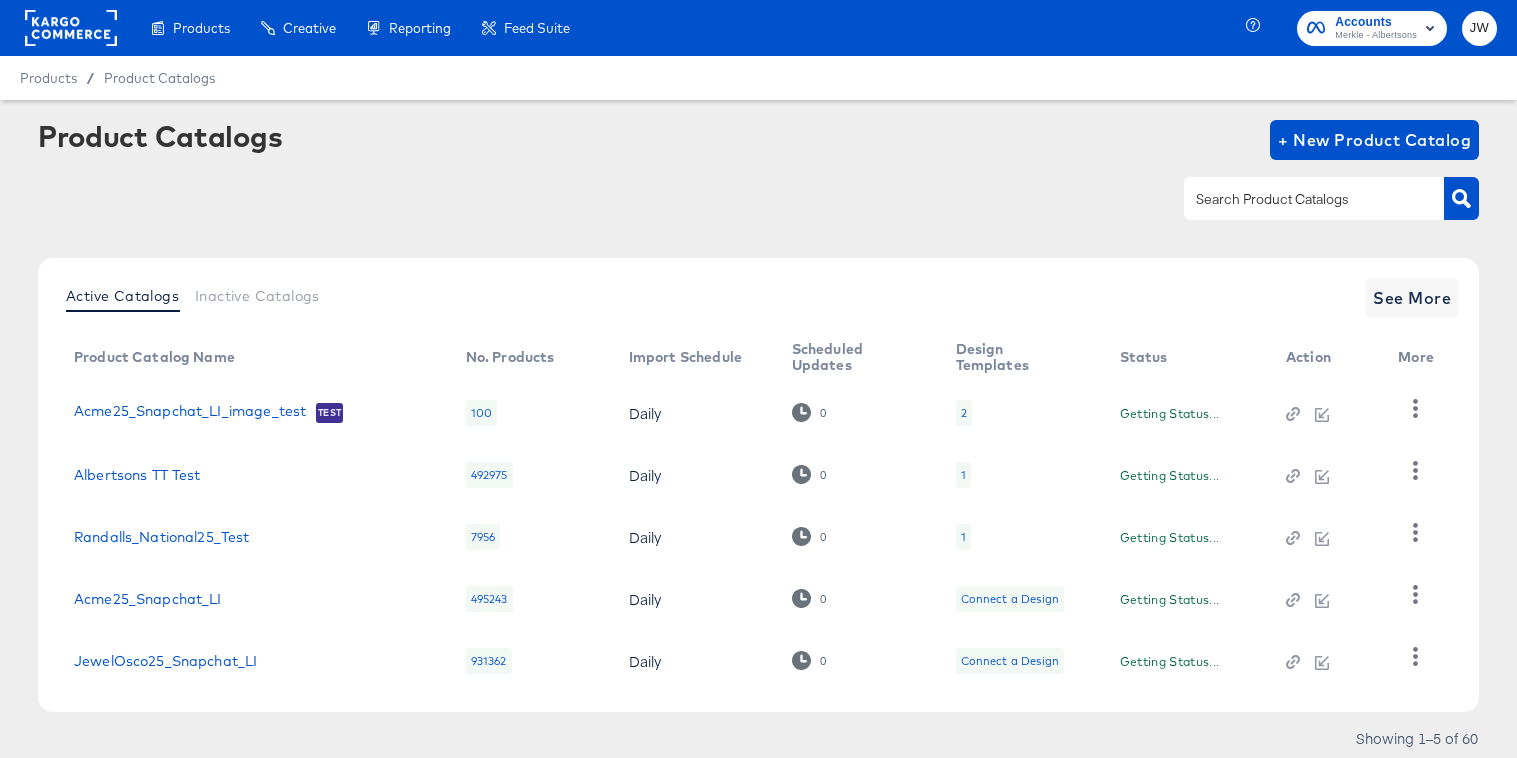 click at bounding box center [1298, 199] 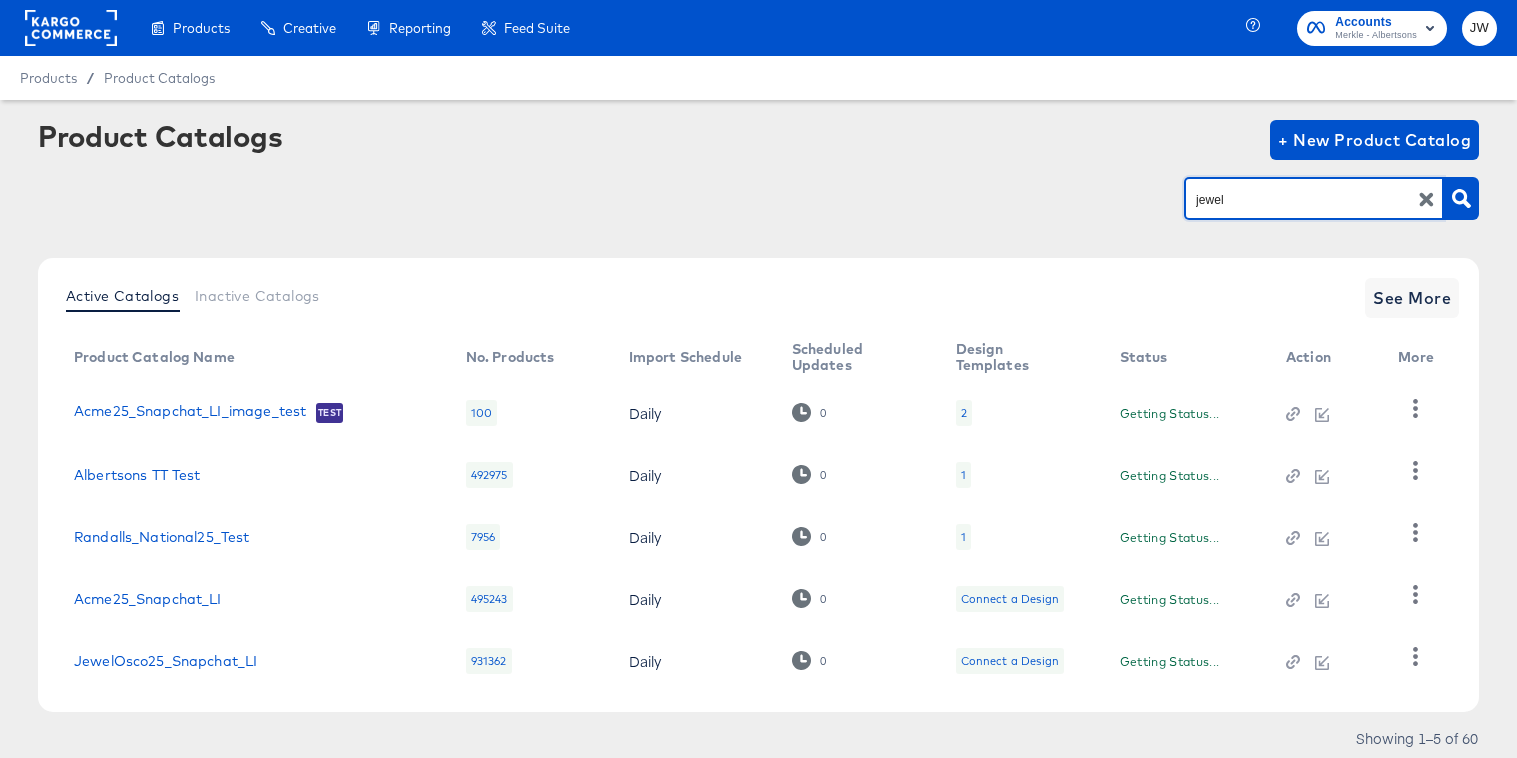 type on "jewel" 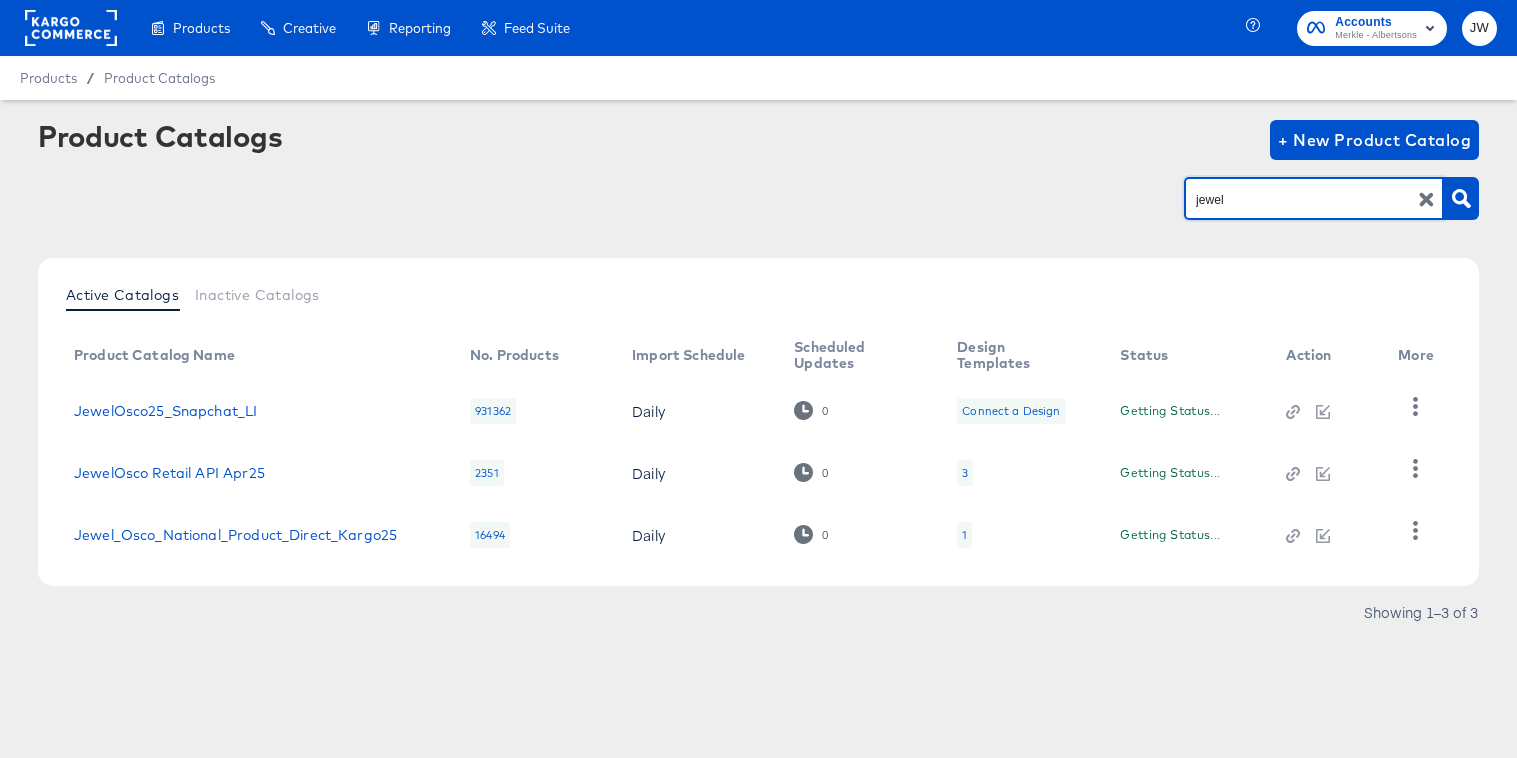 click on "Jewel_Osco_National_Product_Direct_Kargo25" at bounding box center [256, 535] 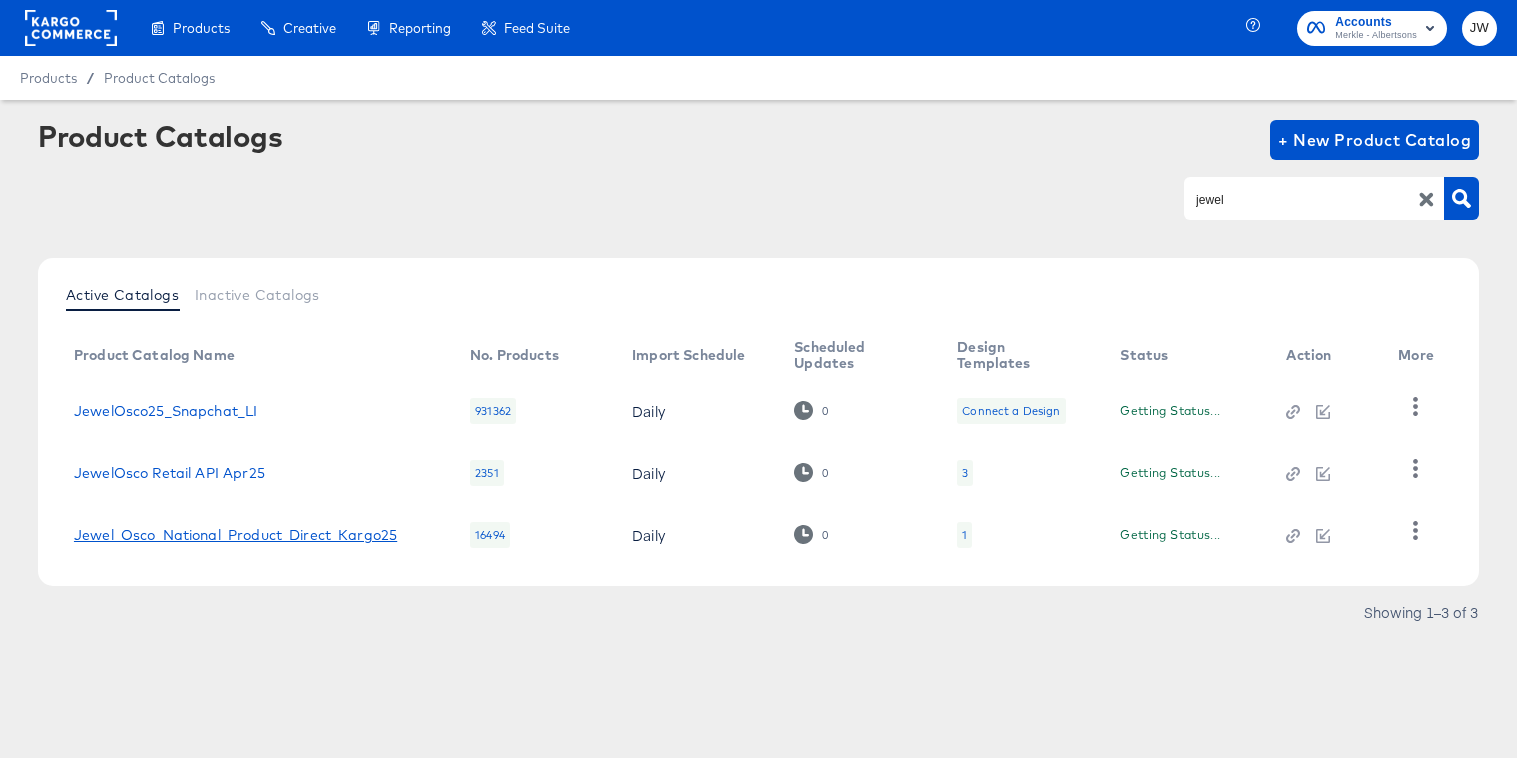 click on "Jewel_Osco_National_Product_Direct_Kargo25" at bounding box center [235, 535] 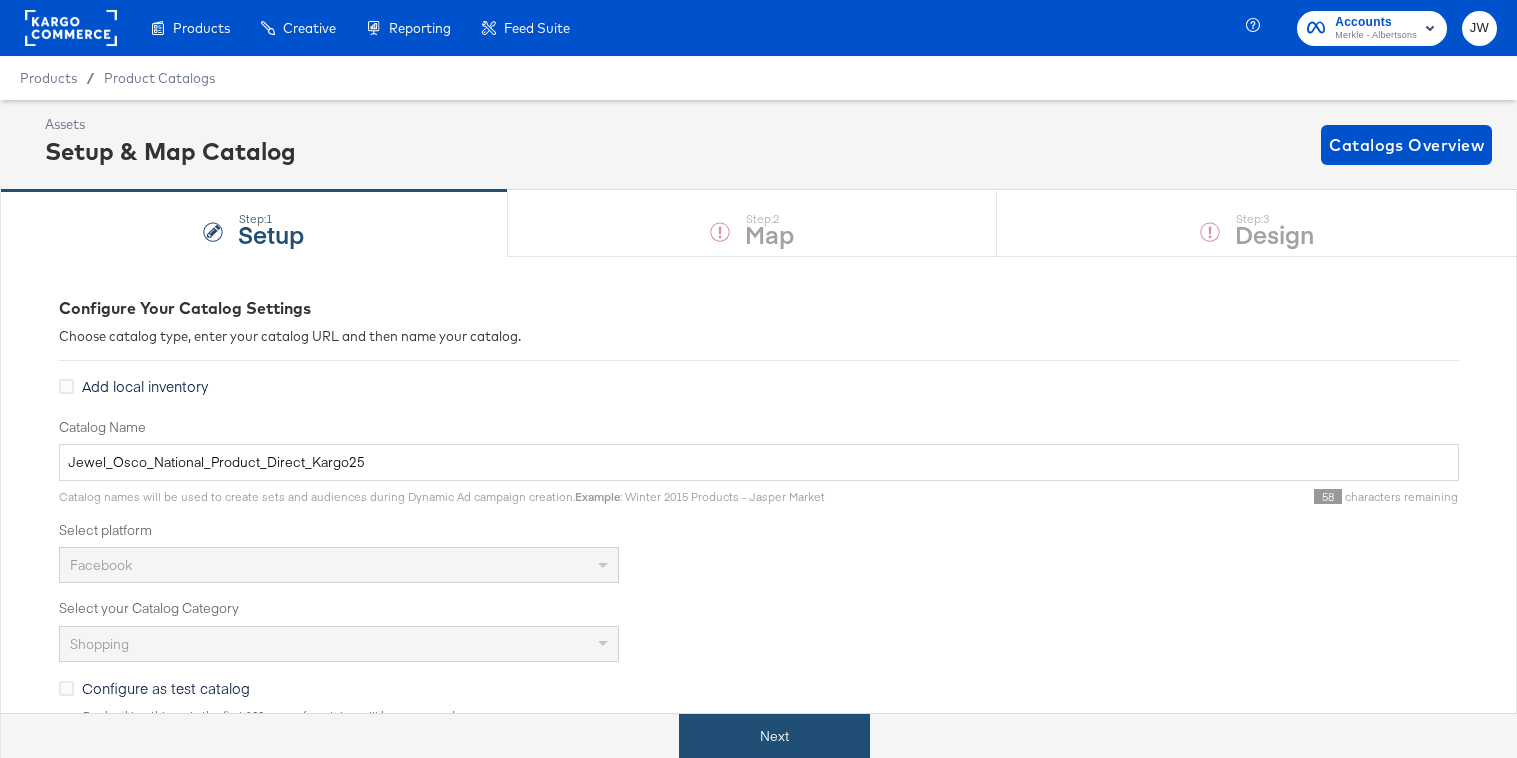 click on "Next" at bounding box center [774, 736] 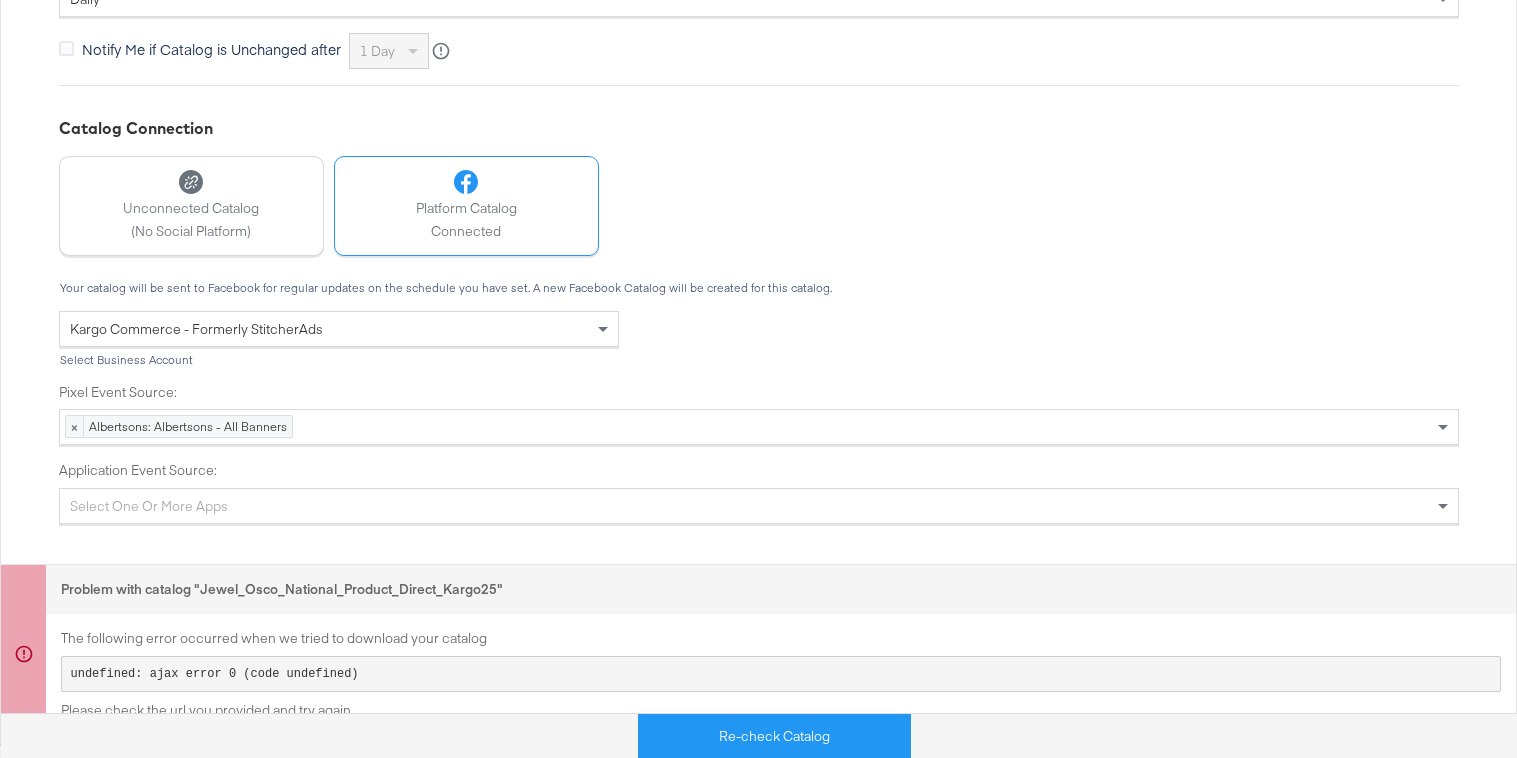 scroll, scrollTop: 918, scrollLeft: 0, axis: vertical 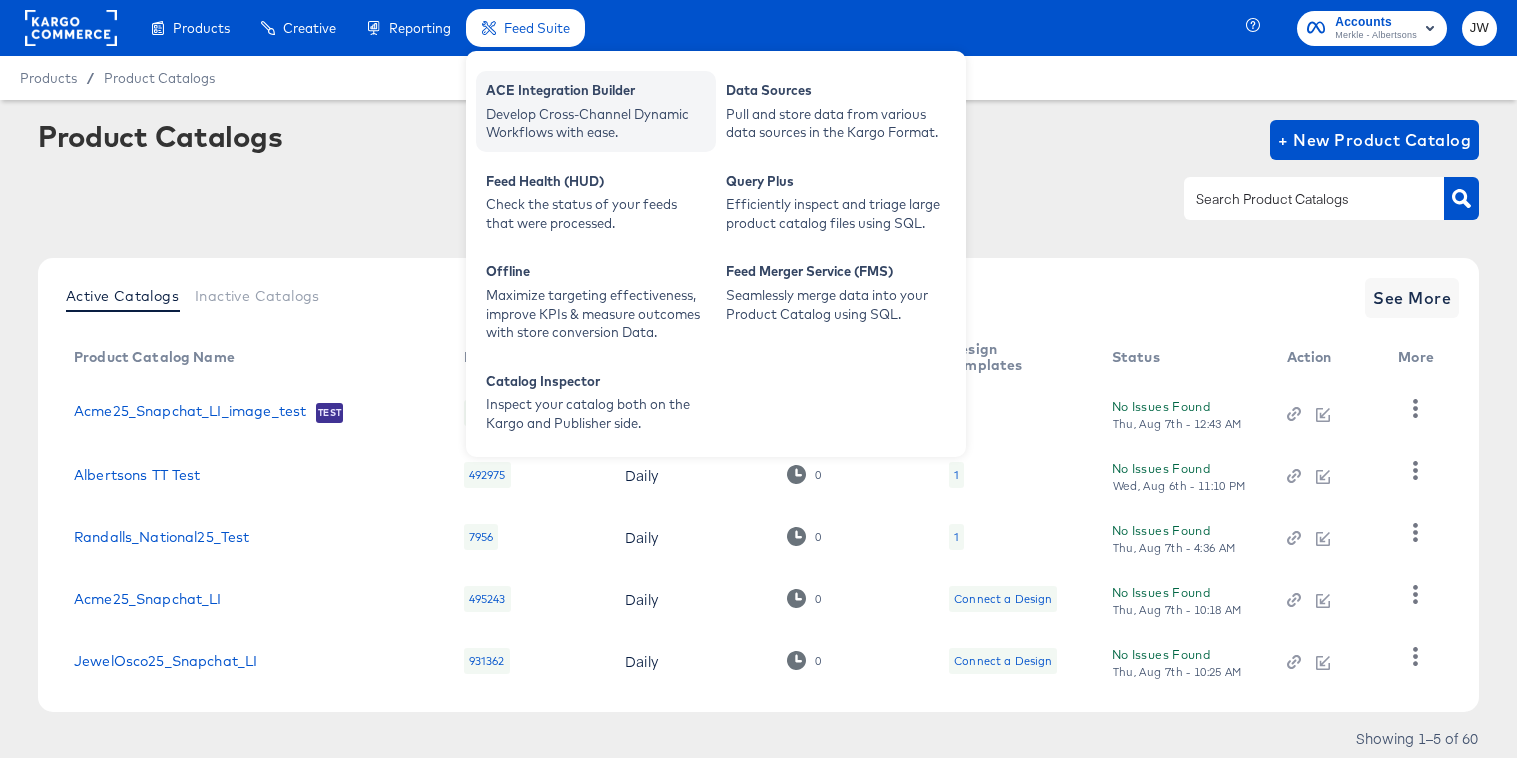 click on "ACE Integration Builder" at bounding box center [596, 93] 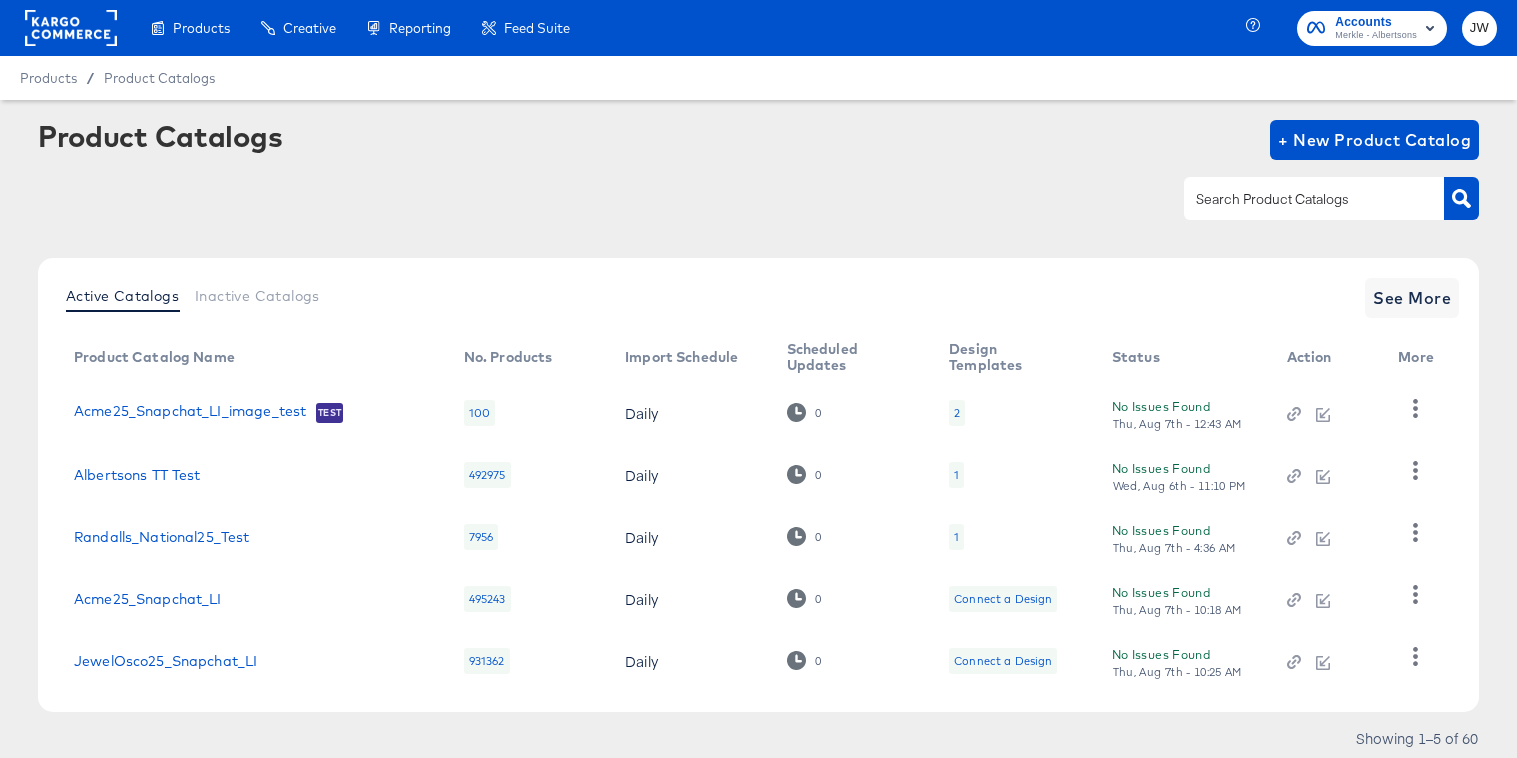 click at bounding box center [1314, 198] 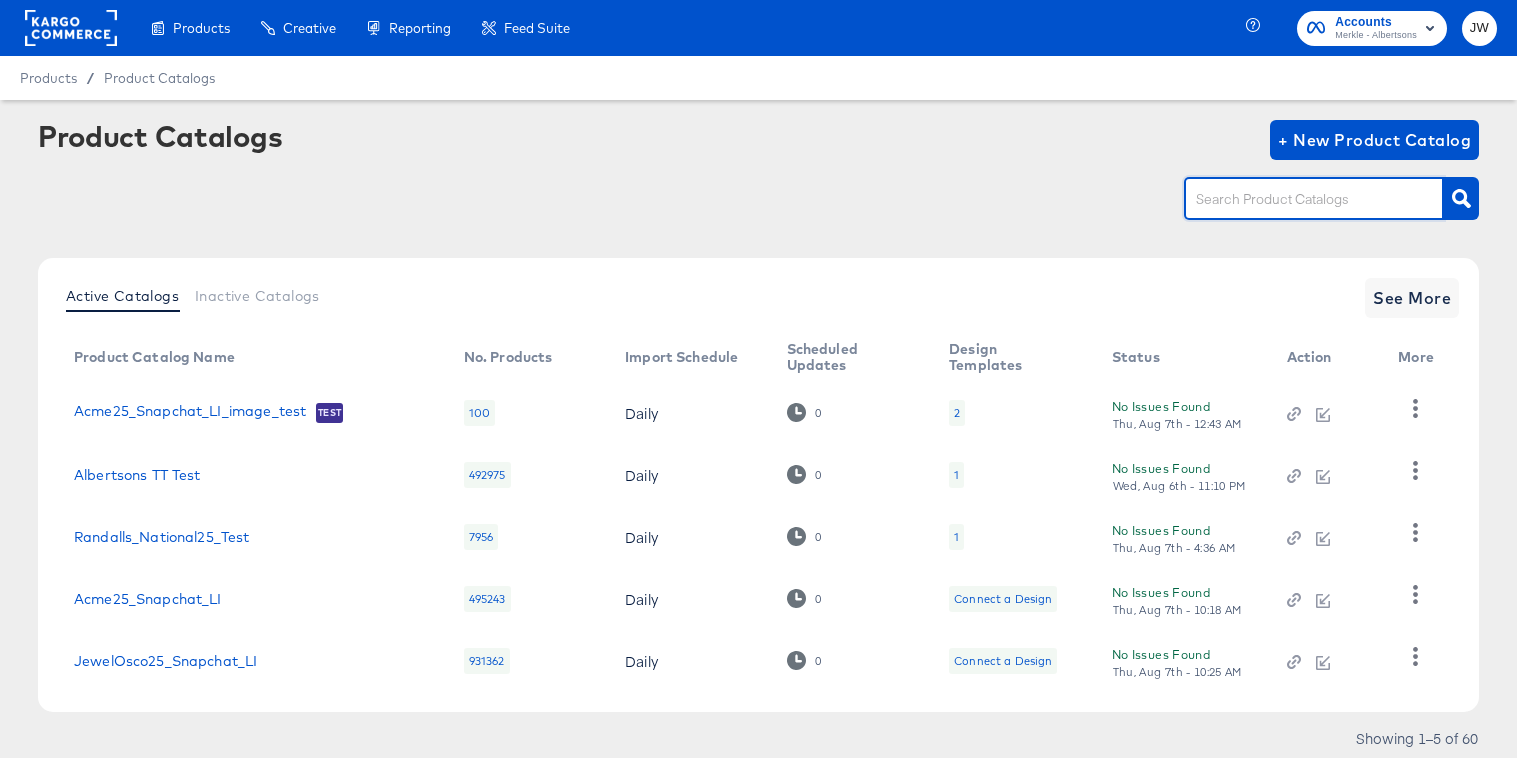 click at bounding box center [1314, 198] 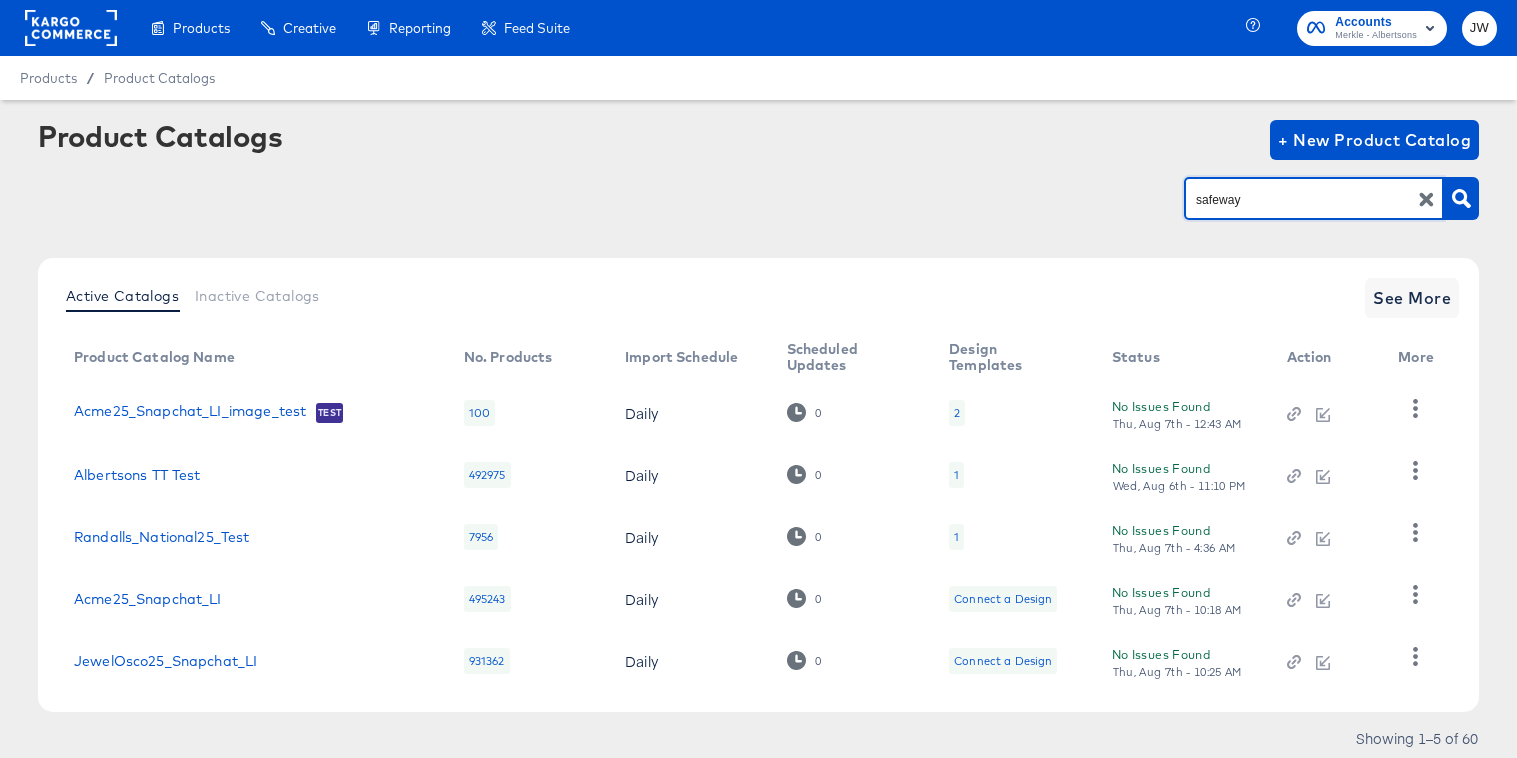 type on "safeway" 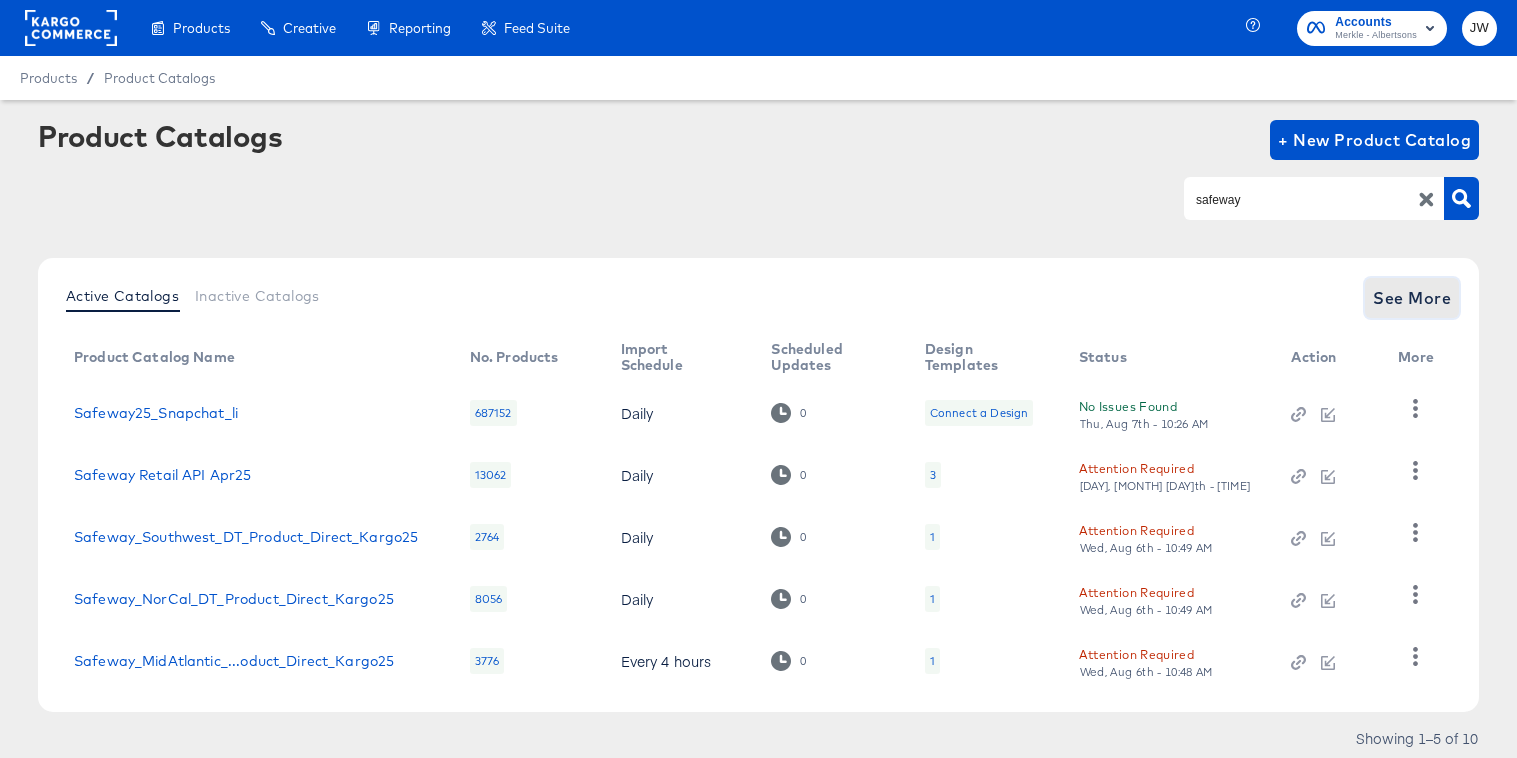 click on "See More" at bounding box center [1412, 298] 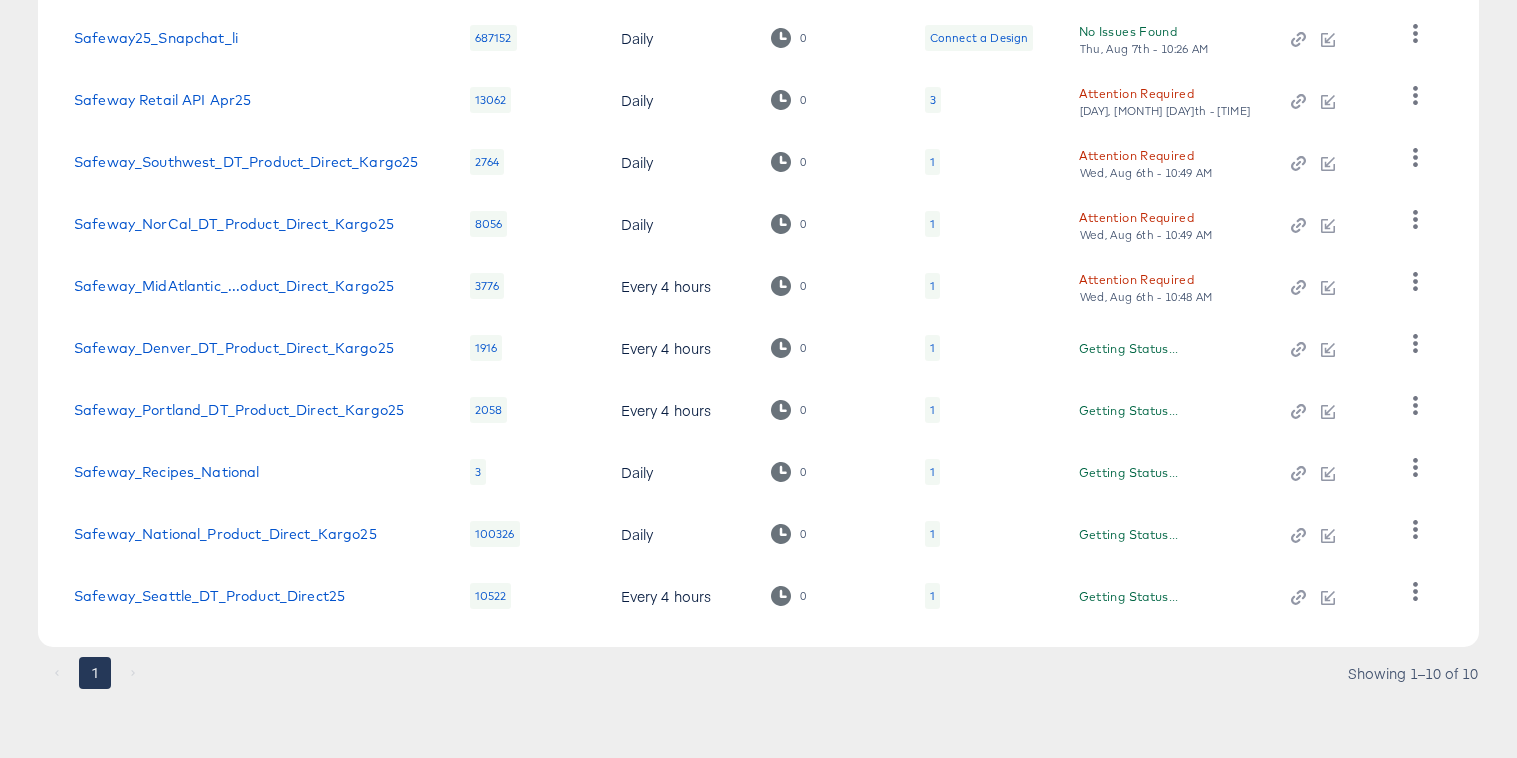 scroll, scrollTop: 376, scrollLeft: 0, axis: vertical 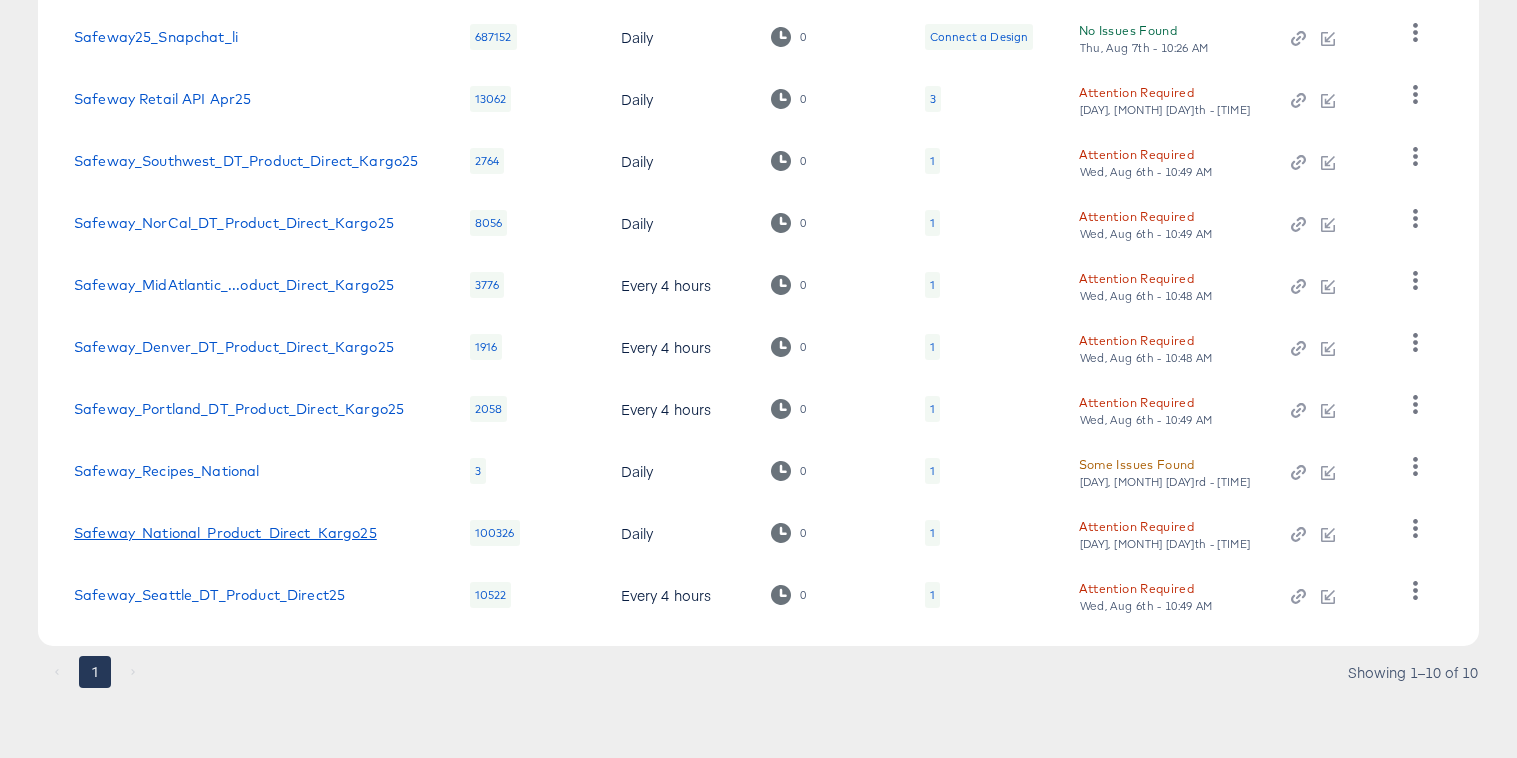 click on "Safeway_National_Product_Direct_Kargo25" at bounding box center (225, 533) 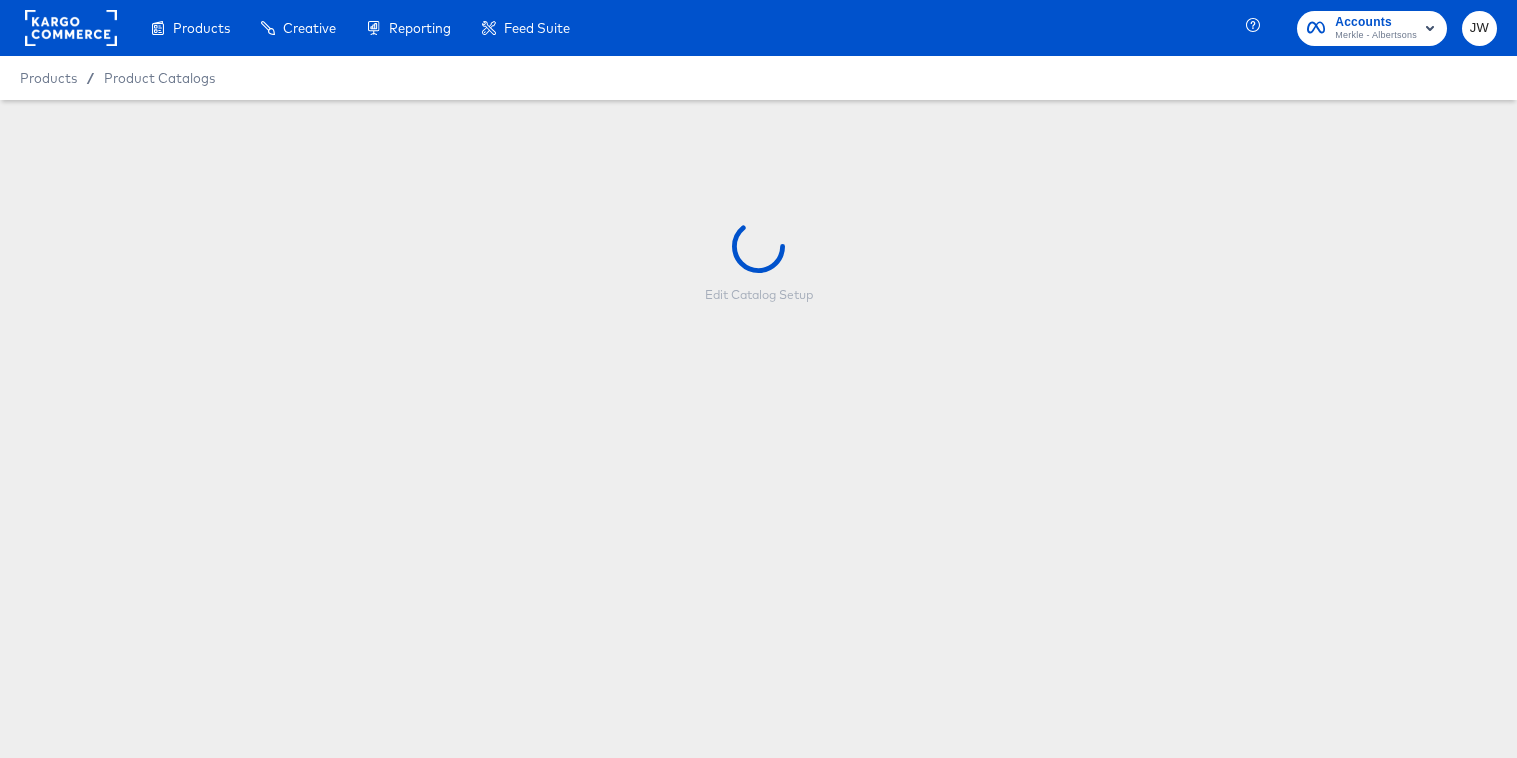 scroll, scrollTop: 0, scrollLeft: 0, axis: both 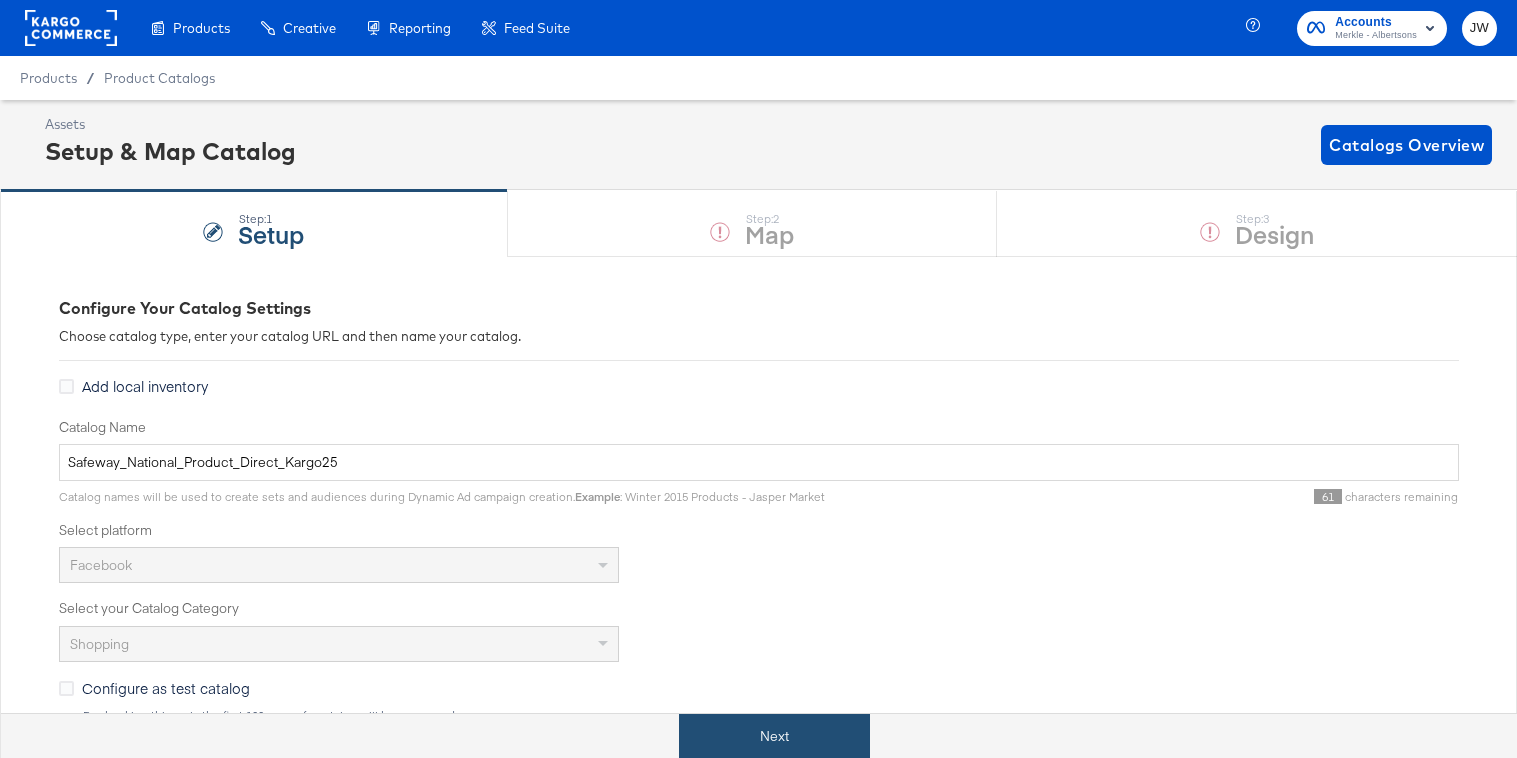 click on "Next" at bounding box center [774, 736] 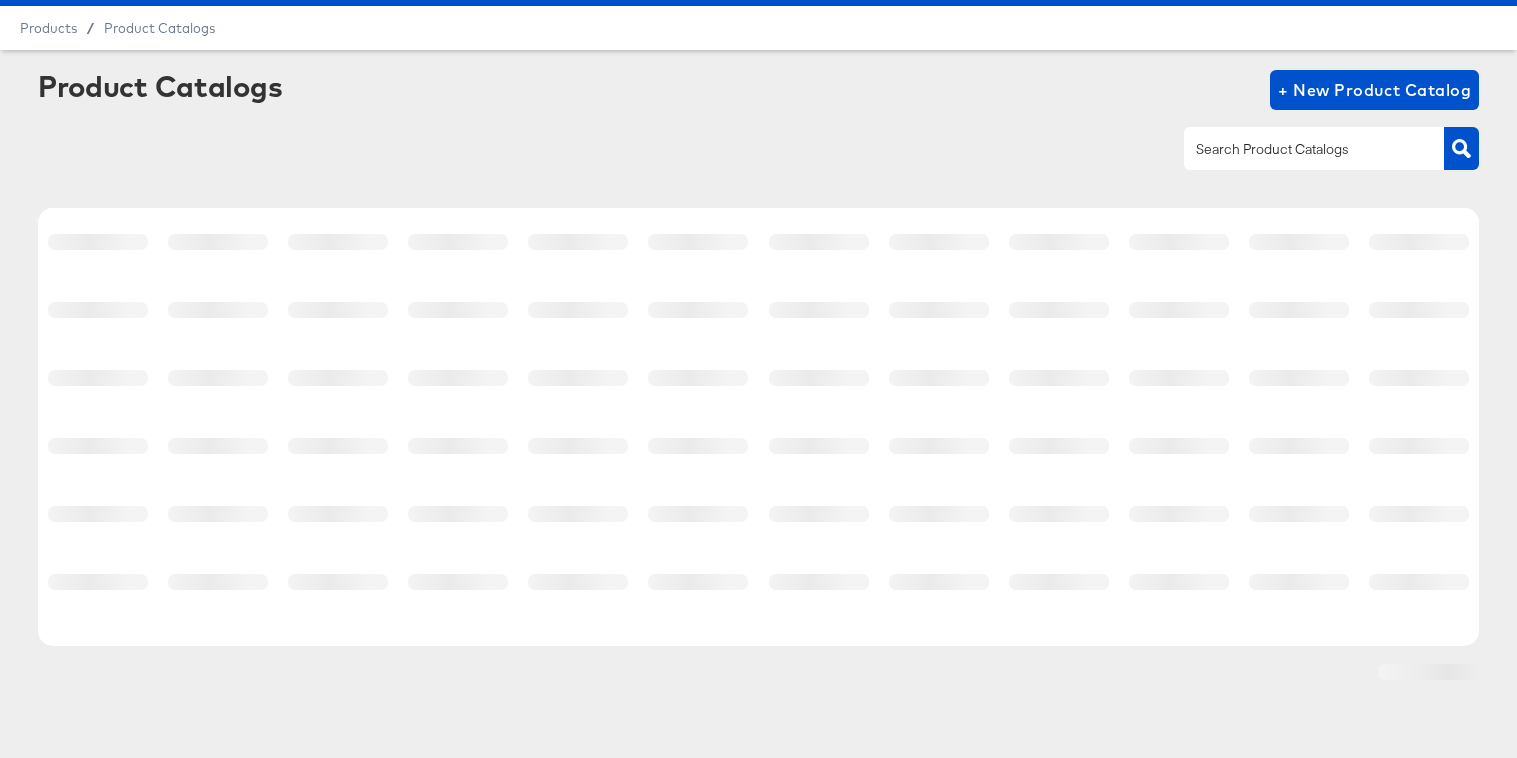 scroll, scrollTop: 50, scrollLeft: 0, axis: vertical 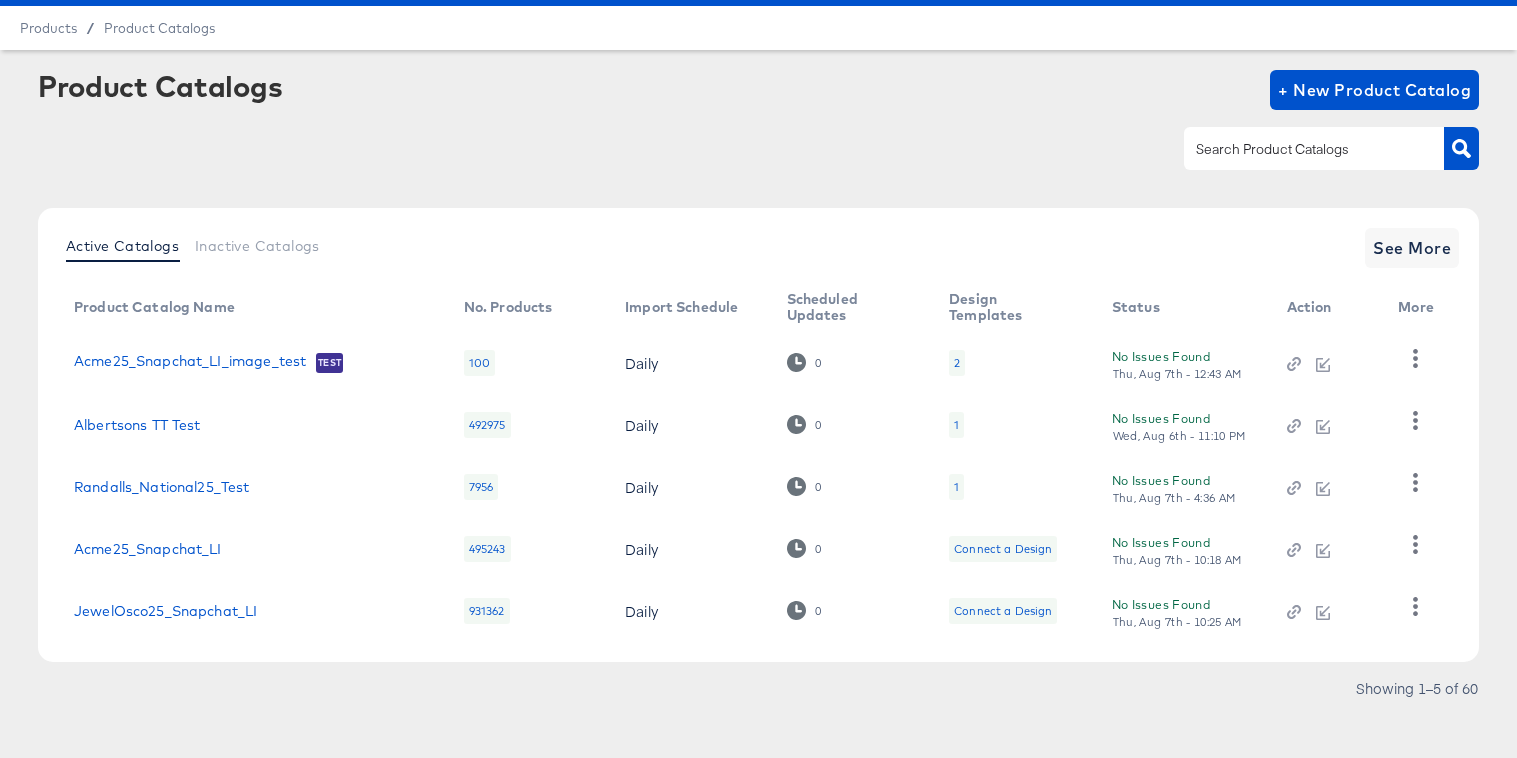 click at bounding box center (1314, 148) 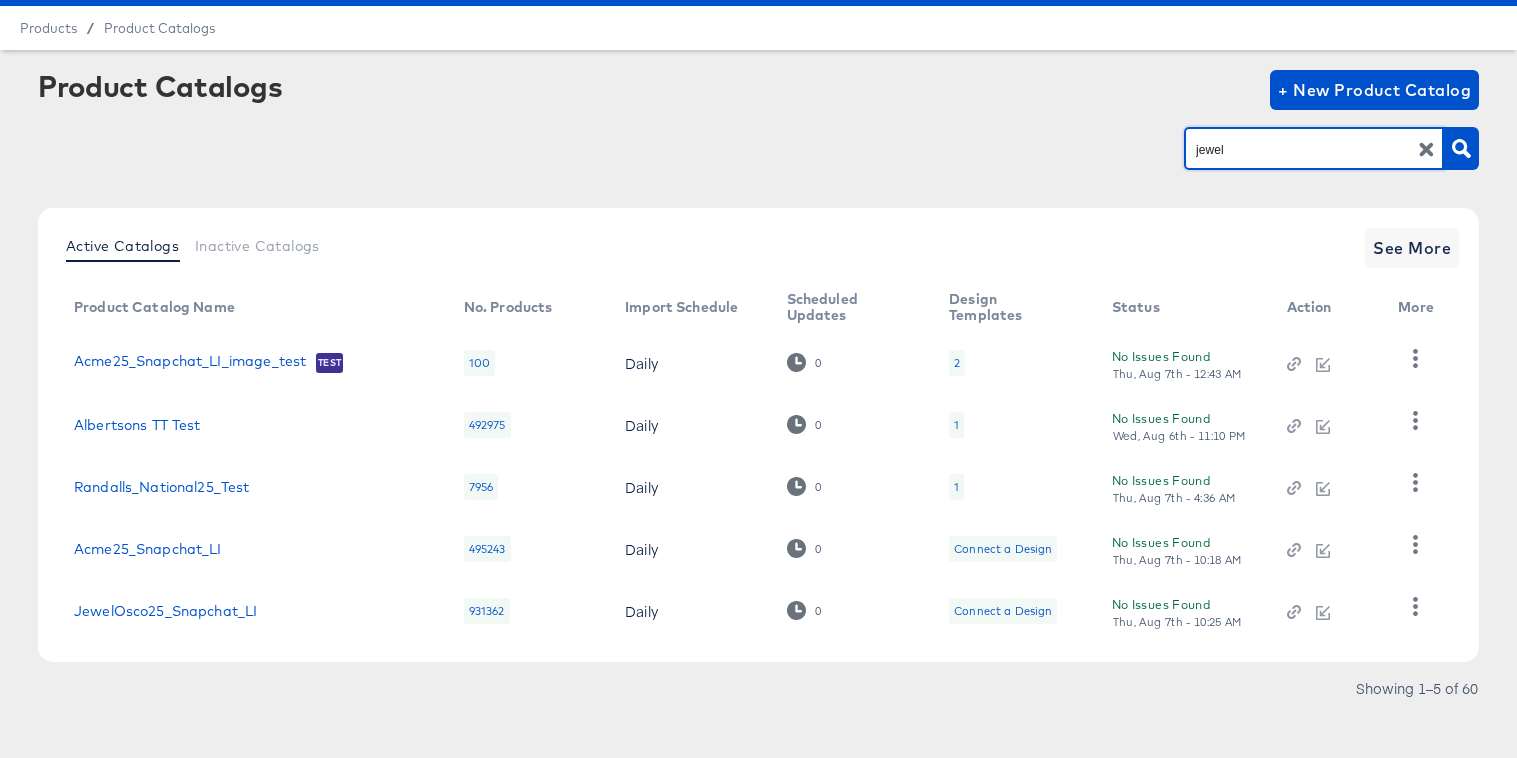 type on "jewel" 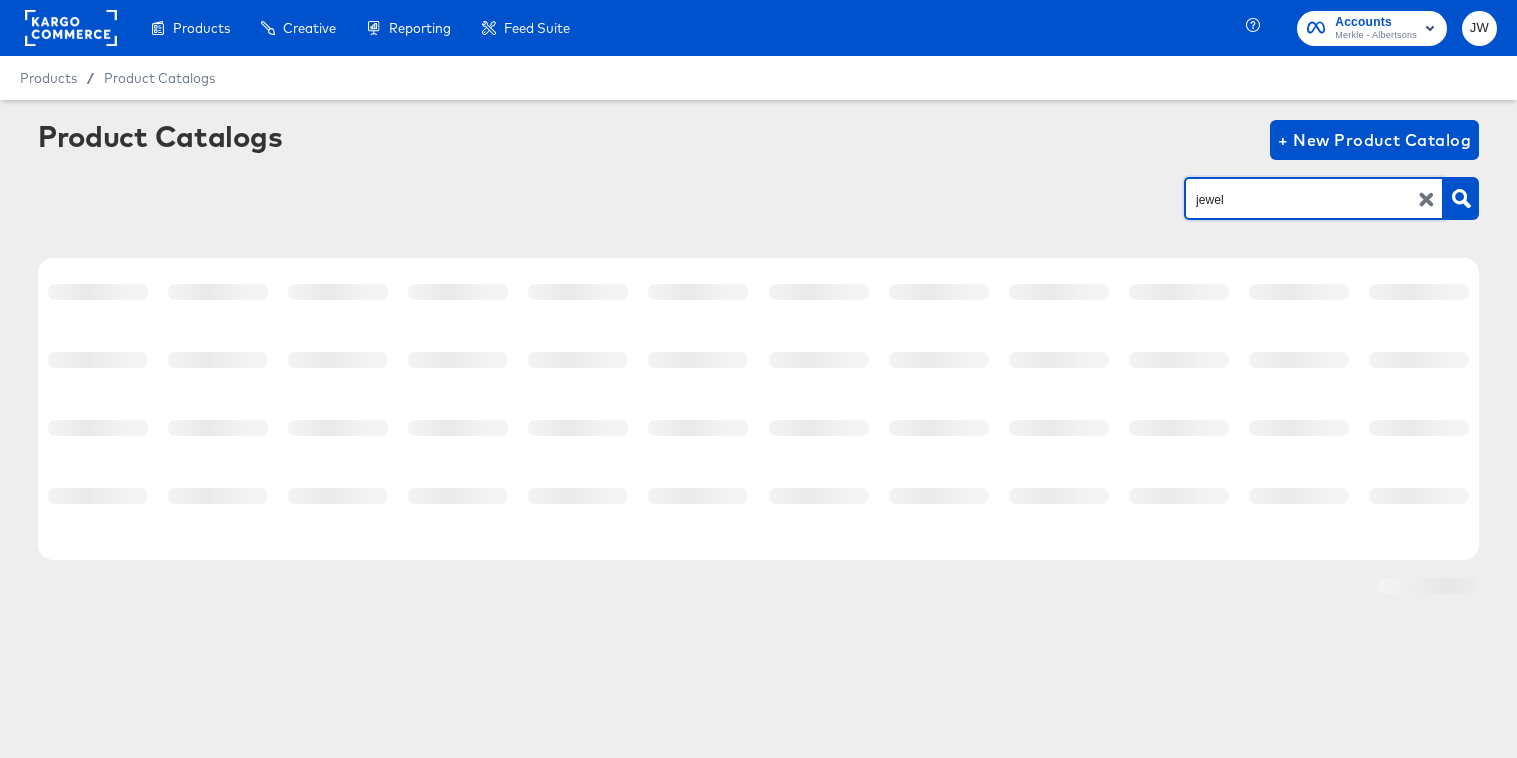 scroll, scrollTop: 0, scrollLeft: 0, axis: both 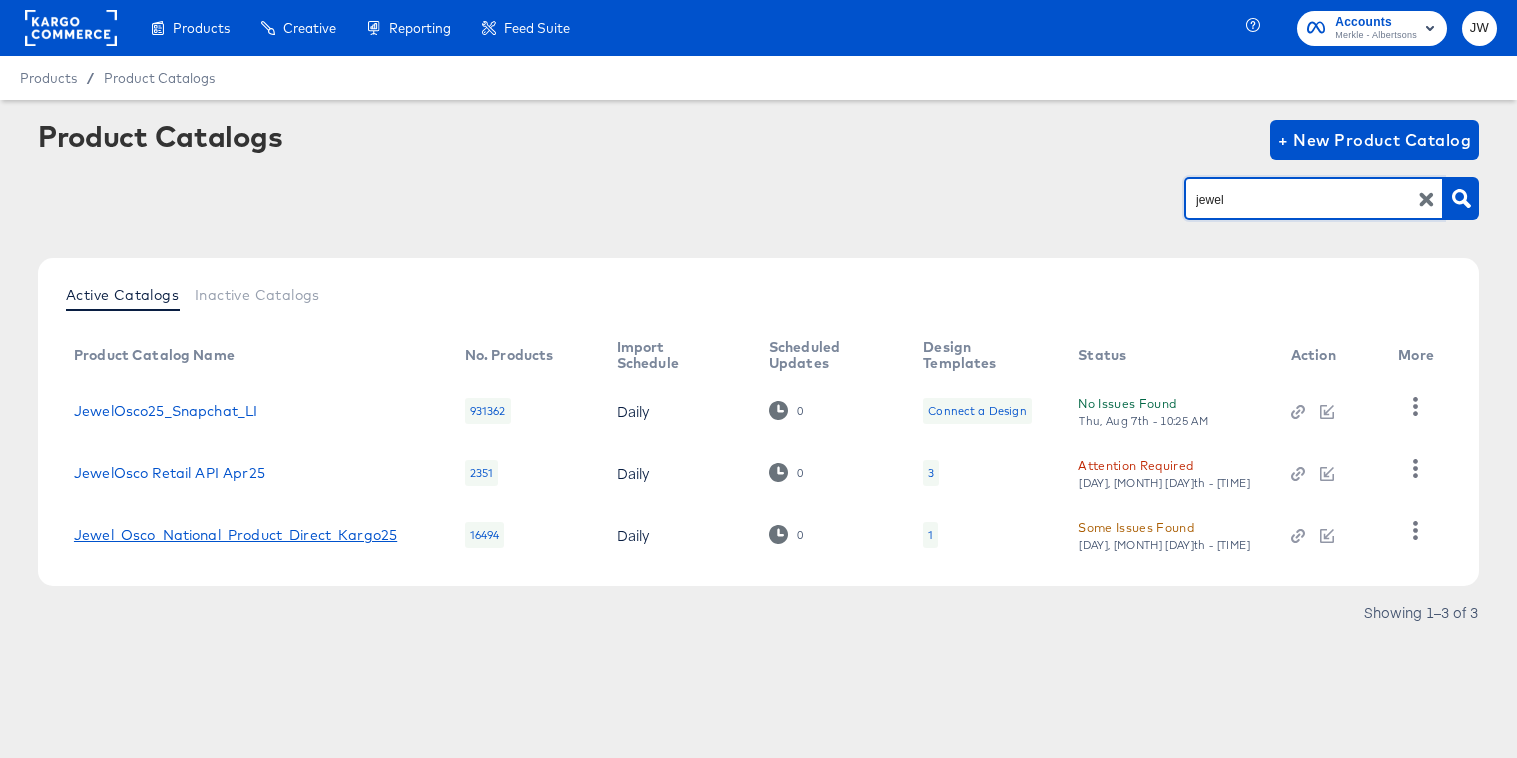 click on "Jewel_Osco_National_Product_Direct_Kargo25" at bounding box center (235, 535) 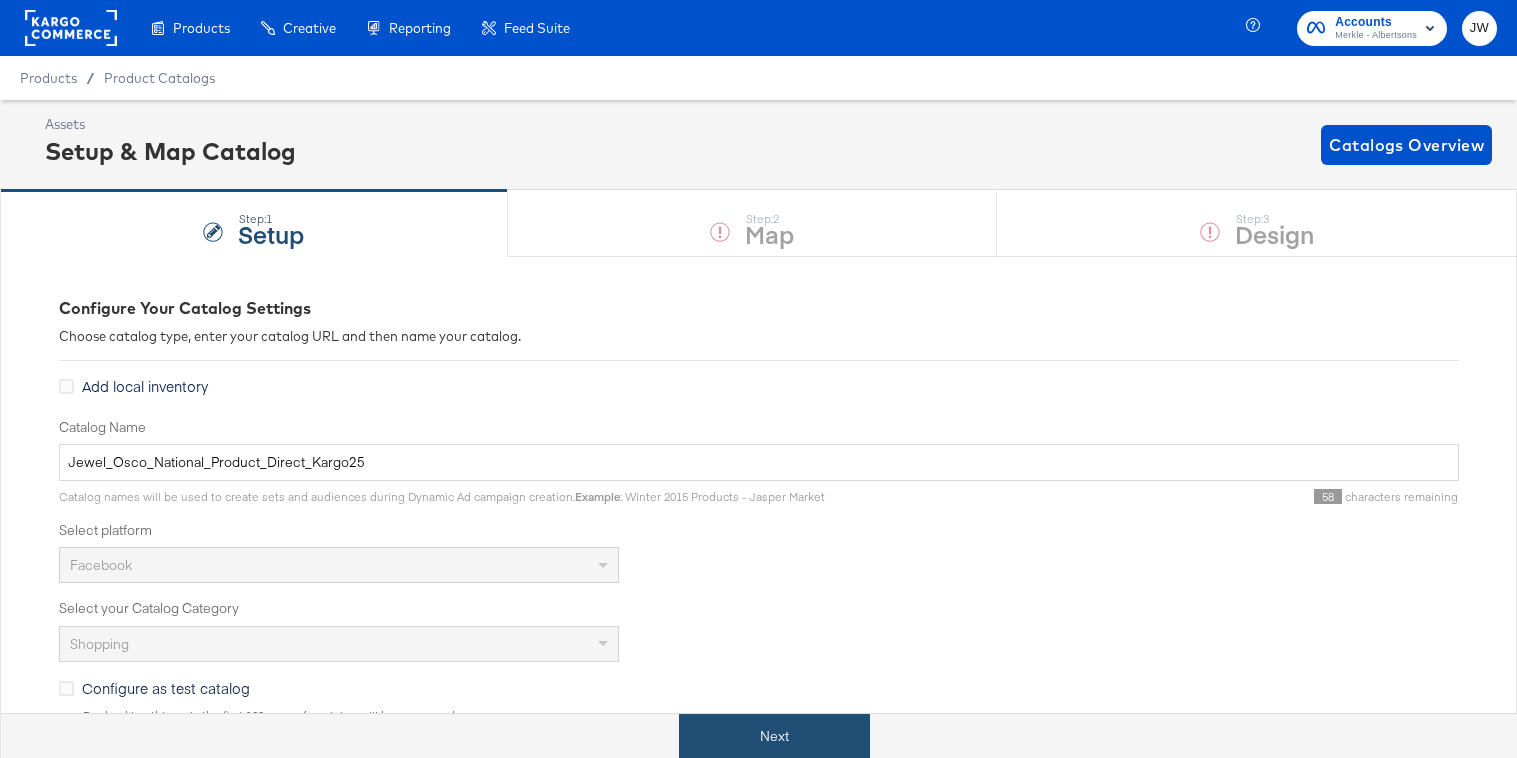 click on "Next" at bounding box center (774, 736) 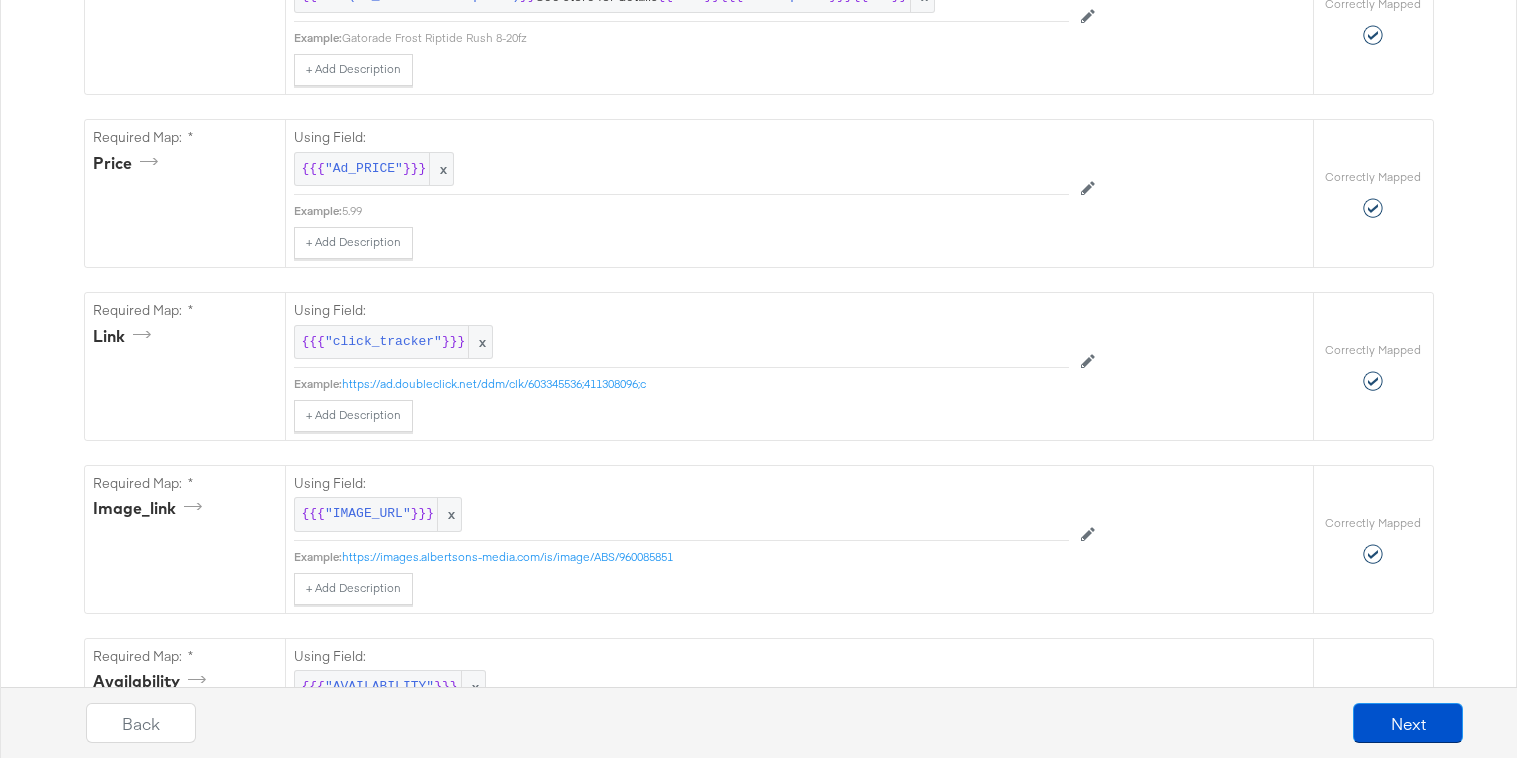 scroll, scrollTop: 769, scrollLeft: 0, axis: vertical 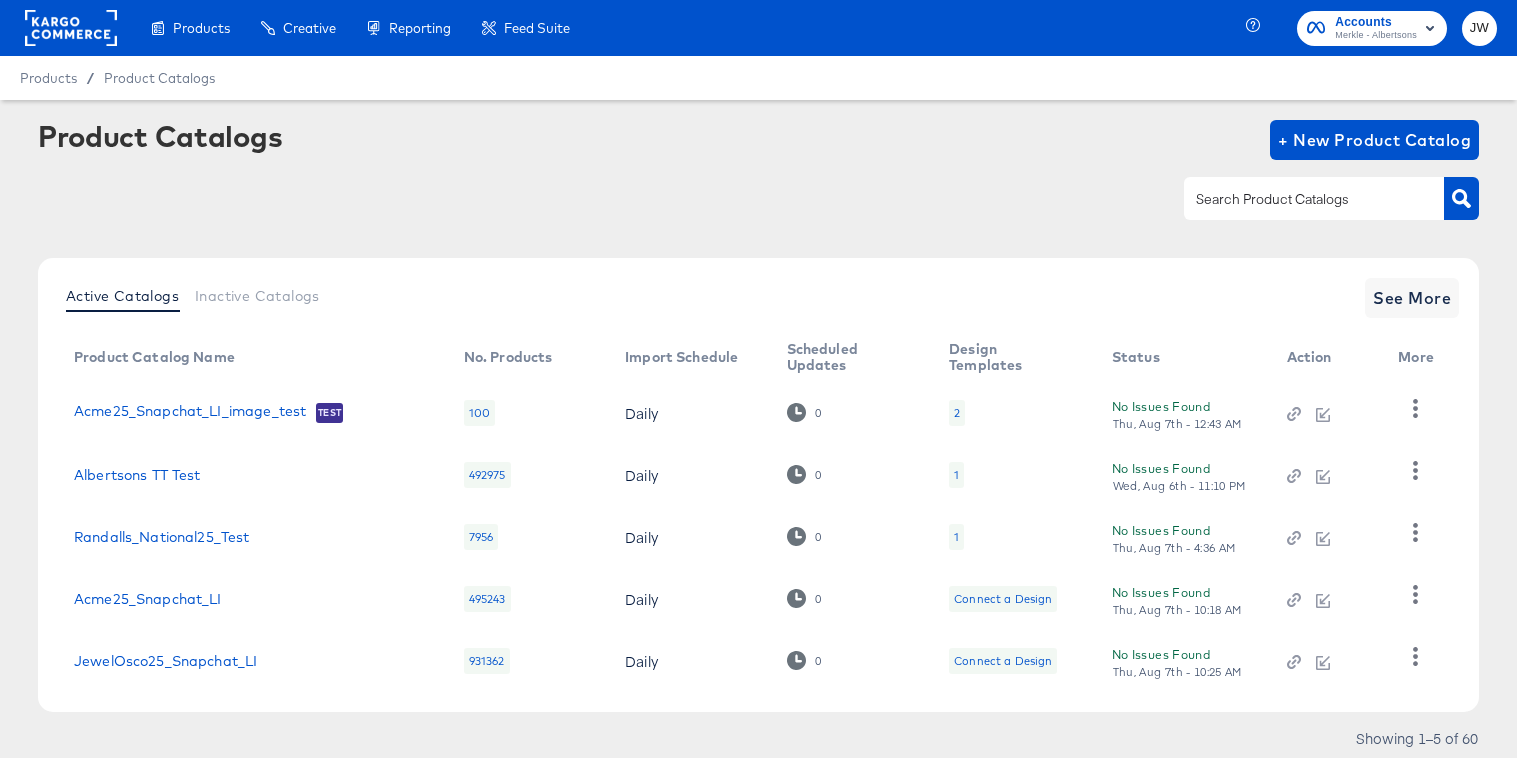click at bounding box center [1298, 199] 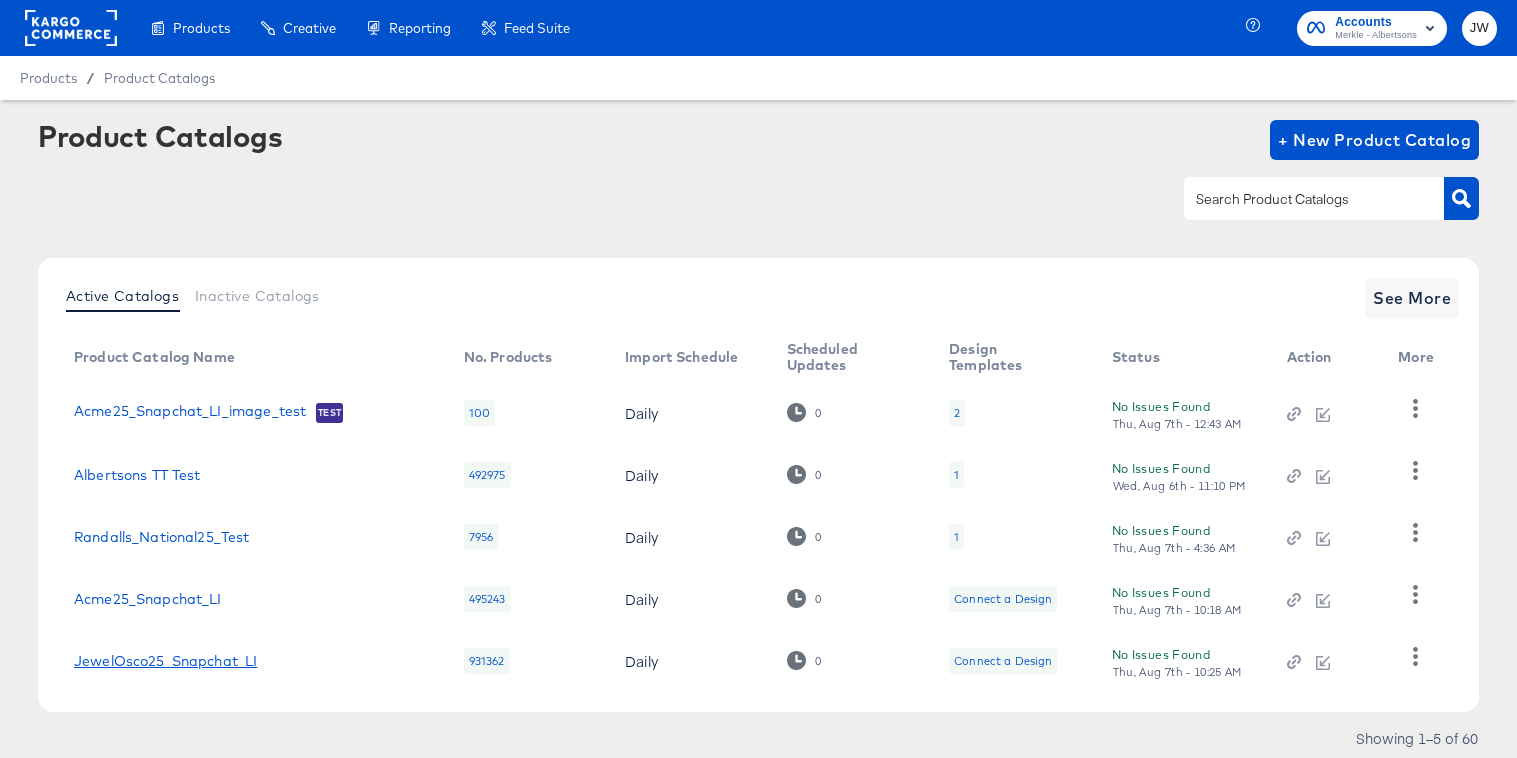click on "JewelOsco25_Snapchat_LI" at bounding box center [165, 661] 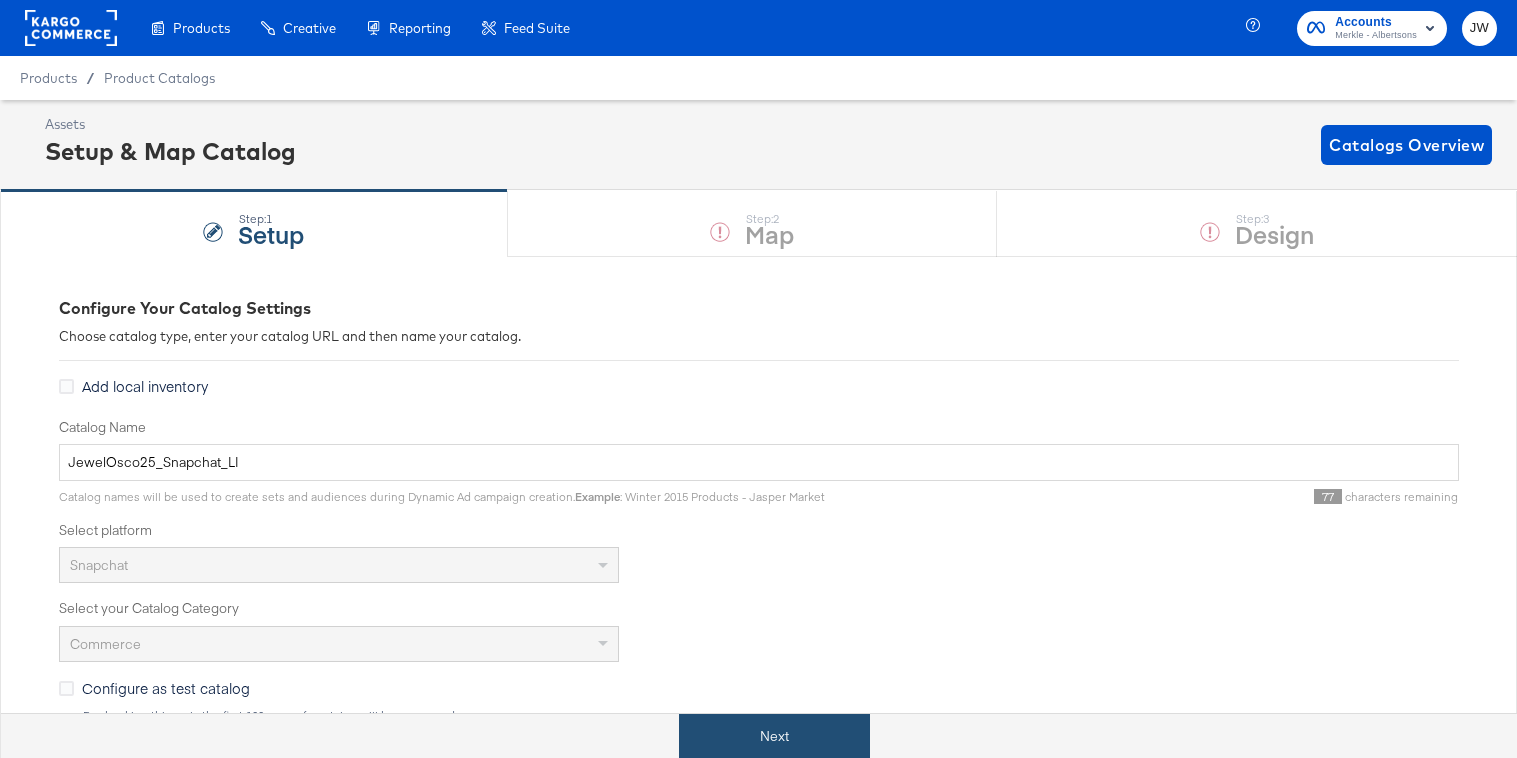click on "Next" at bounding box center [774, 736] 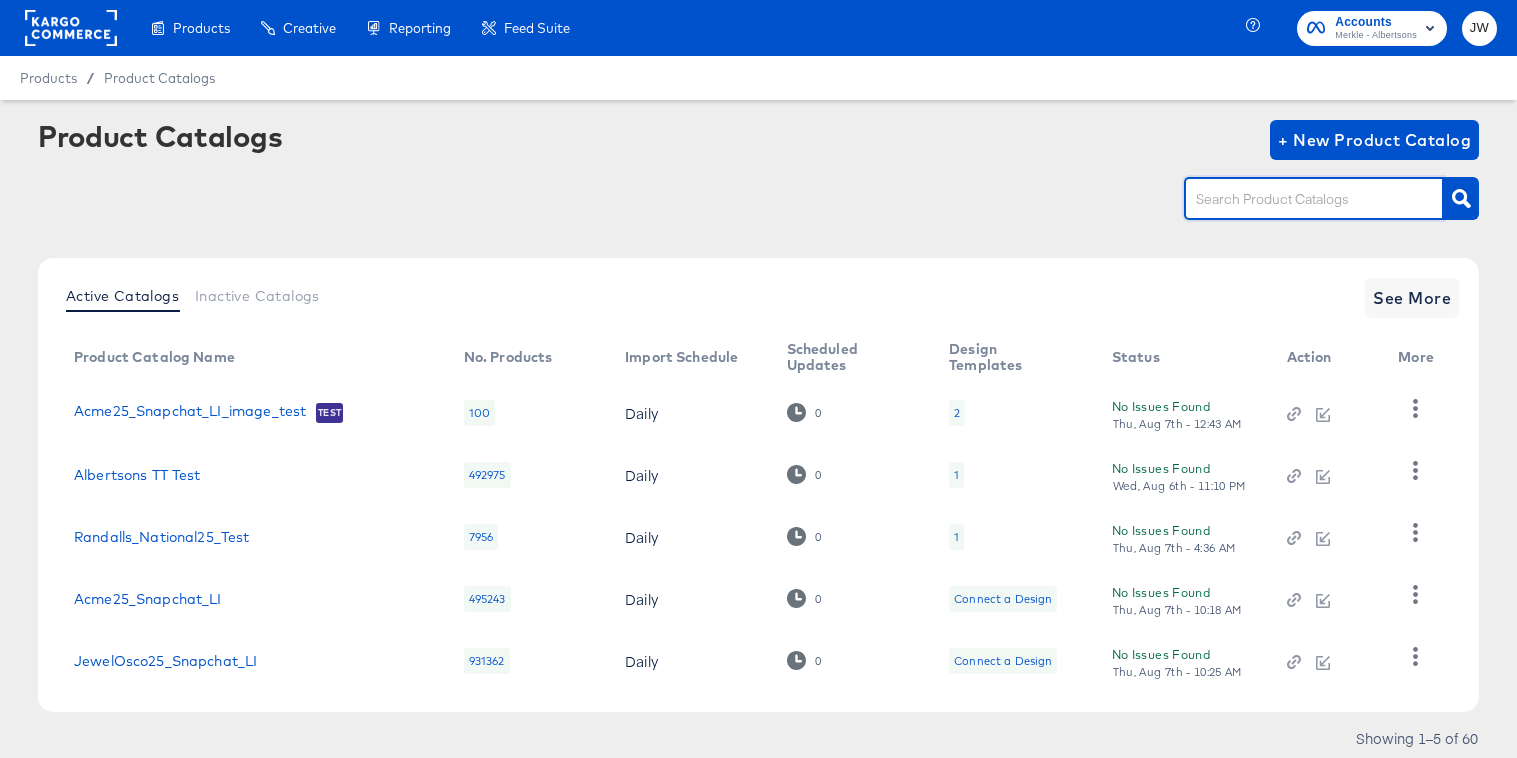 click at bounding box center [1298, 199] 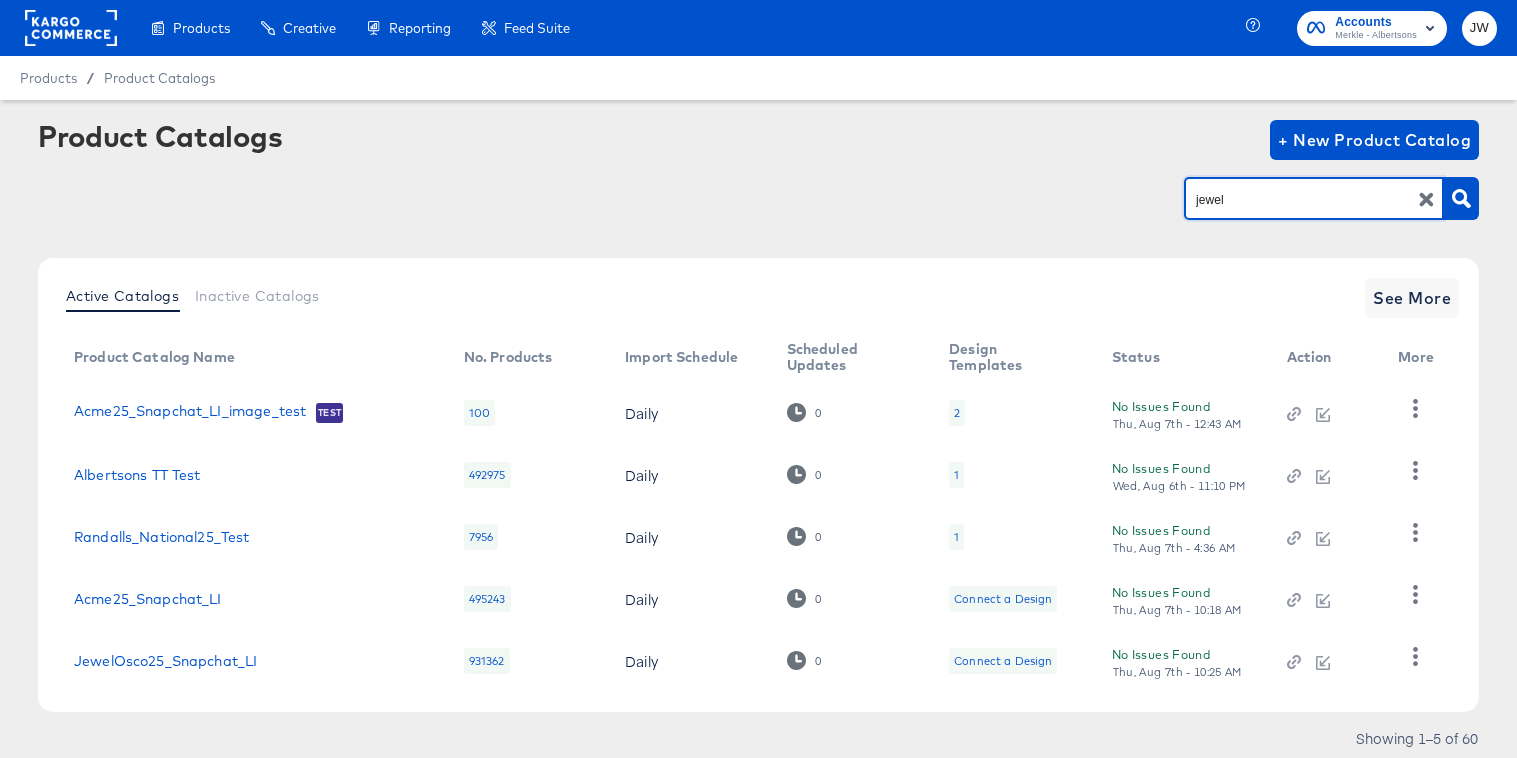 type on "jewel" 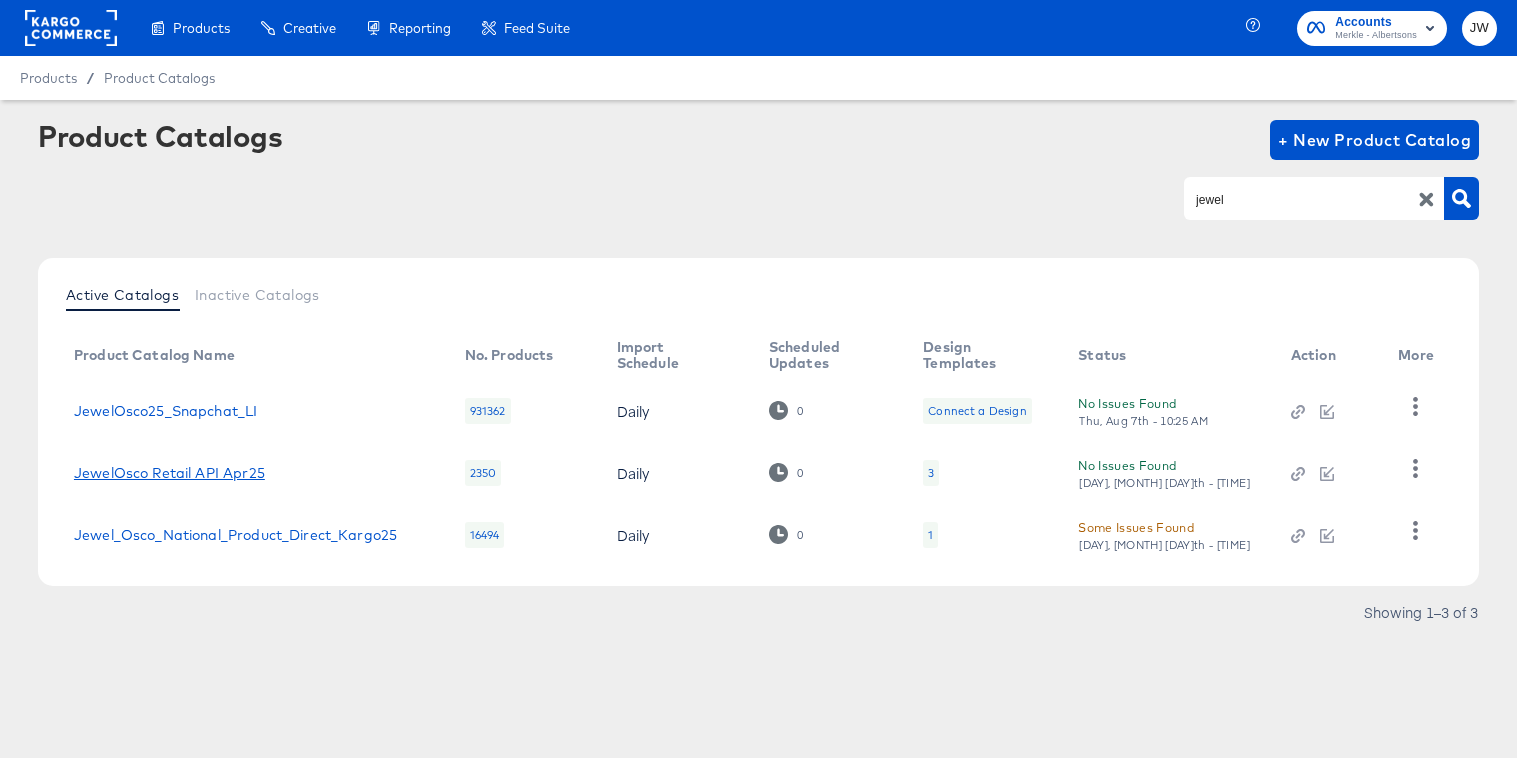 click on "JewelOsco Retail API Apr25" at bounding box center (169, 473) 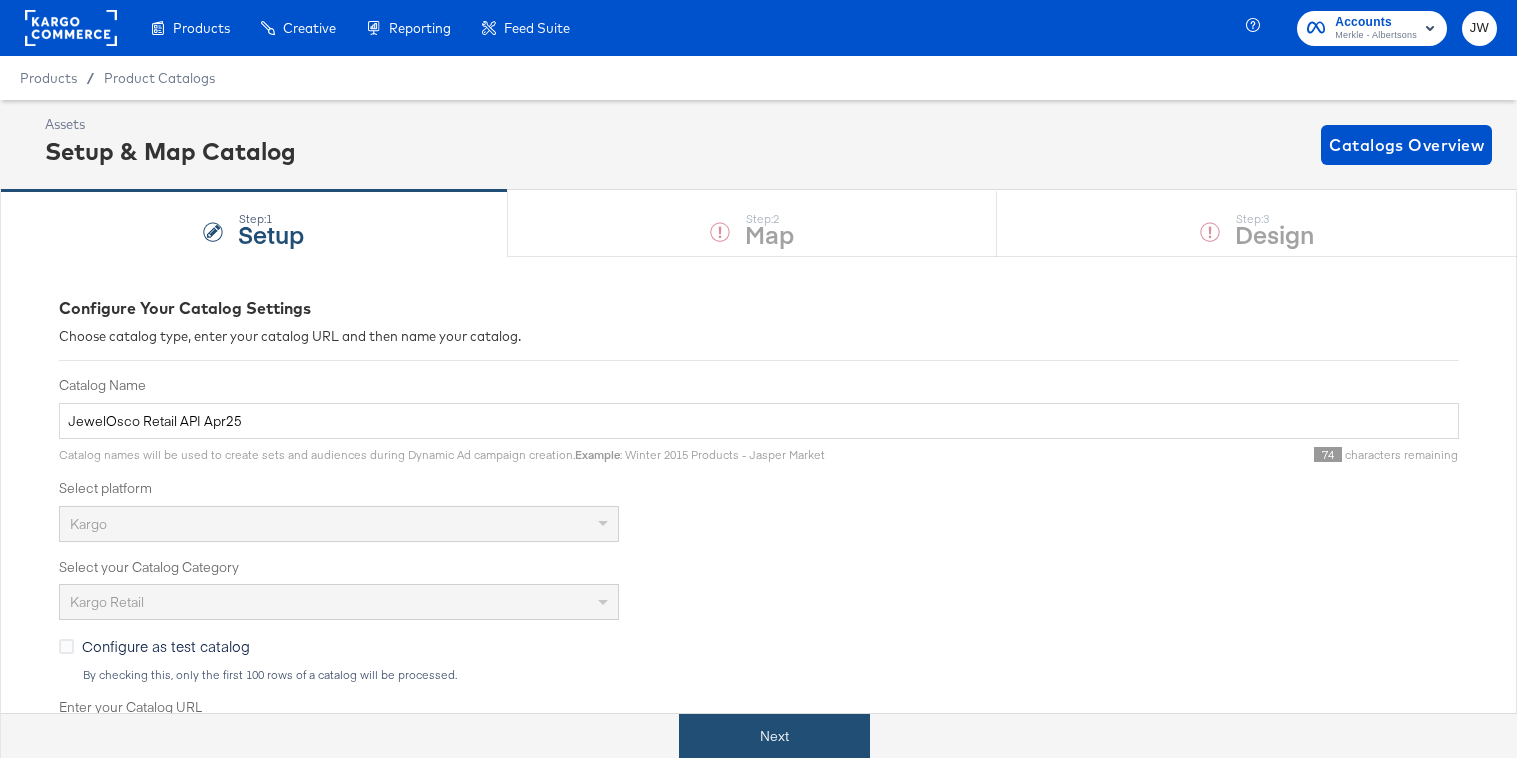 click on "Next" at bounding box center [774, 736] 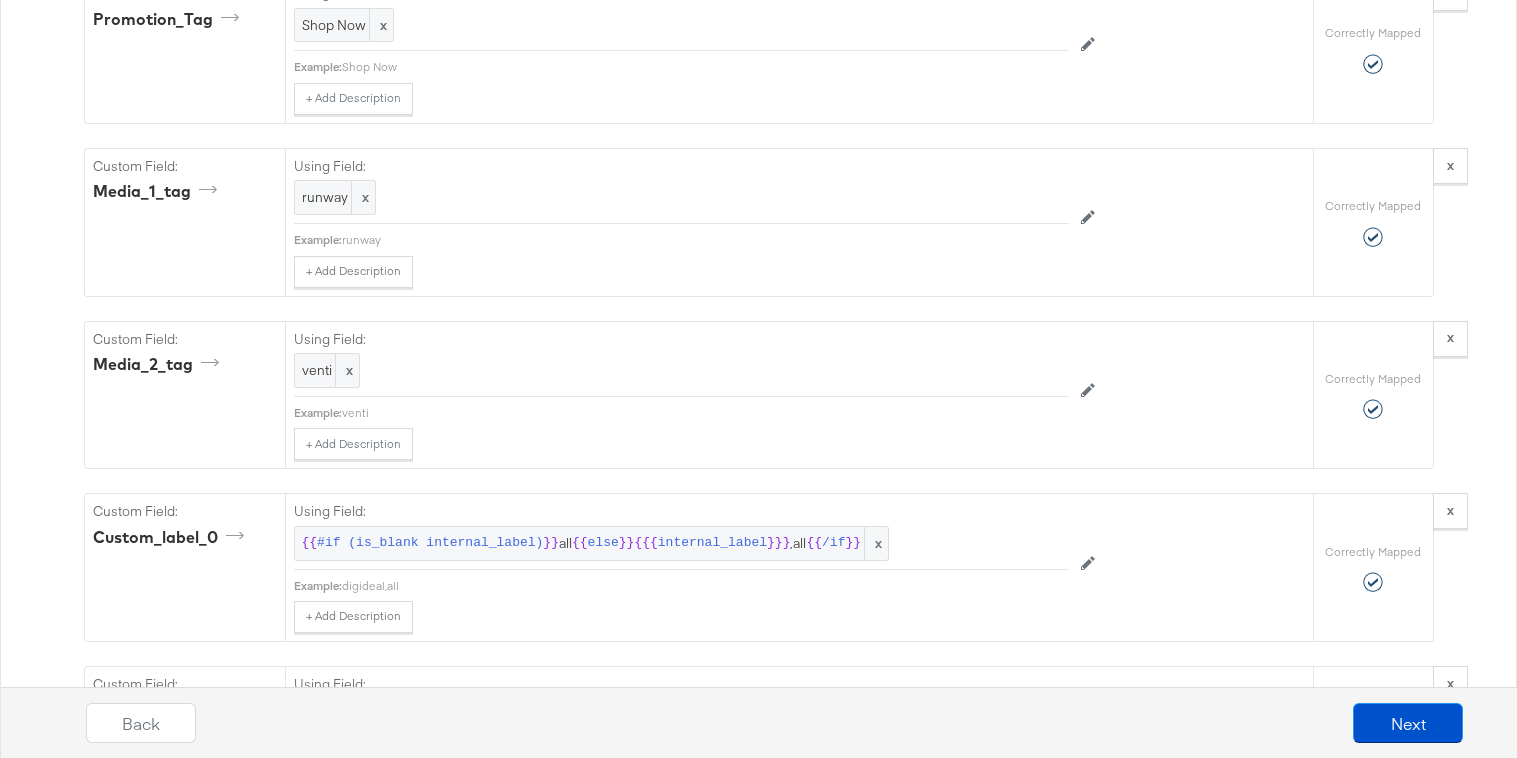 scroll, scrollTop: 3090, scrollLeft: 0, axis: vertical 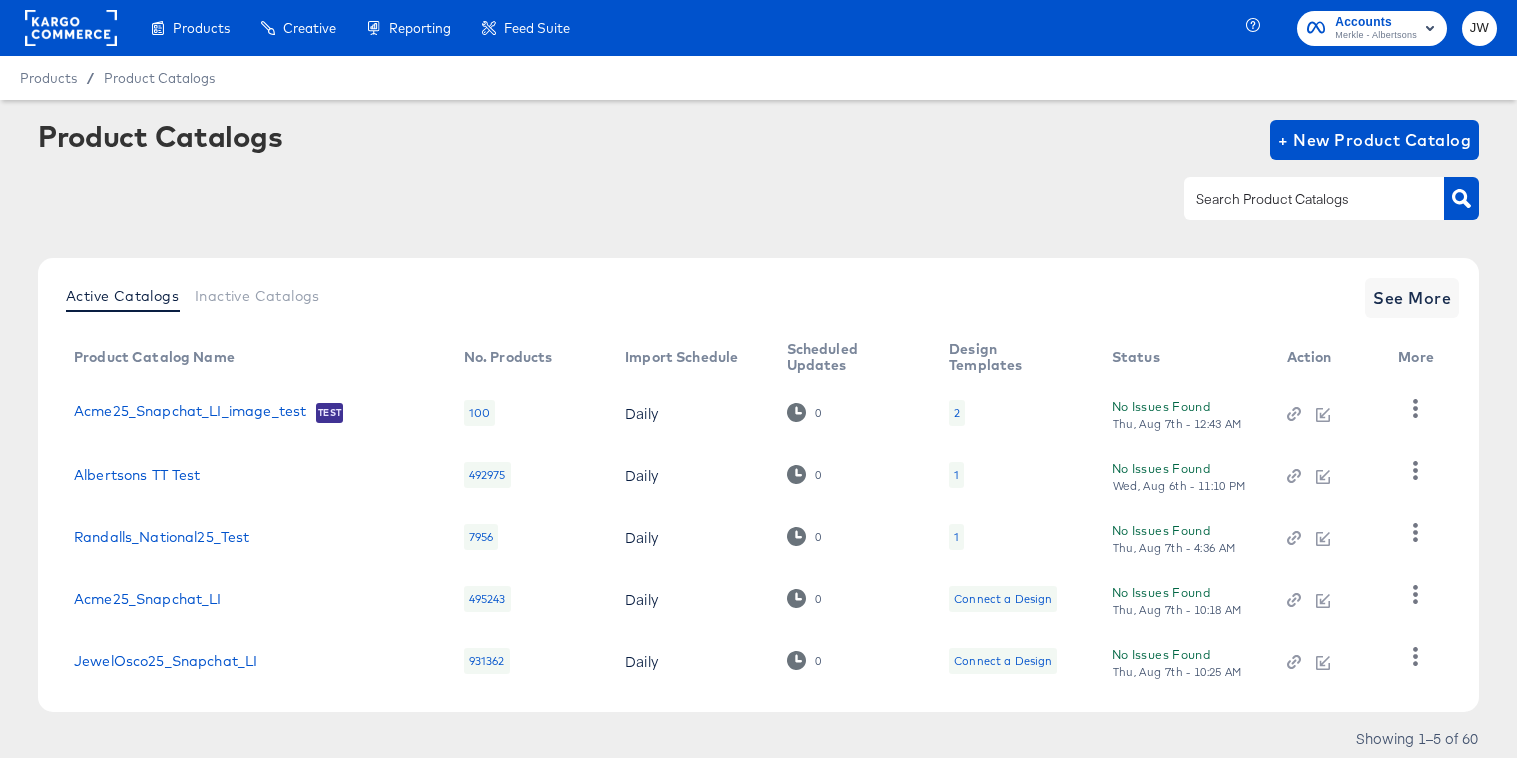 click at bounding box center (1298, 199) 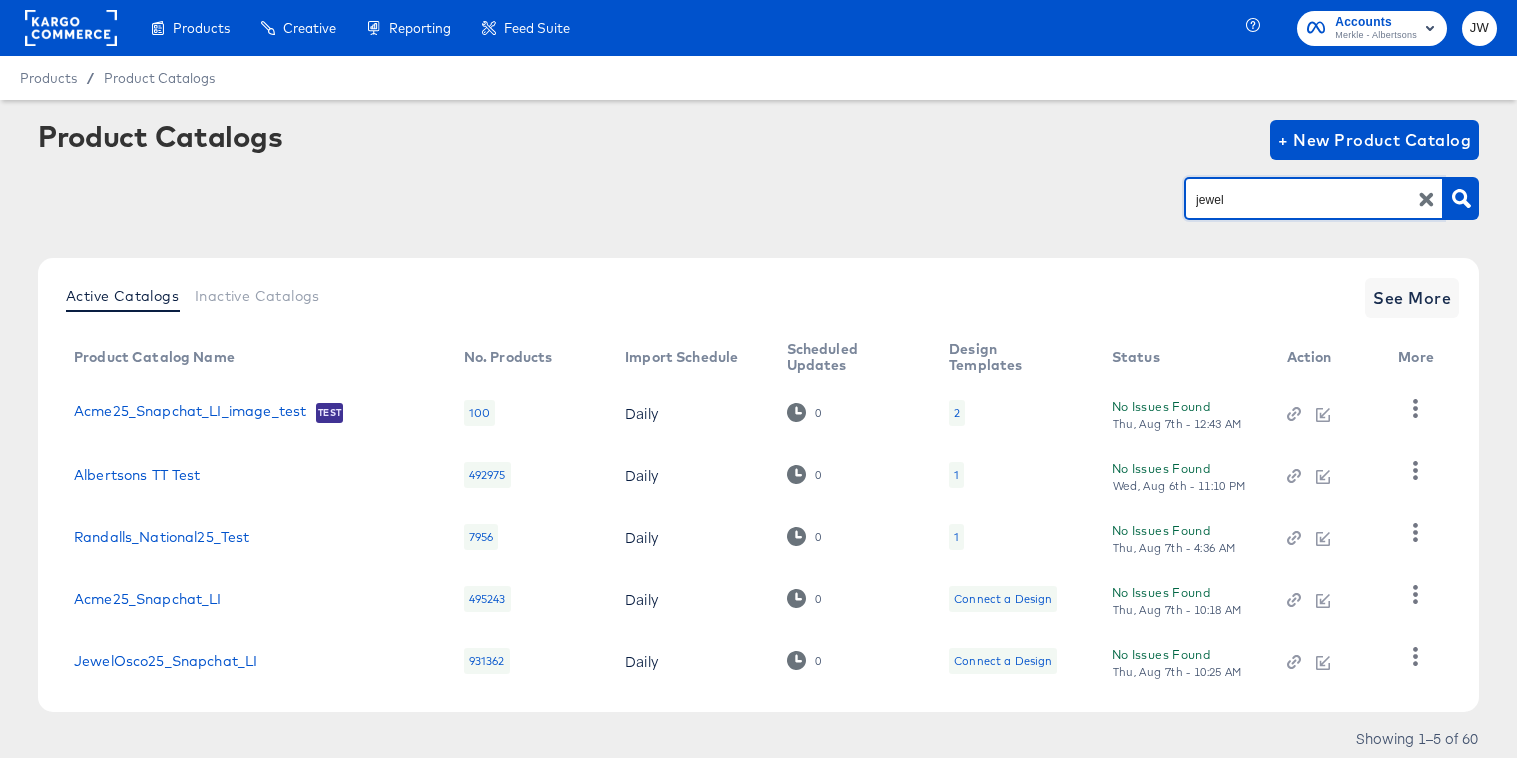 type on "jewel" 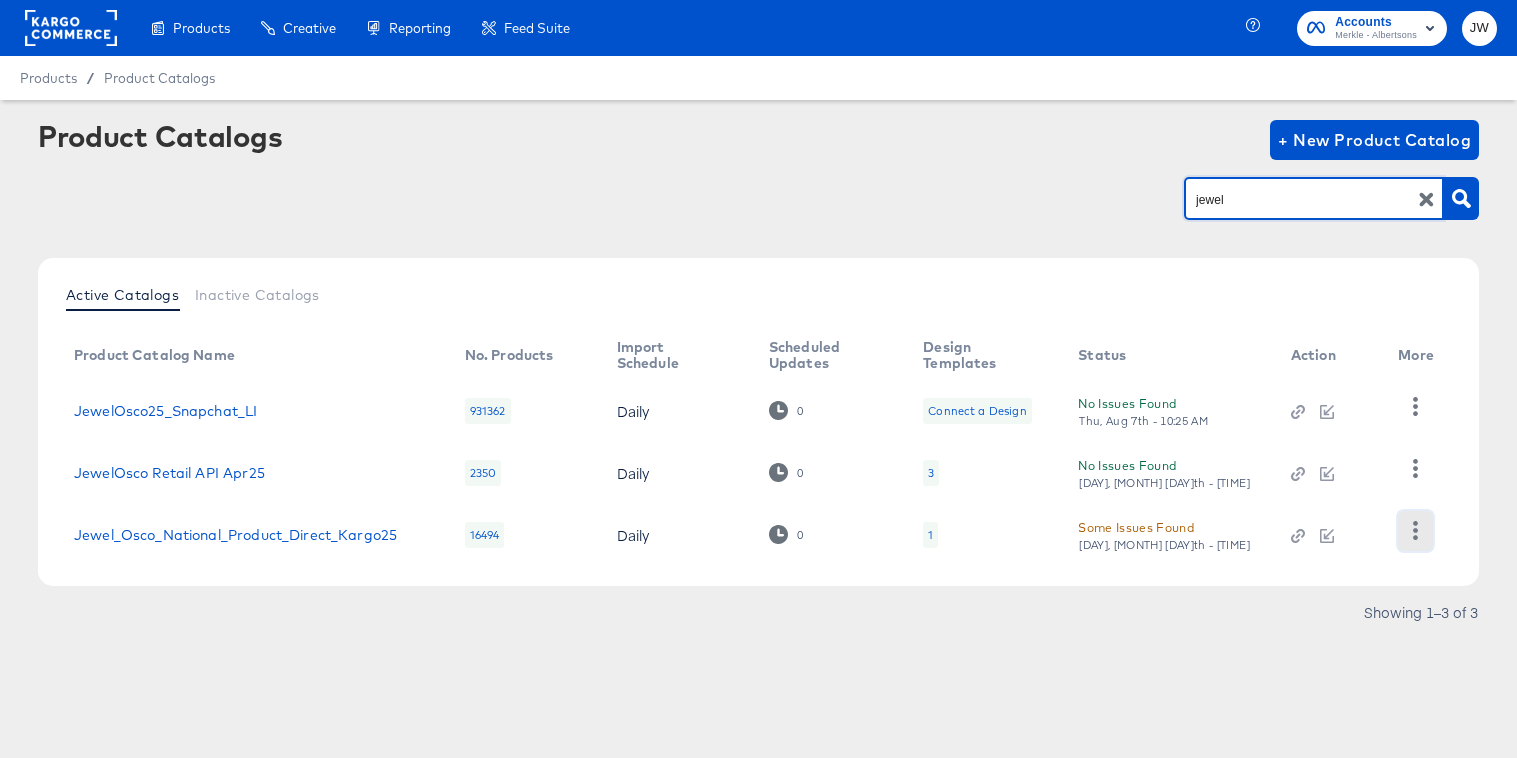 click 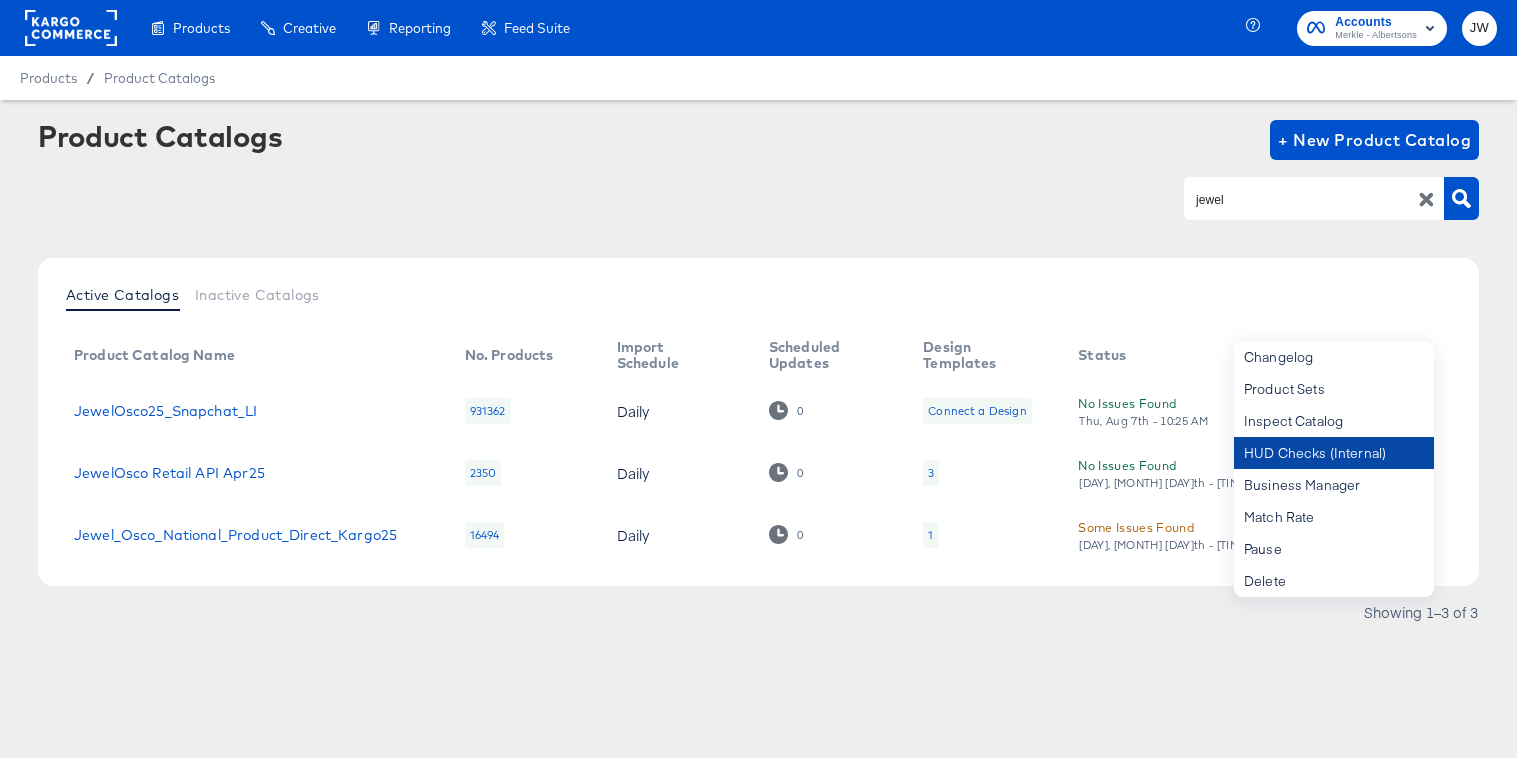 click on "HUD Checks (Internal)" at bounding box center (1334, 453) 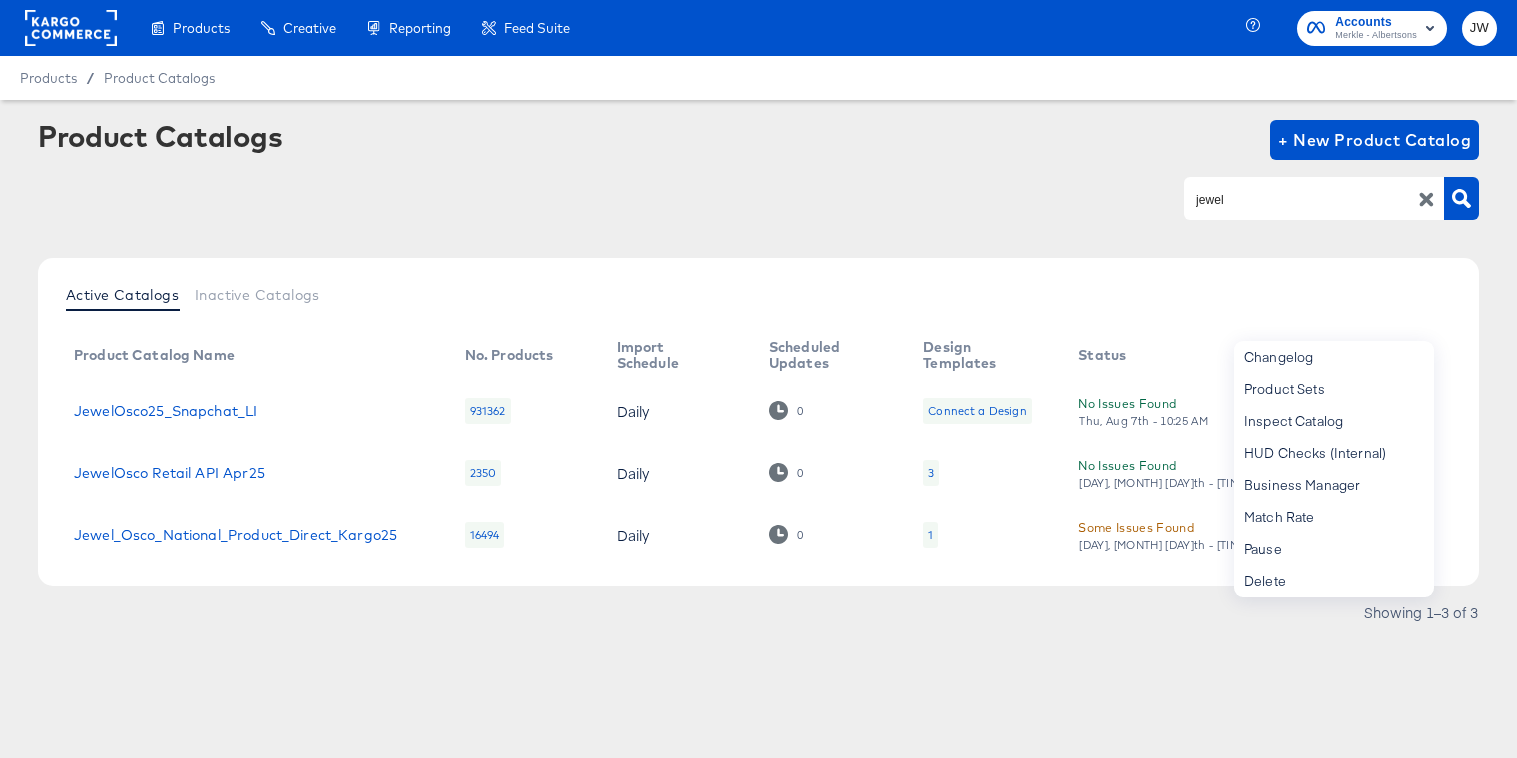 click 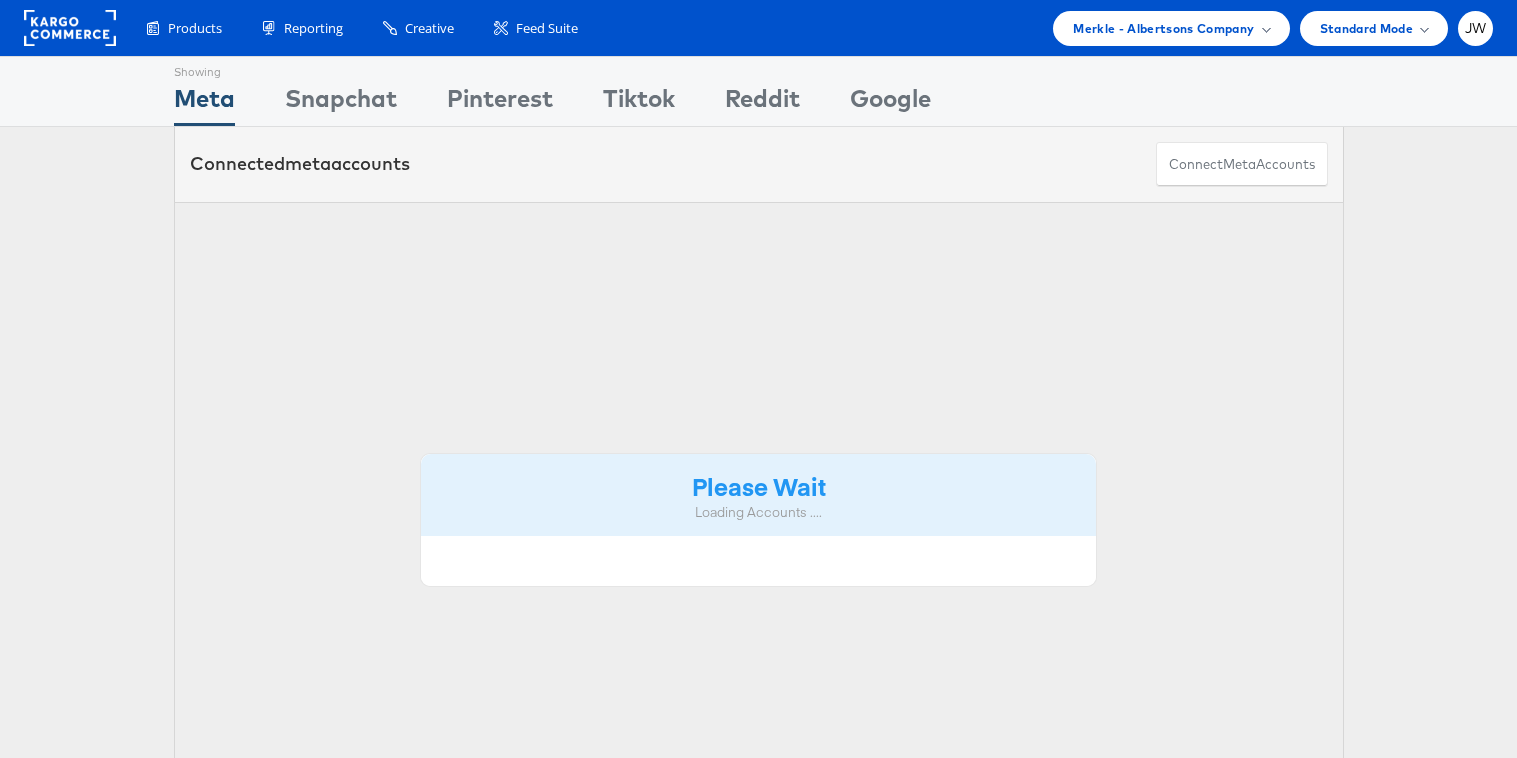 scroll, scrollTop: 0, scrollLeft: 0, axis: both 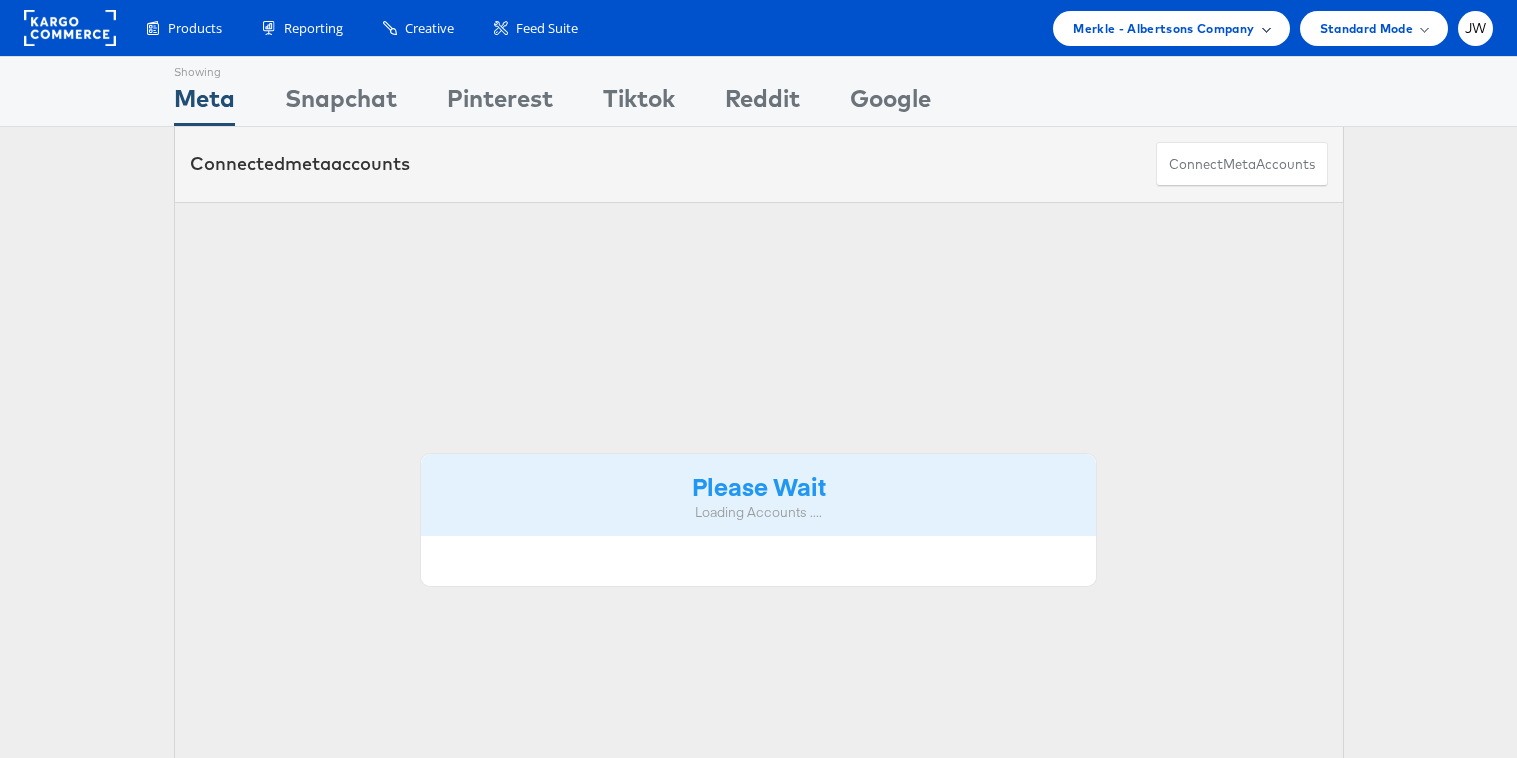 click on "Merkle - Albertsons Company" at bounding box center [1163, 28] 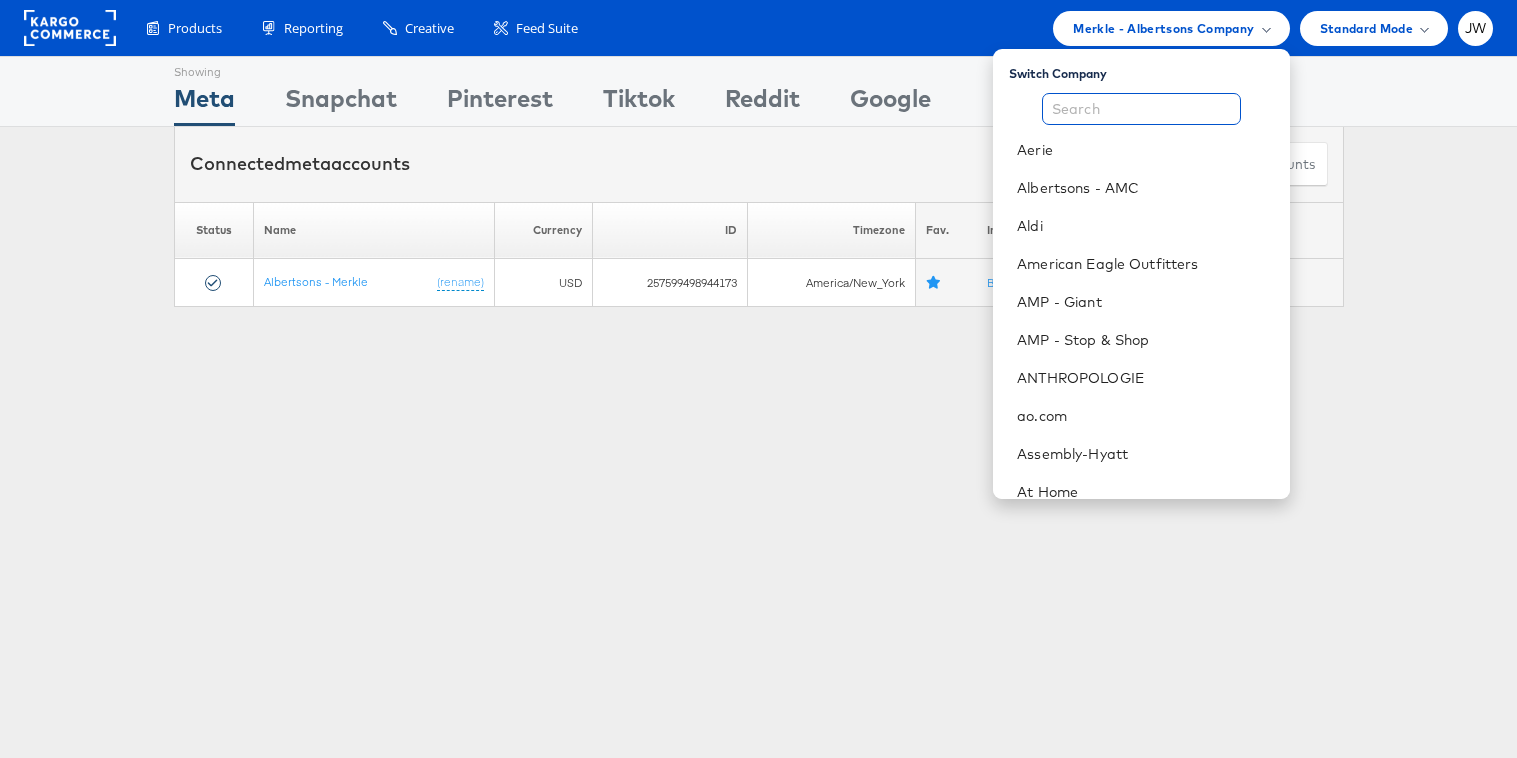 click at bounding box center (1141, 109) 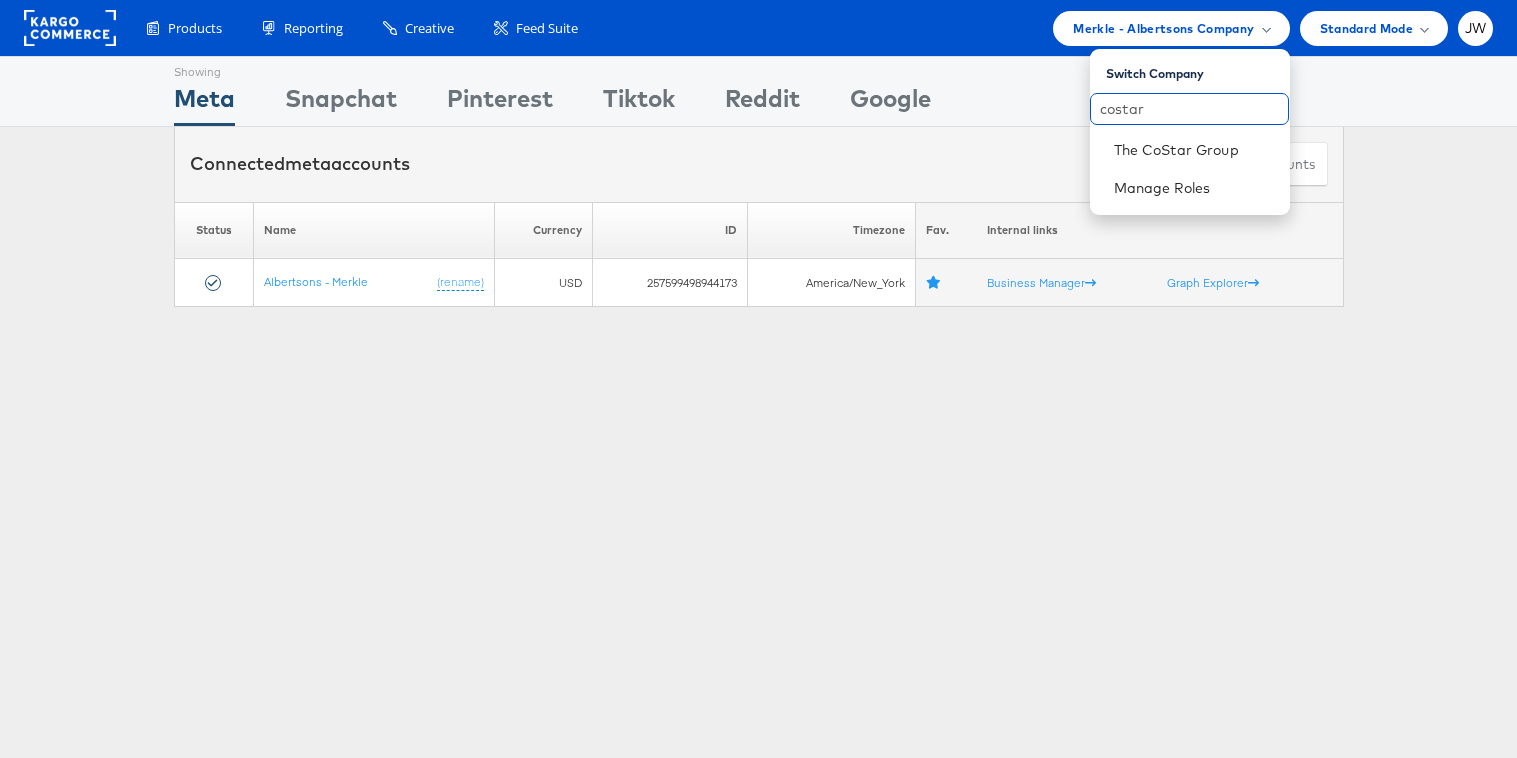 type on "costar" 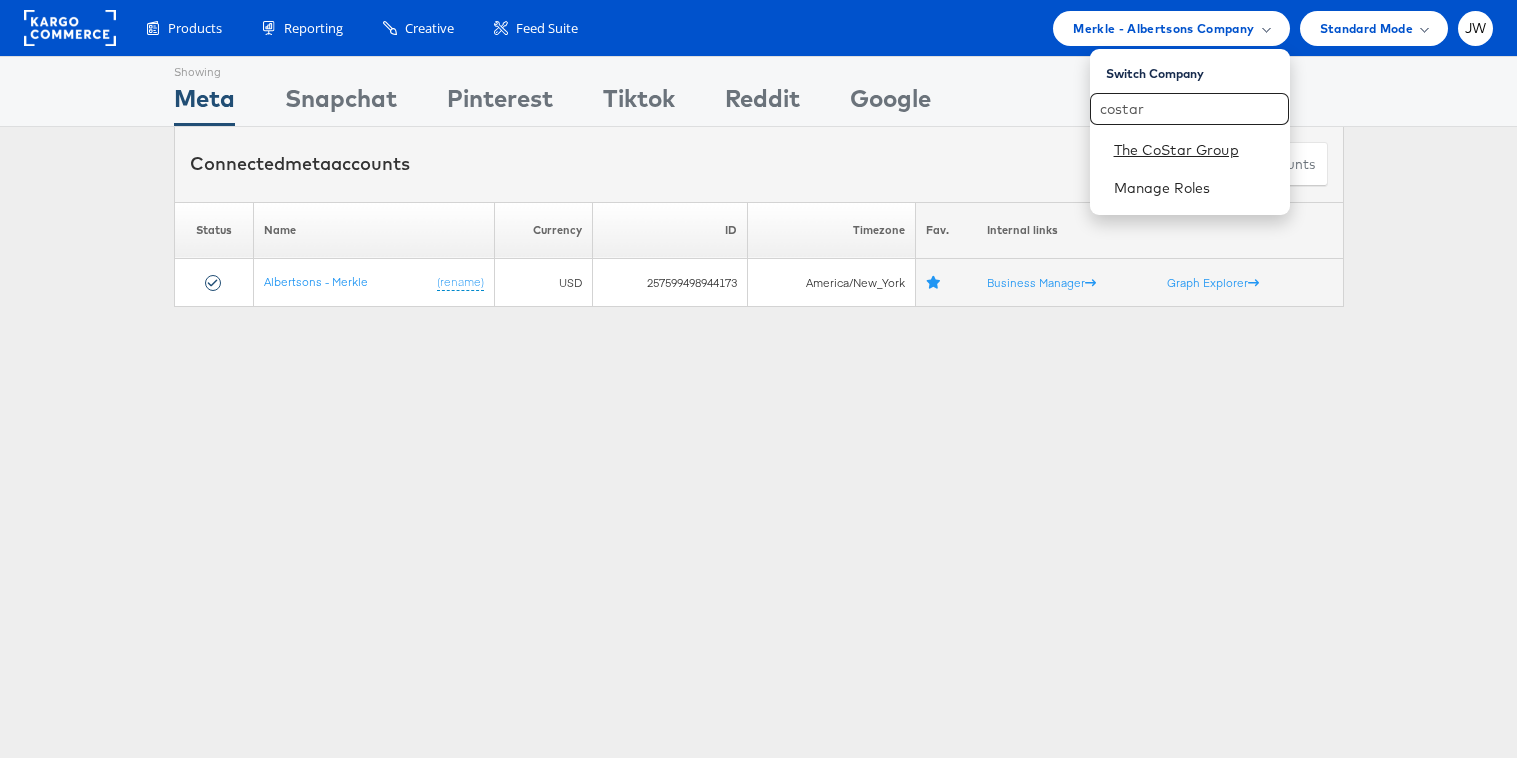 click on "The CoStar Group" at bounding box center [1194, 150] 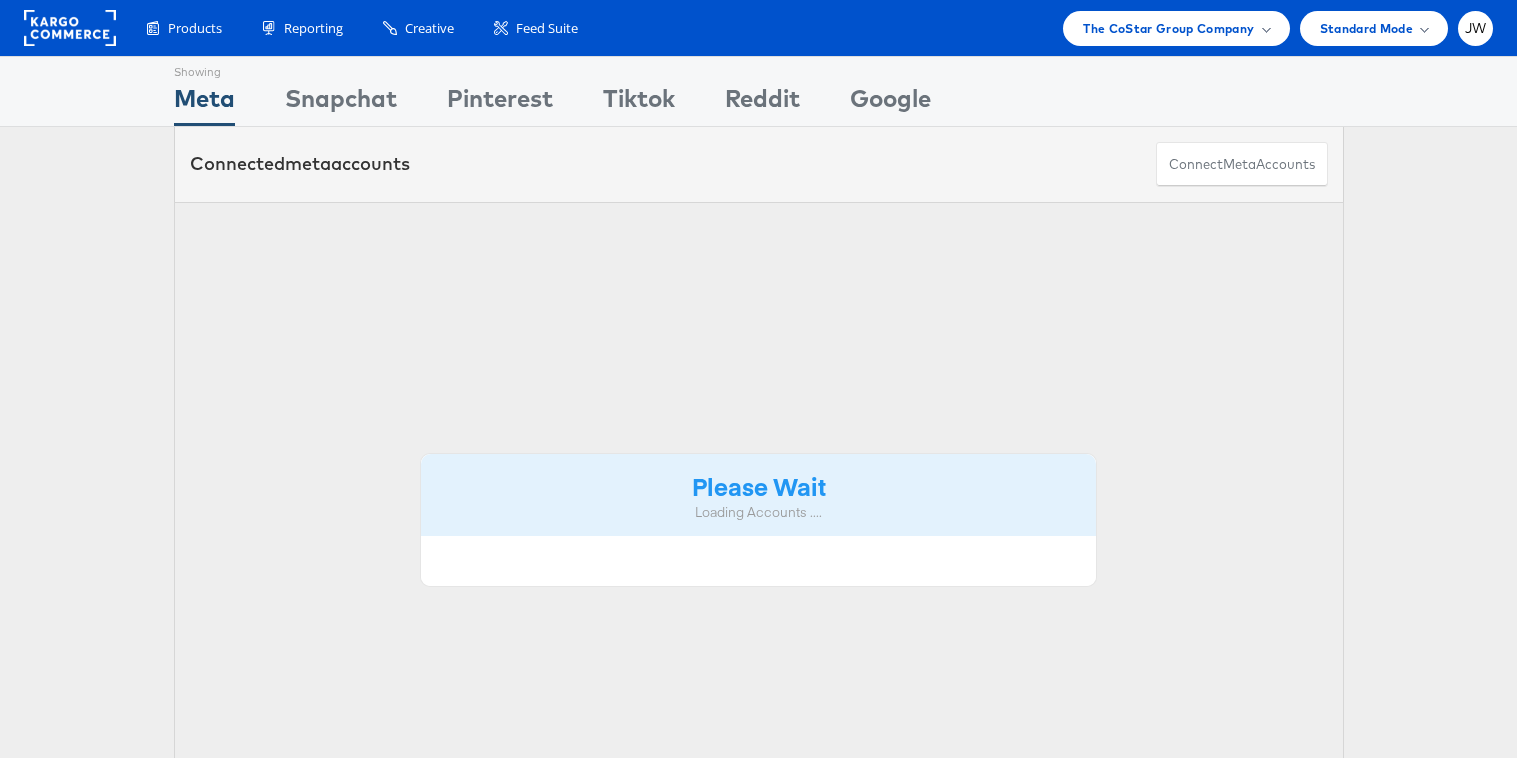 scroll, scrollTop: 0, scrollLeft: 0, axis: both 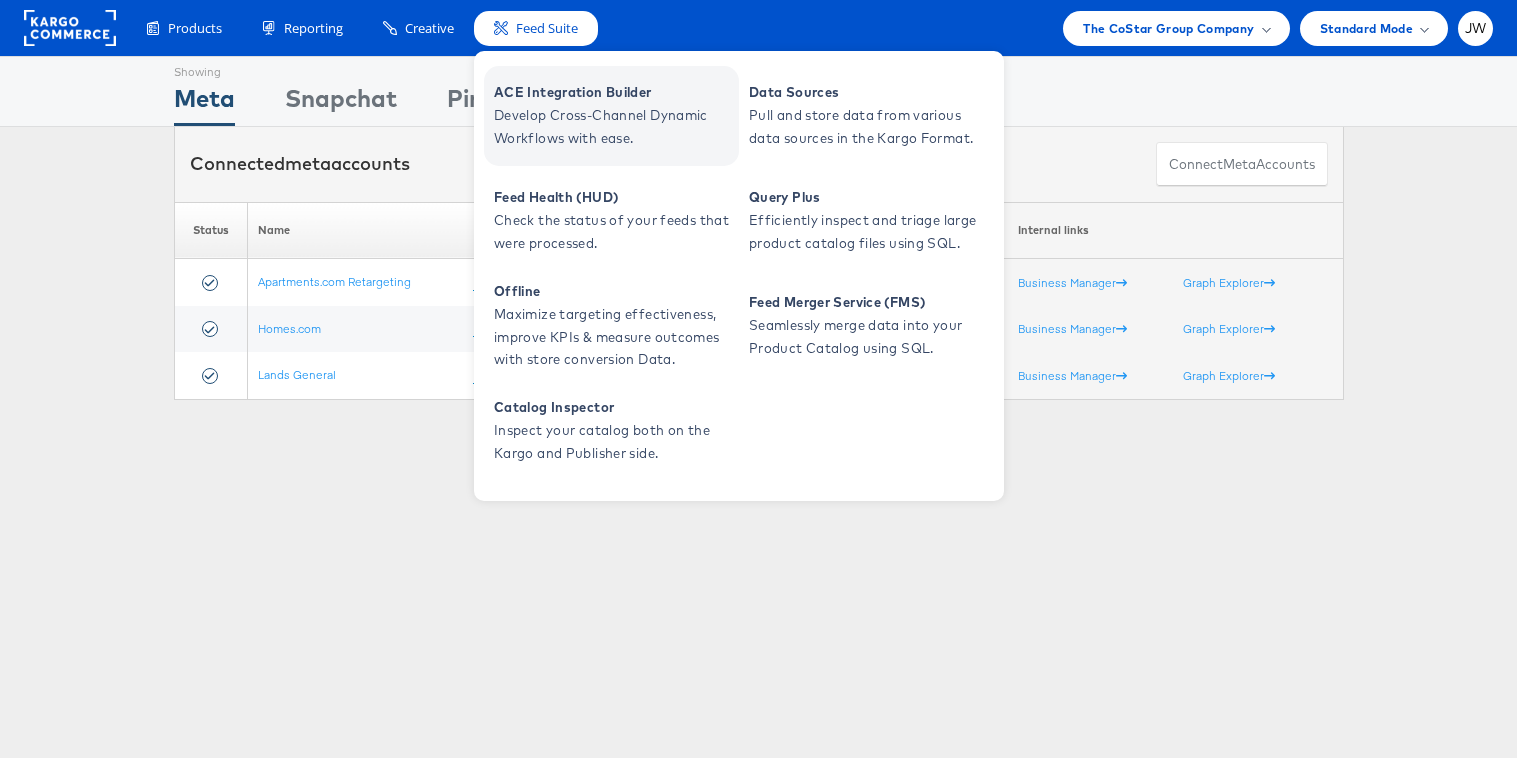 click on "Develop Cross-Channel Dynamic Workflows with ease." at bounding box center [614, 127] 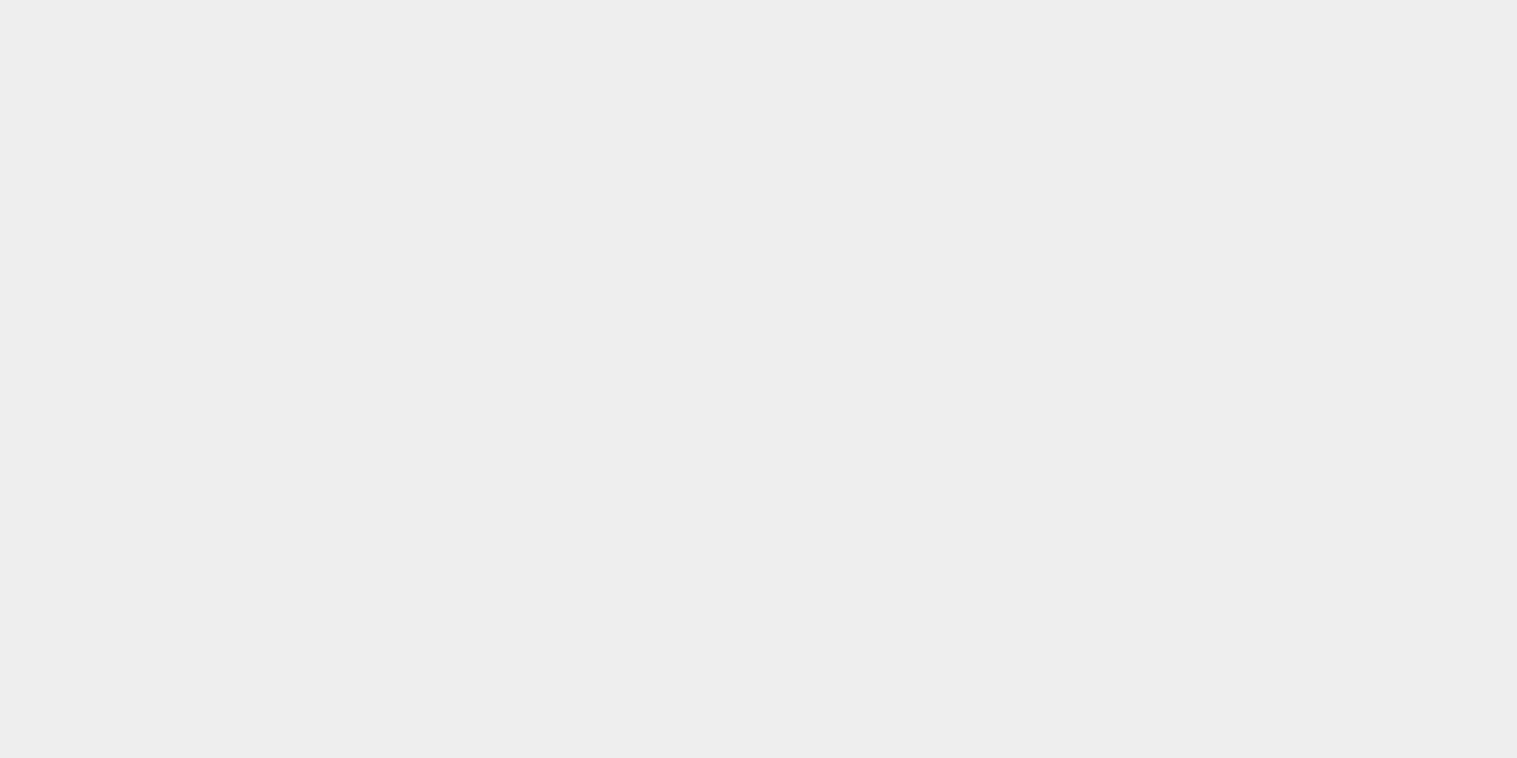 scroll, scrollTop: 0, scrollLeft: 0, axis: both 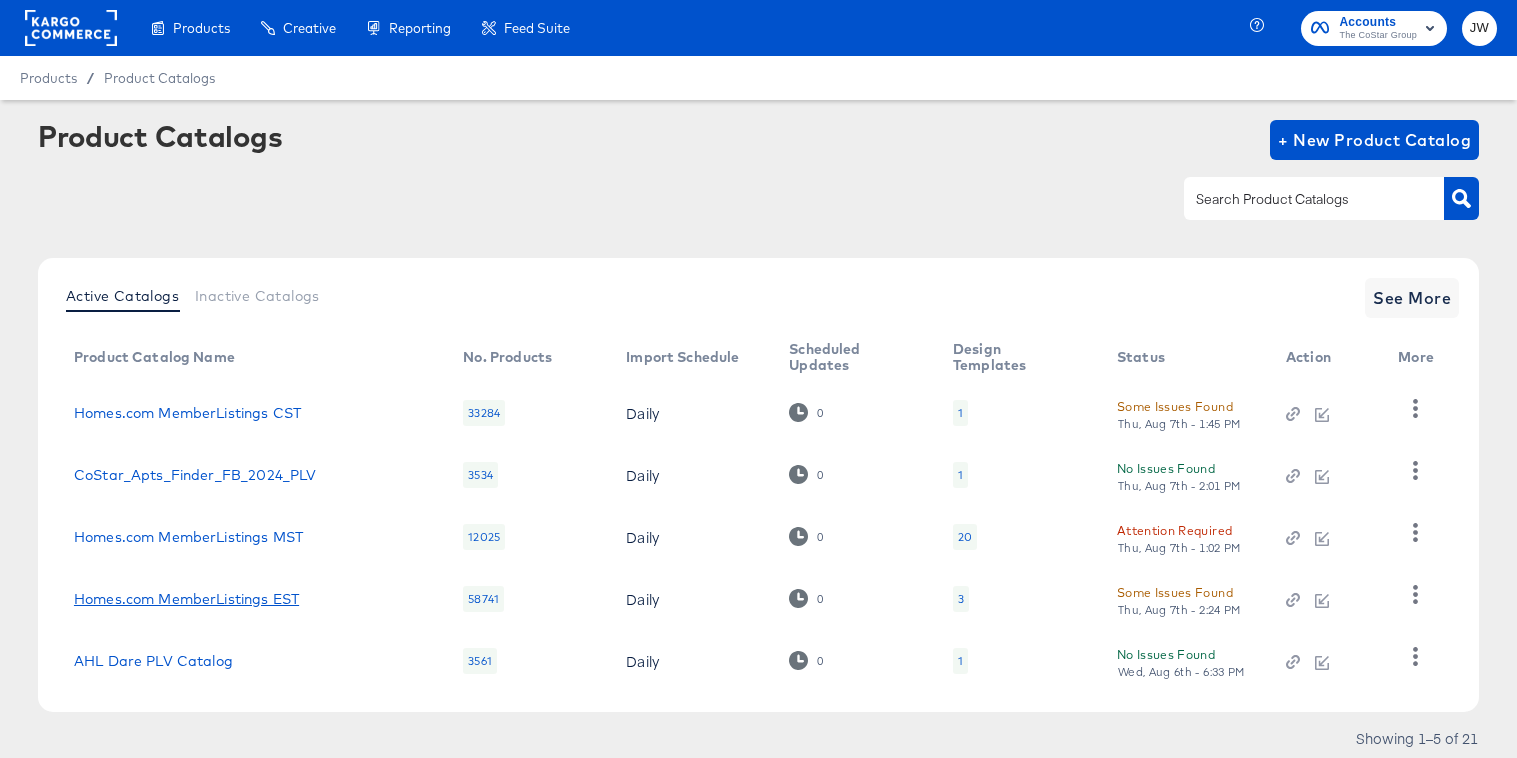 click on "Homes.com MemberListings EST" at bounding box center (186, 599) 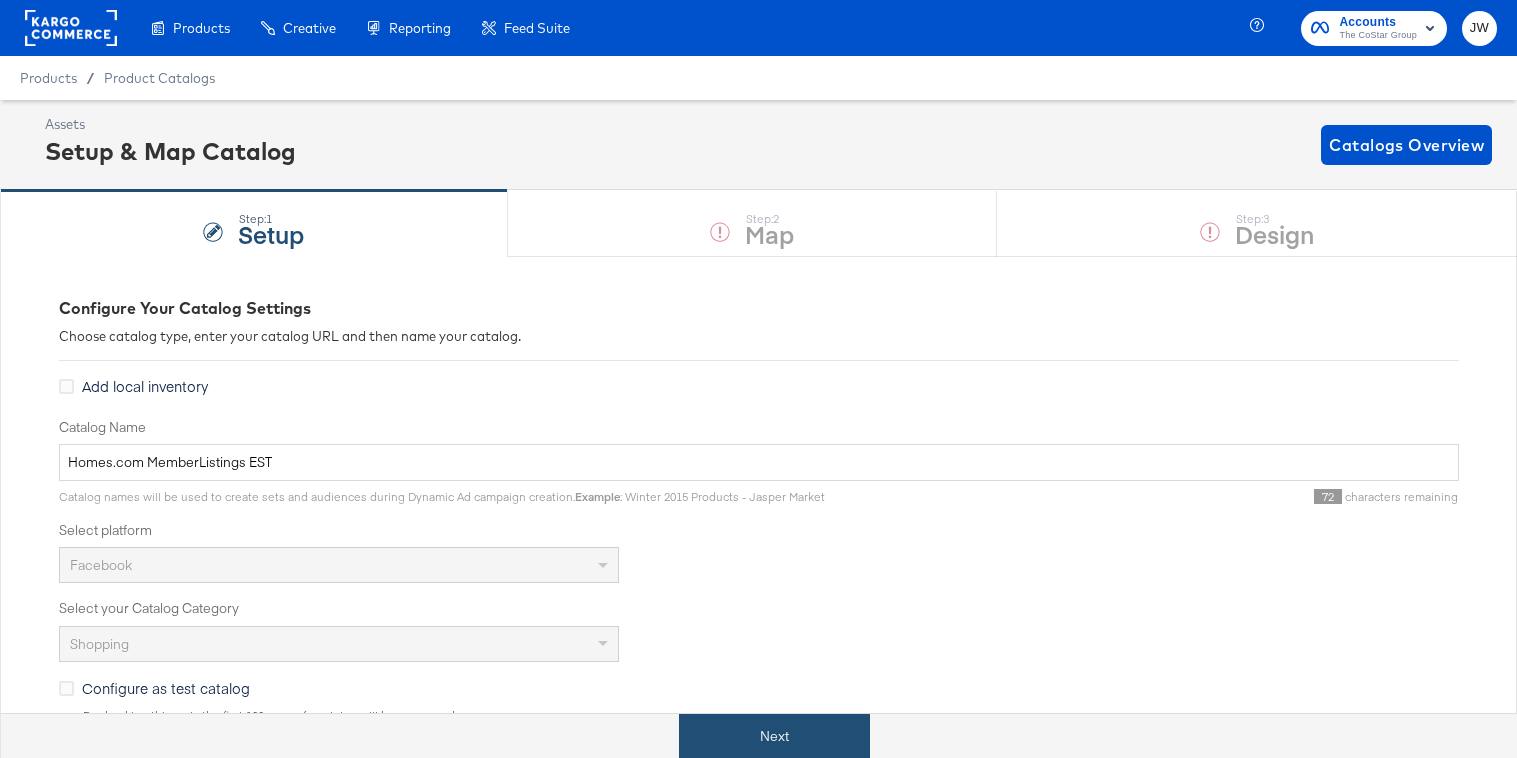 click on "Next" at bounding box center [774, 736] 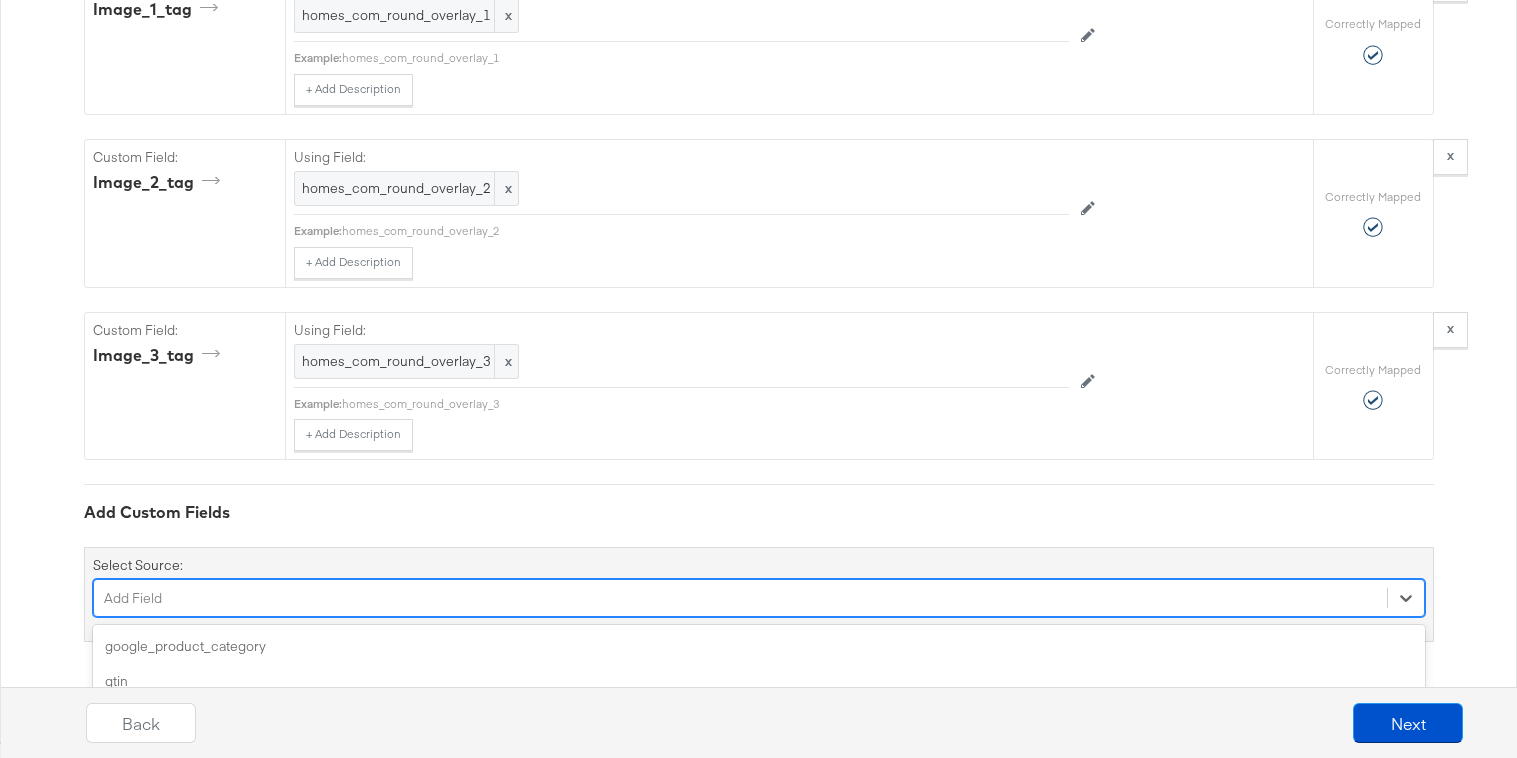 scroll, scrollTop: 4654, scrollLeft: 0, axis: vertical 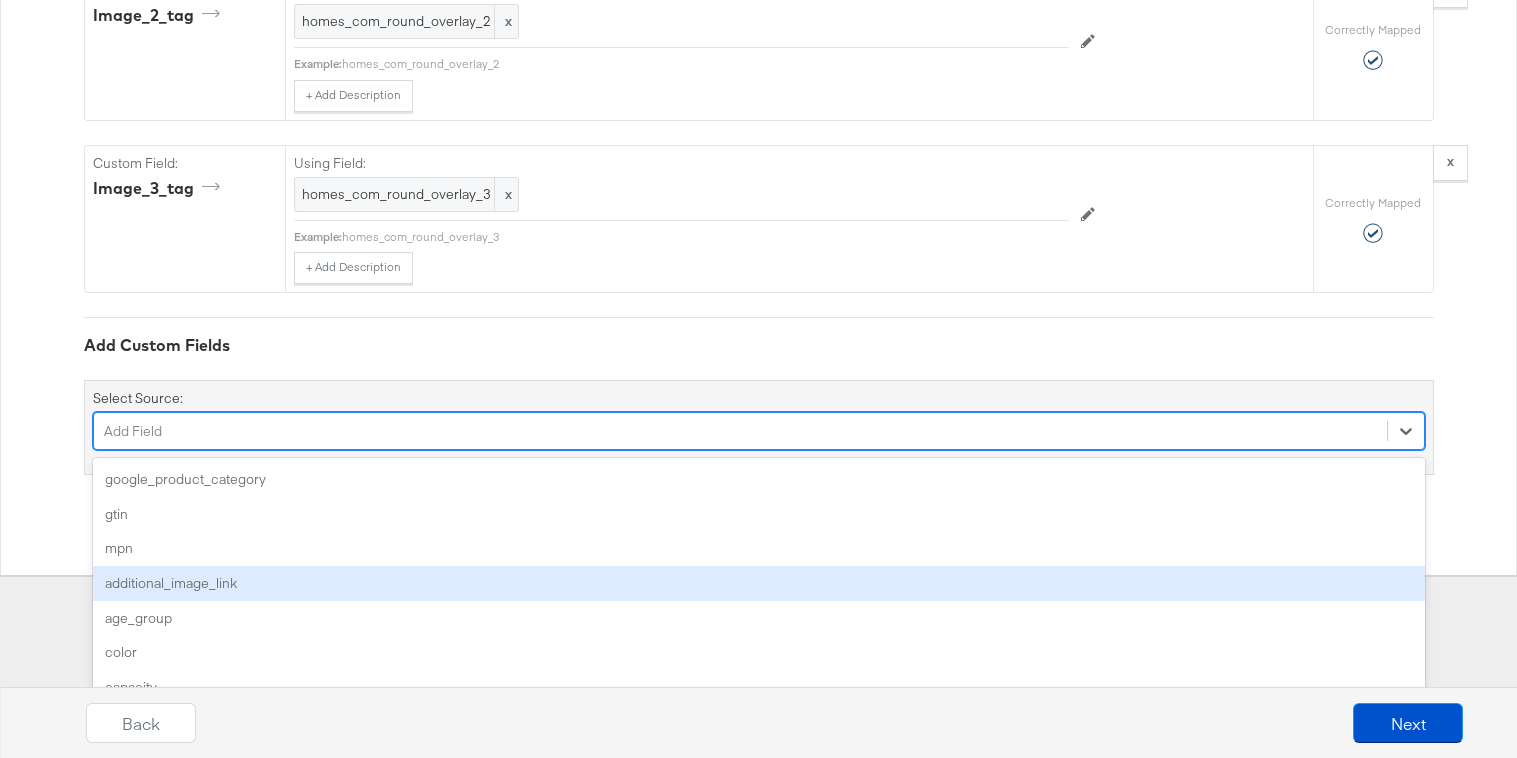 click on "option additional_image_link focused, 4 of 155. 155 results available. Use Up and Down to choose options, press Enter to select the currently focused option, press Escape to exit the menu, press Tab to select the option and exit the menu. Add Field google_product_category gtin mpn additional_image_link age_group color capacity health_concern ingredients expiration_date gender item_group_id material gemstone pattern style decor_style finish is_assembly_required thread_count shoe_width keywords product_type size_type size_system product_height product_length product_width product_depth product_weight product_form recommended_use scent tax sale_price sale_price_effective_date shipping shipping_weight shipping_size previous_retailer_id custom_number_0 custom_number_1 custom_number_2 custom_number_3 custom_number_4 ios_url ios_app_store_id ios_app_name iphone_url iphone_app_store_id iphone_app_name ipad_url ipad_app_store_id ipad_app_name android_url android_package android_class android_app_name windows_phone_url" at bounding box center (759, 431) 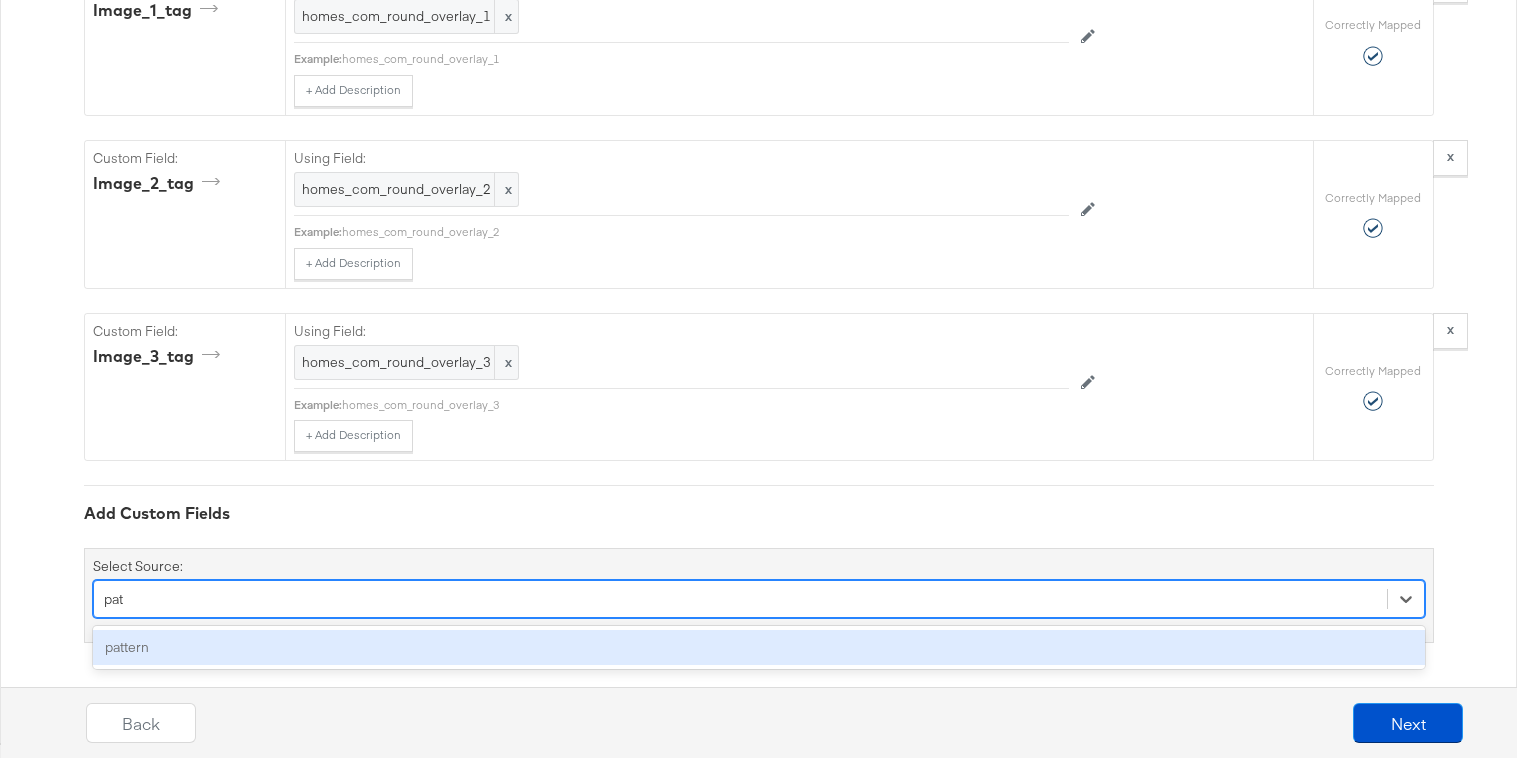 type on "patt" 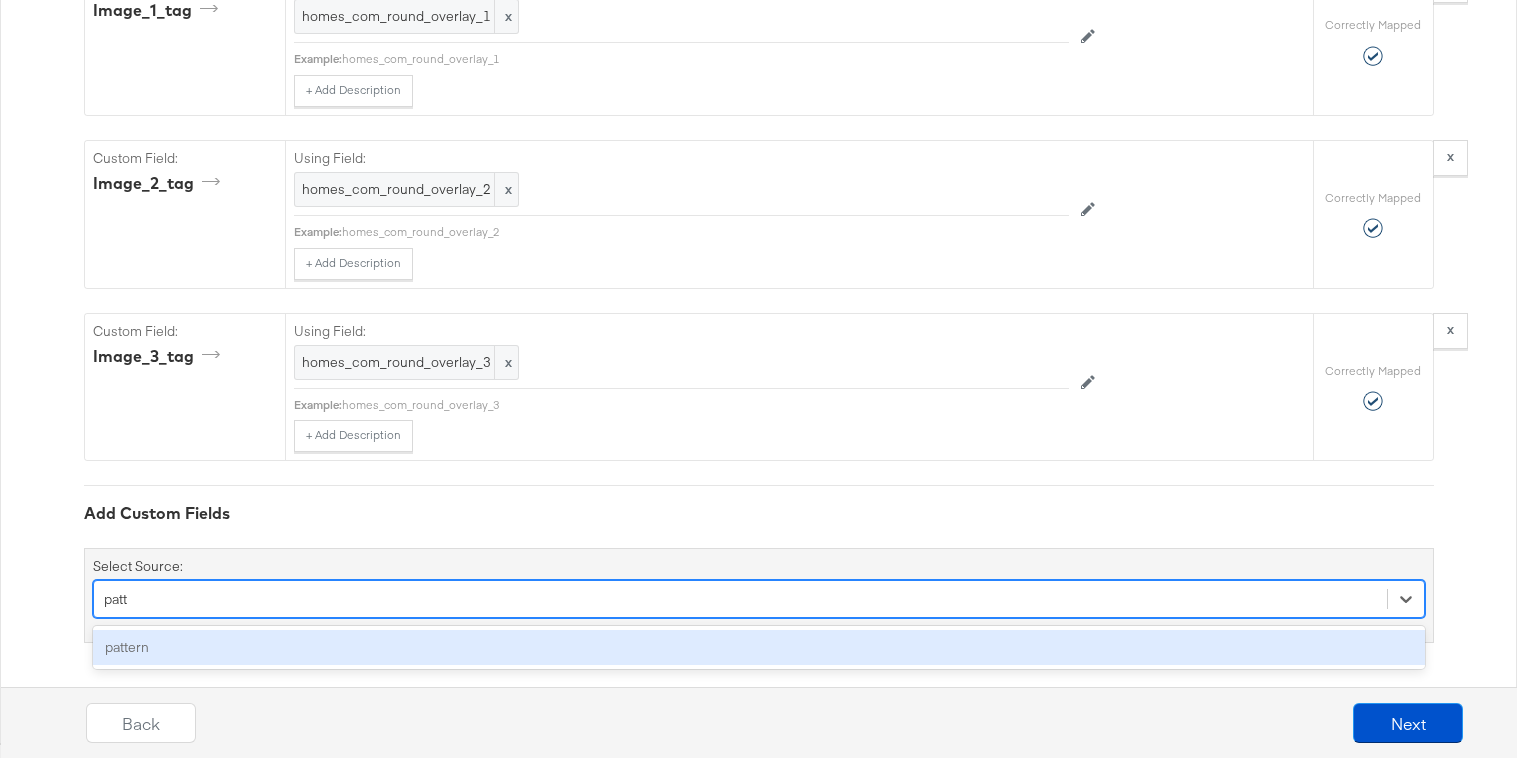 click on "pattern" at bounding box center (759, 647) 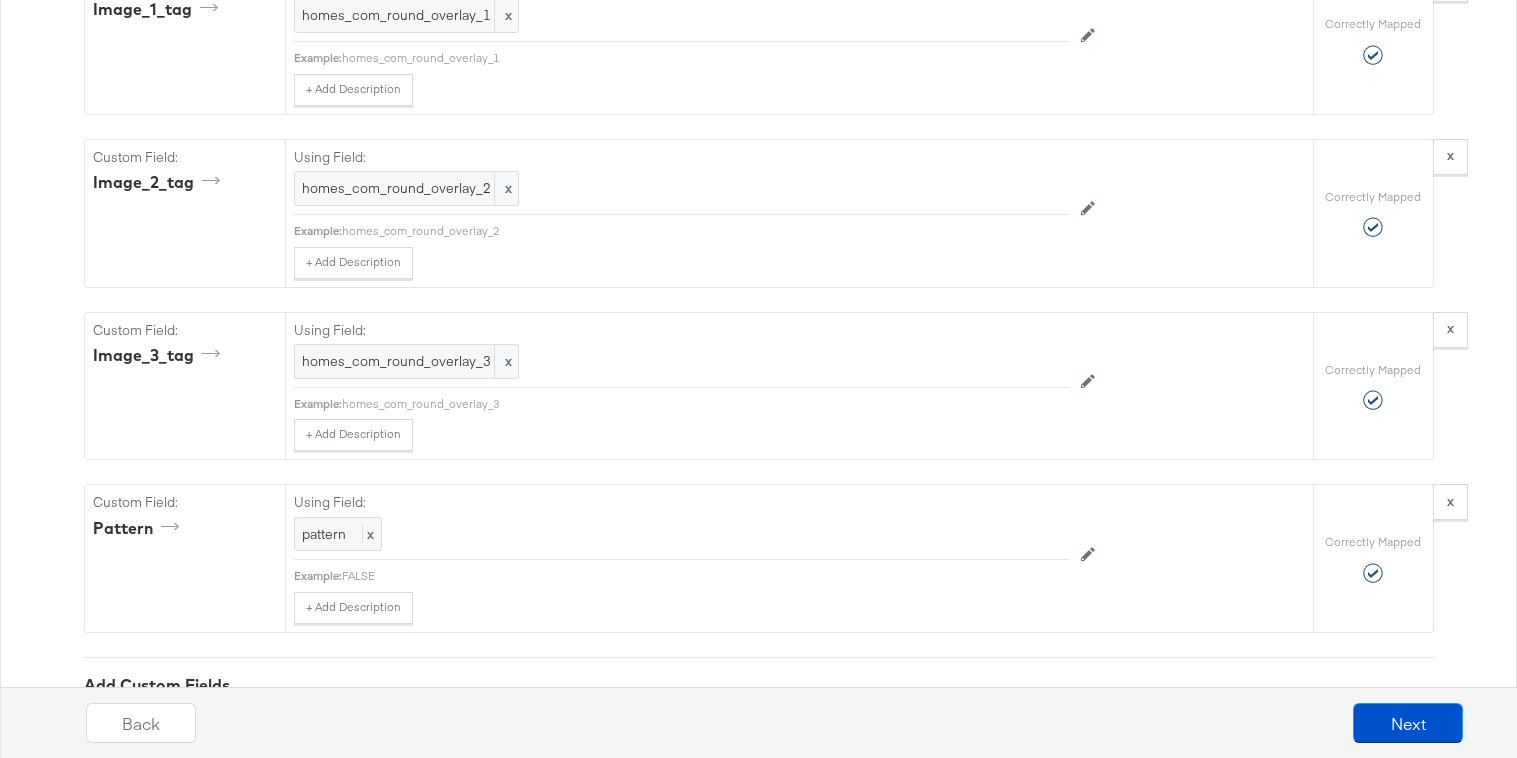 scroll, scrollTop: 4654, scrollLeft: 0, axis: vertical 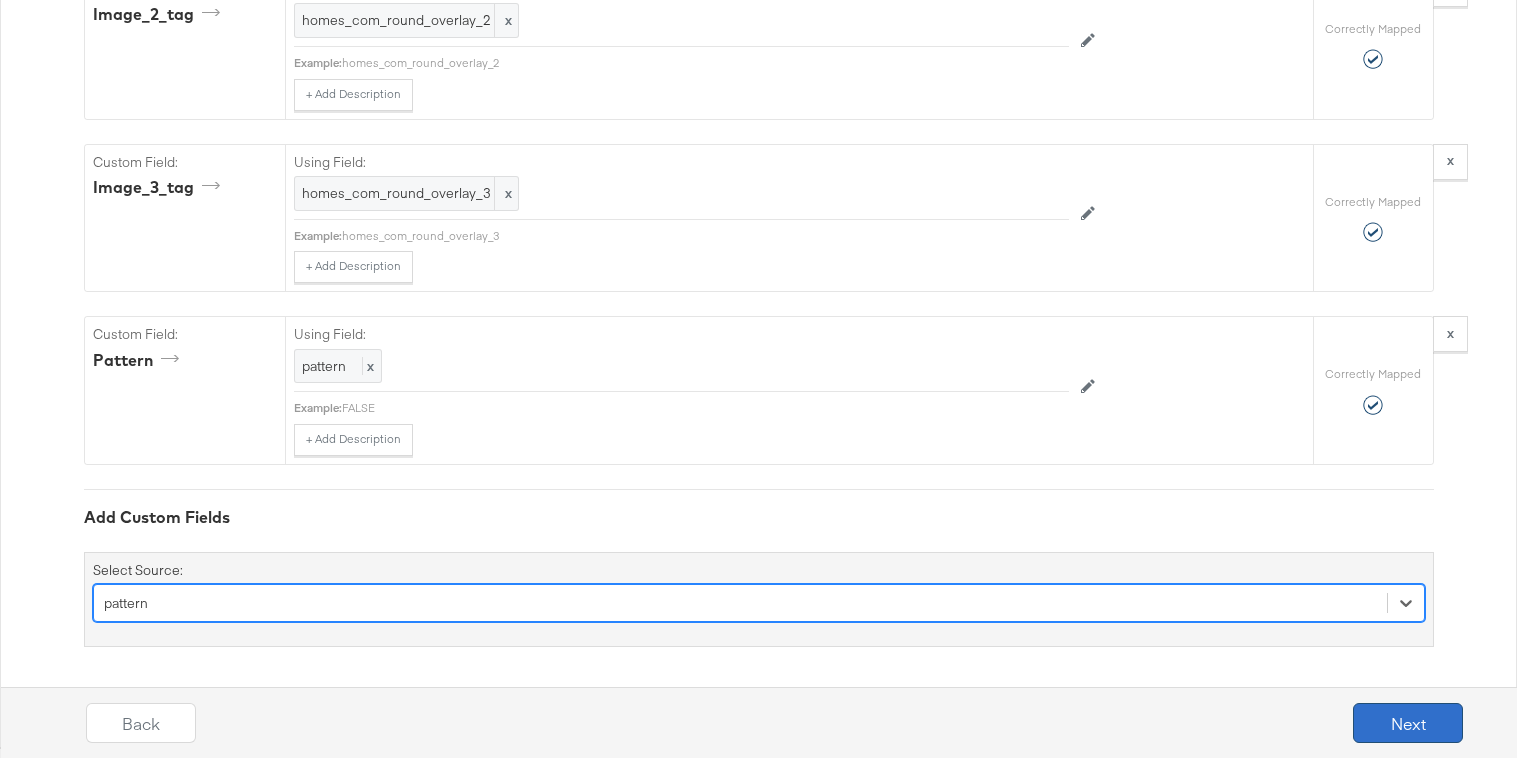 click on "Next" at bounding box center (1408, 723) 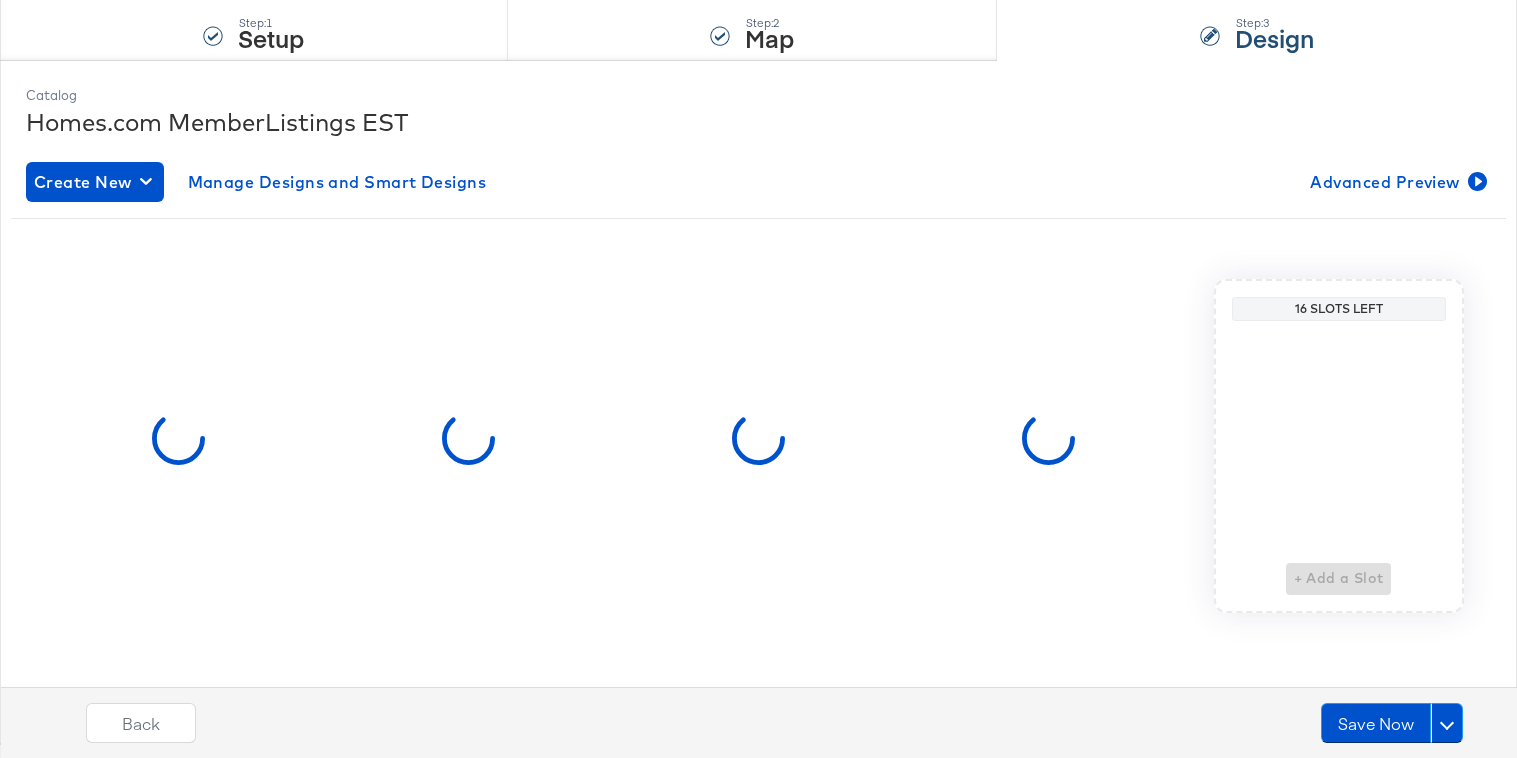 scroll, scrollTop: 0, scrollLeft: 0, axis: both 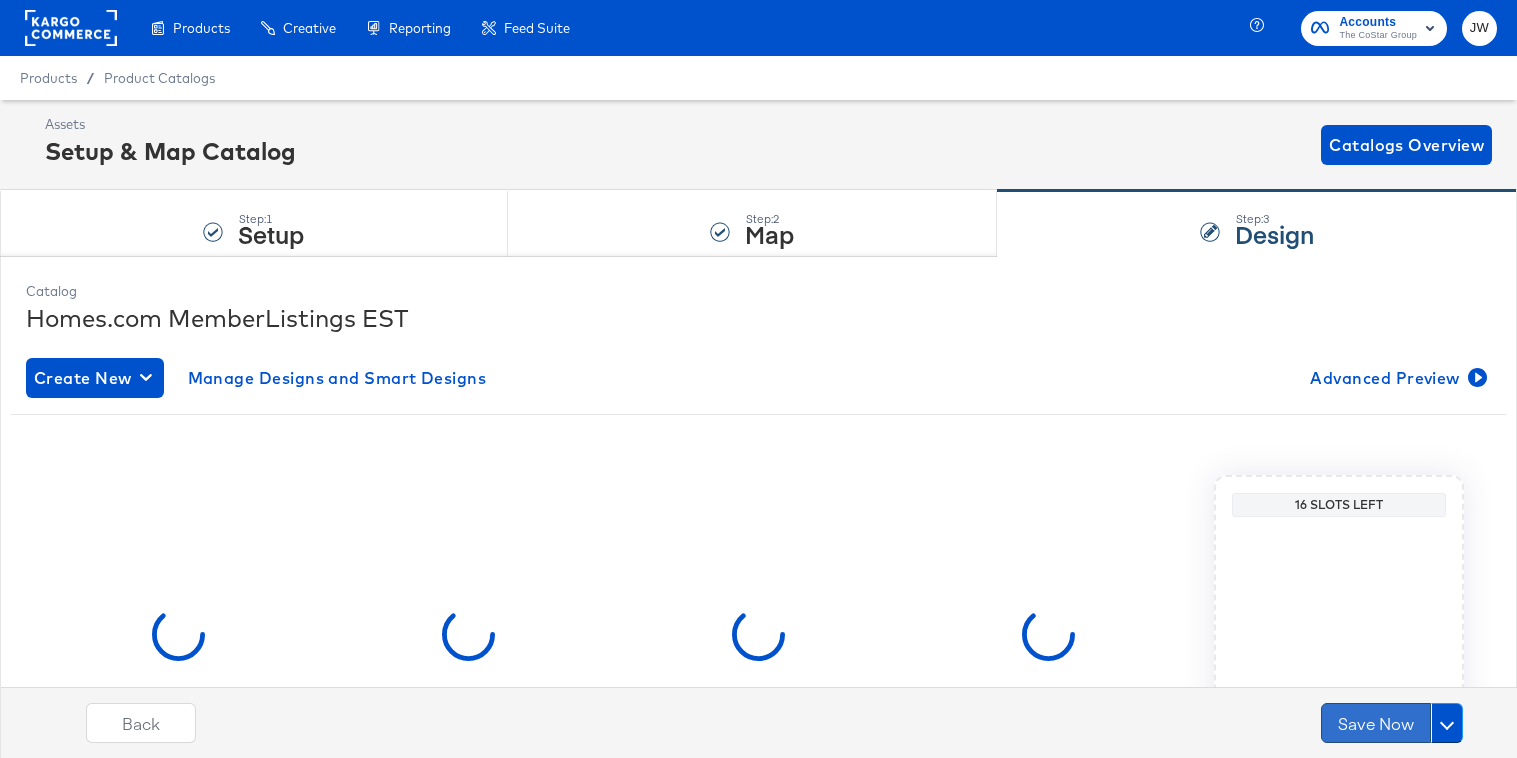 click on "Save Now" at bounding box center [1376, 723] 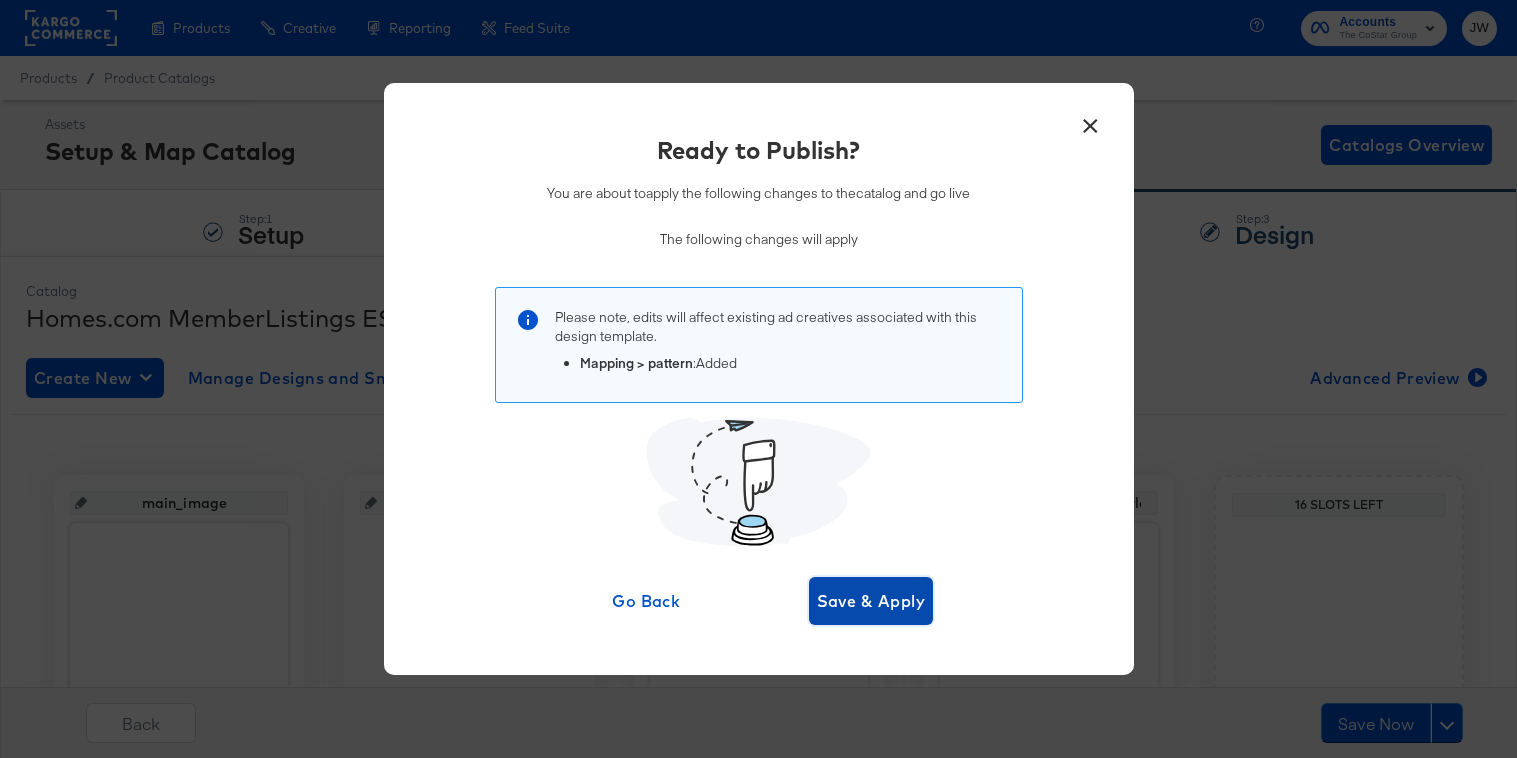 click on "Save & Apply" at bounding box center [871, 601] 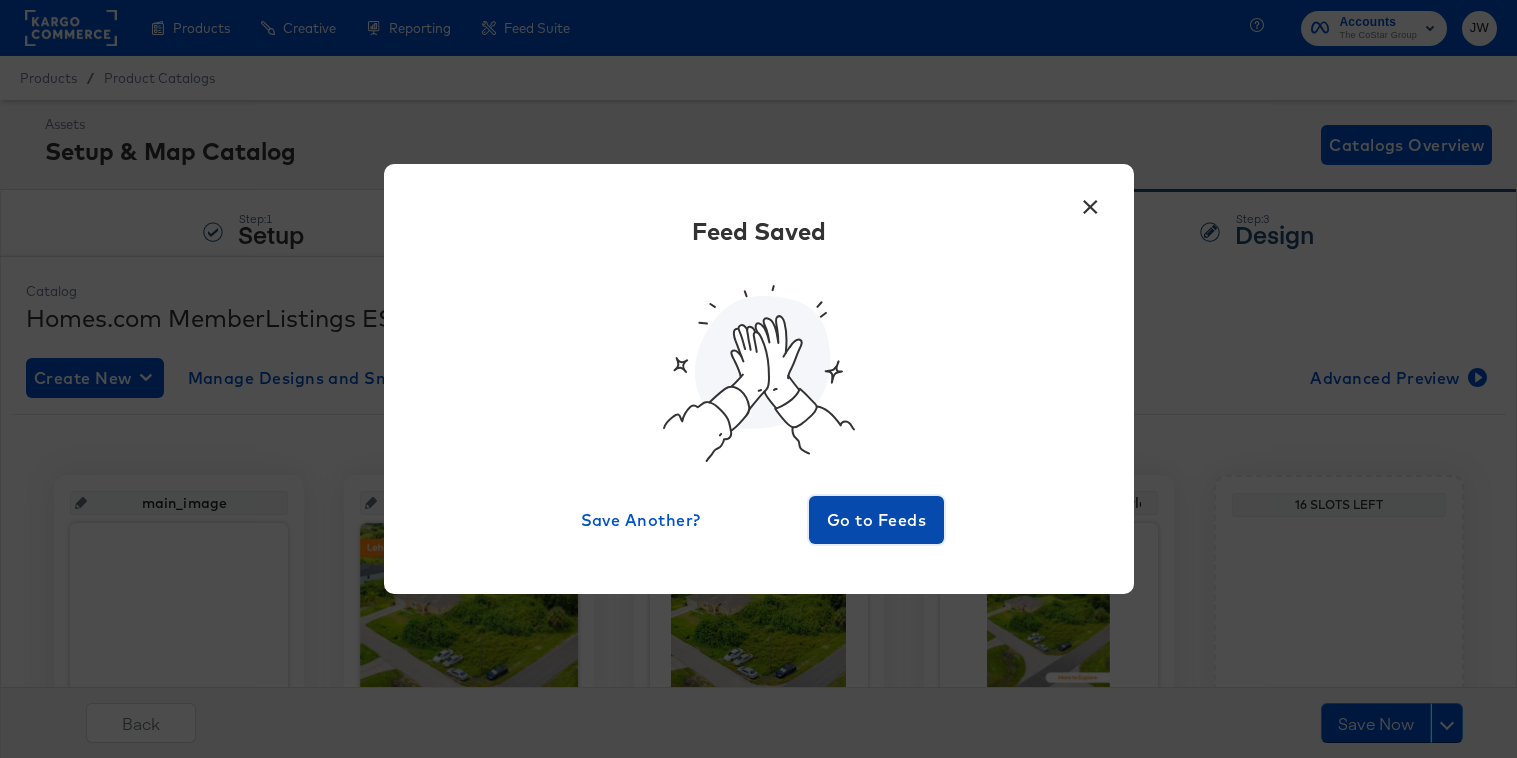 click on "Go to Feeds" at bounding box center (877, 520) 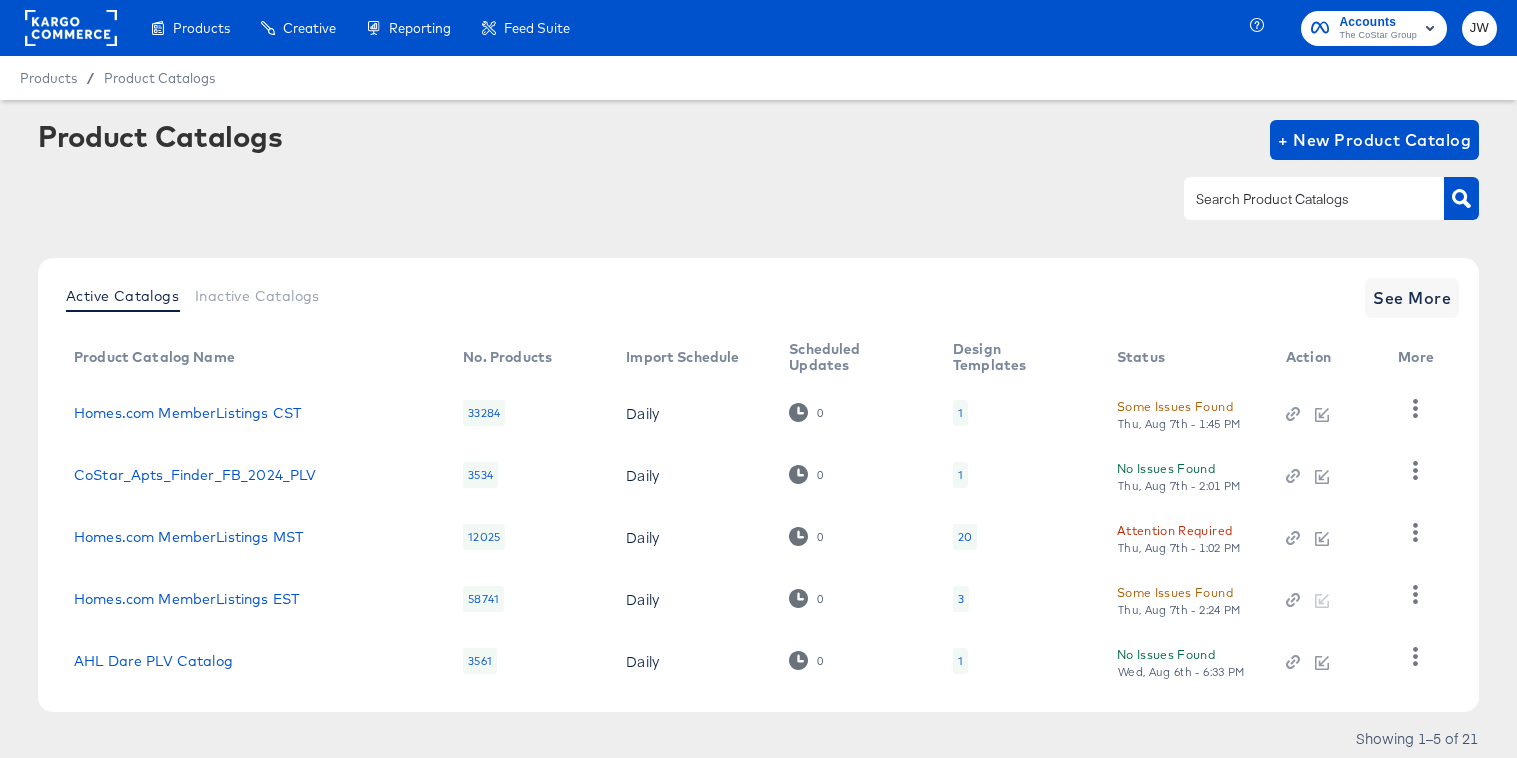 click on "Attention Required" at bounding box center [1174, 530] 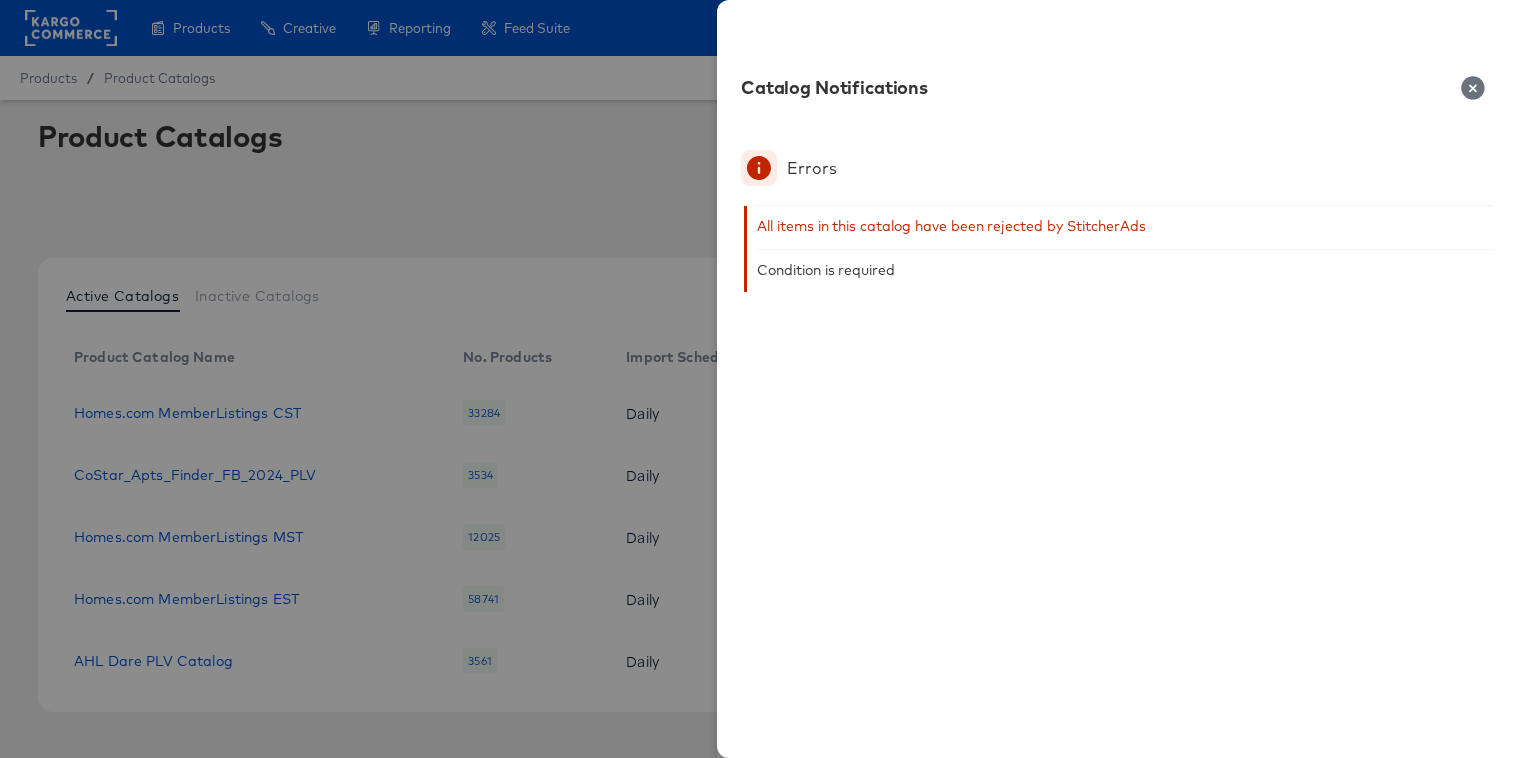 click at bounding box center [758, 379] 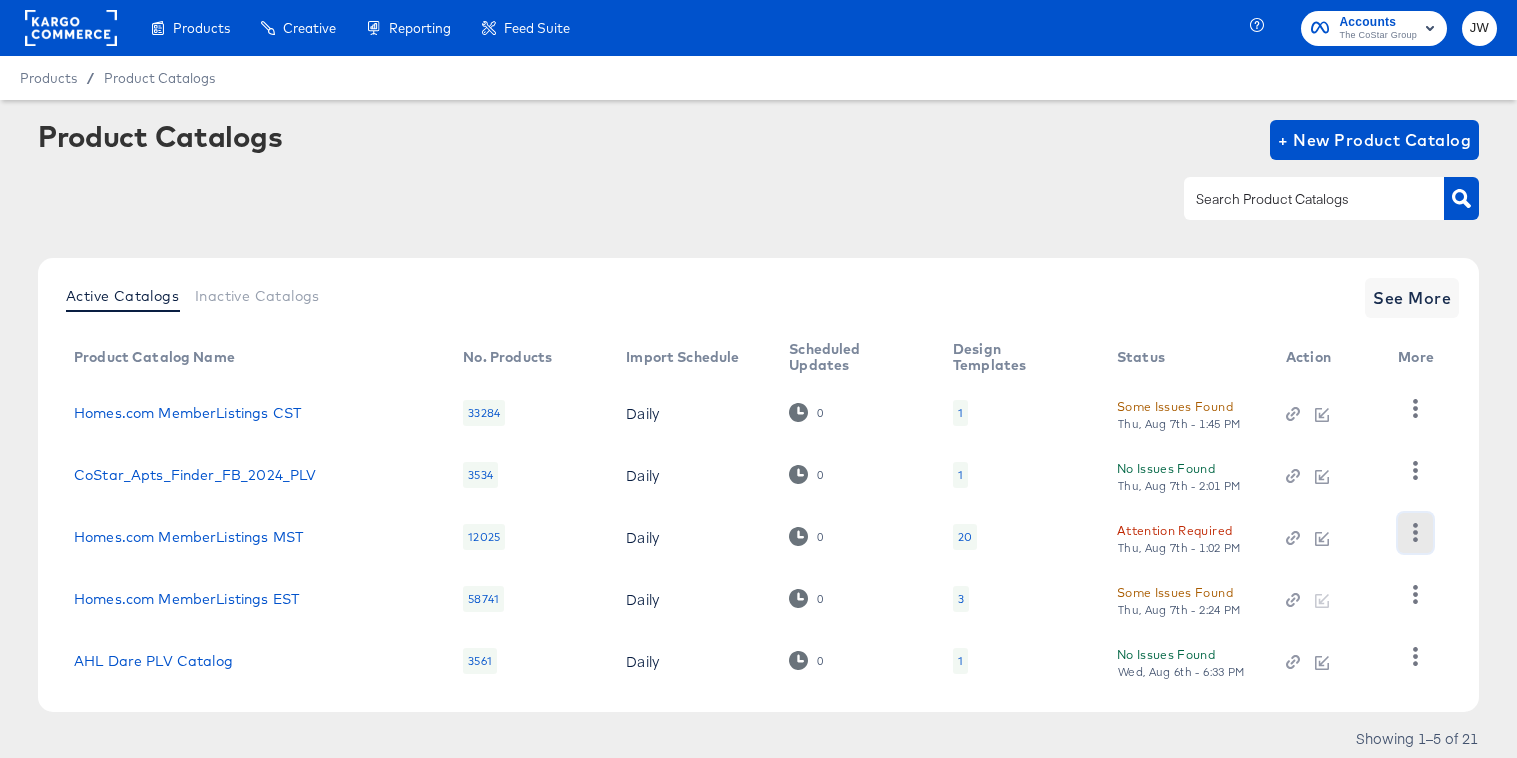 click at bounding box center [1415, 533] 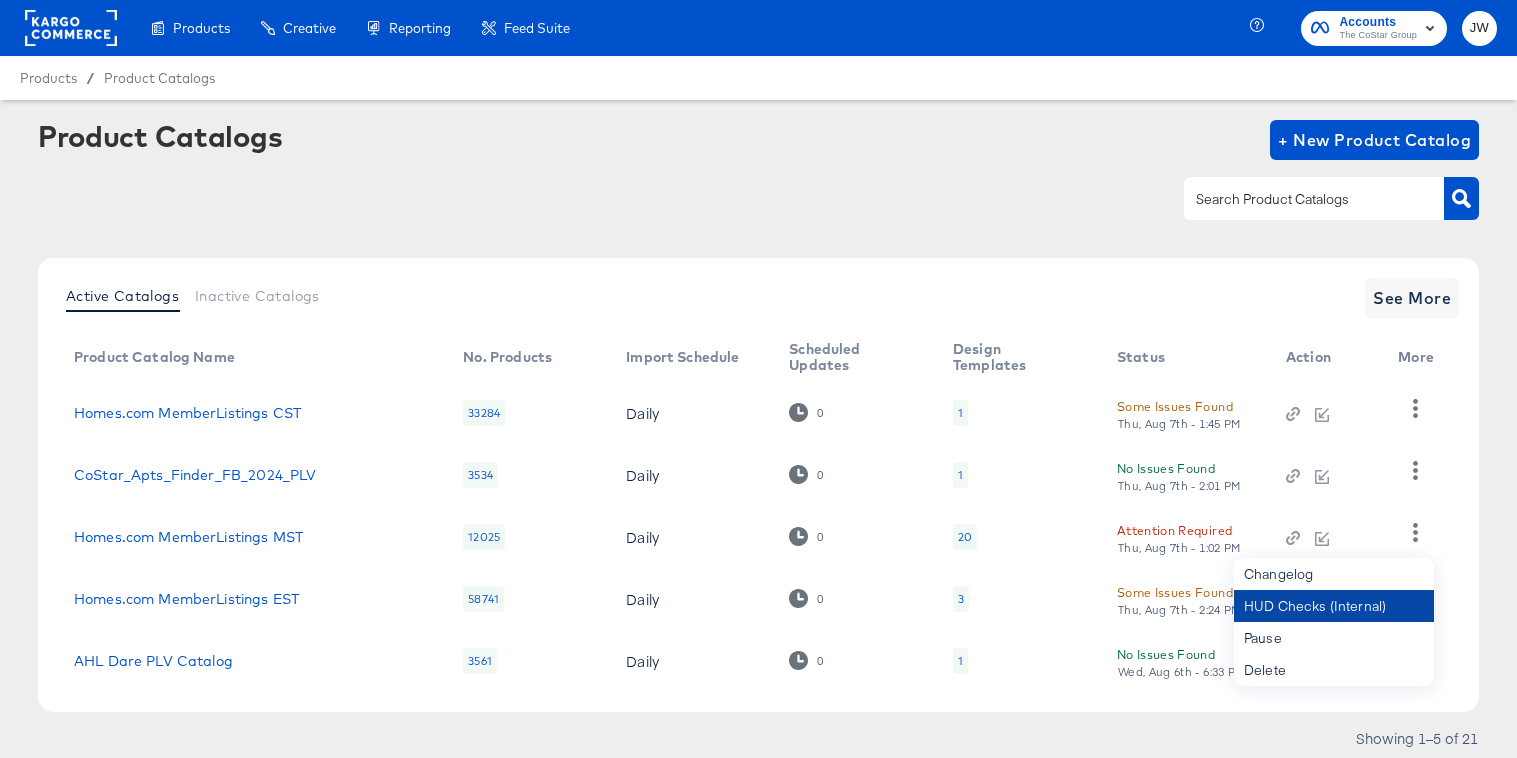click on "HUD Checks (Internal)" at bounding box center (1334, 606) 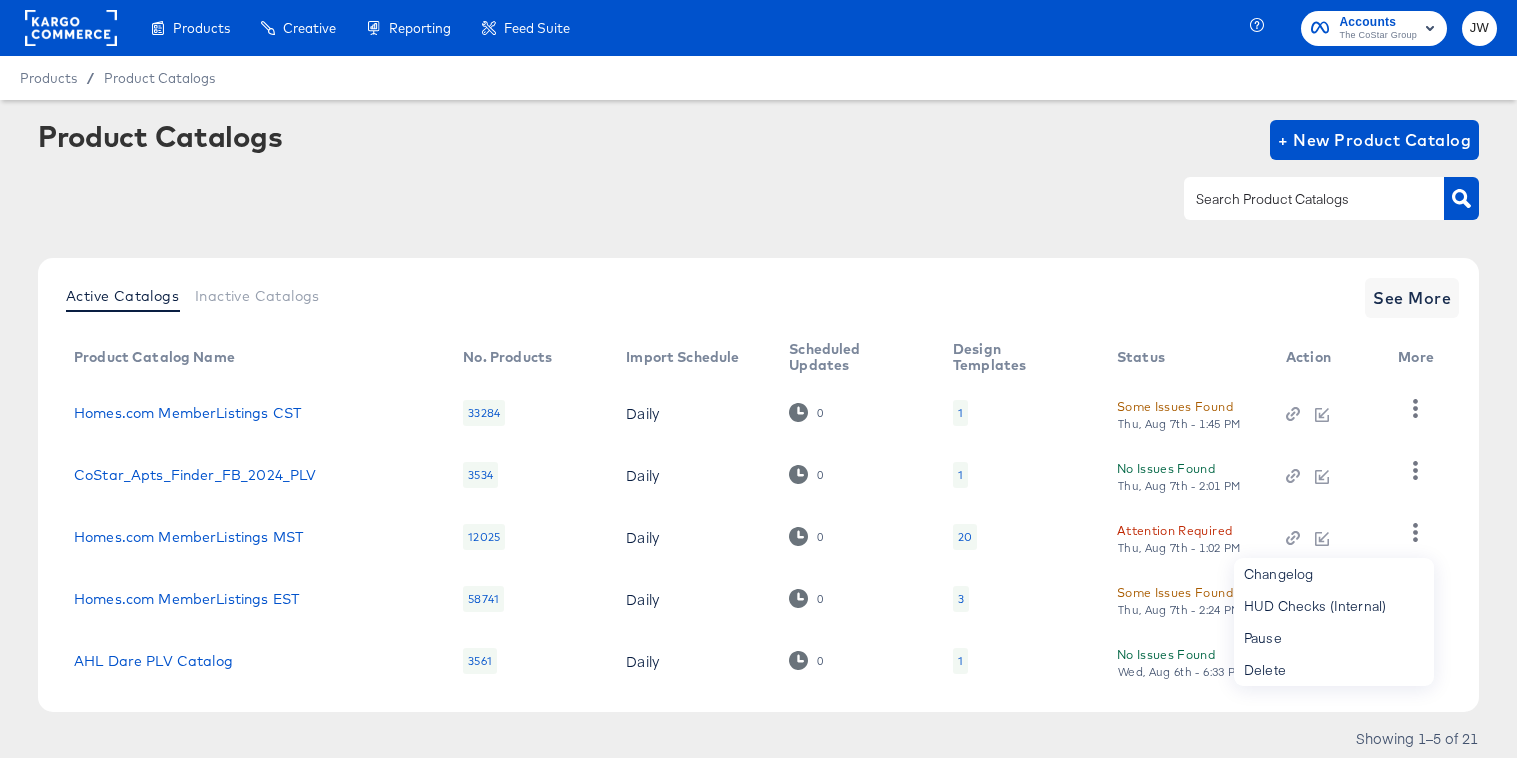 click at bounding box center [758, 198] 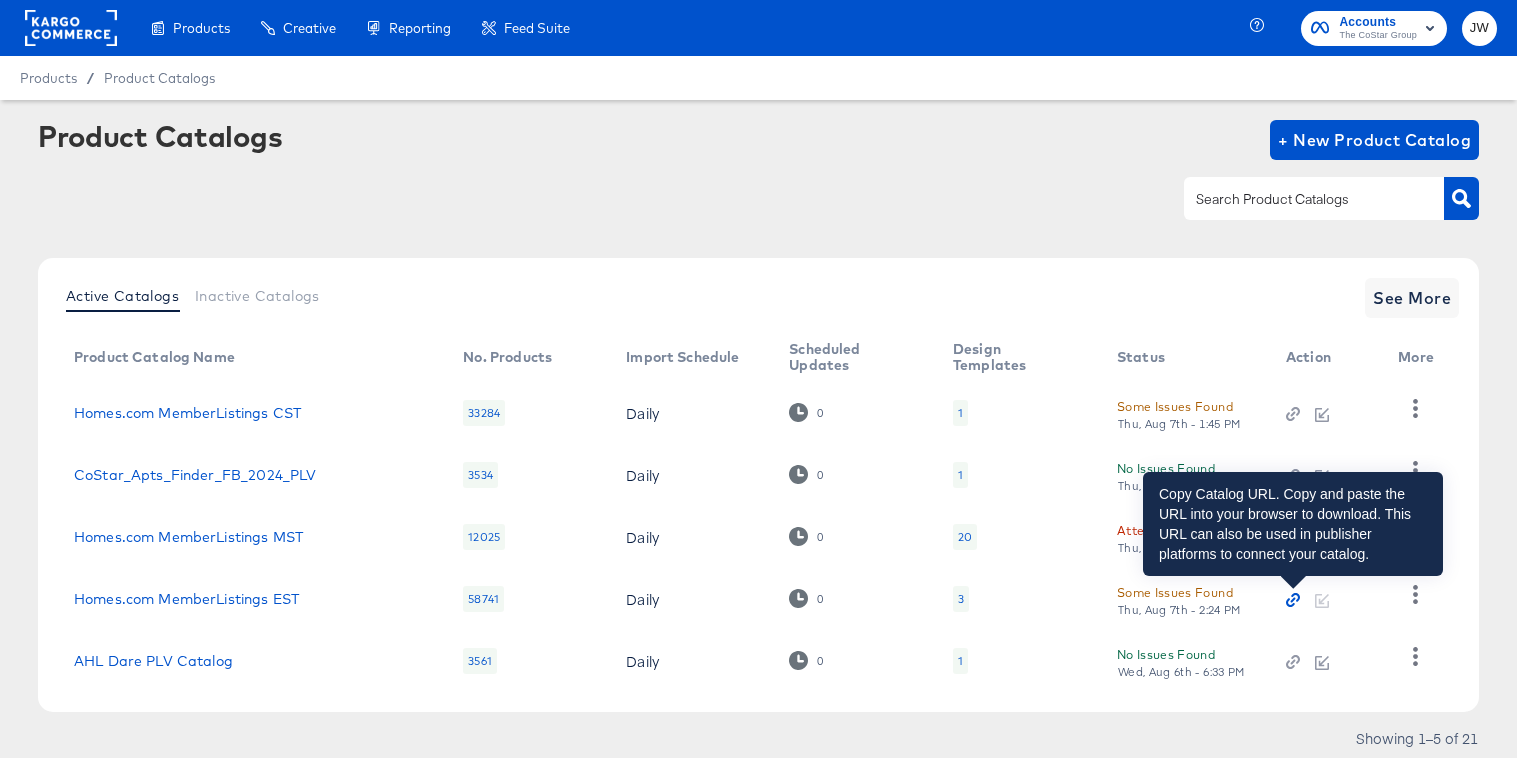 click 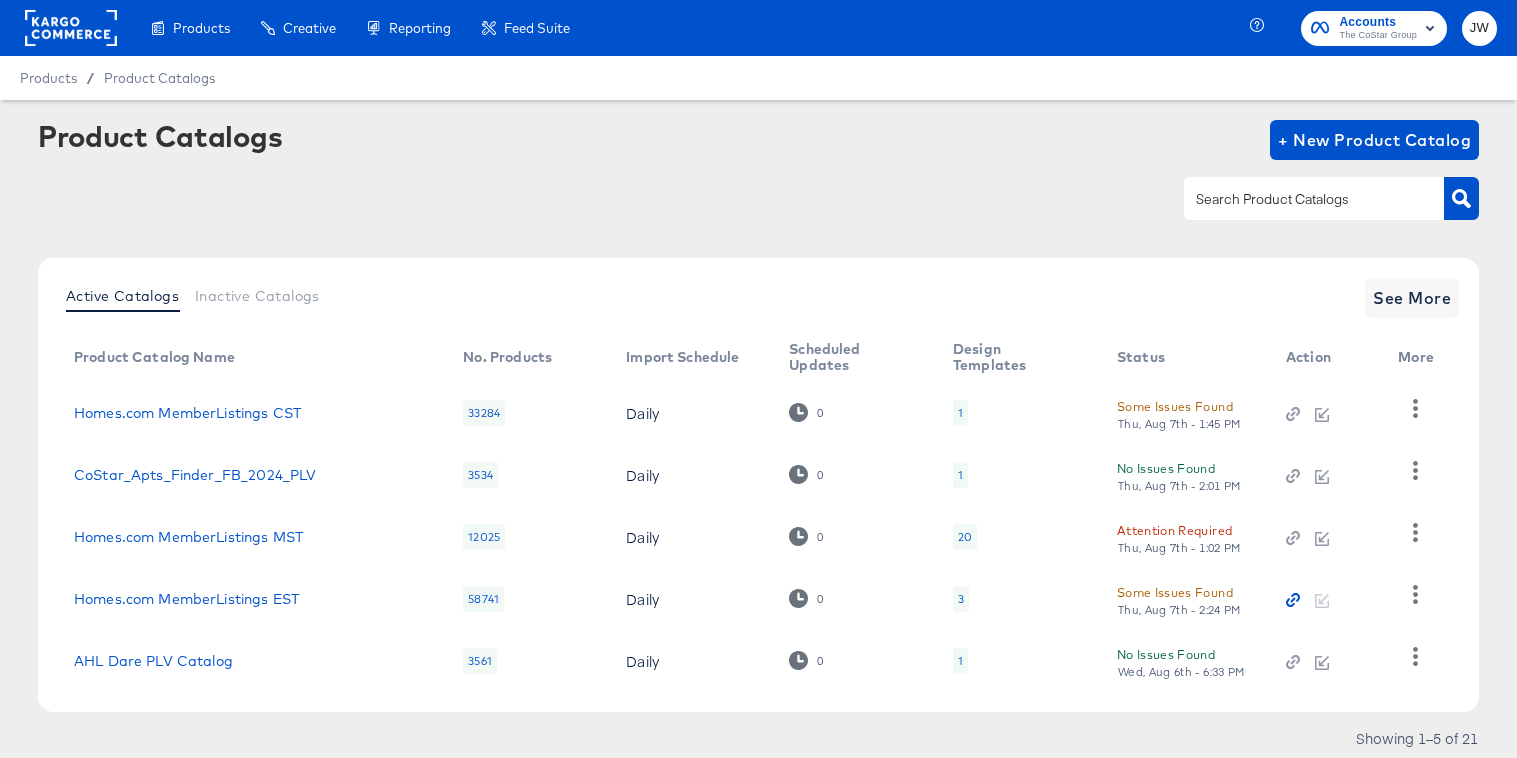 click 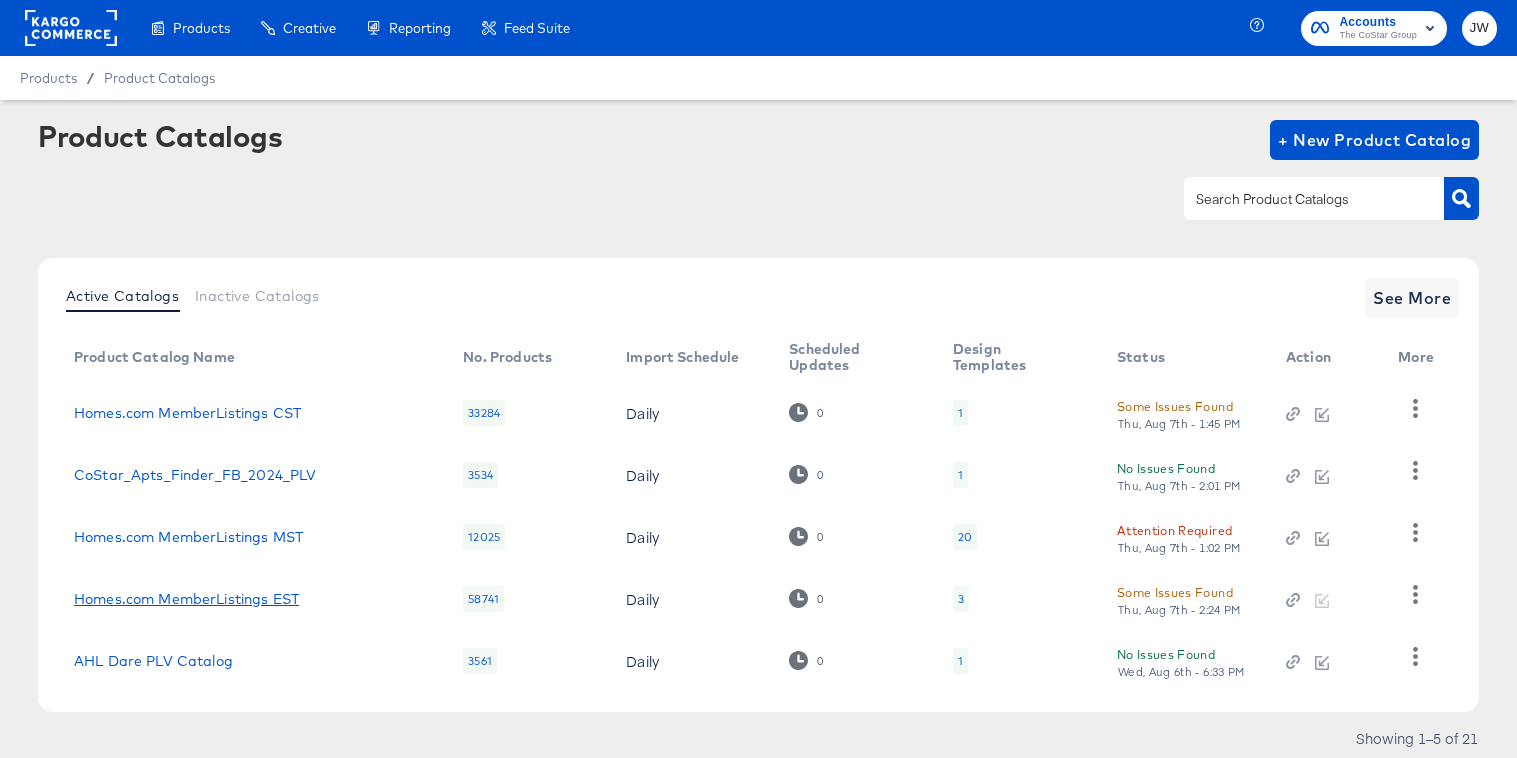 click on "Homes.com MemberListings EST" at bounding box center [186, 599] 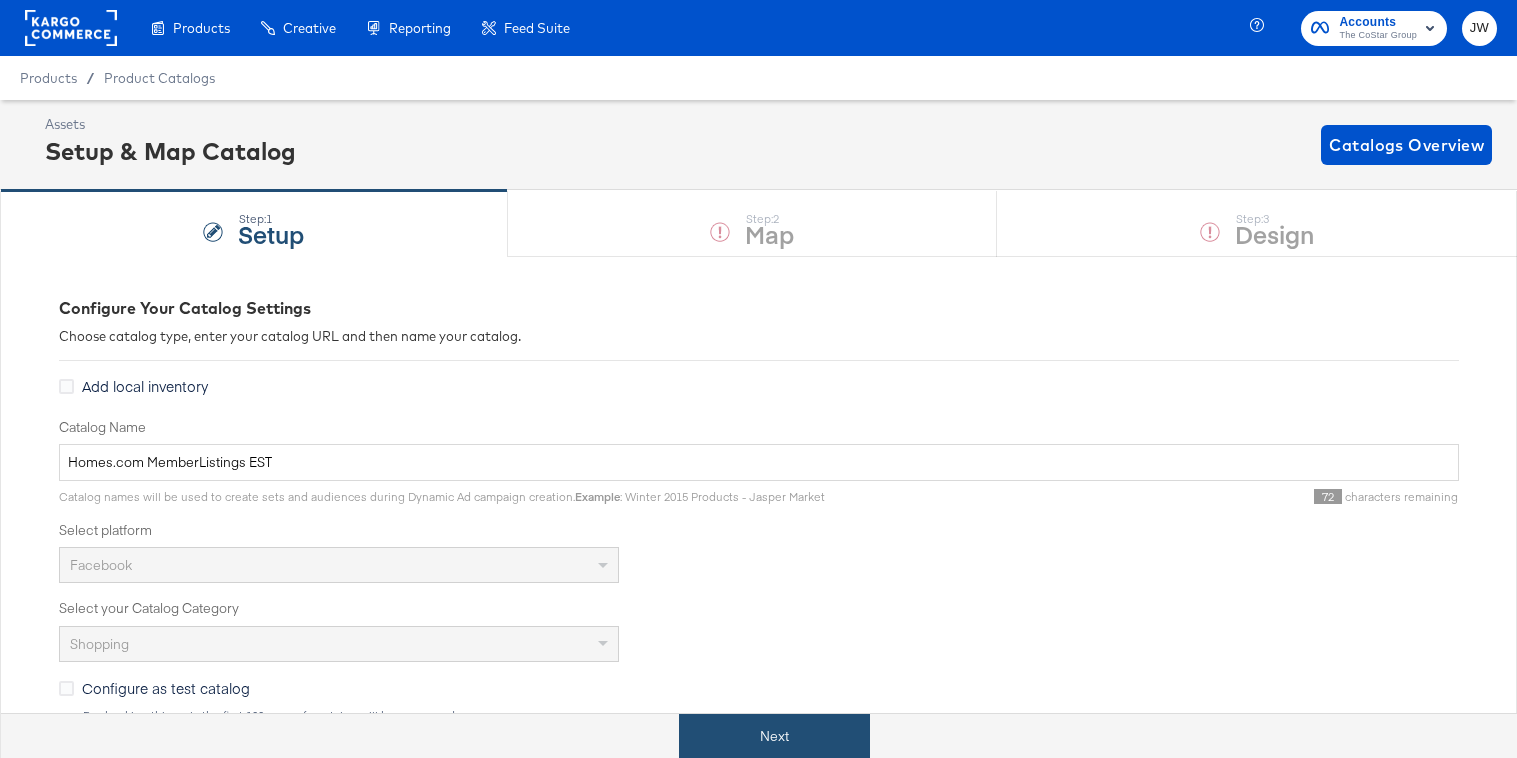 click on "Next" at bounding box center (774, 736) 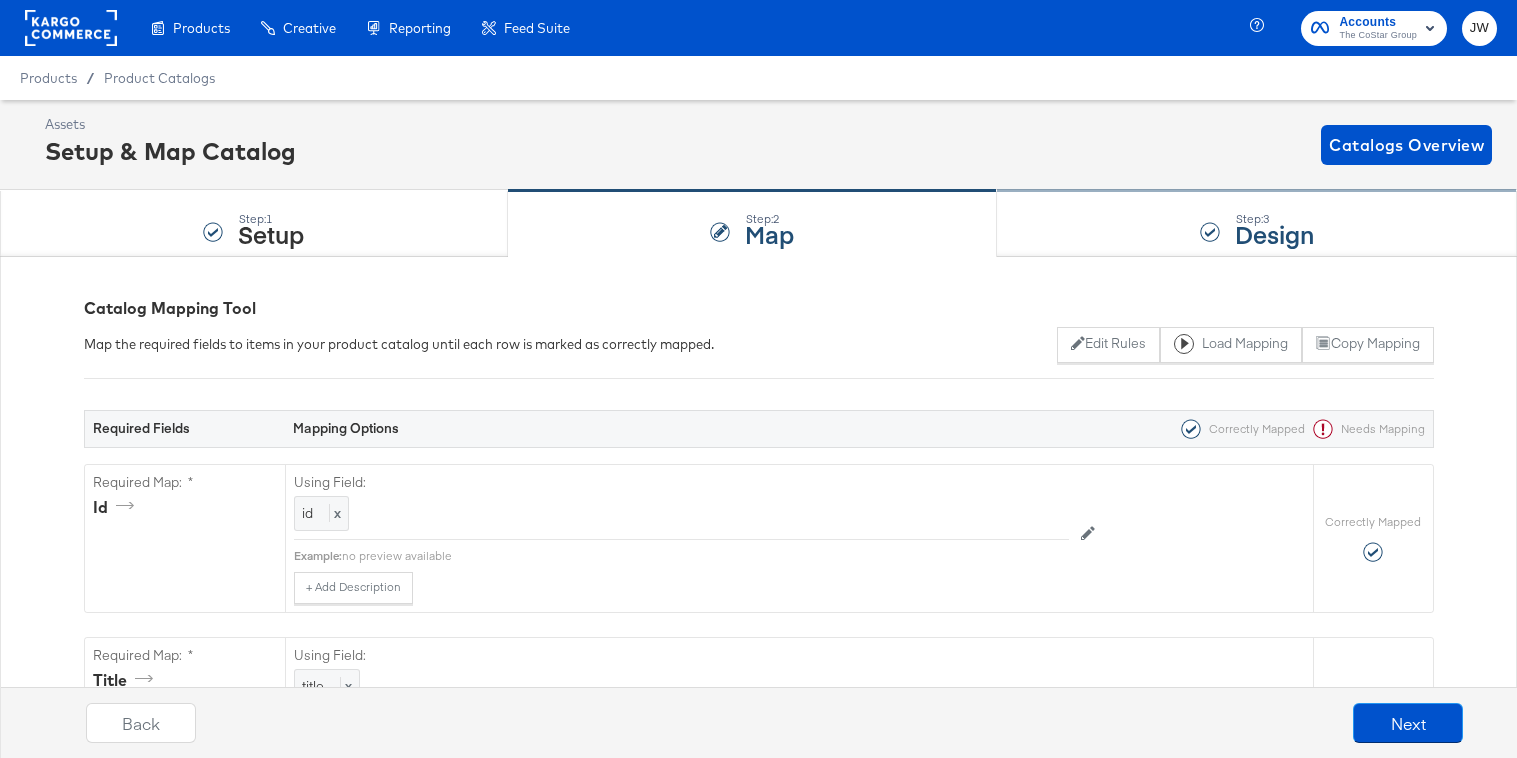 click on "Step:  3   Design" at bounding box center [1257, 224] 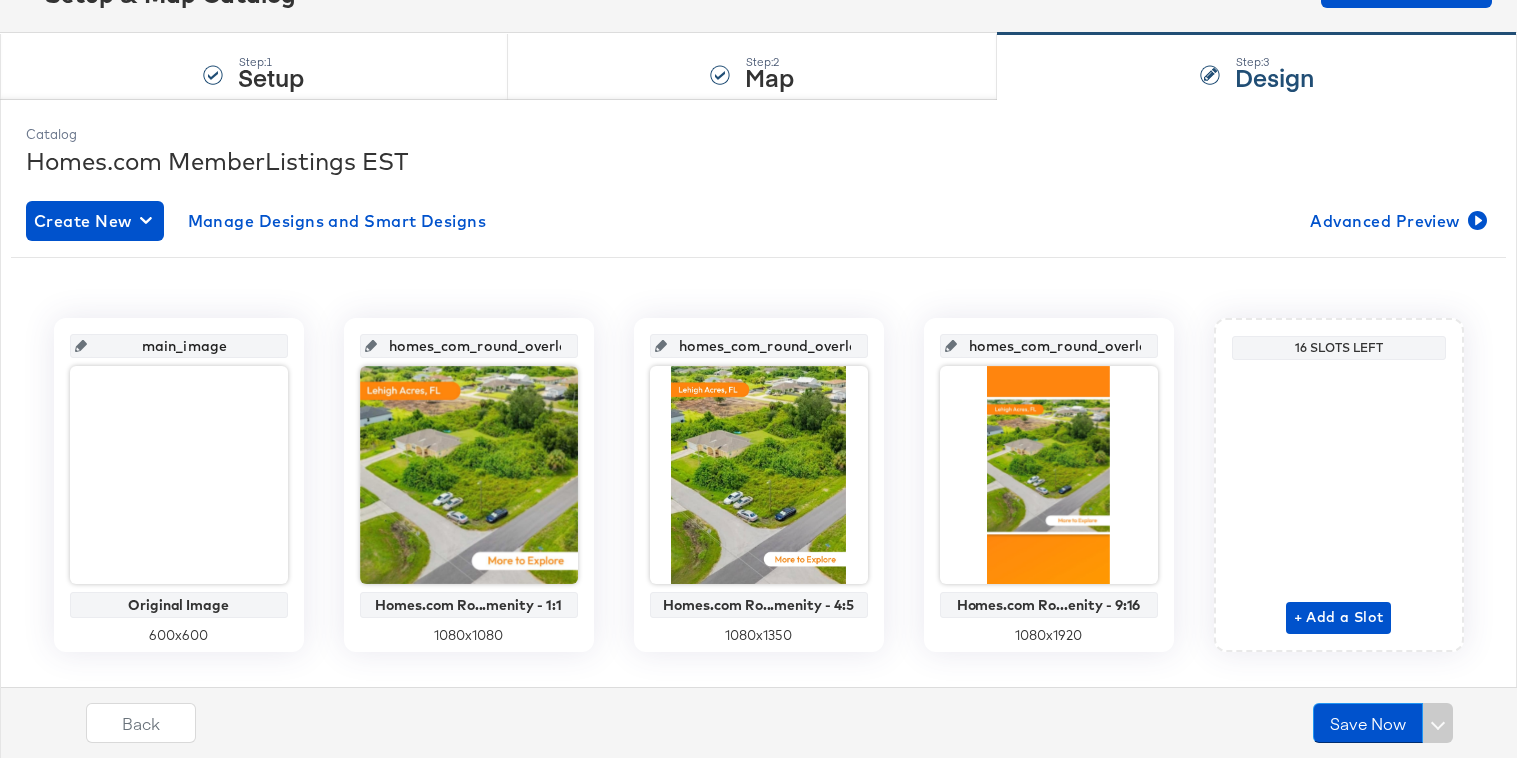 scroll, scrollTop: 195, scrollLeft: 0, axis: vertical 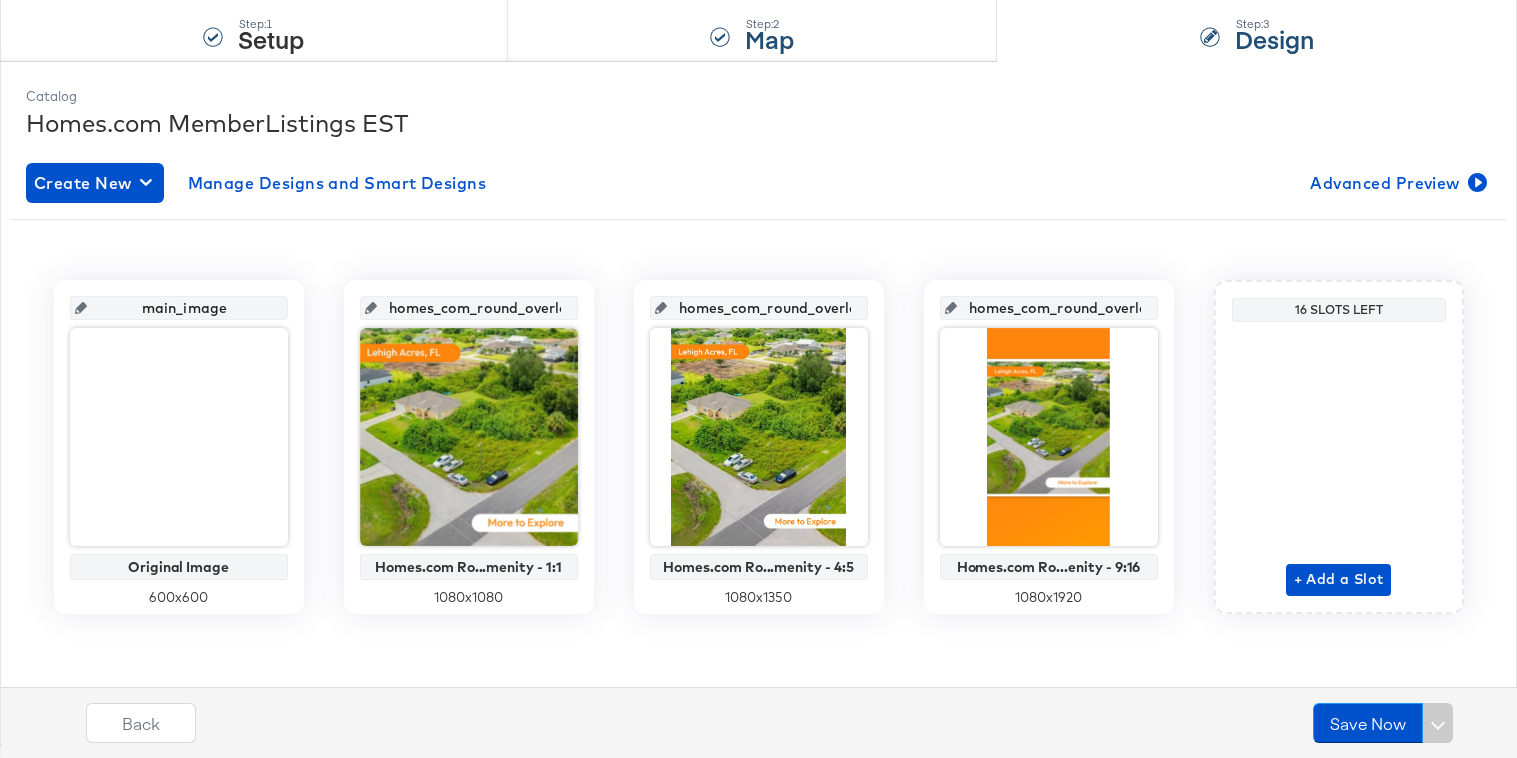 click on "Step:  2   Map" at bounding box center [753, 29] 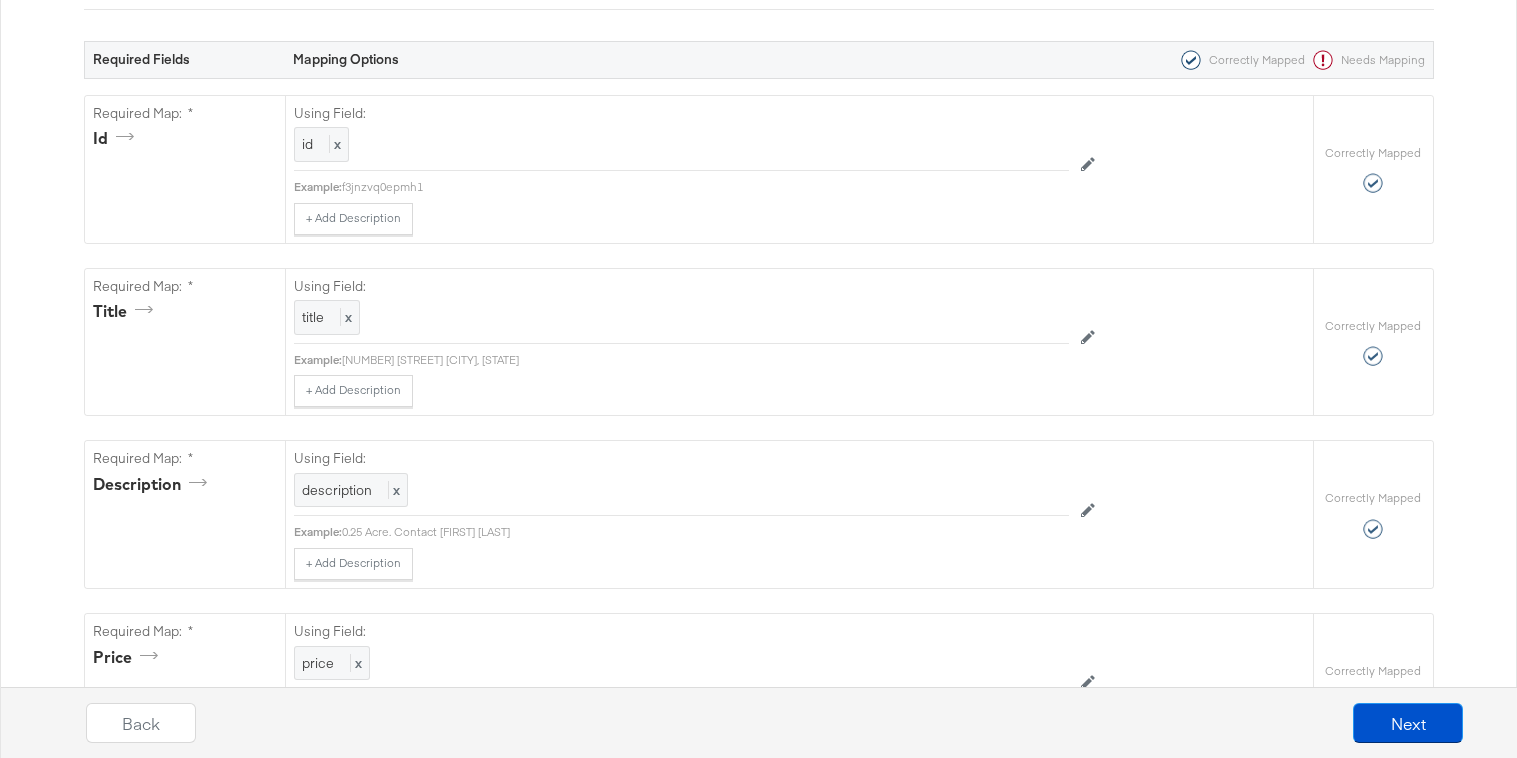 scroll, scrollTop: 135, scrollLeft: 0, axis: vertical 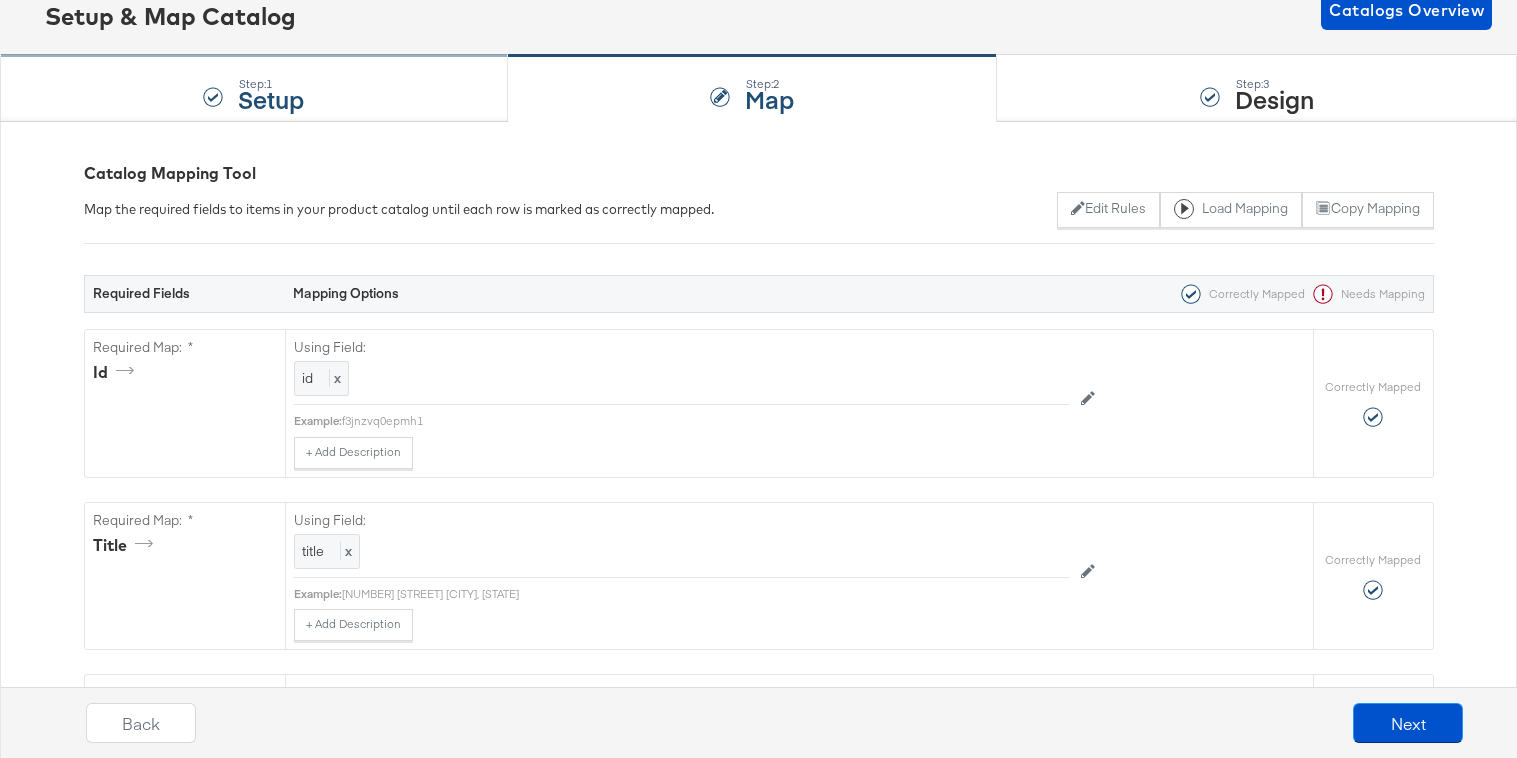 click on "Step:  1   Setup" at bounding box center (254, 89) 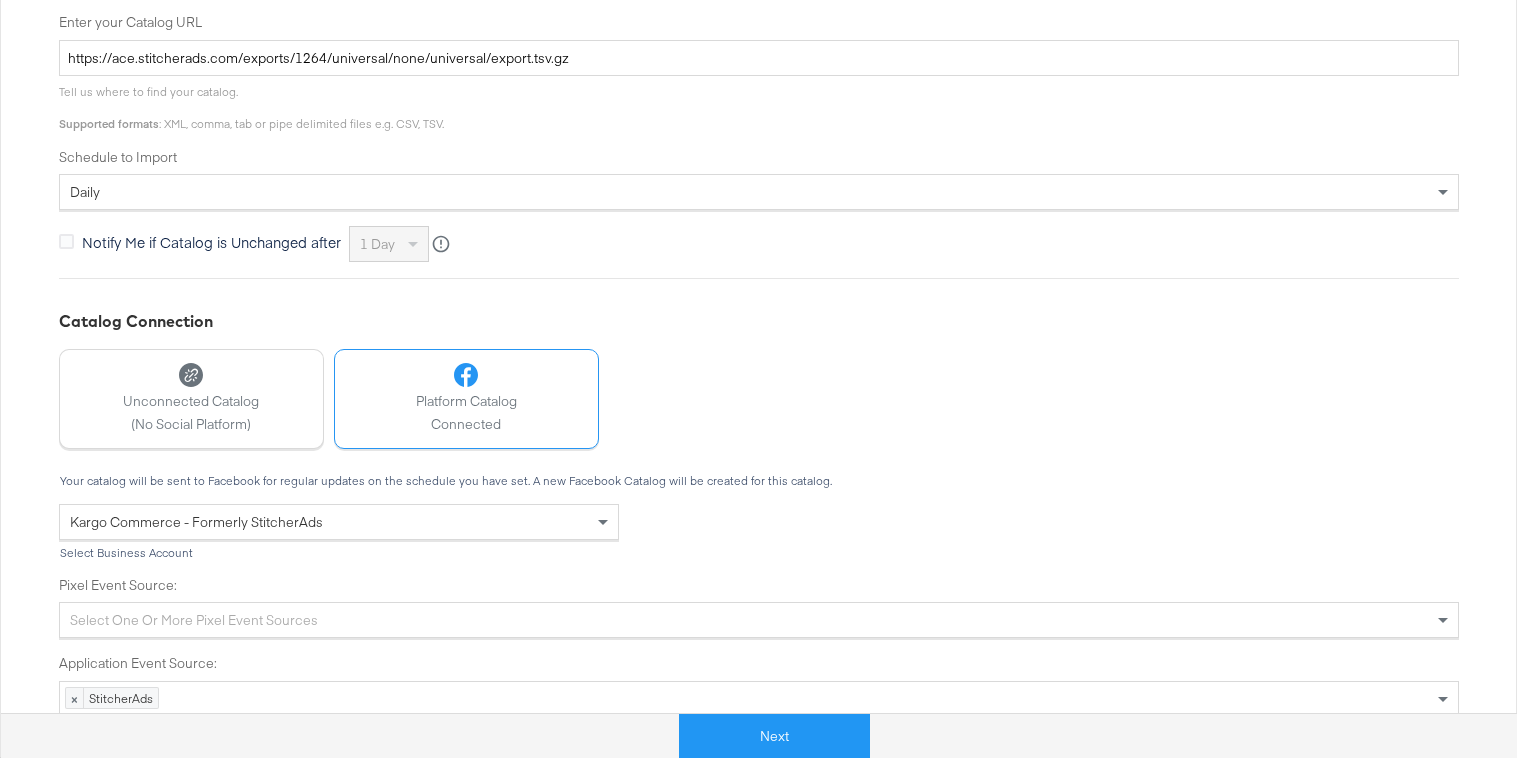 scroll, scrollTop: 724, scrollLeft: 0, axis: vertical 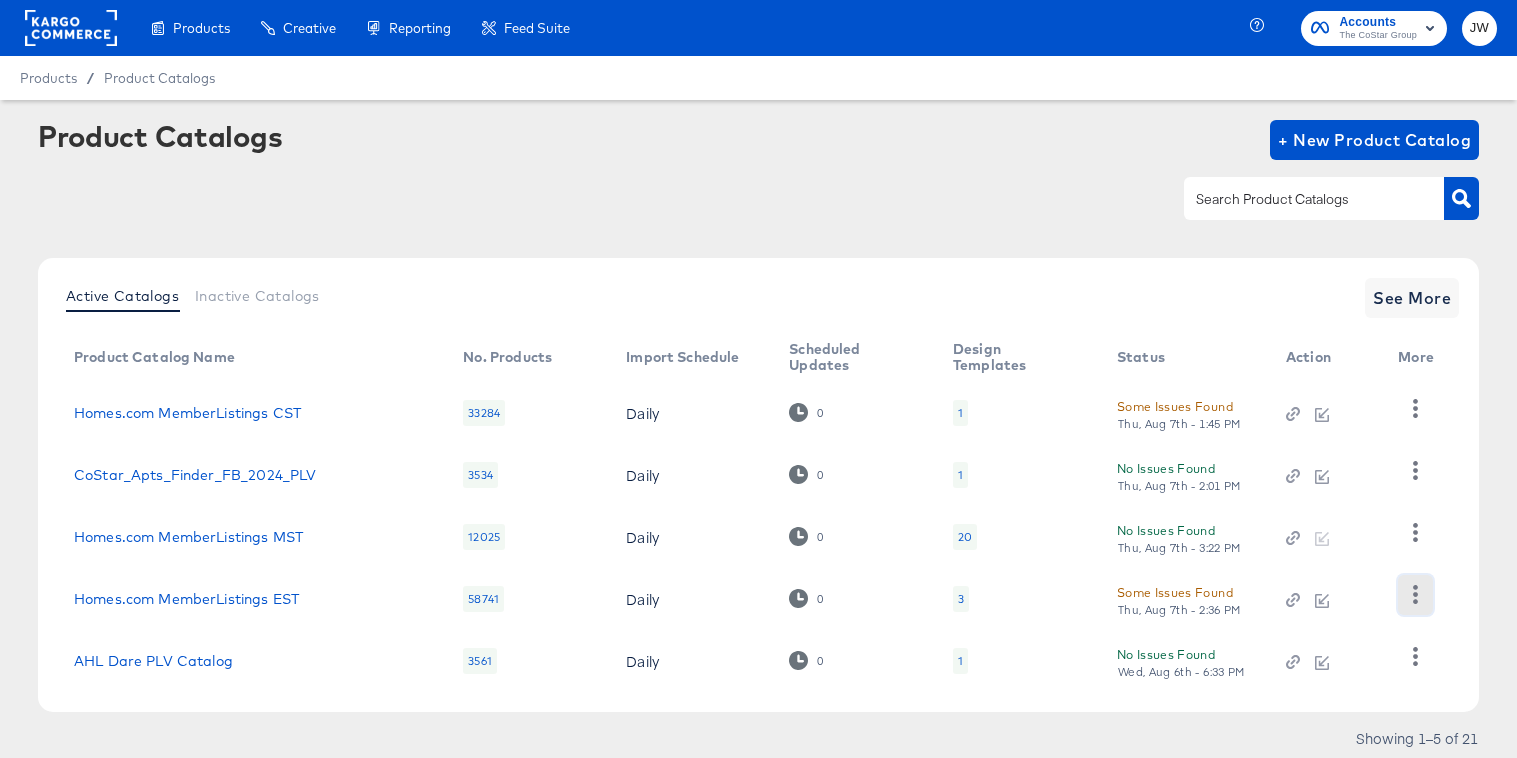 click 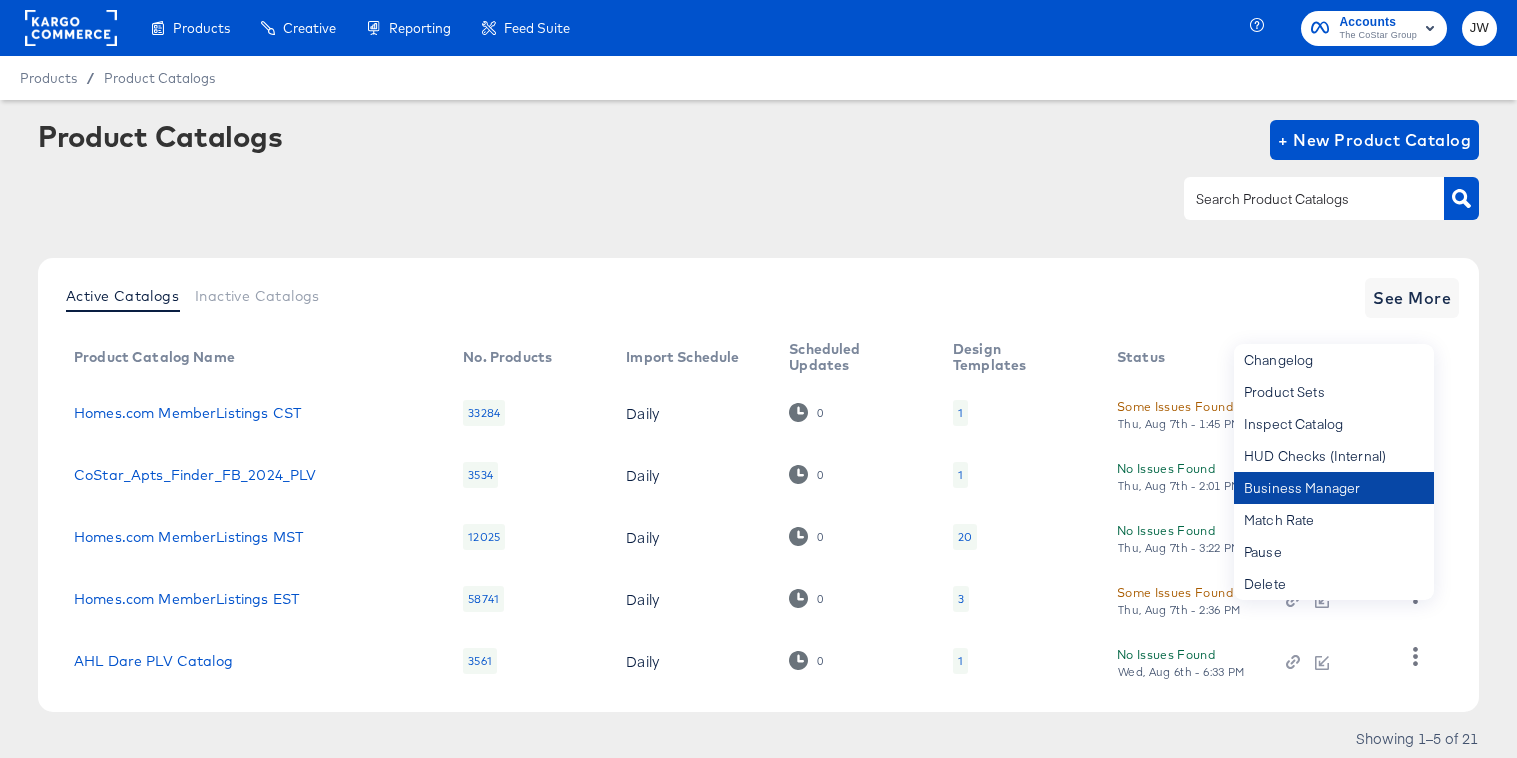 click on "Business Manager" at bounding box center (1334, 488) 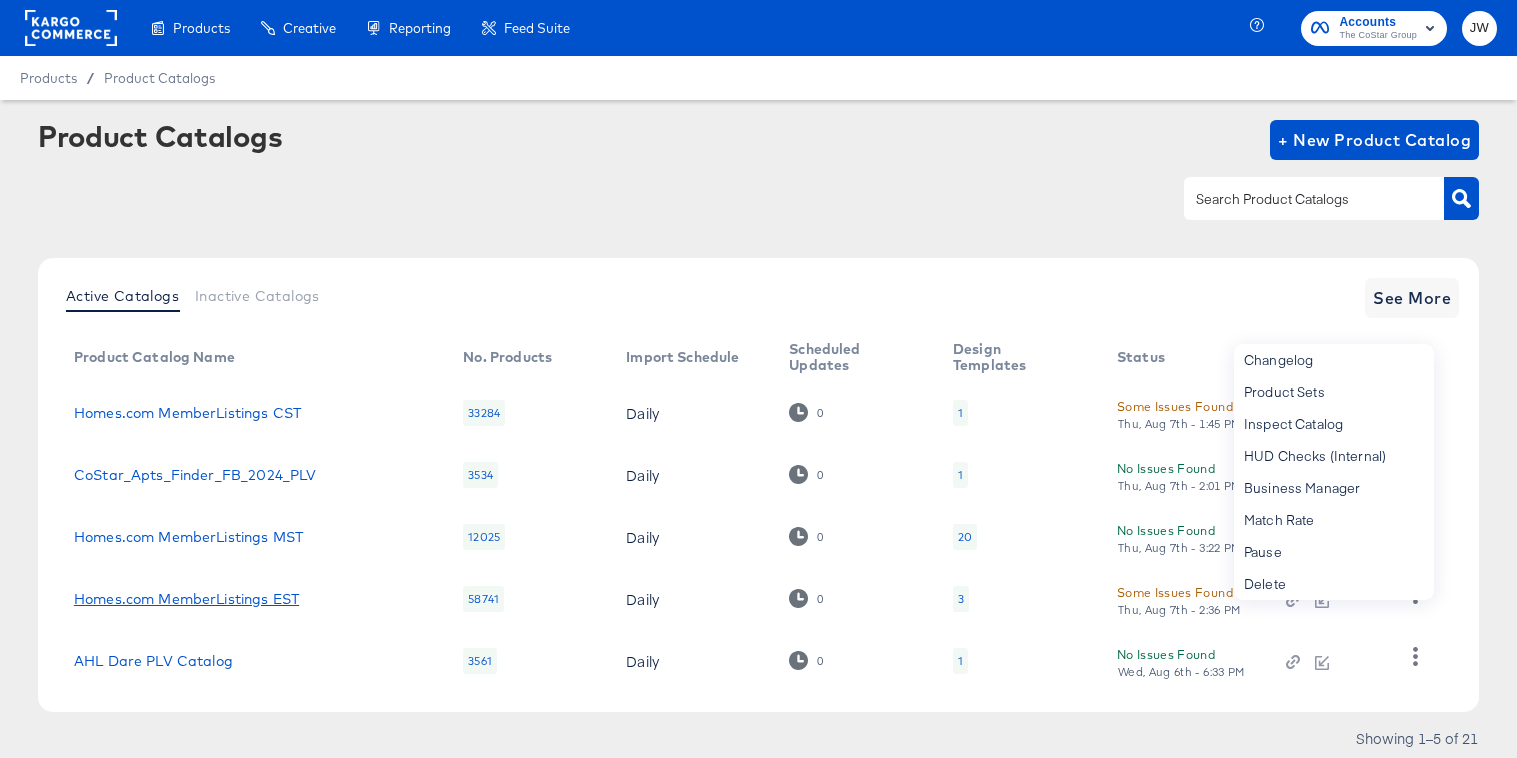 click on "Homes.com MemberListings EST" at bounding box center (186, 599) 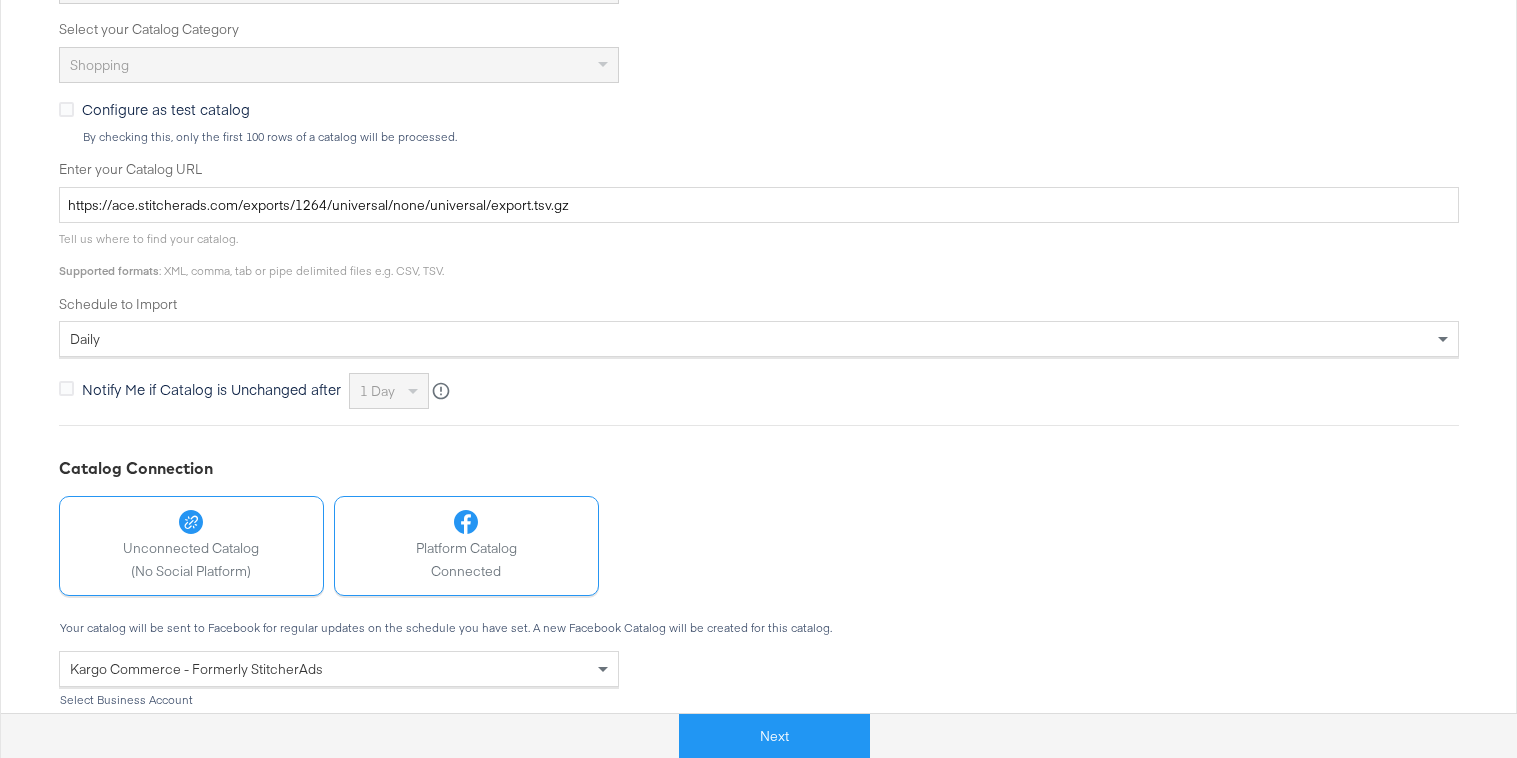scroll, scrollTop: 739, scrollLeft: 0, axis: vertical 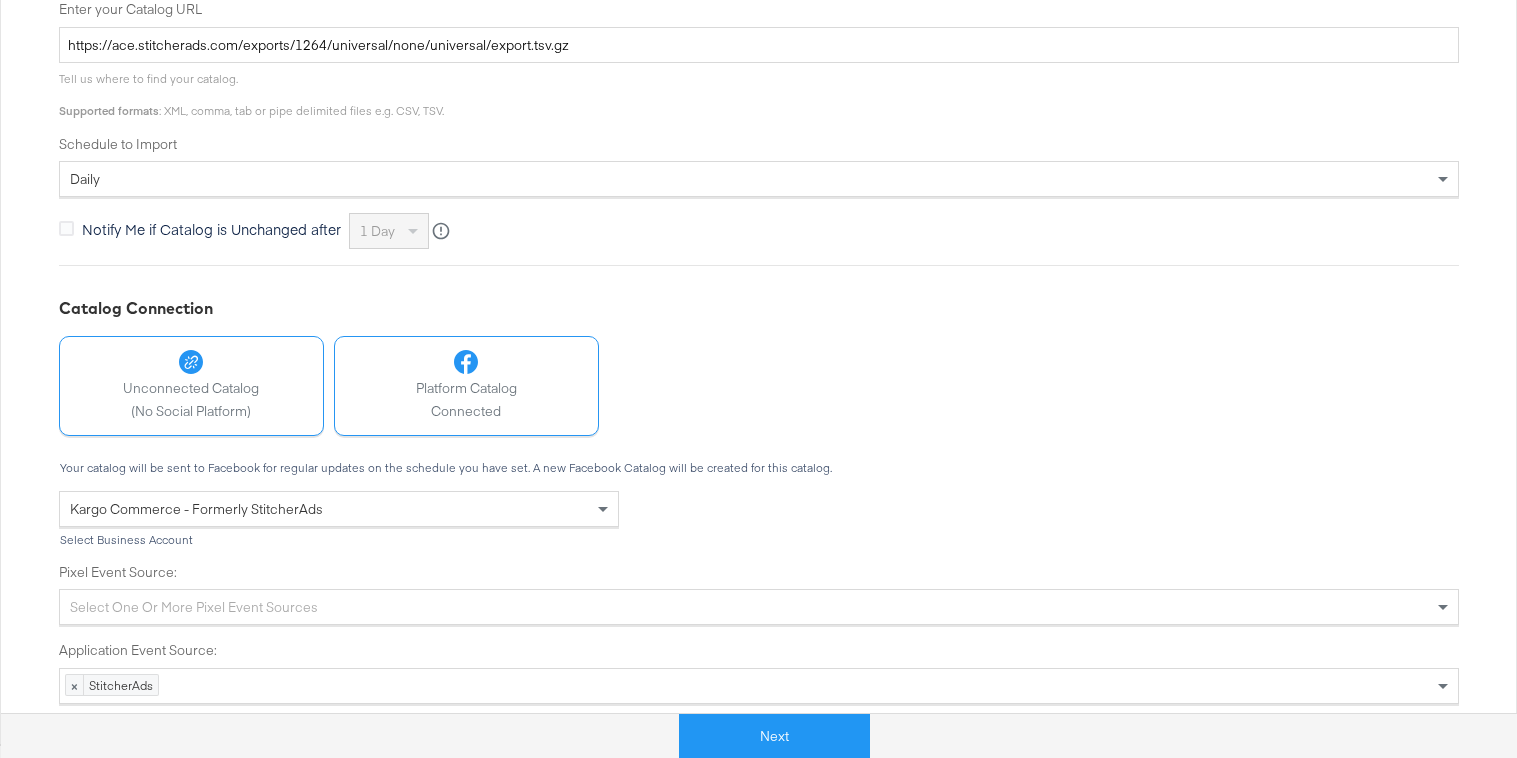 click on "Unconnected Catalog (No Social Platform)" at bounding box center [191, 385] 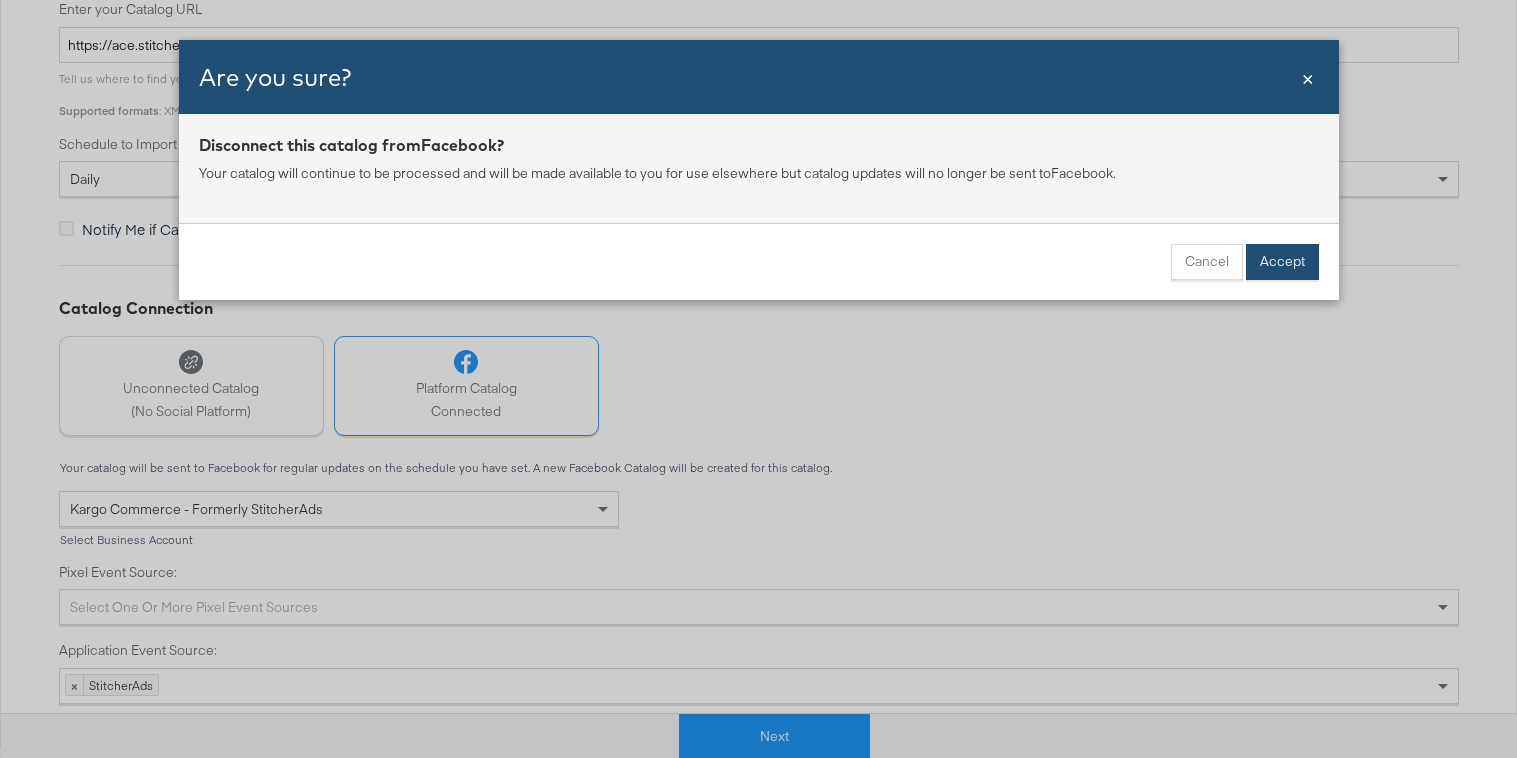 click on "Accept" at bounding box center [1282, 262] 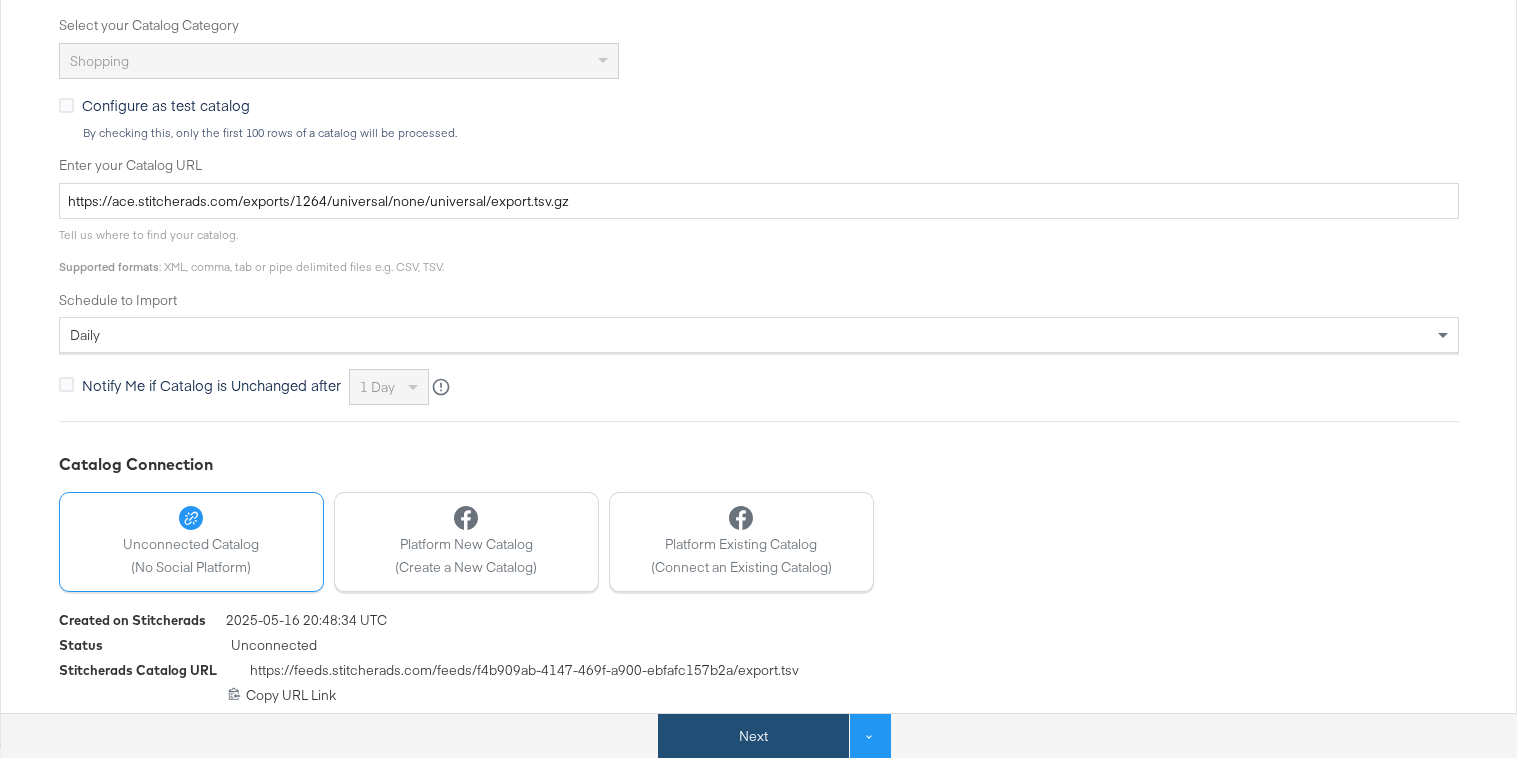 click on "Next" at bounding box center (753, 736) 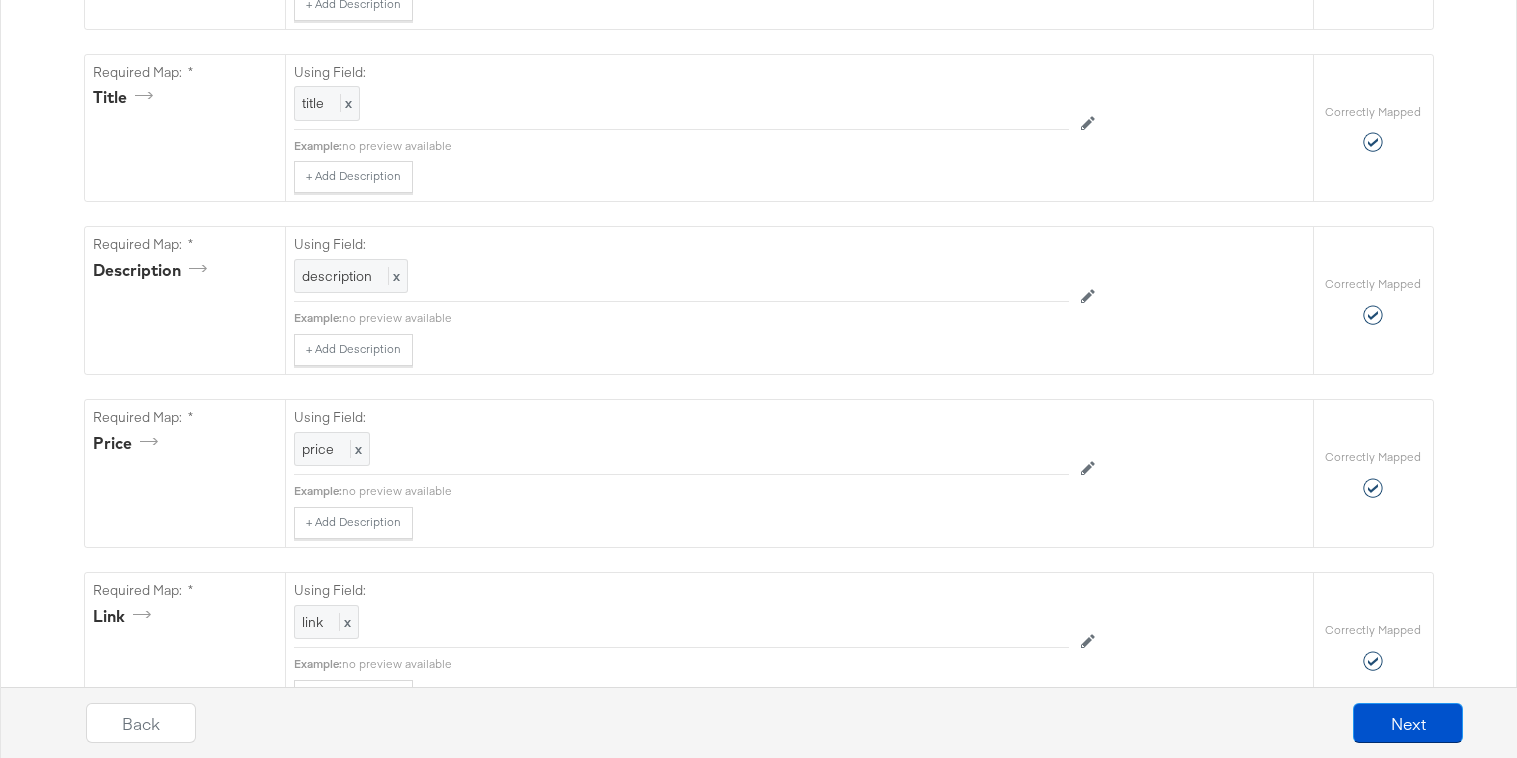 scroll, scrollTop: 0, scrollLeft: 0, axis: both 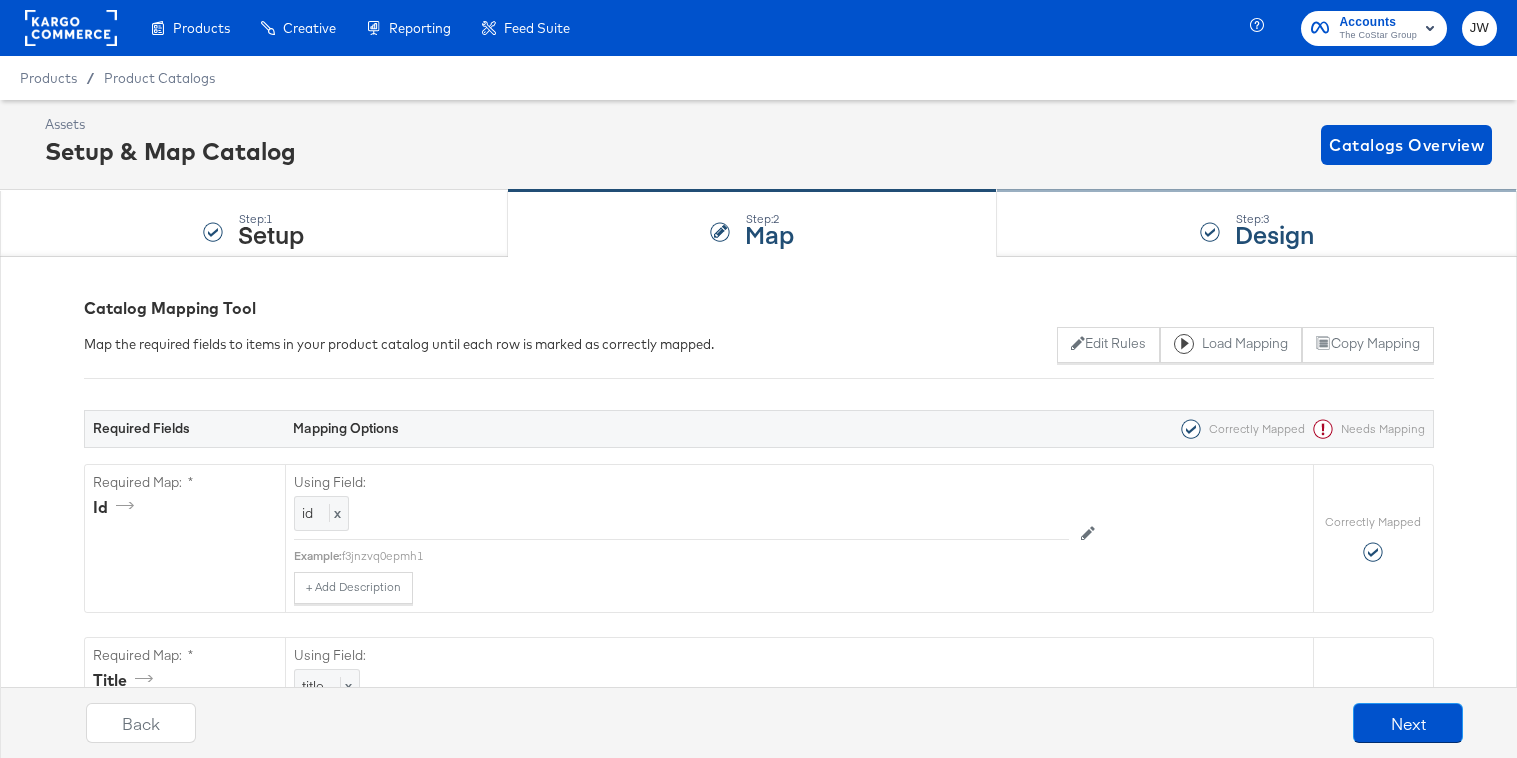 click on "Step:  3   Design" at bounding box center [1257, 224] 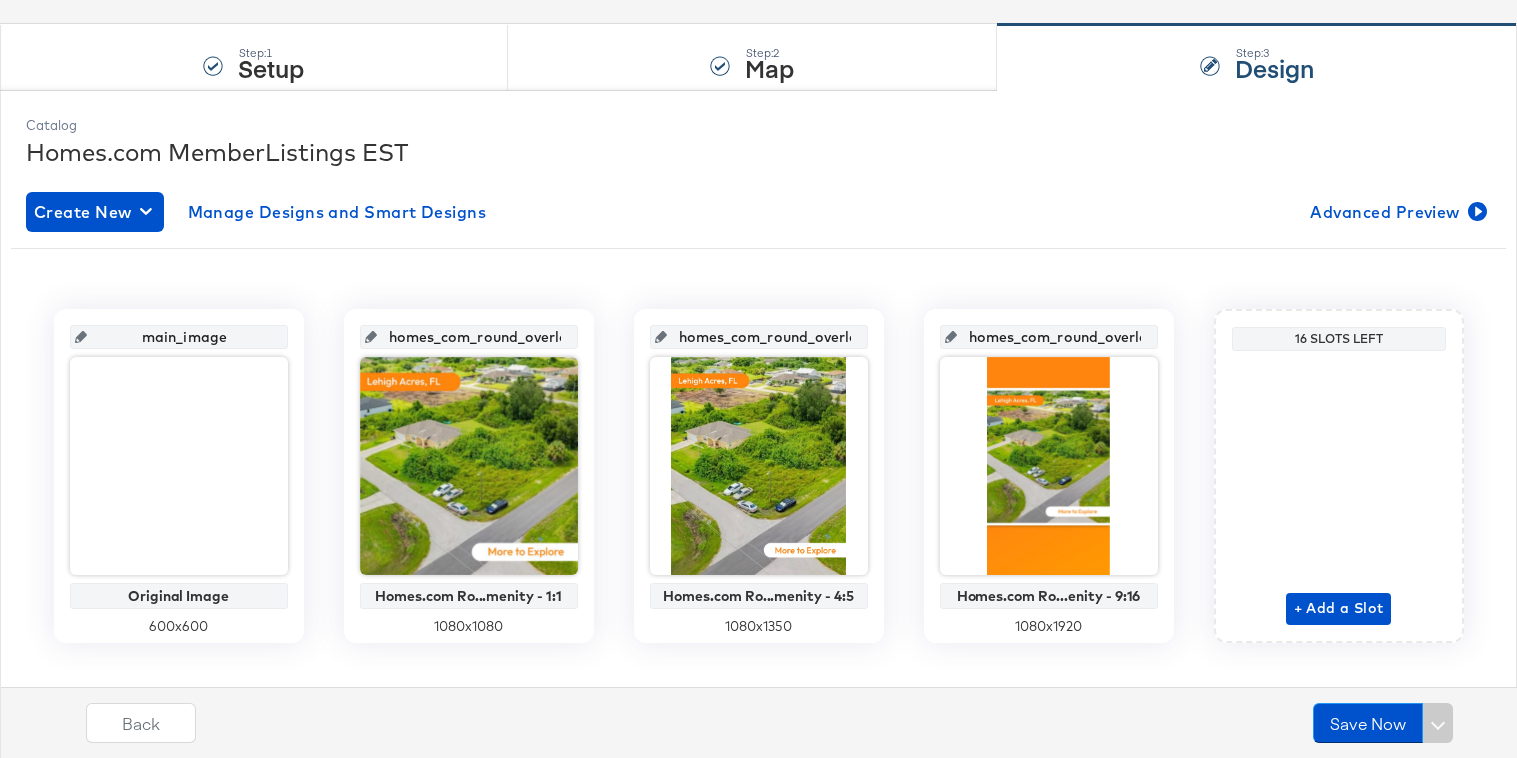 scroll, scrollTop: 195, scrollLeft: 0, axis: vertical 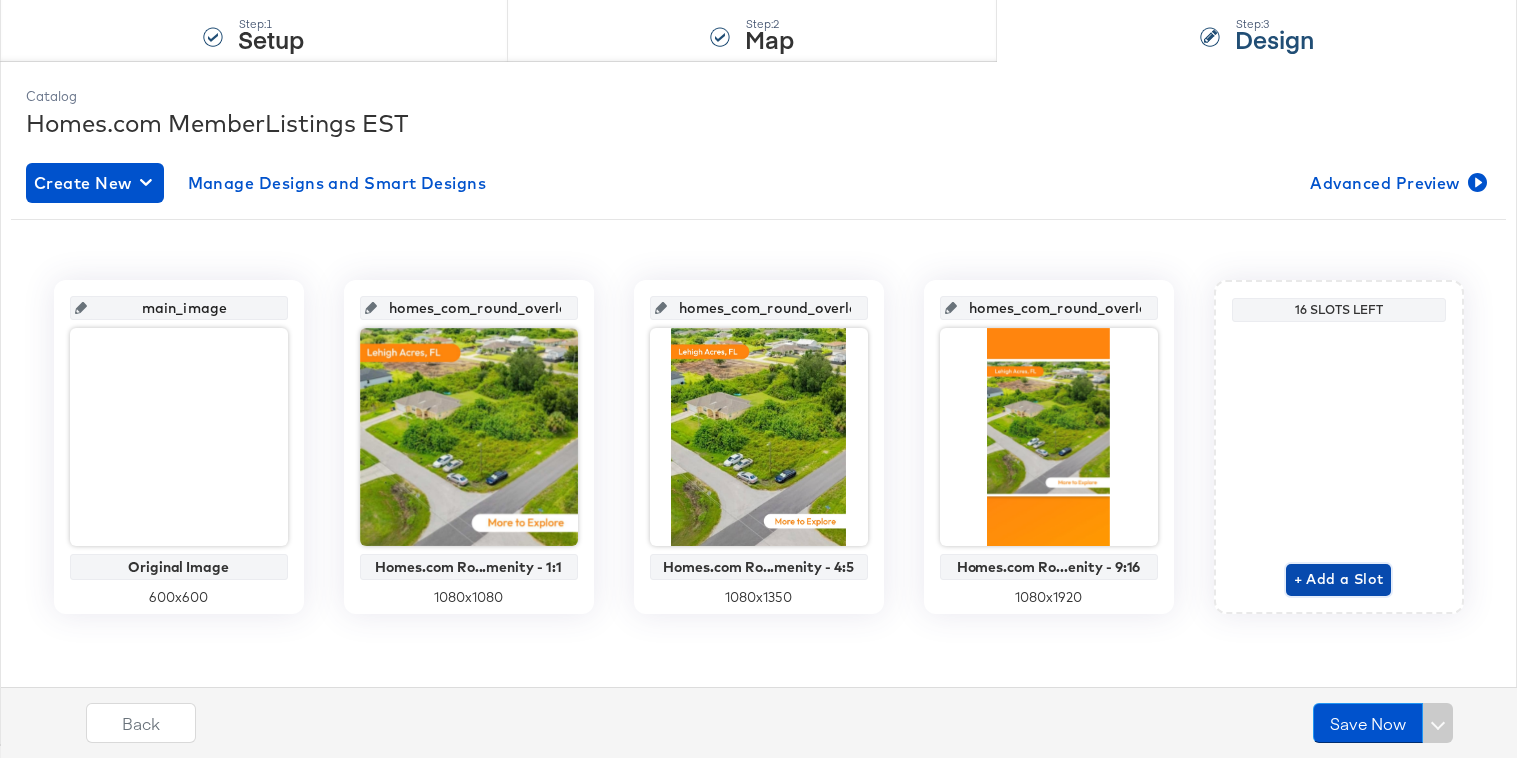 click on "+ Add a Slot" at bounding box center [1339, 580] 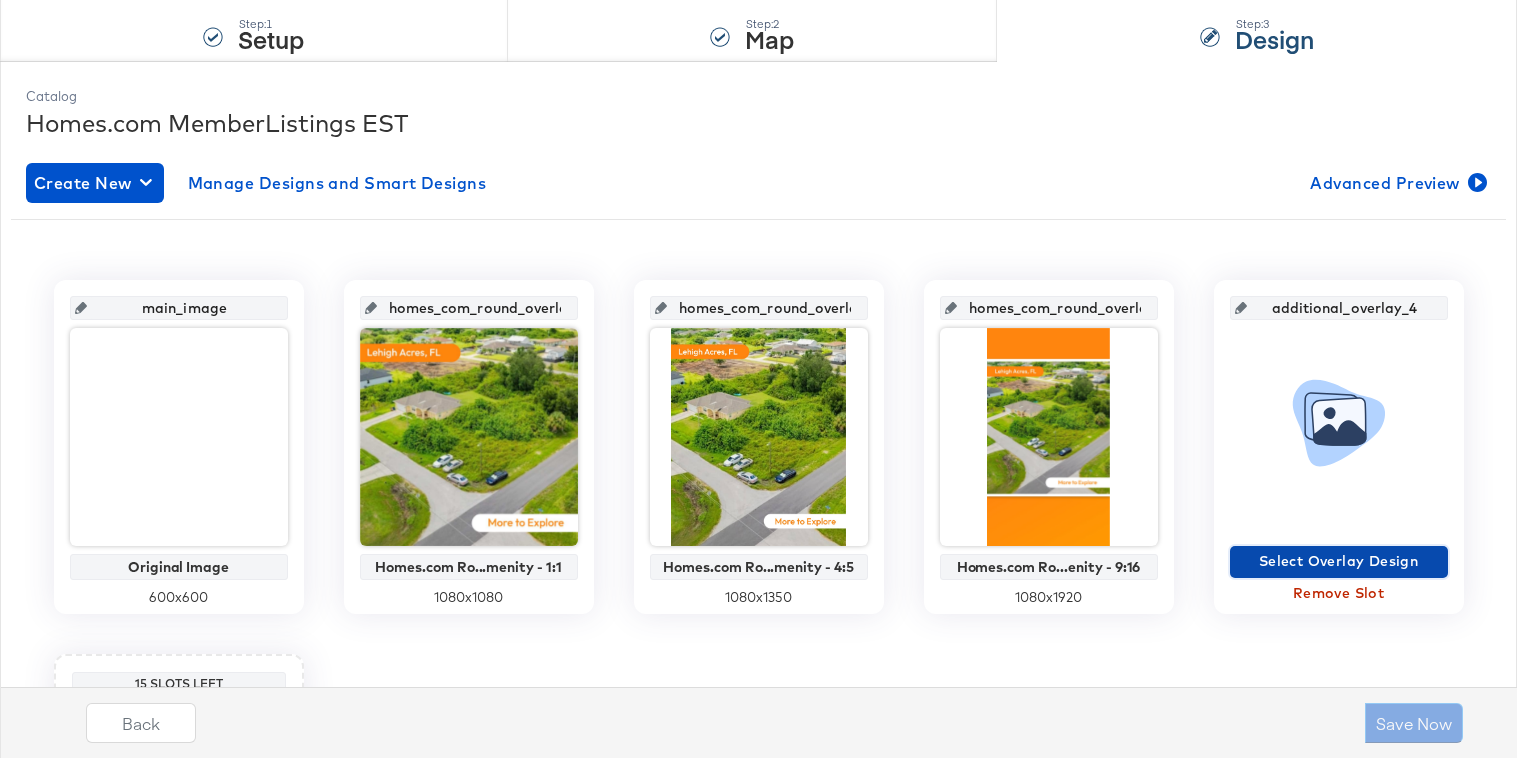 click on "Select Overlay Design" at bounding box center (1339, 561) 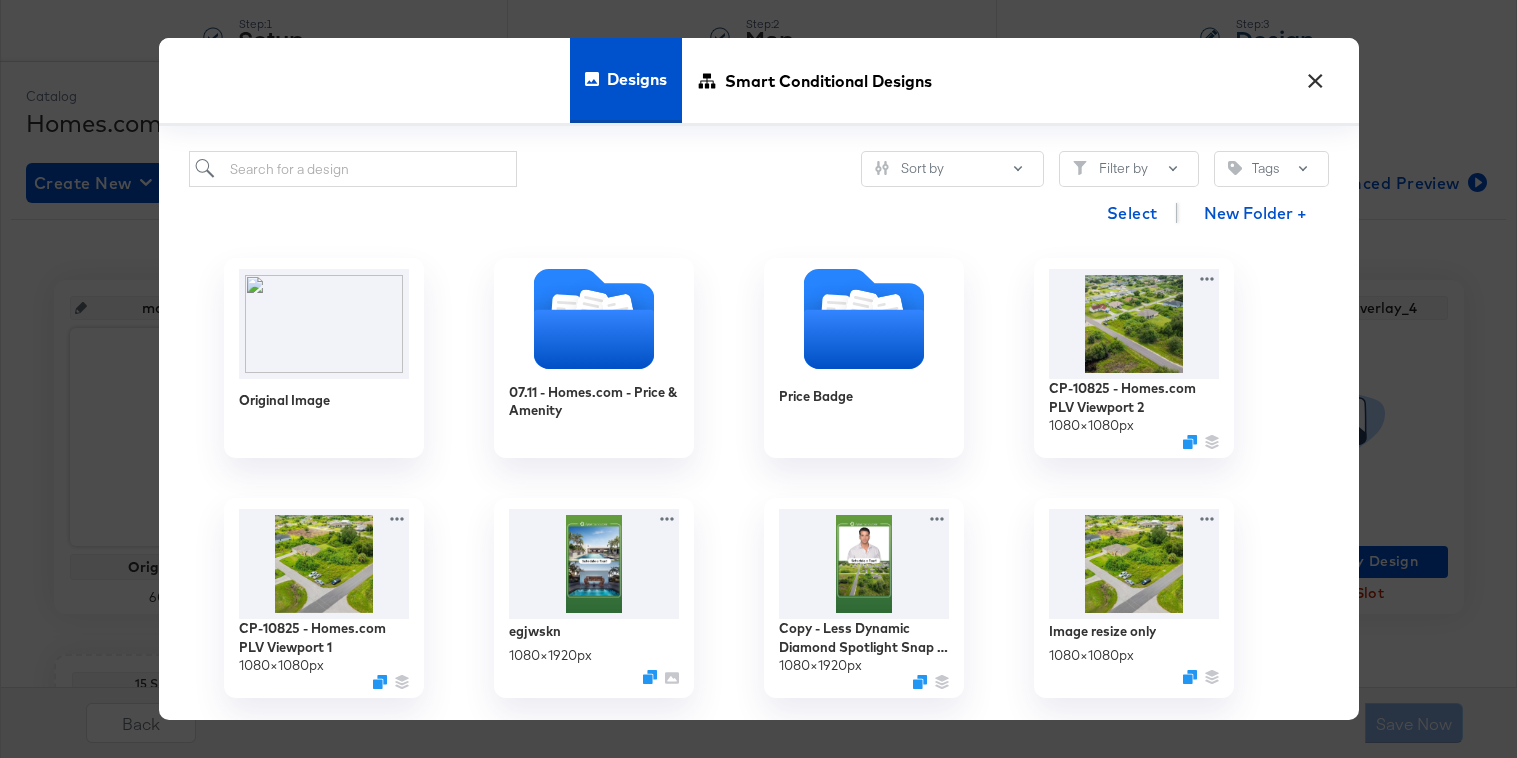 click on "Sort by Filter by Tags Select New Folder + Original Image 07.11 - Homes.com - Price & Amenity Price Badge CP-10825 - Homes.com PLV Viewport 2 1080 × 1080 px CP-10825 - Homes.com PLV Viewport 1 1080 × 1080 px egjwskn 1080 × 1920 px Copy - Less Dynamic Diamond Spotlight Snap Overlay 1080 × 1920 px Image resize only 1080 × 1080 px 4x5 Homes.com Test Period Overlay 5 1080 × 1350 px 4x5 Homes.com Test Period Overlay 4 1080 × 1350 px 4x5 Homes.com Test Period Overlay 3 1080 × 1350 px 4x5 Homes.com Test Period Overlay 2 1080 × 1350 px 4x5 Homes.com Test Period Overlay 1 1080 × 1350 px 9x16 Homes.com Test Period Overlay 5 1080 × 1920 px 9x16 Homes.com Test Period Overlay 4 1080 × 1920 px Homes.com Test Period Overlay 3 1080 × 1920 px" at bounding box center [759, 423] 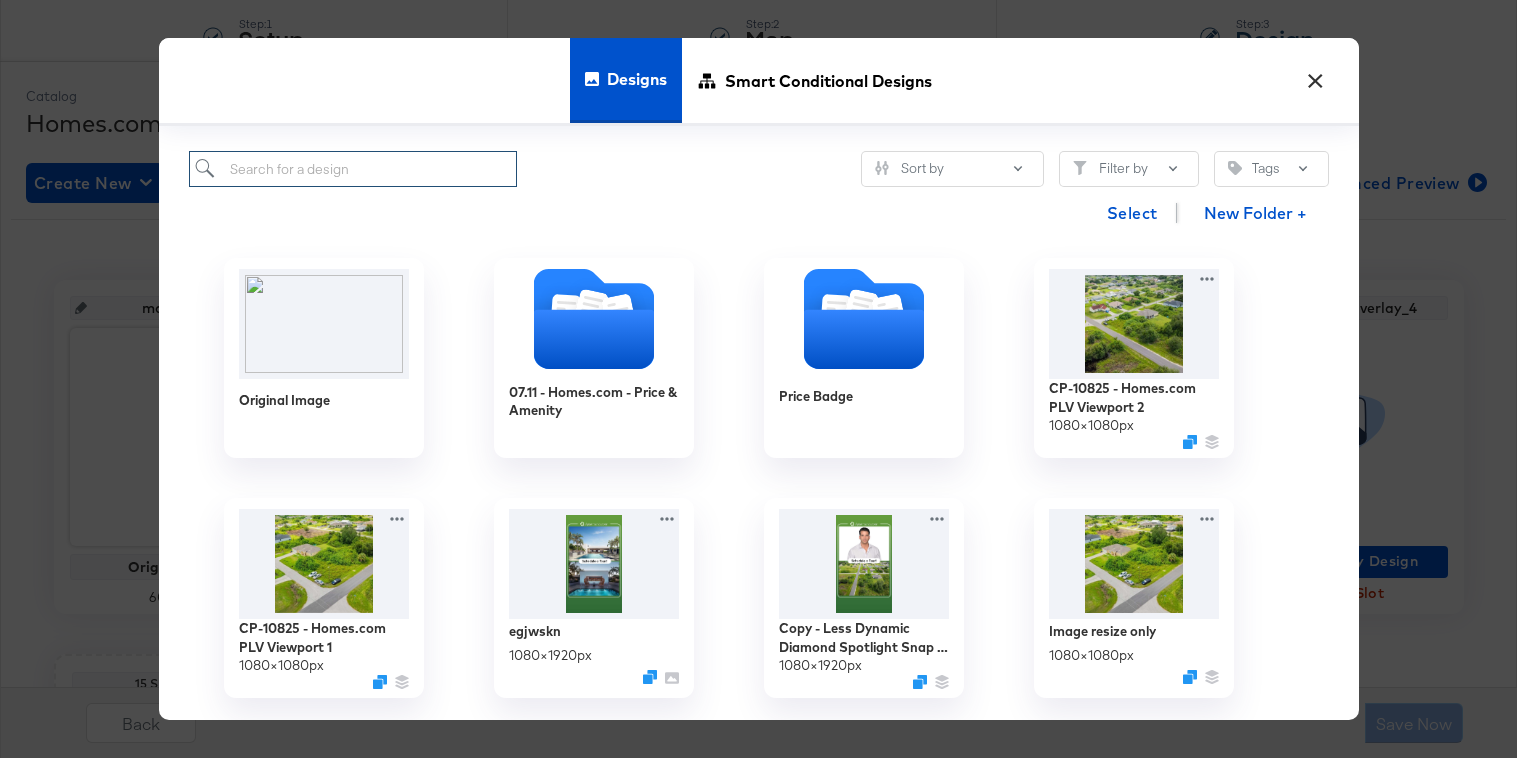 click at bounding box center [353, 169] 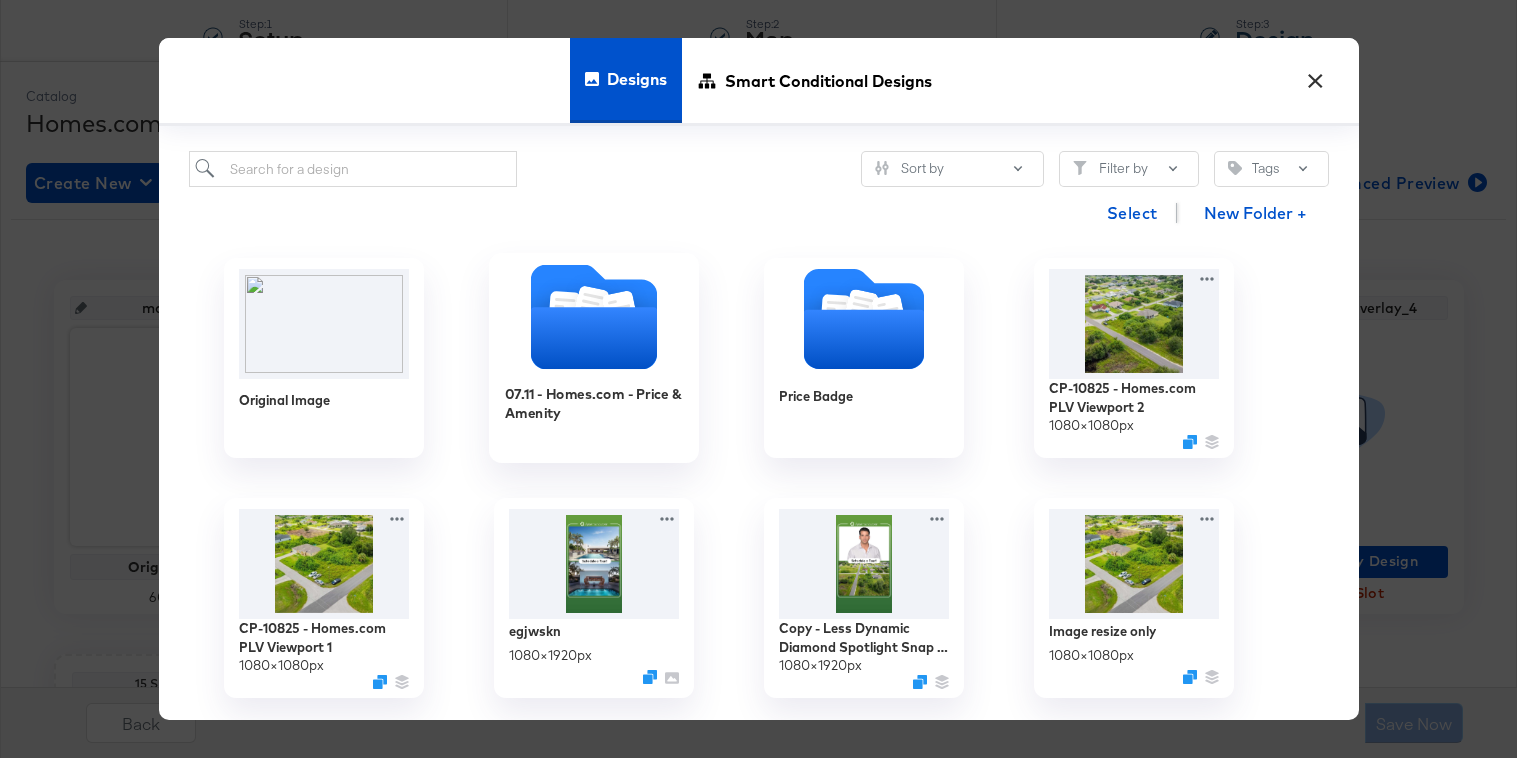 click 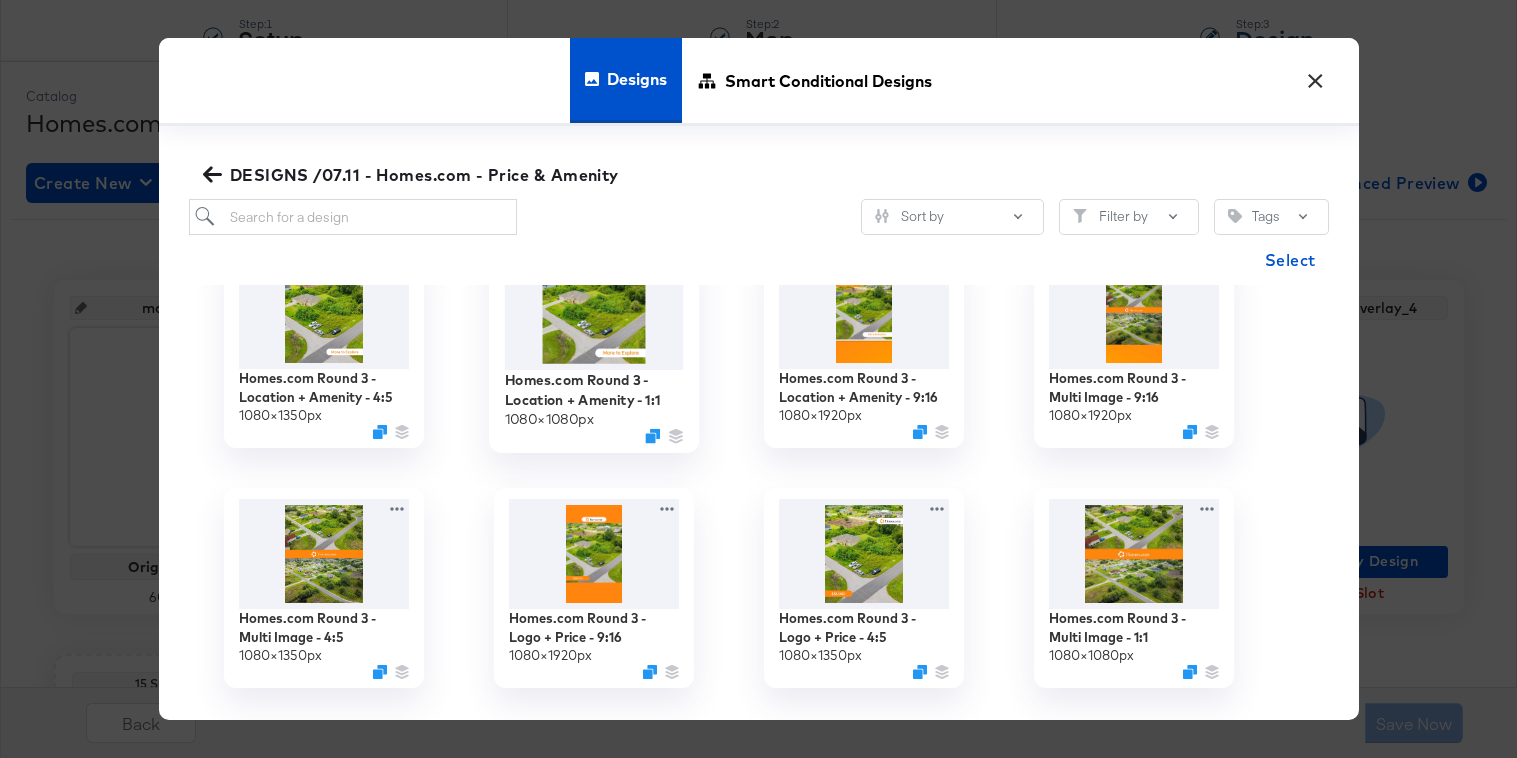 scroll, scrollTop: 61, scrollLeft: 0, axis: vertical 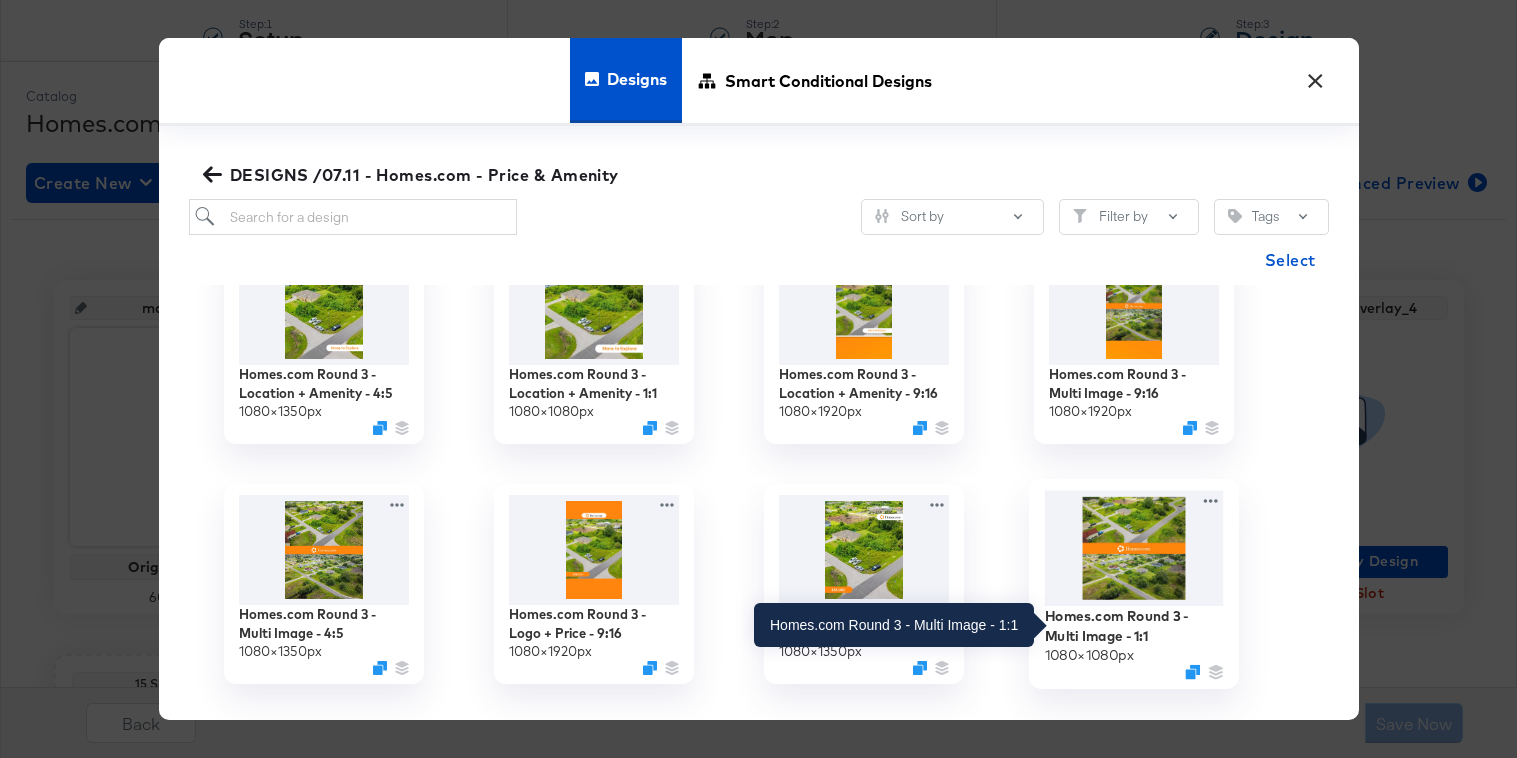 click on "Homes.com Round 3 - Multi Image - 1:1" at bounding box center (1133, 626) 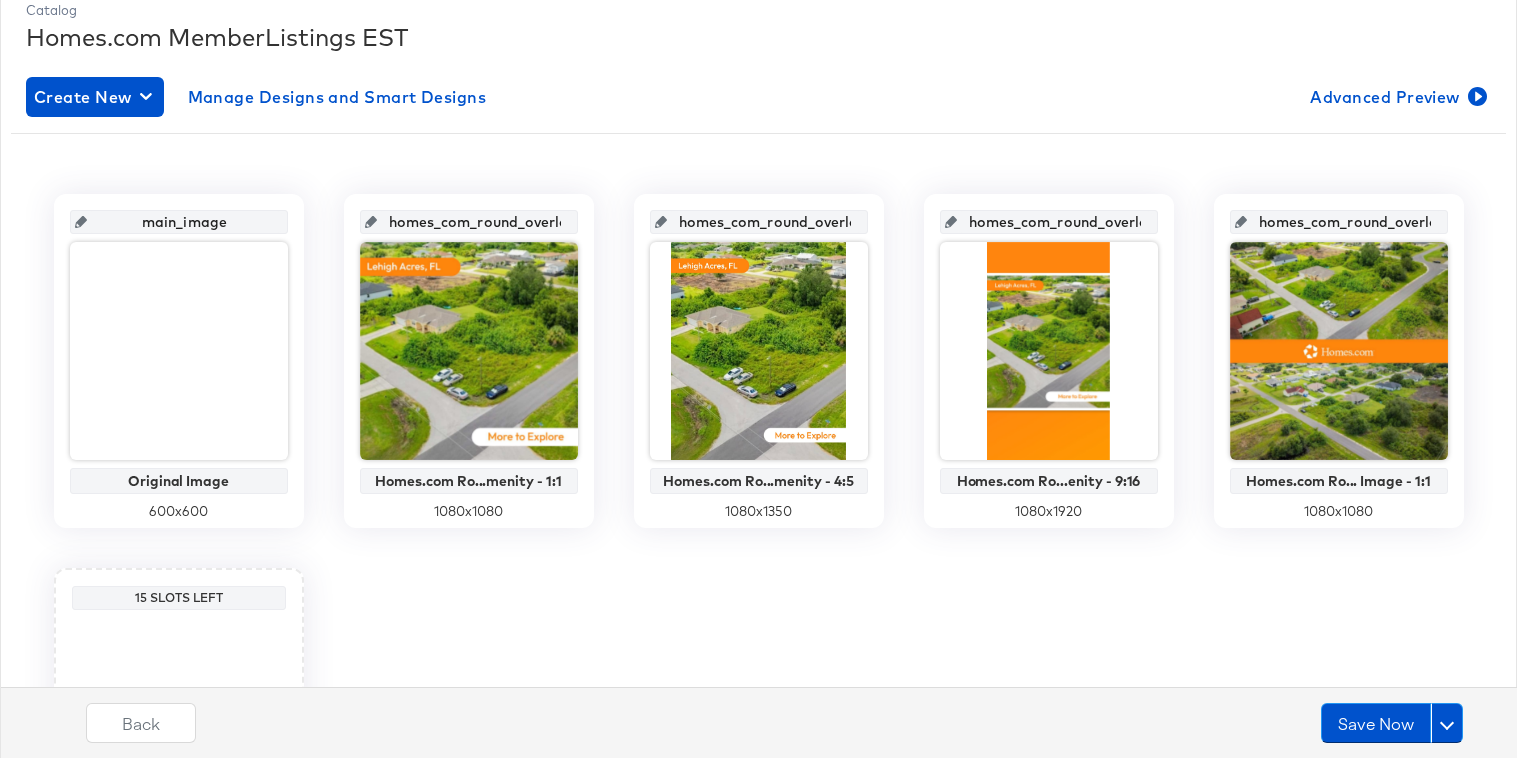 scroll, scrollTop: 282, scrollLeft: 0, axis: vertical 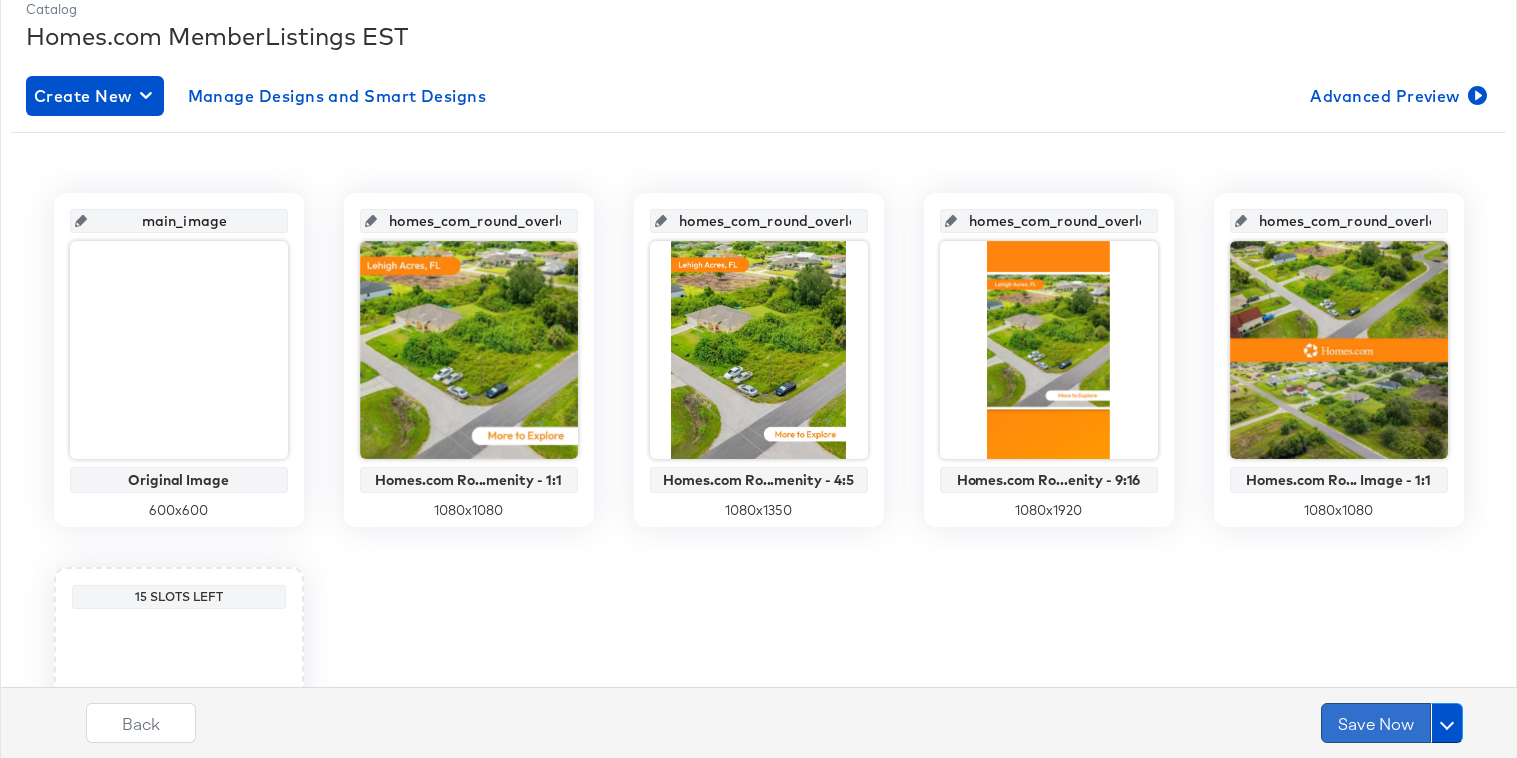 click on "Save Now" at bounding box center [1376, 723] 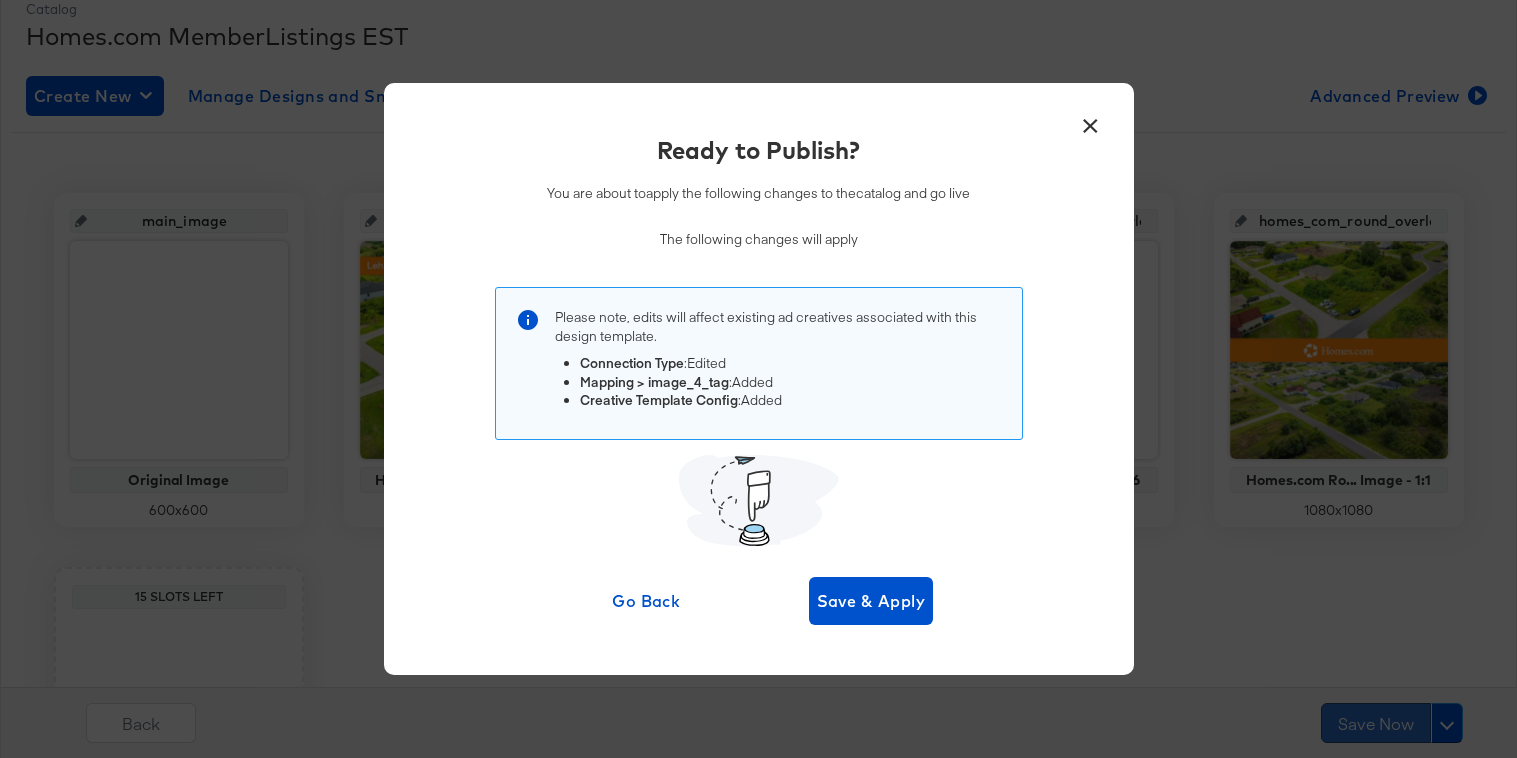 scroll, scrollTop: 0, scrollLeft: 0, axis: both 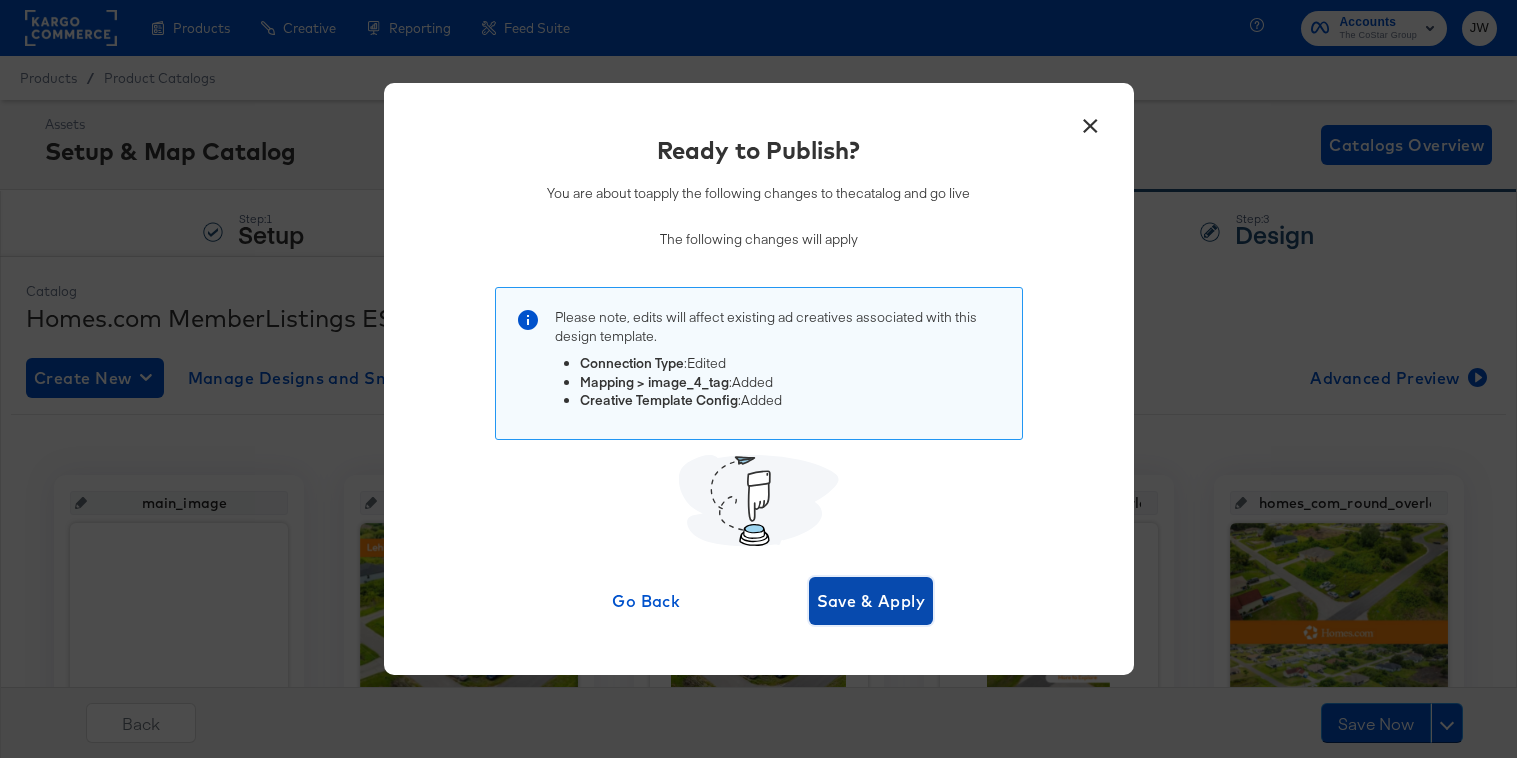 click on "Save & Apply" at bounding box center (871, 601) 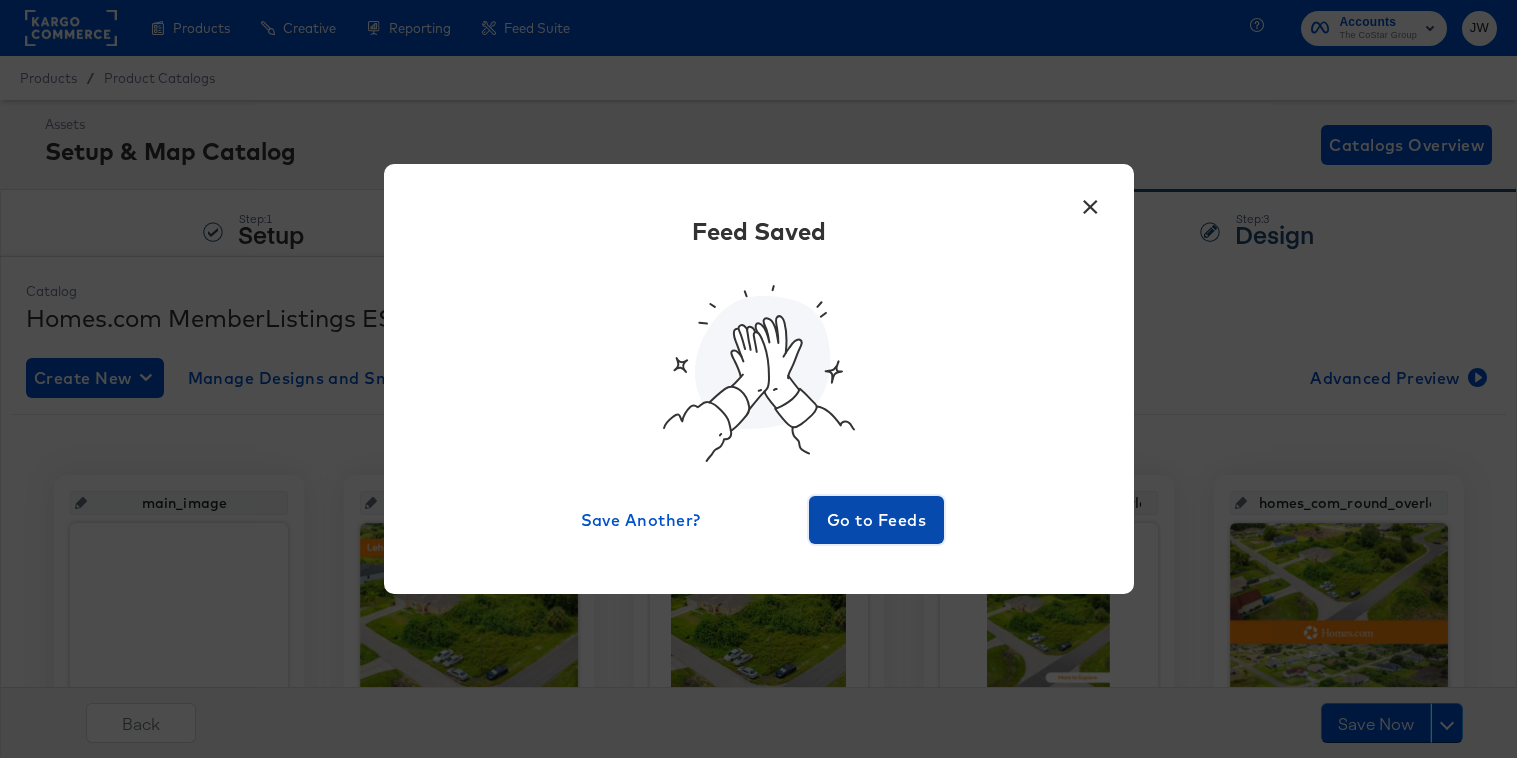 click on "Go to Feeds" at bounding box center [877, 520] 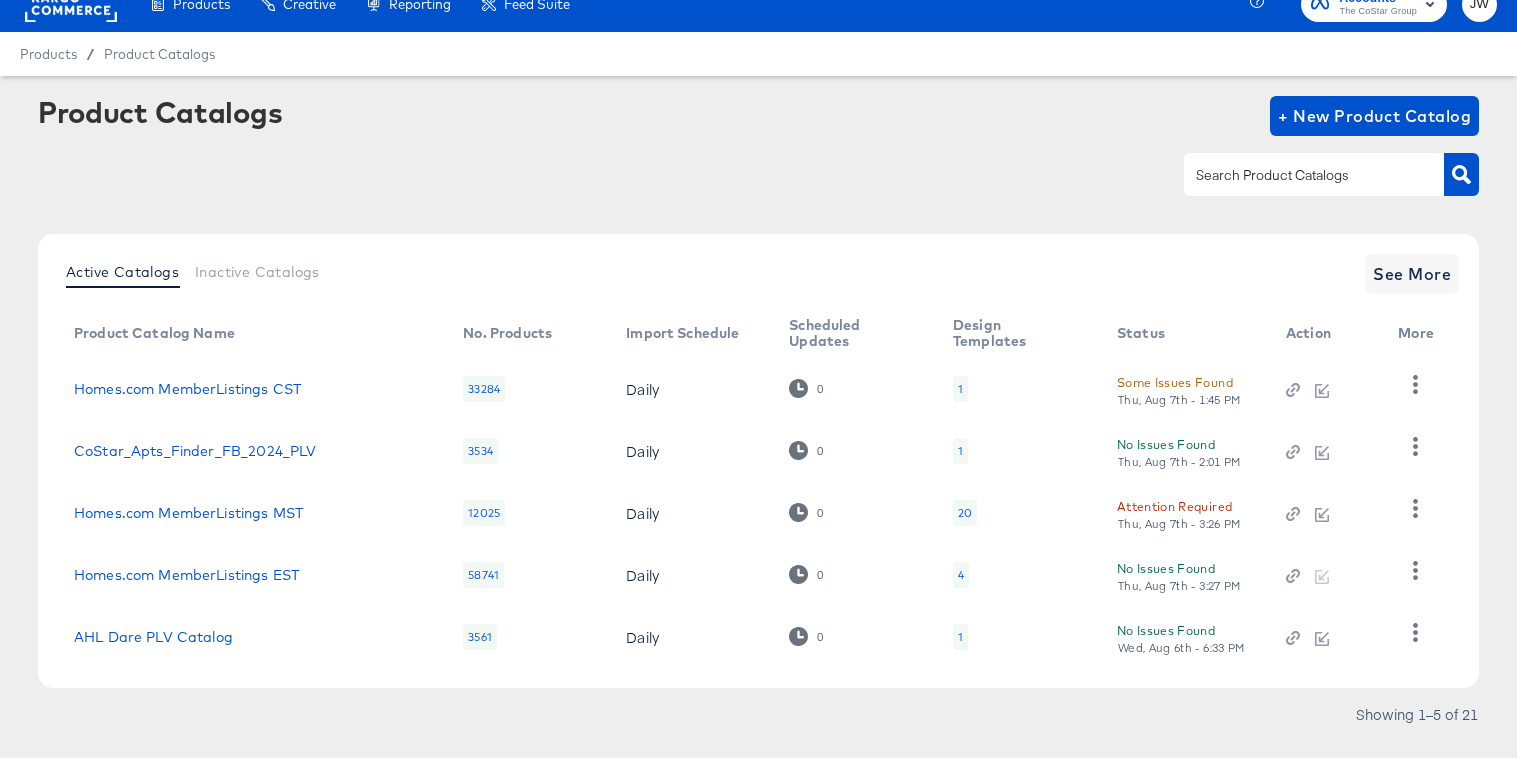 scroll, scrollTop: 14, scrollLeft: 0, axis: vertical 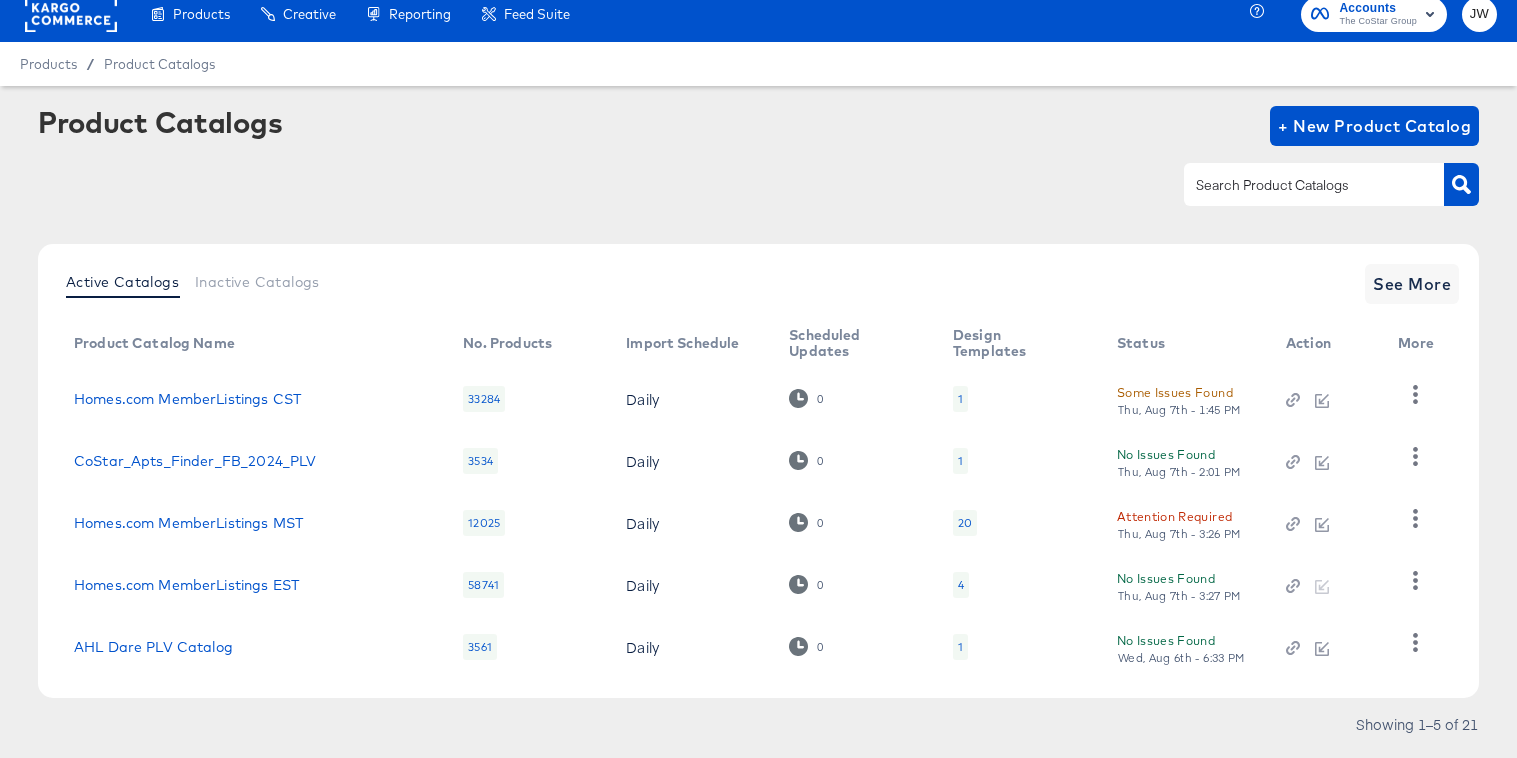 click on "Attention Required" at bounding box center (1174, 516) 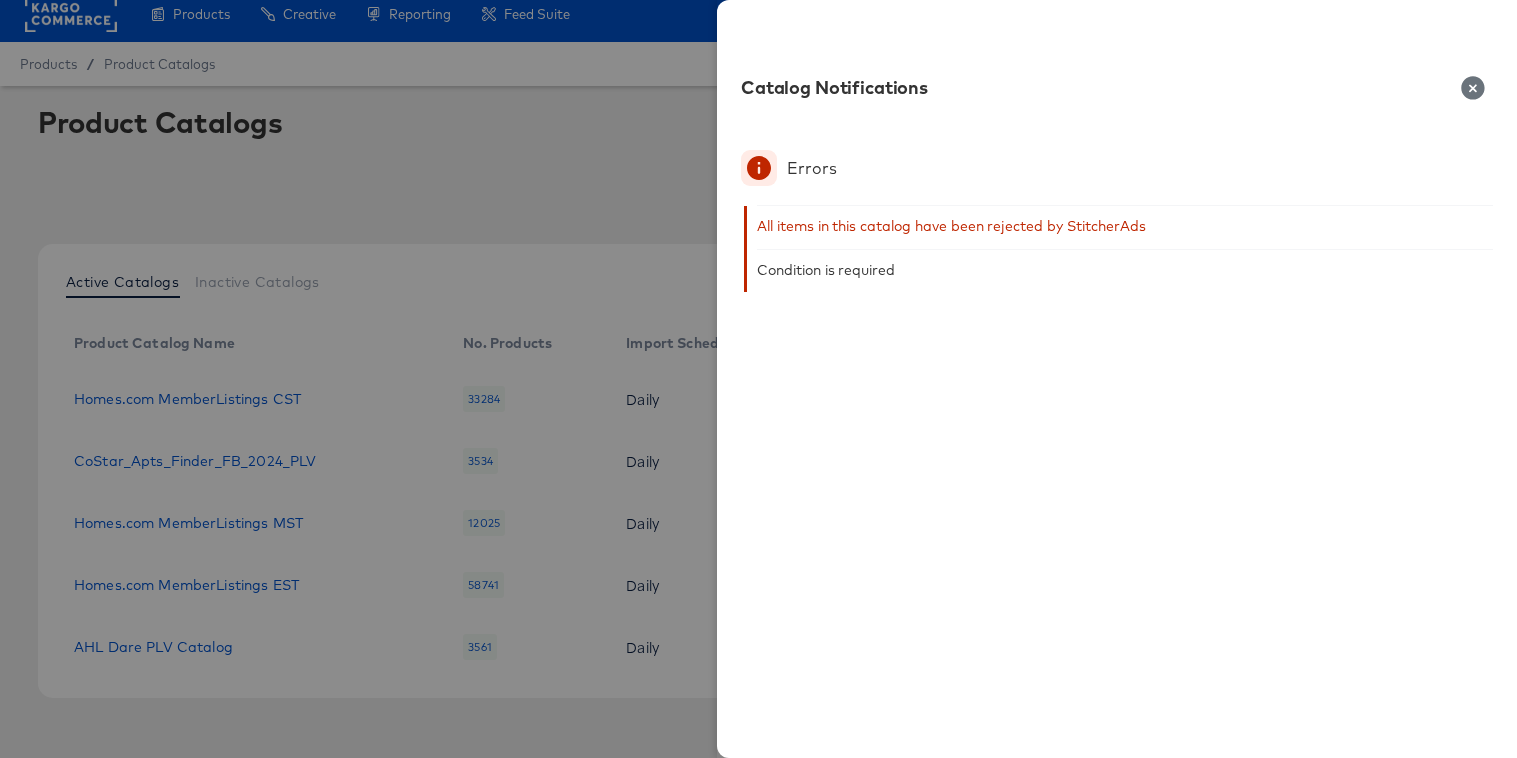 click at bounding box center [758, 379] 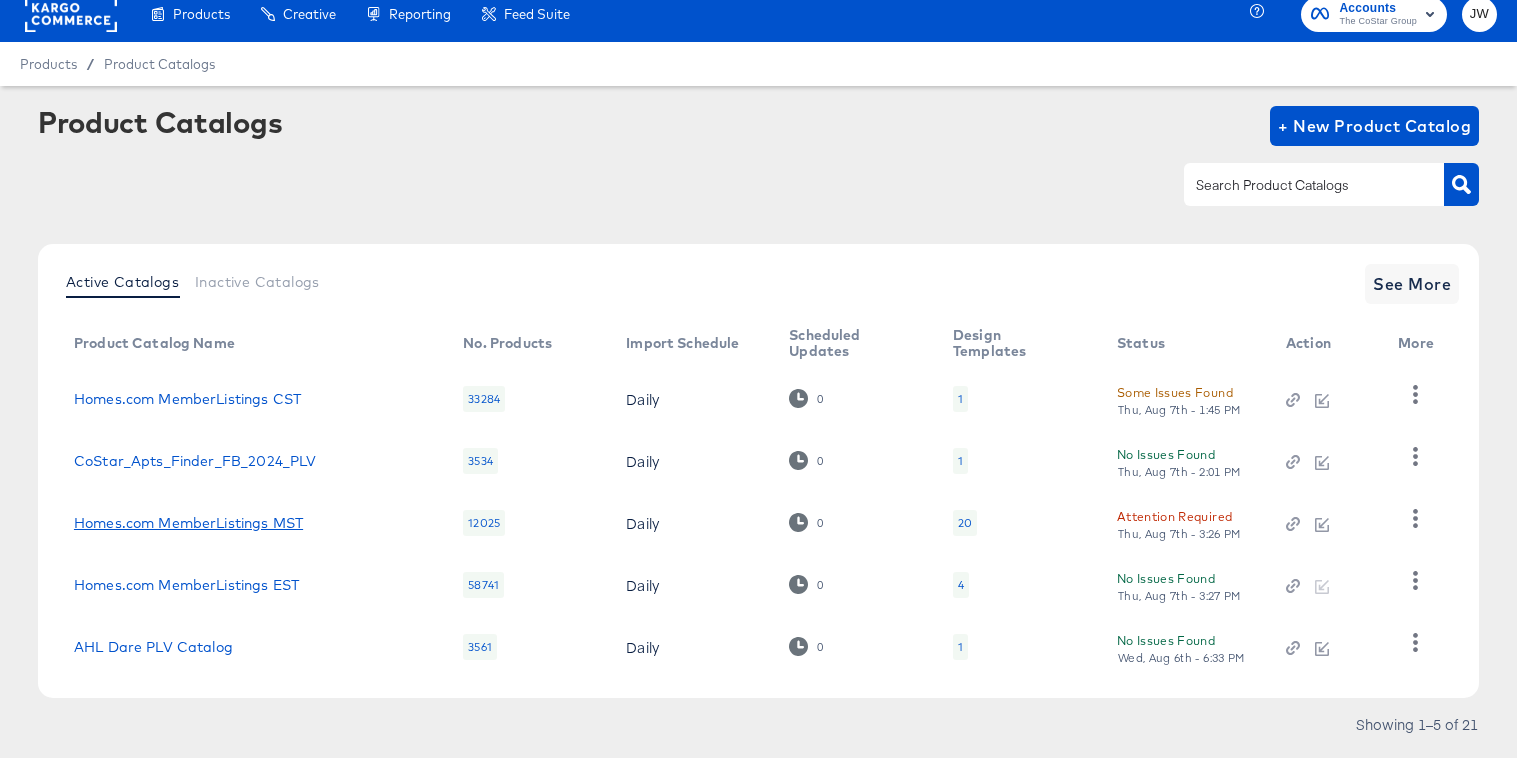 click on "Homes.com MemberListings MST" at bounding box center [188, 523] 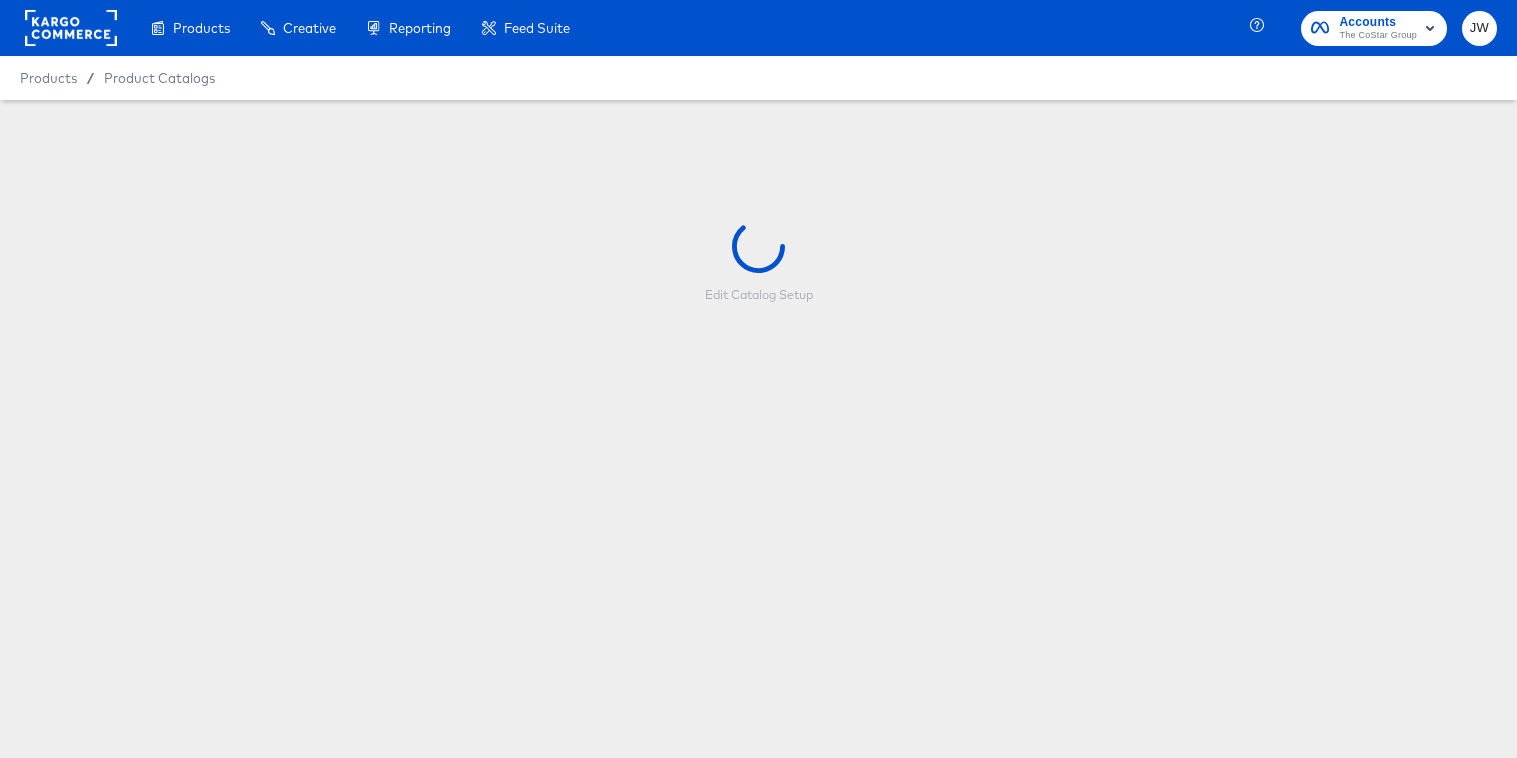 scroll, scrollTop: 0, scrollLeft: 0, axis: both 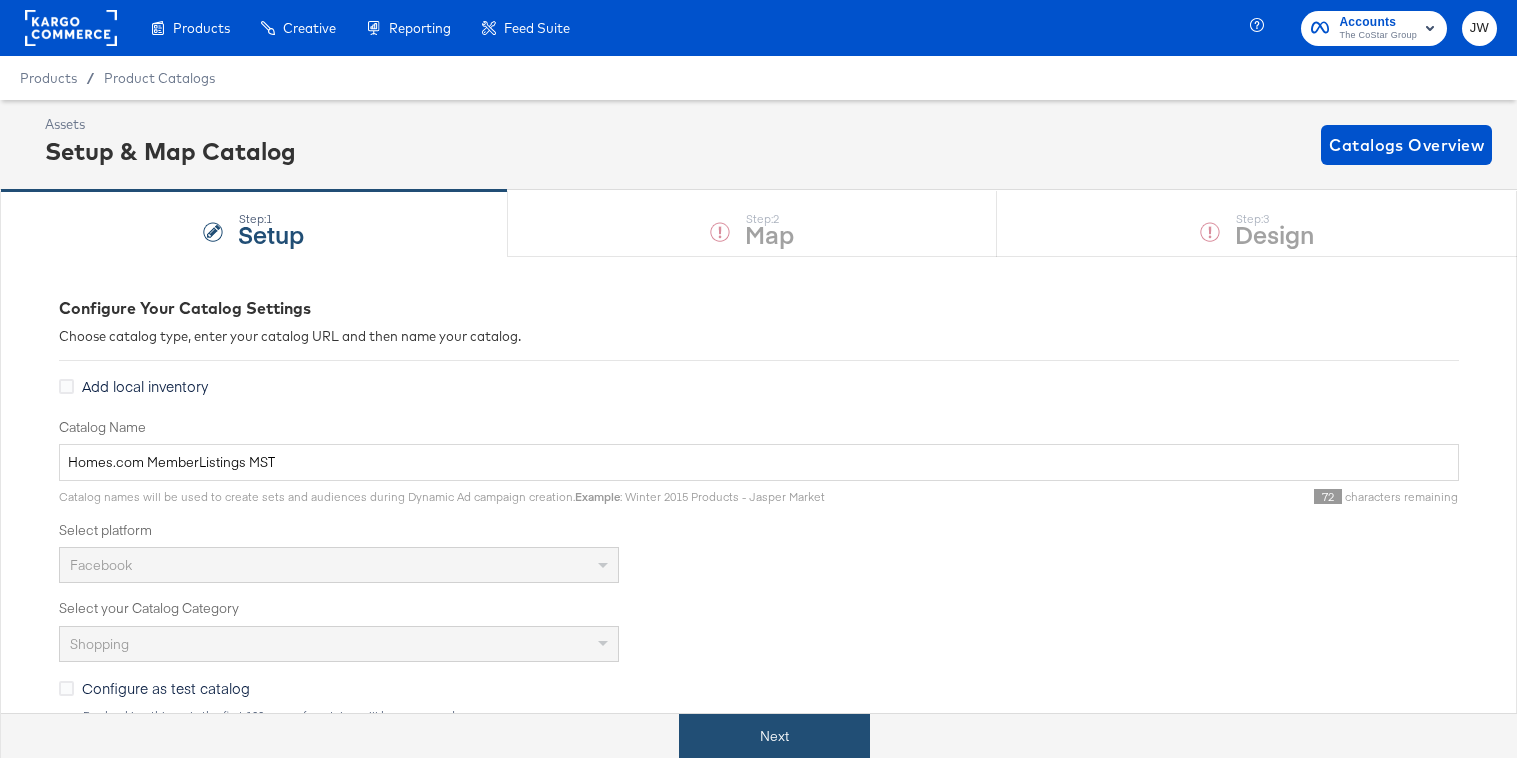 click on "Next" at bounding box center (774, 736) 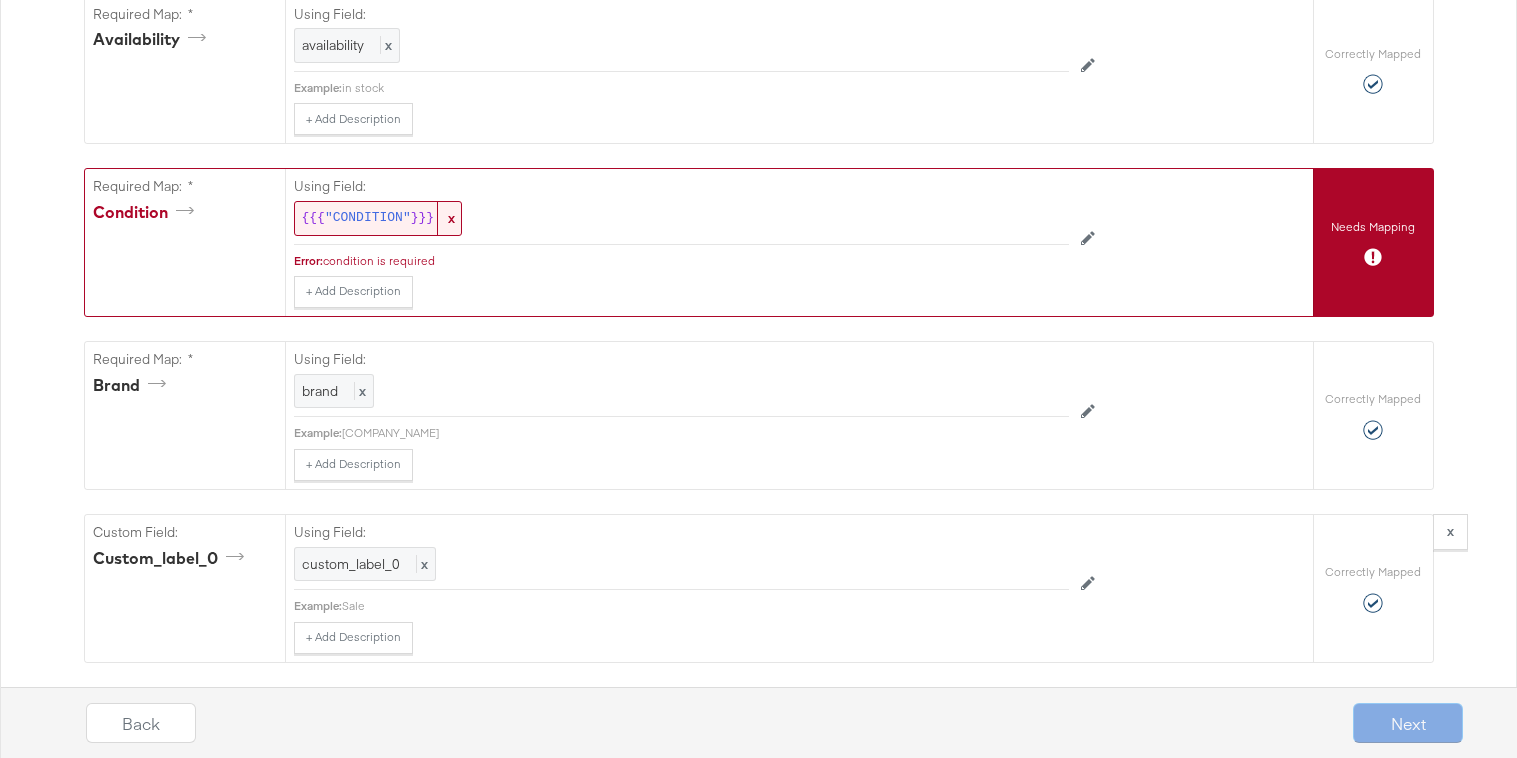 scroll, scrollTop: 1619, scrollLeft: 0, axis: vertical 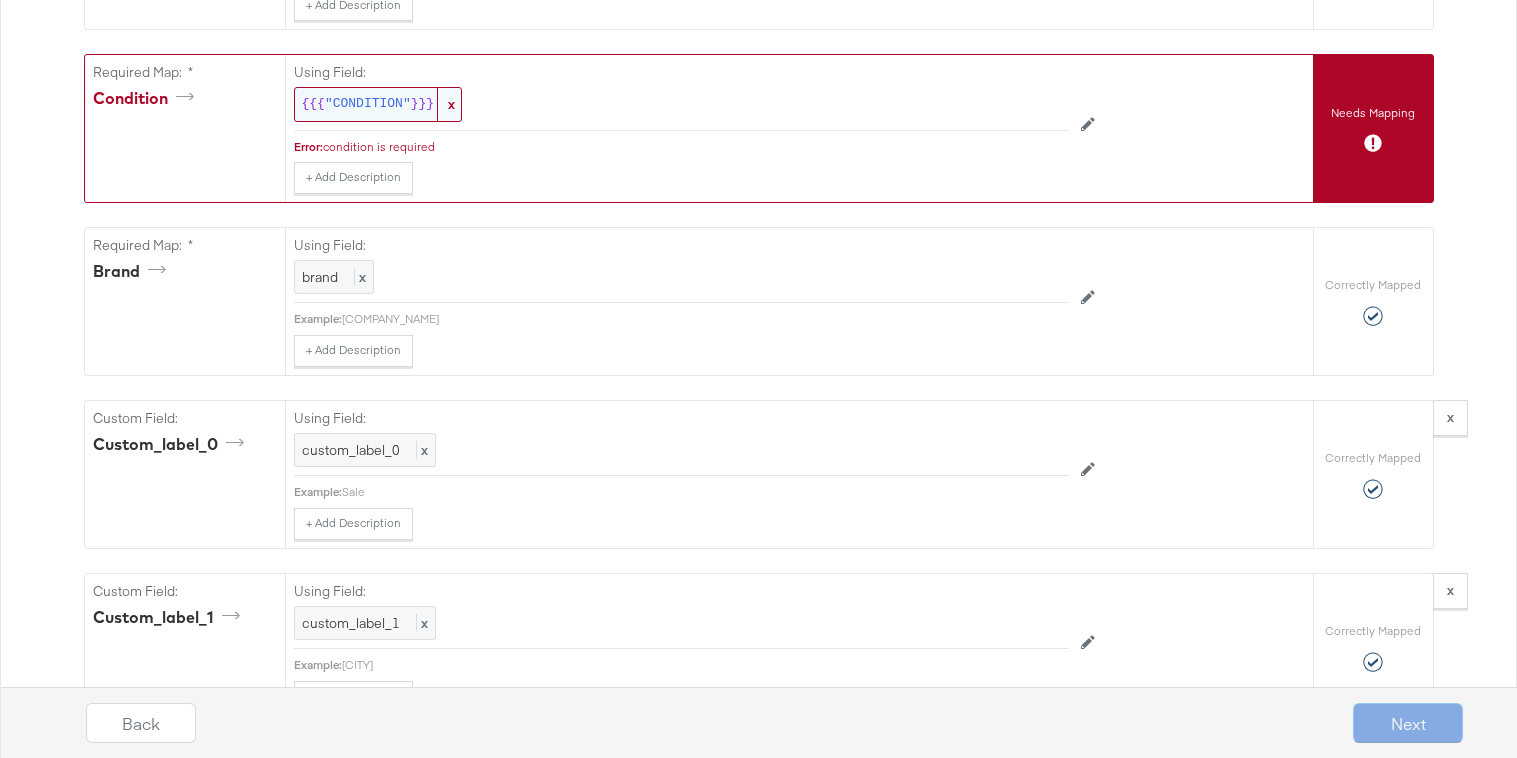 click on ""CONDITION"" at bounding box center (368, 104) 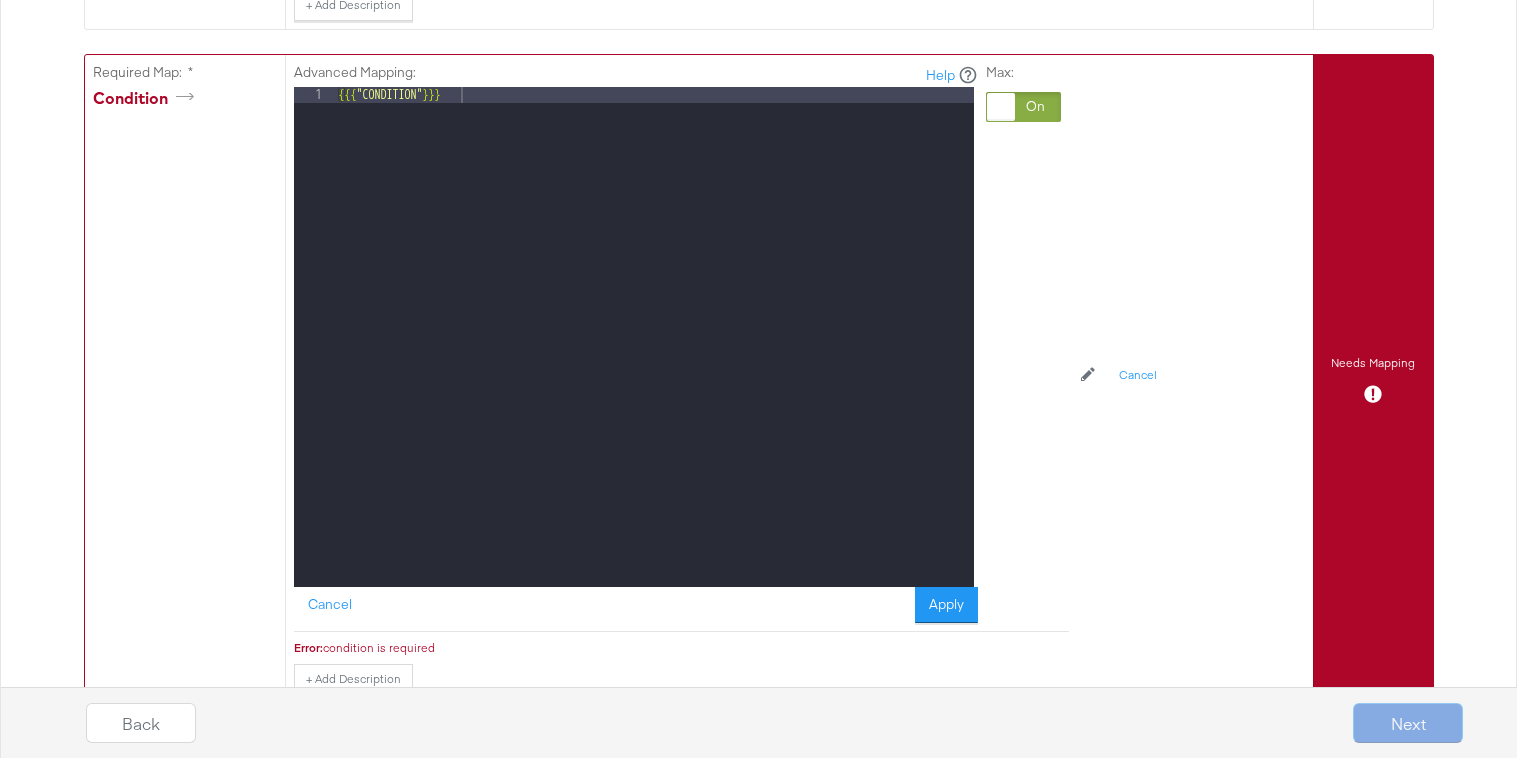 click at bounding box center [1023, 107] 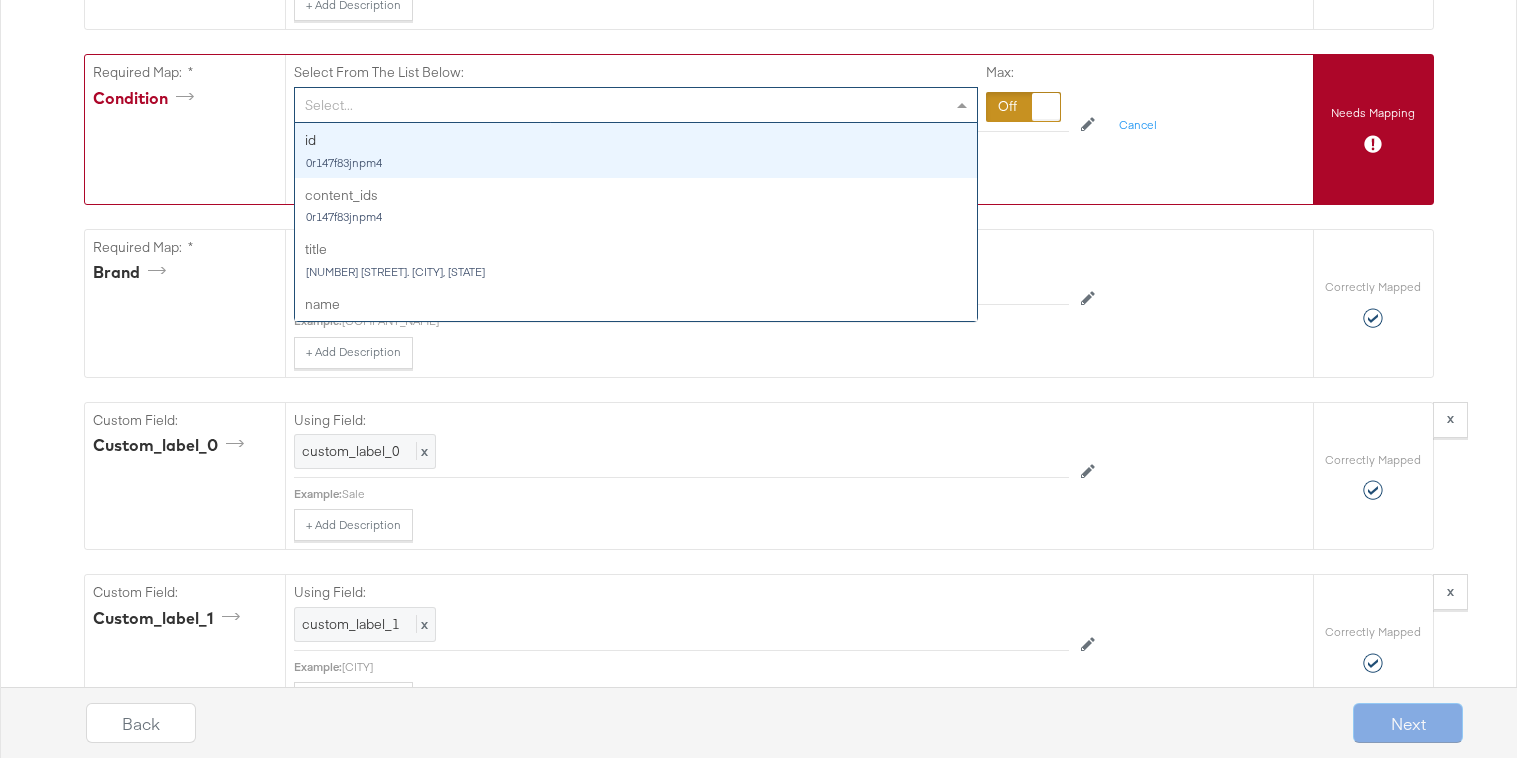click on "Select..." at bounding box center (636, 105) 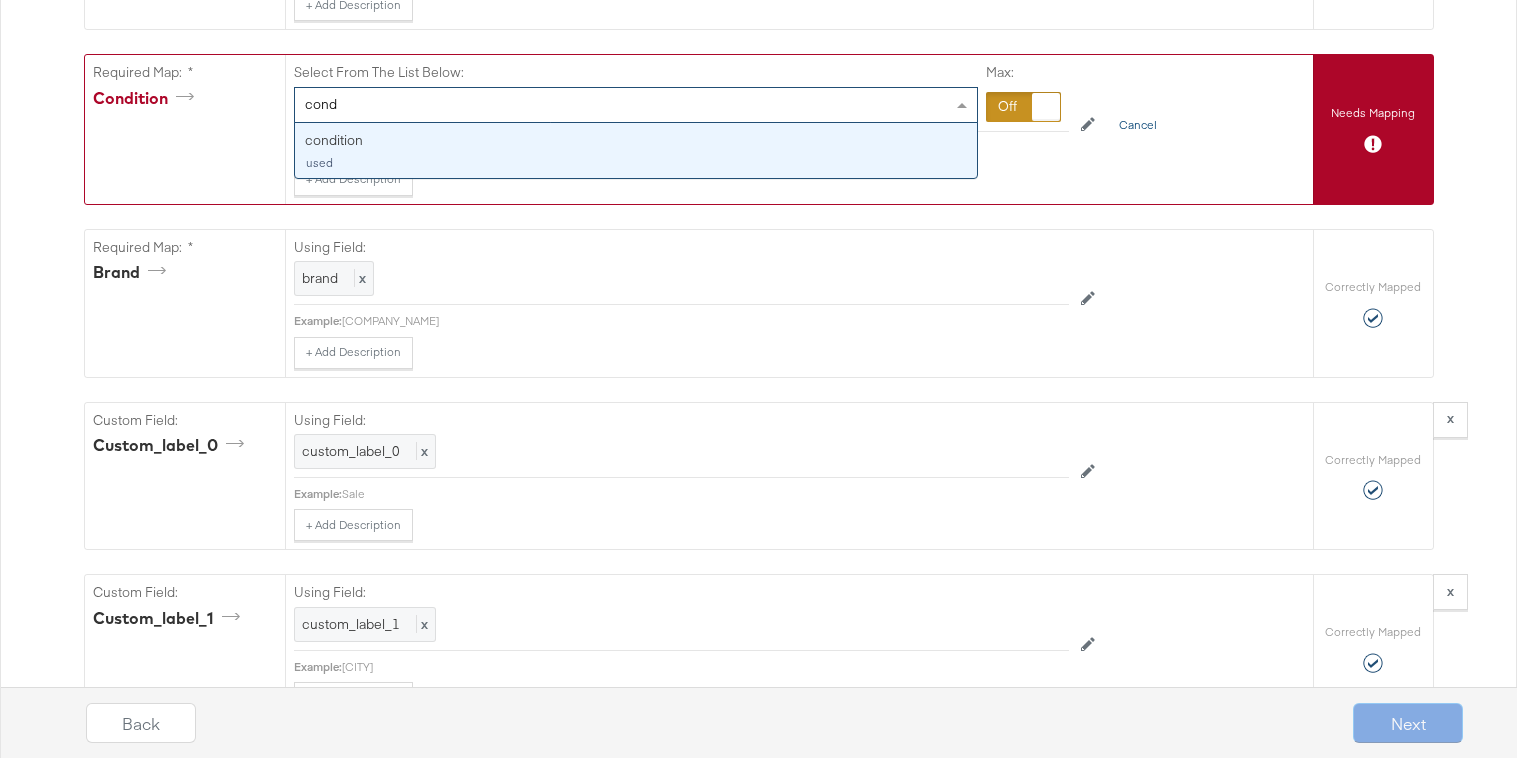 type on "cond" 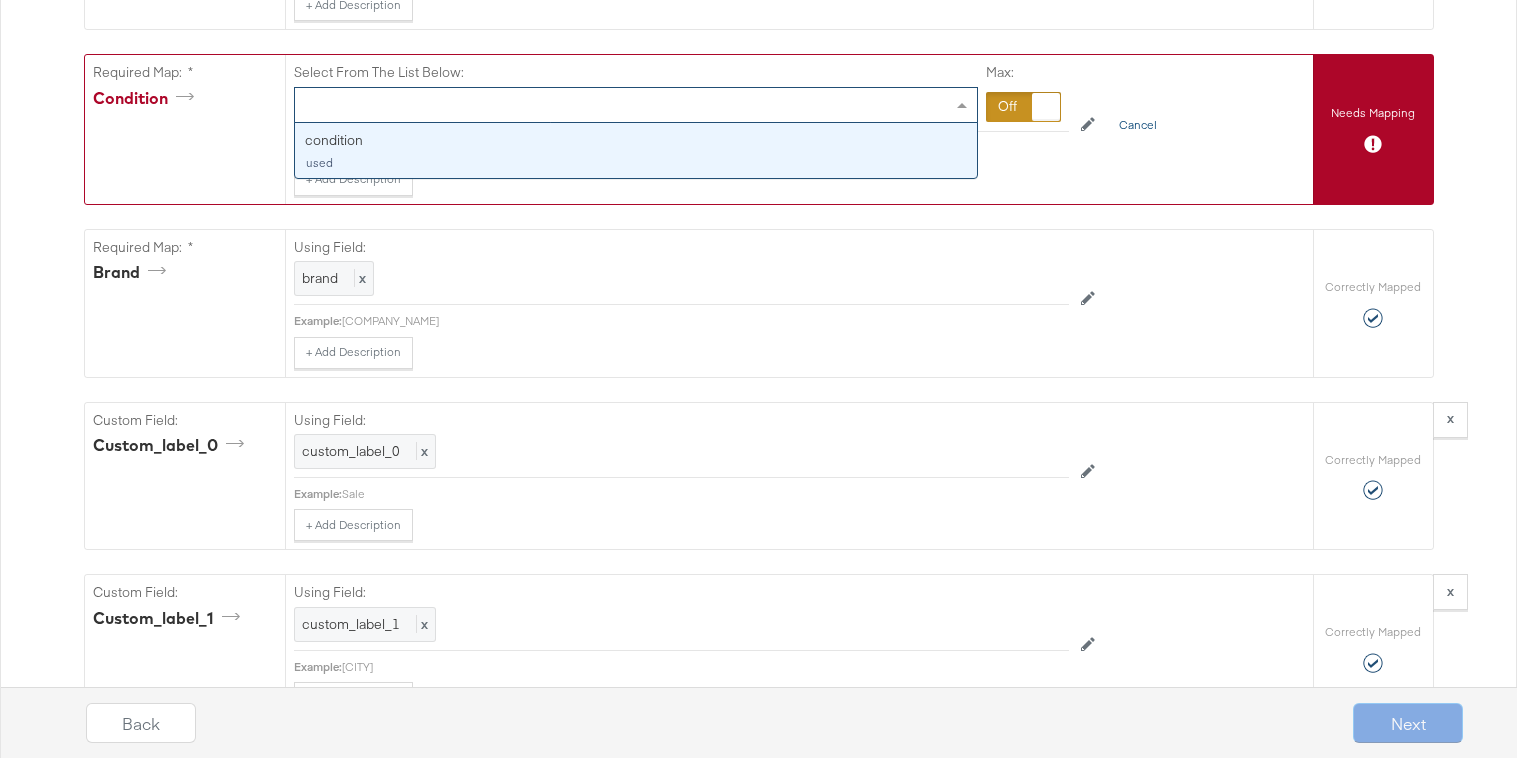 click on "Cancel" at bounding box center [1138, 126] 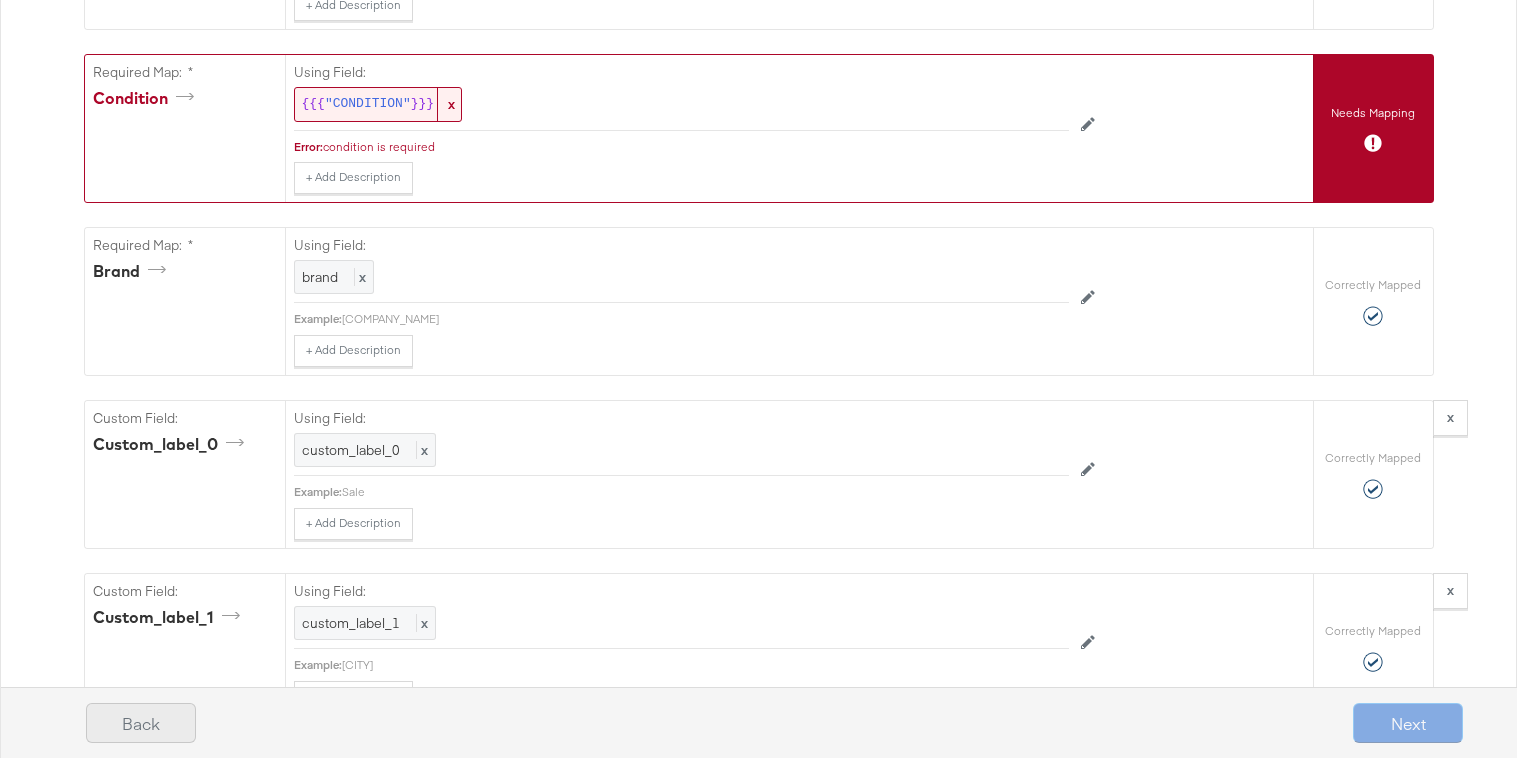 click on "Back" at bounding box center [141, 723] 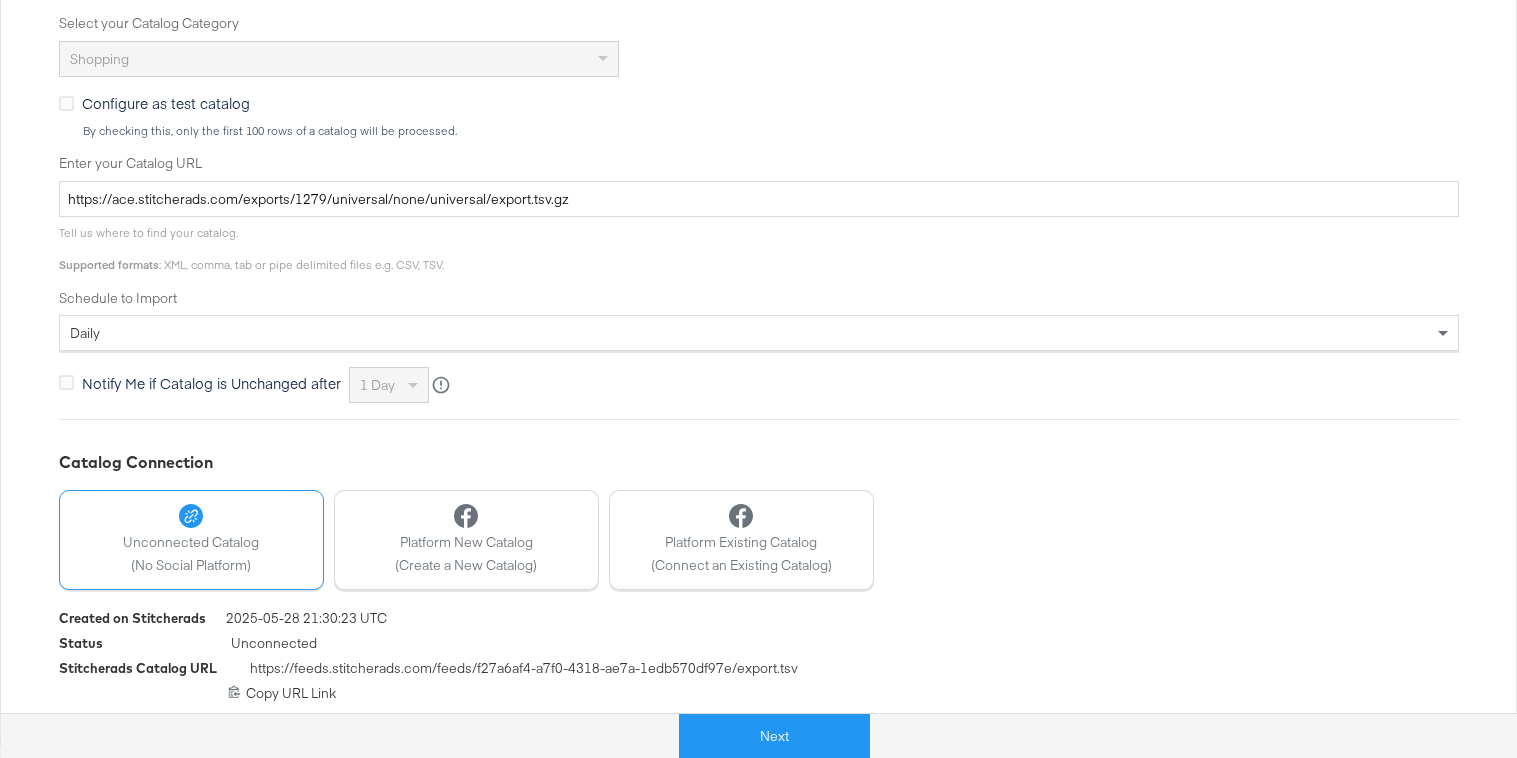 scroll, scrollTop: 0, scrollLeft: 0, axis: both 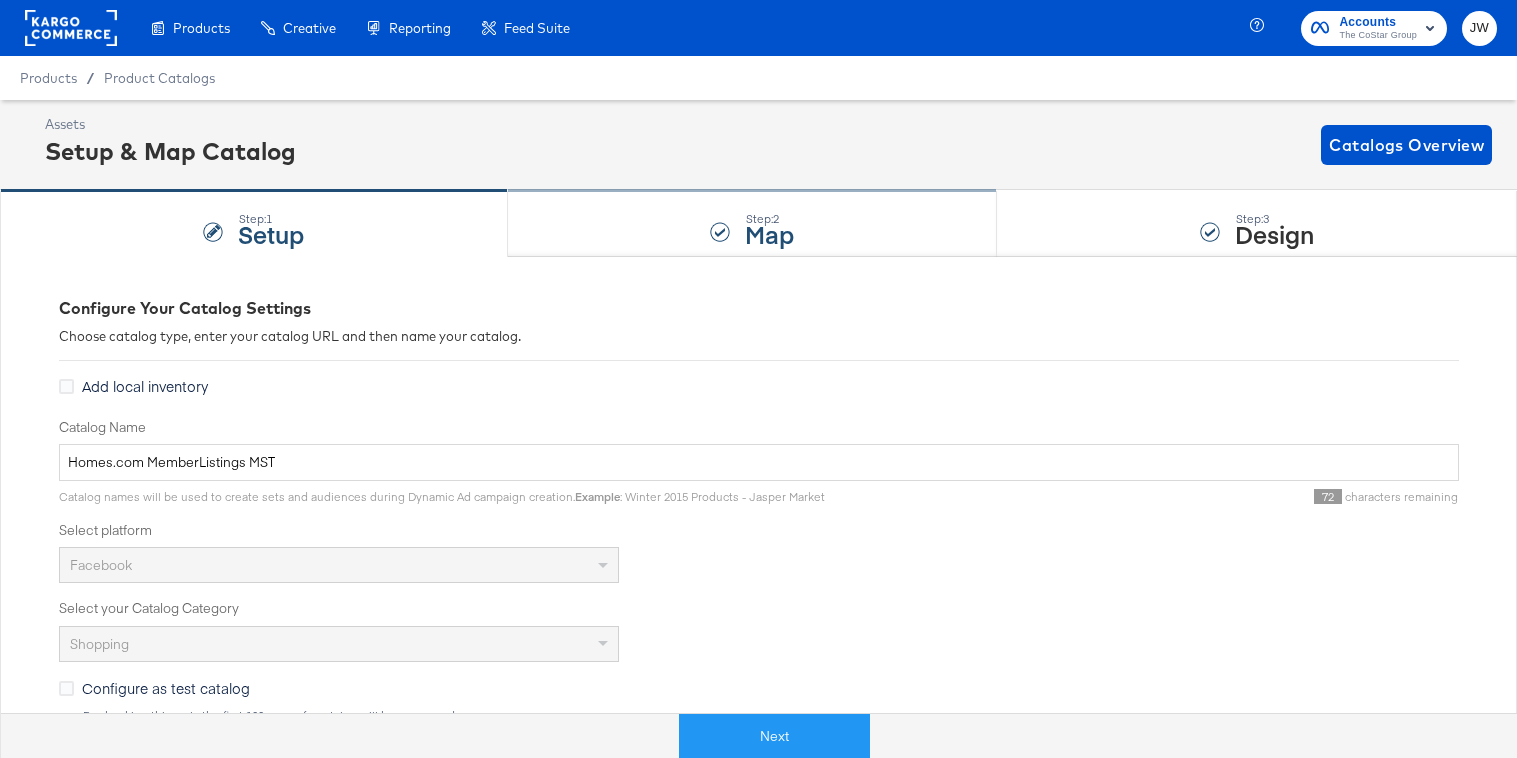click on "Step:  2   Map" at bounding box center (753, 224) 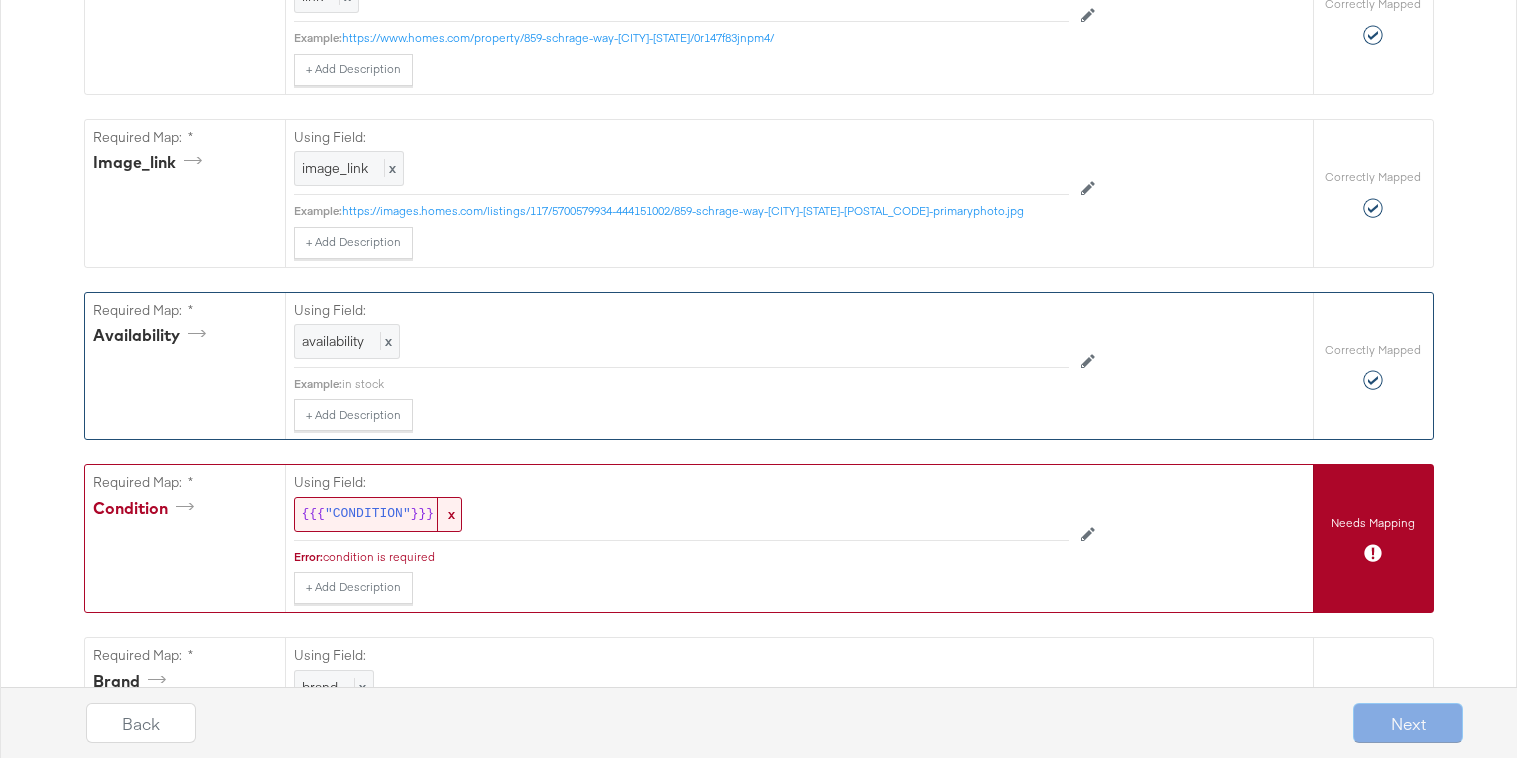scroll, scrollTop: 1231, scrollLeft: 0, axis: vertical 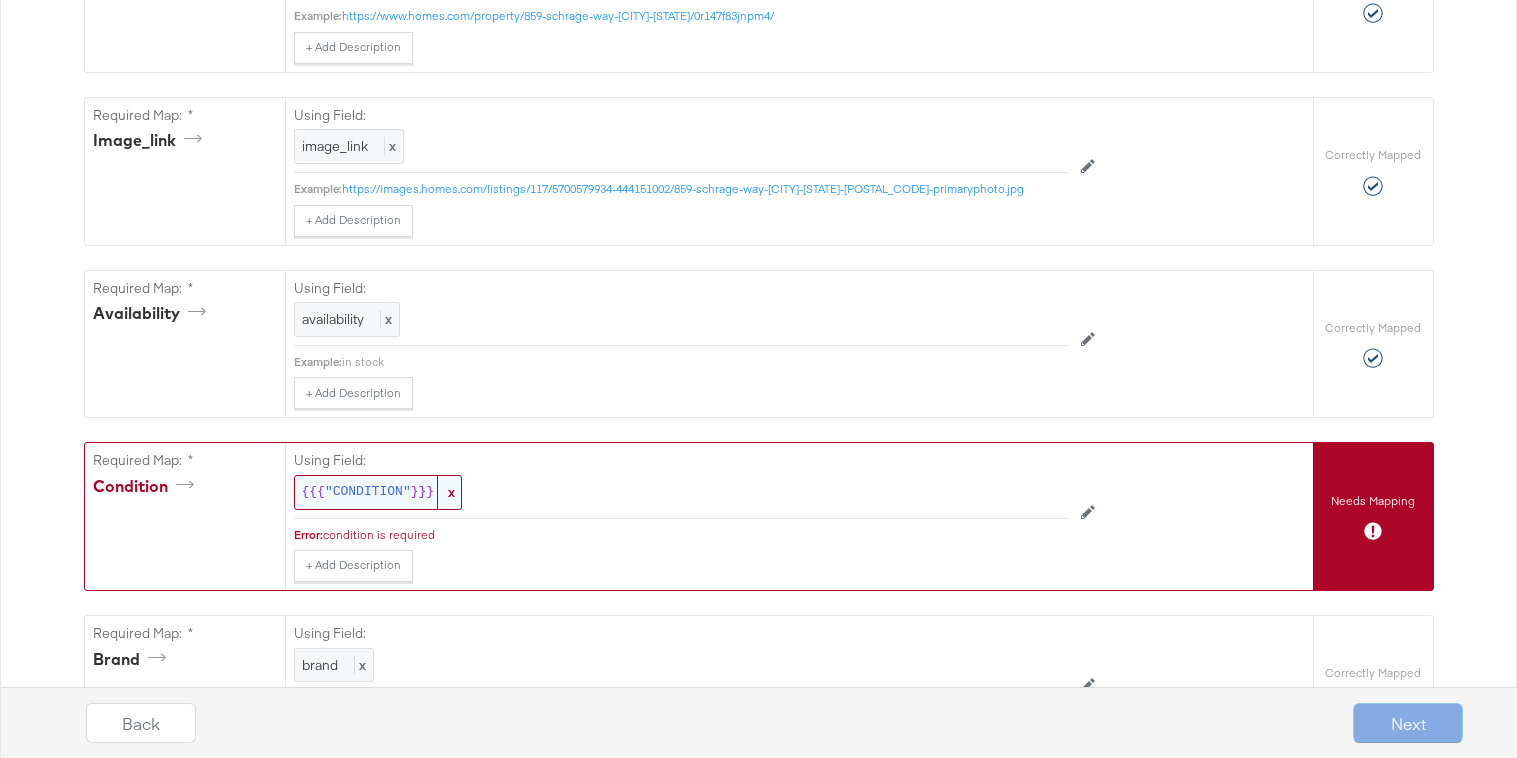 click on ""CONDITION"" at bounding box center (368, 492) 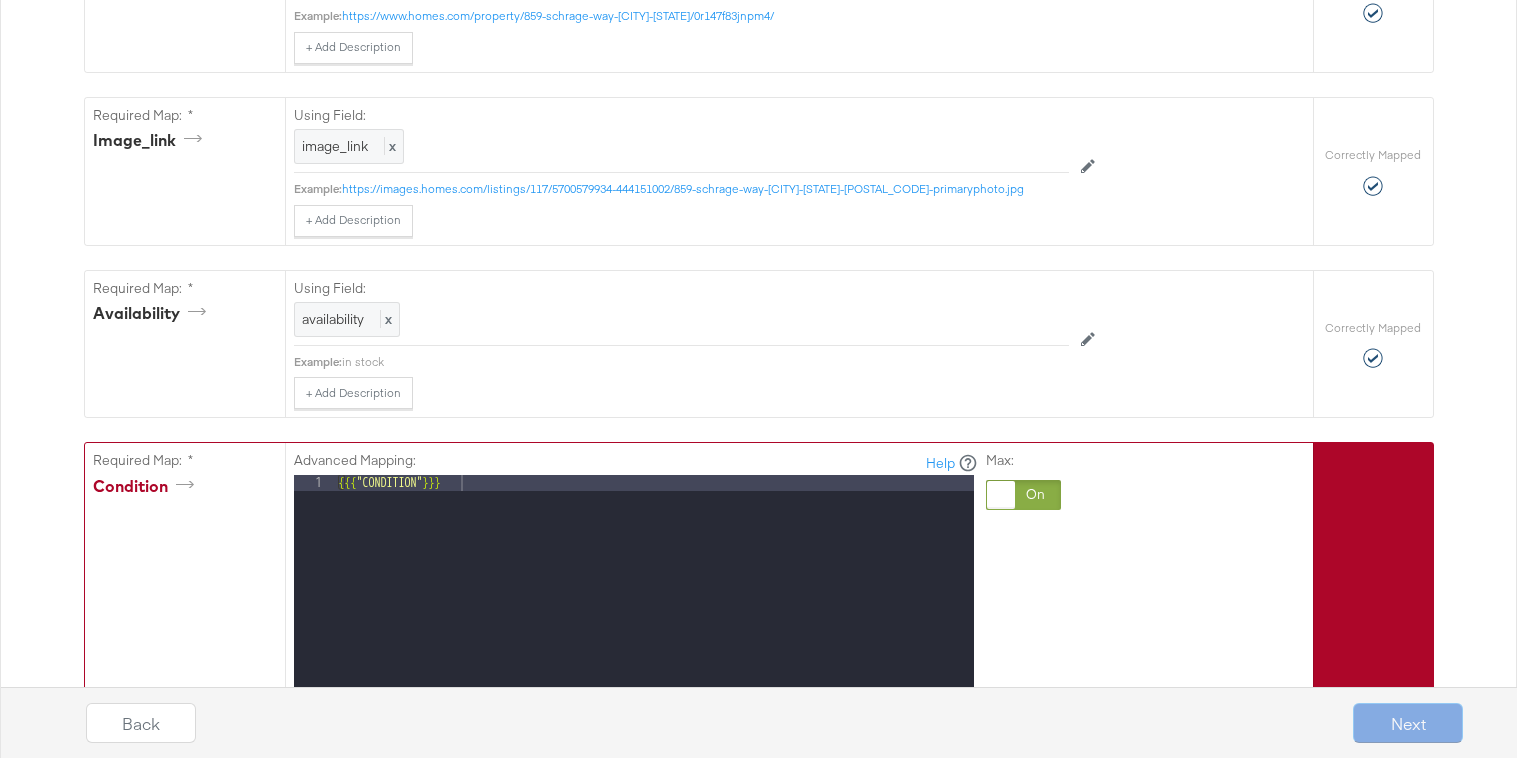 click at bounding box center [1023, 495] 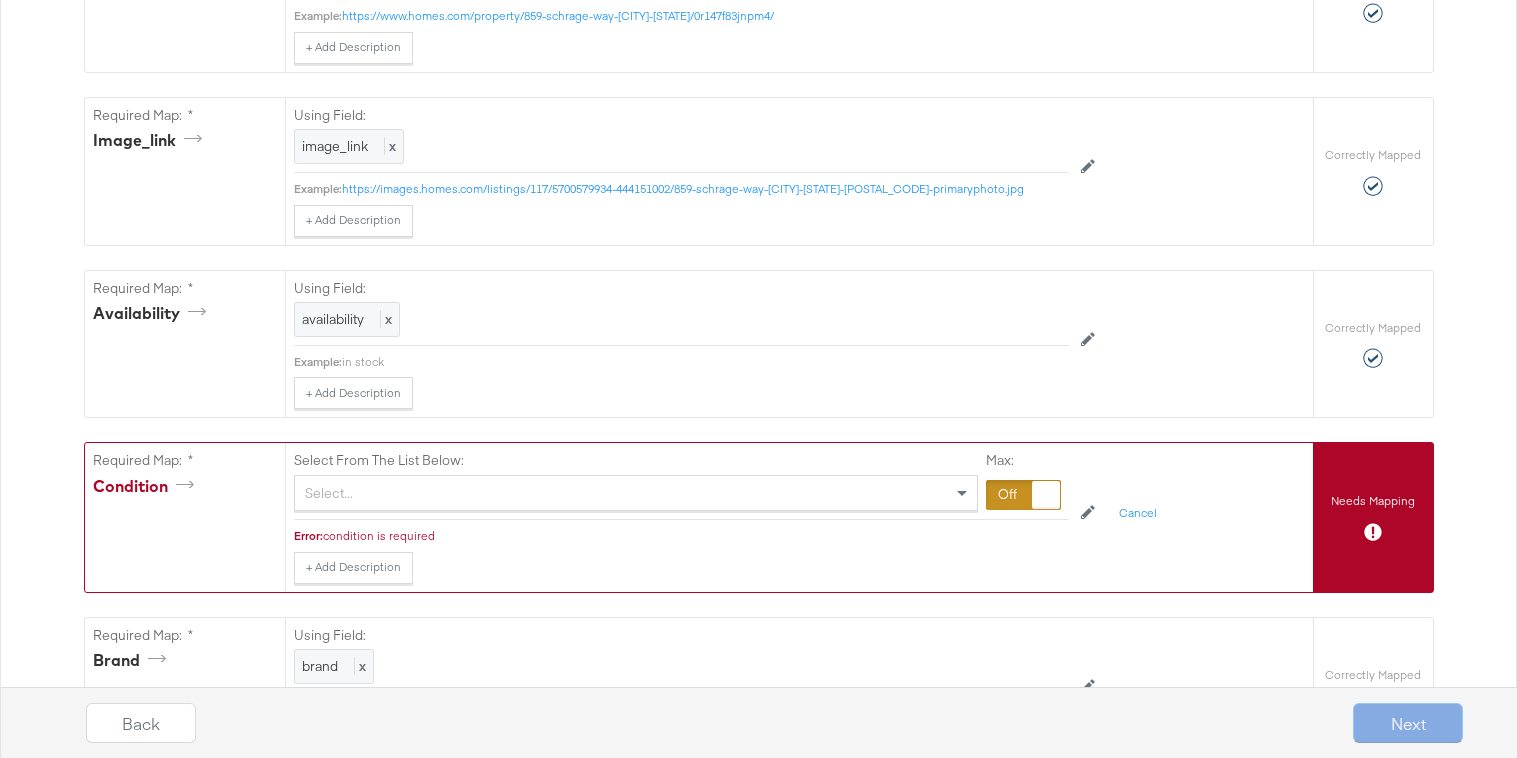 click on "Select..." at bounding box center (636, 493) 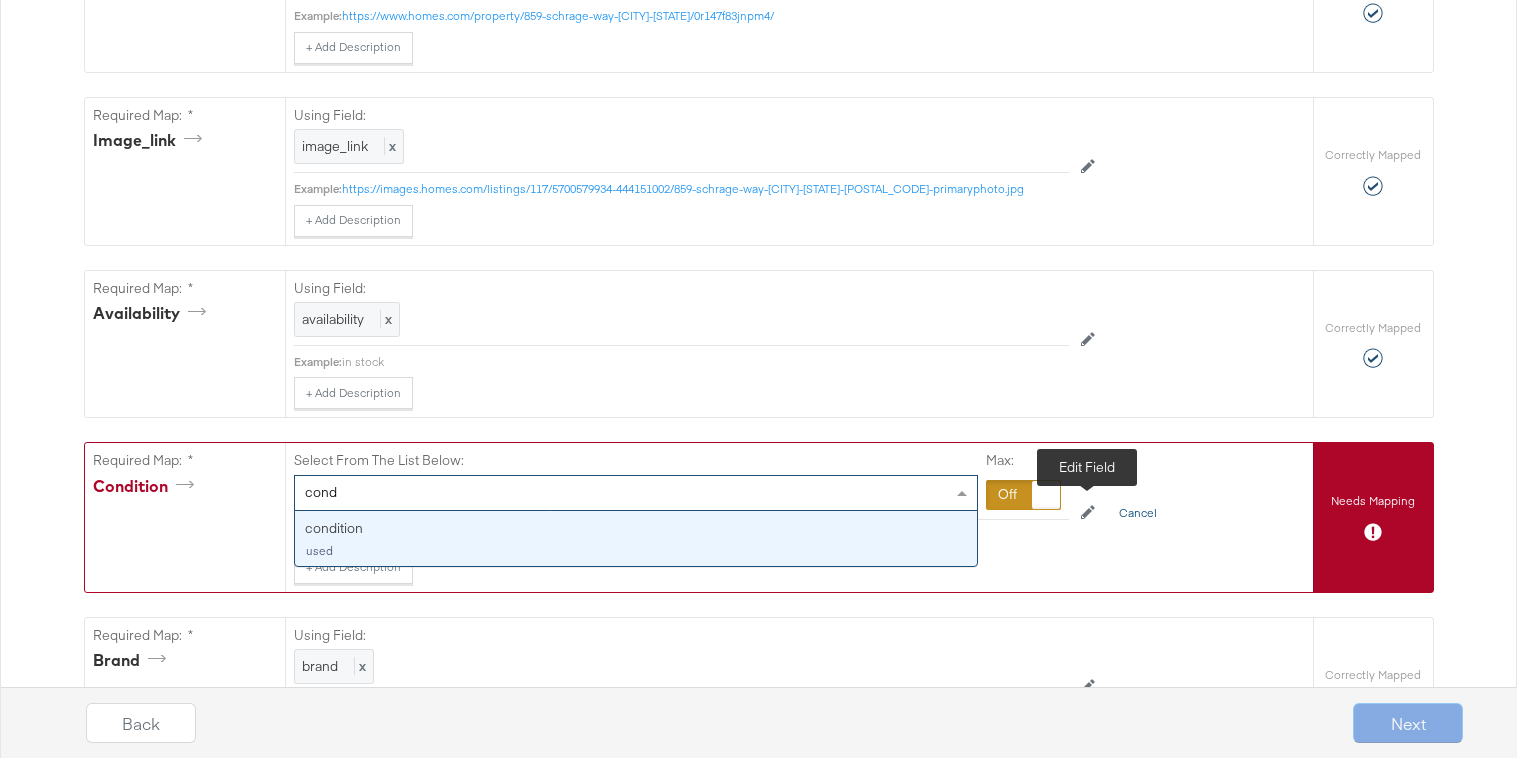type on "cond" 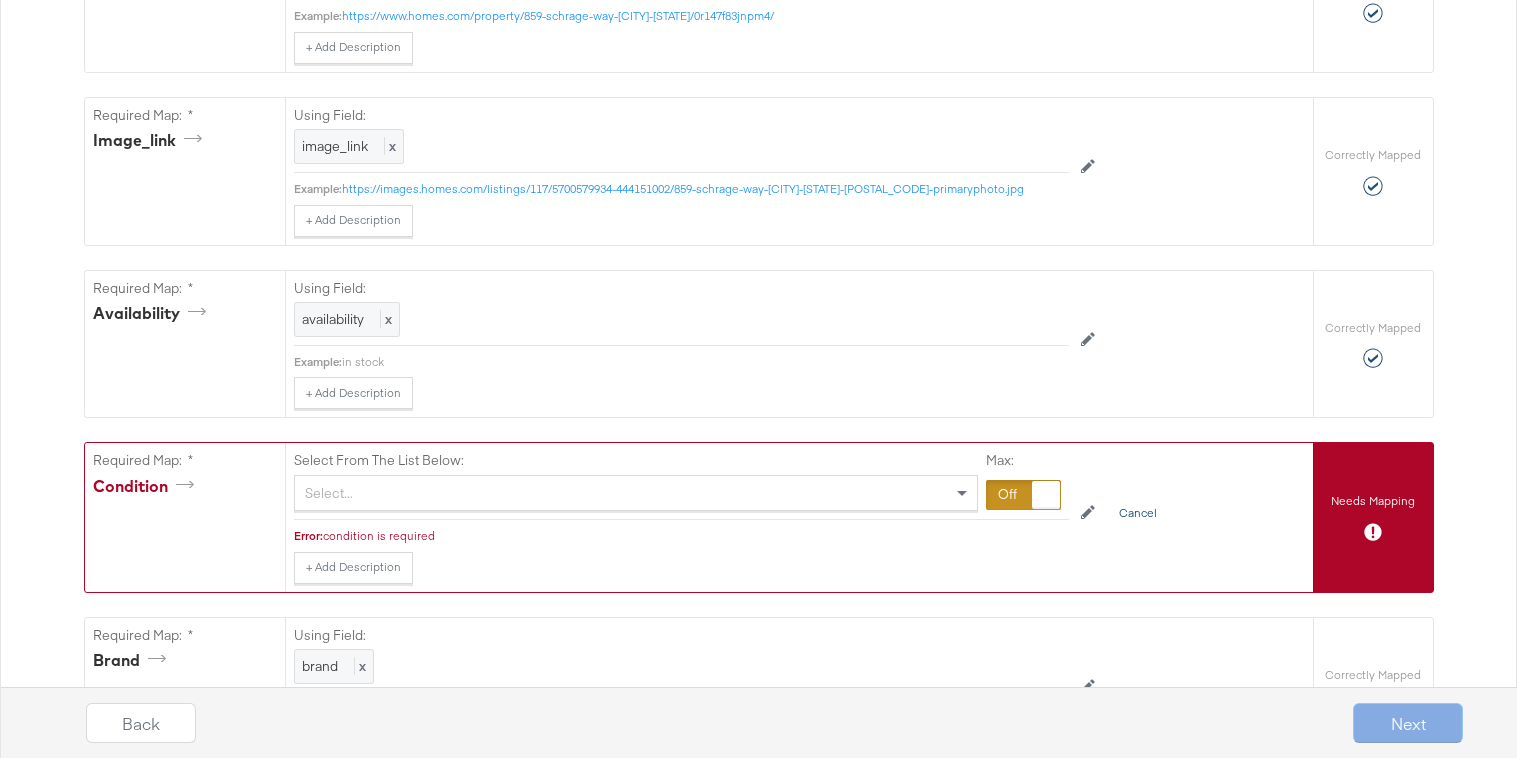 click on "Cancel" at bounding box center (1138, 514) 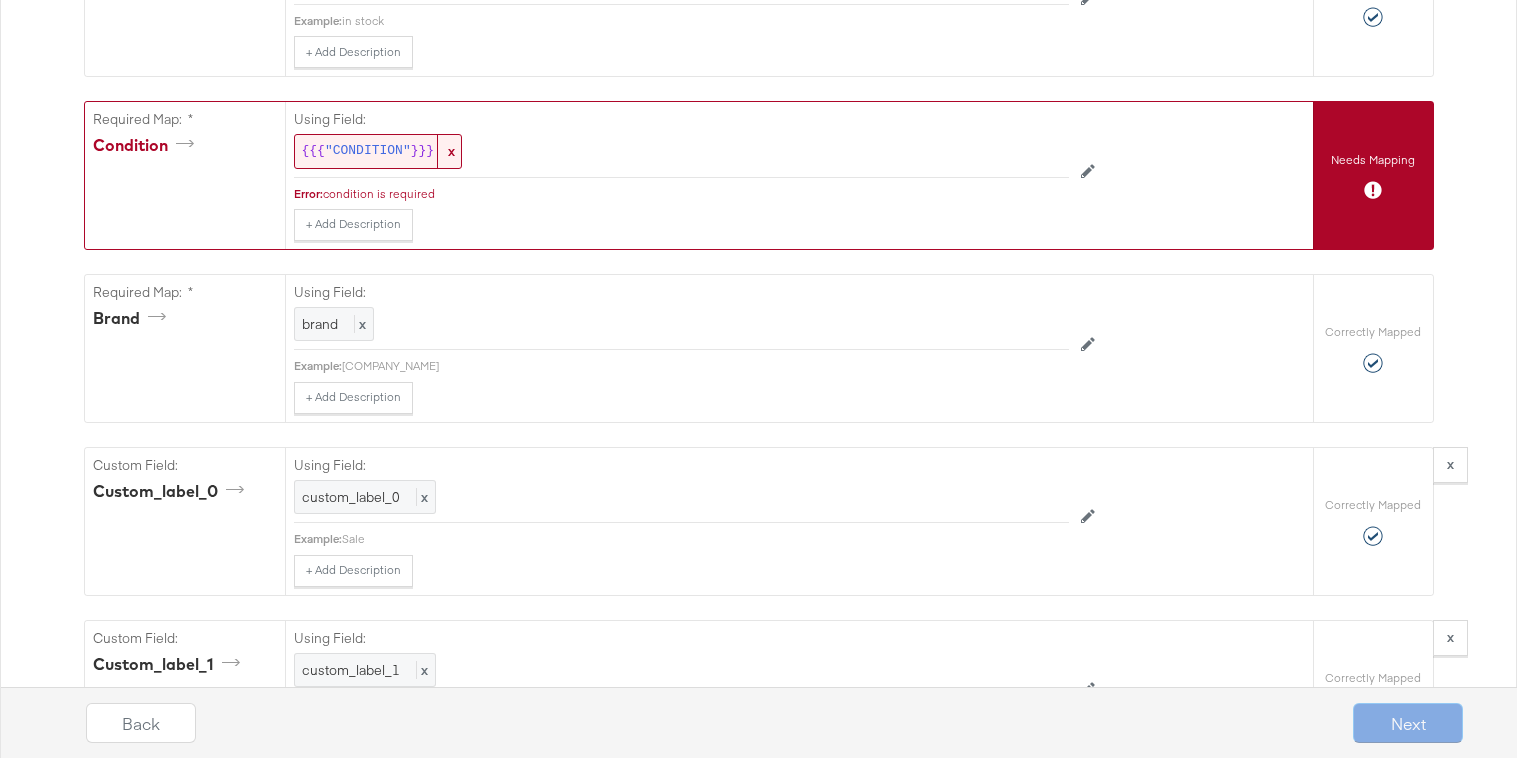 scroll, scrollTop: 1591, scrollLeft: 0, axis: vertical 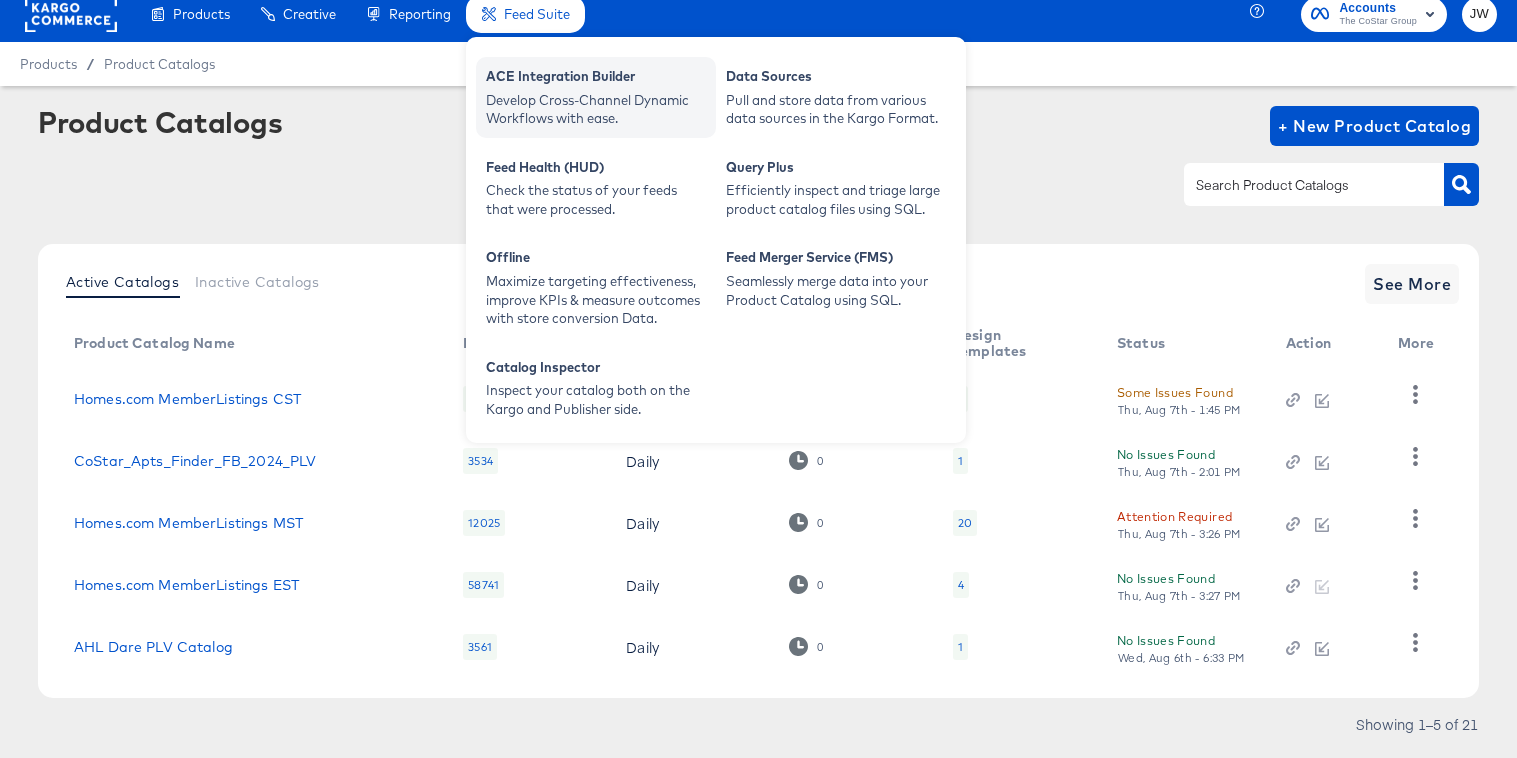click on "Develop Cross-Channel Dynamic Workflows with ease." at bounding box center (596, 109) 